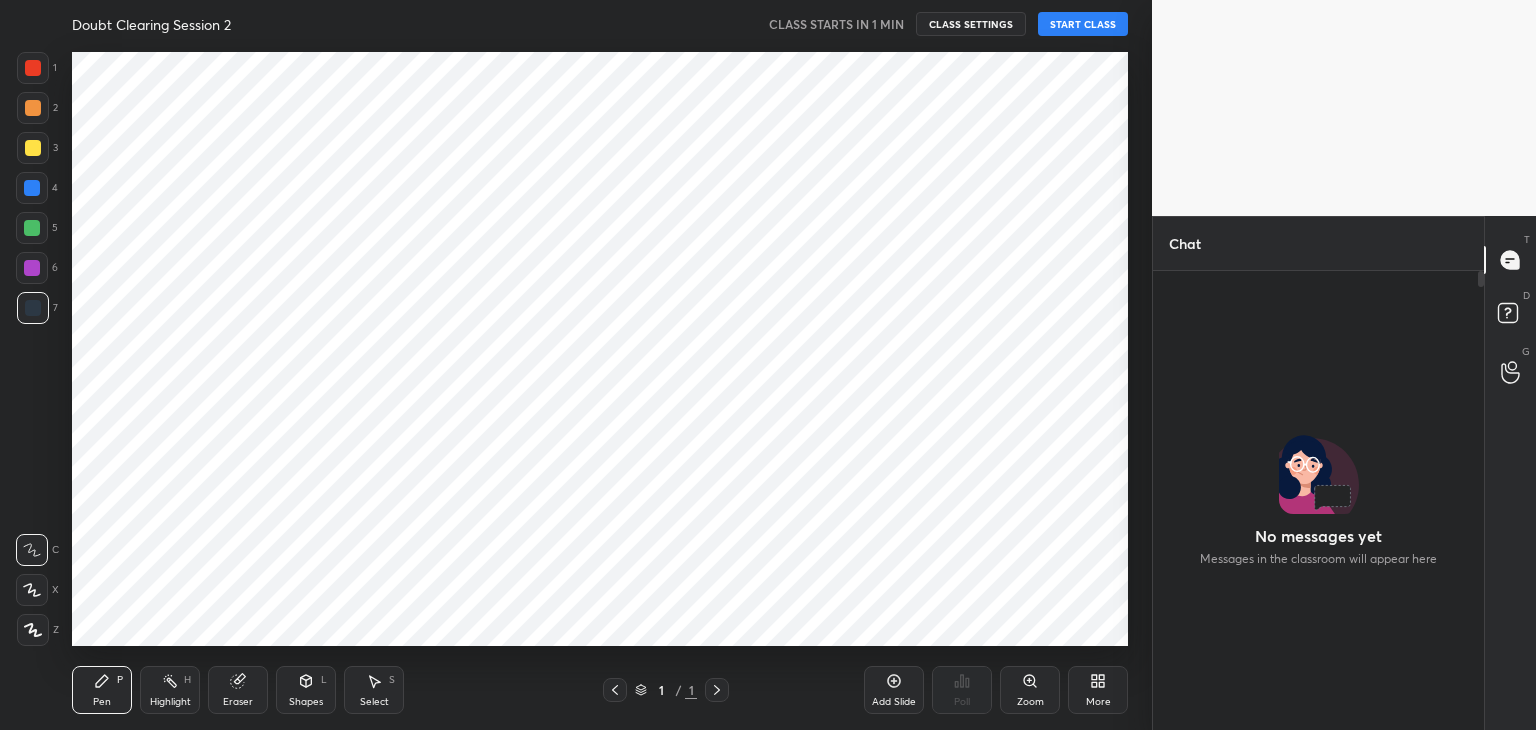 scroll, scrollTop: 0, scrollLeft: 0, axis: both 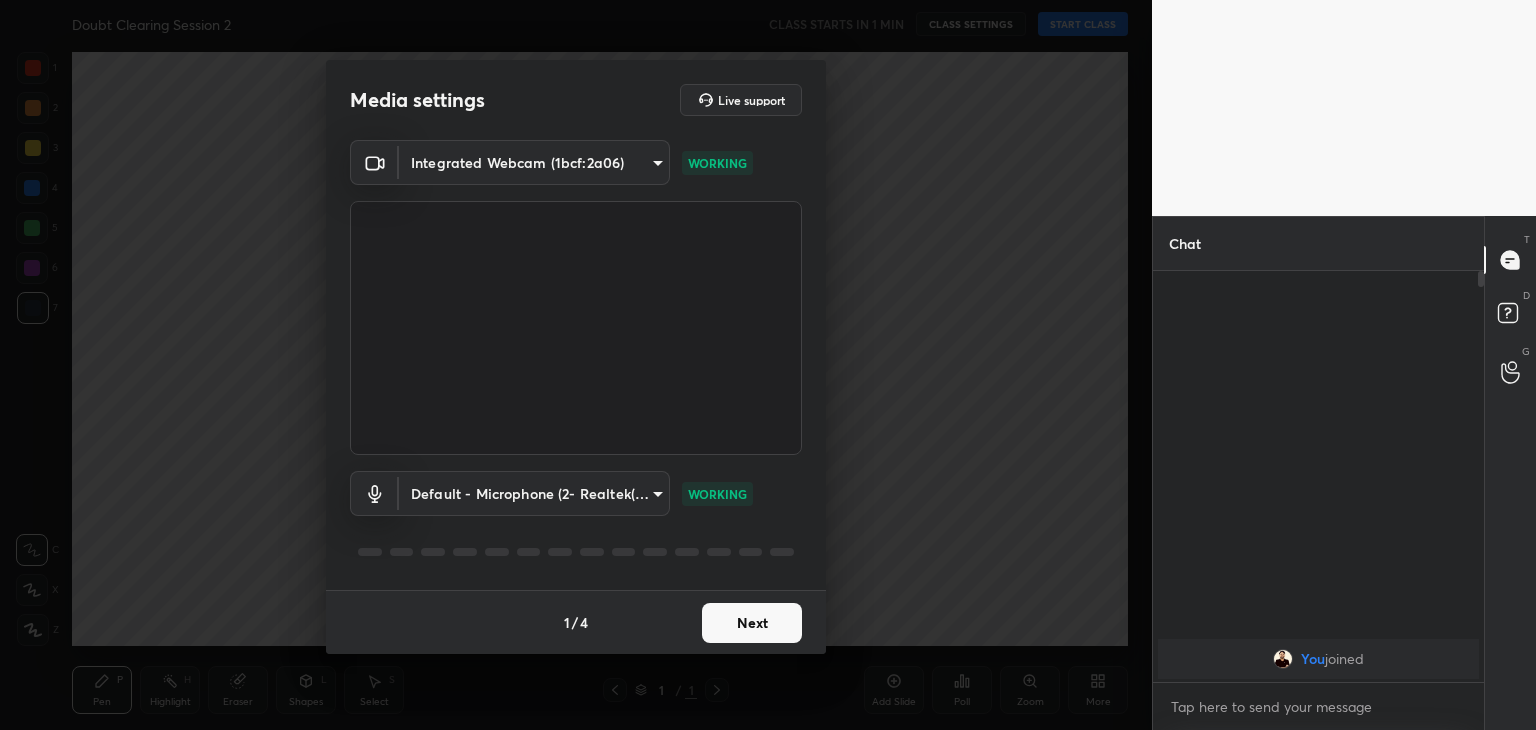 click on "Next" at bounding box center [752, 623] 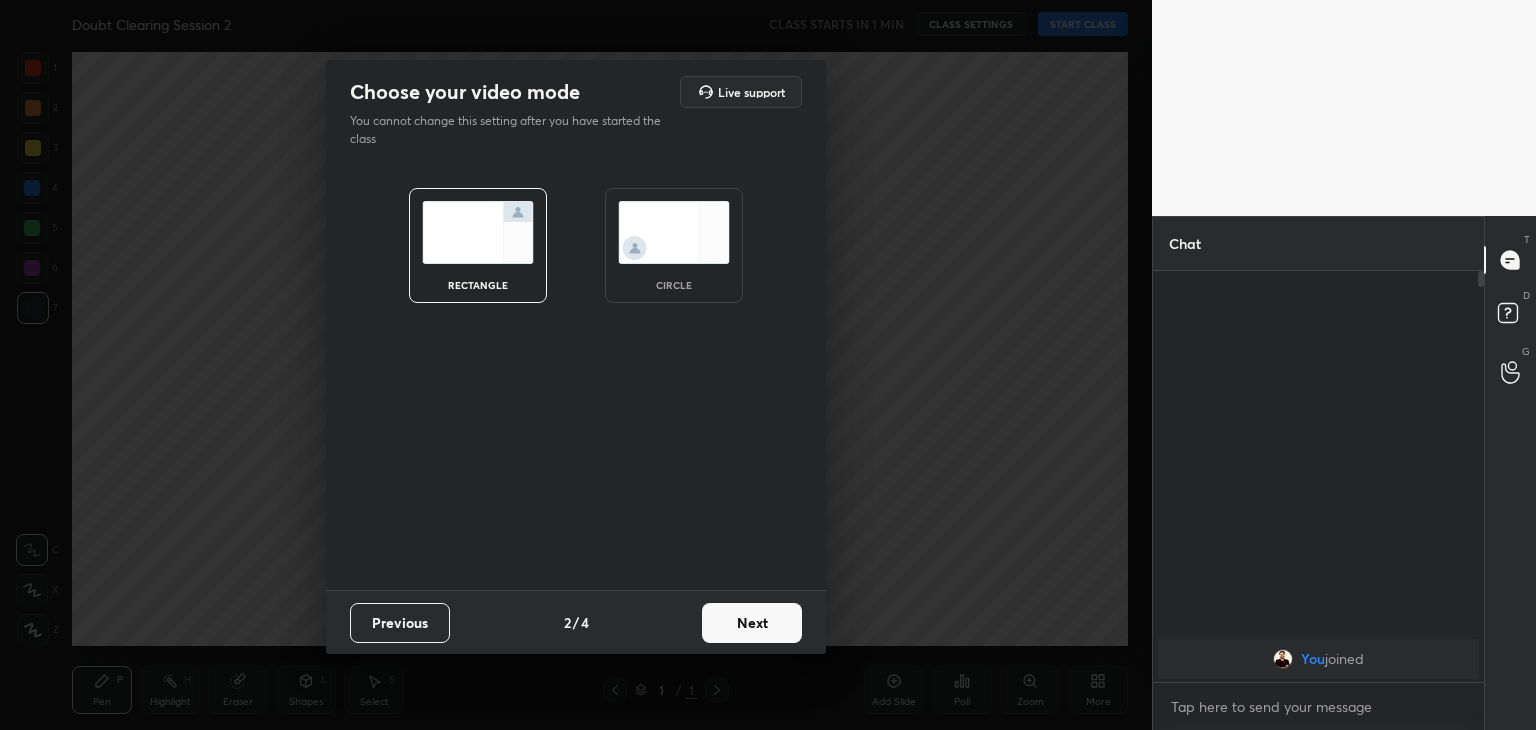 click on "circle" at bounding box center [674, 285] 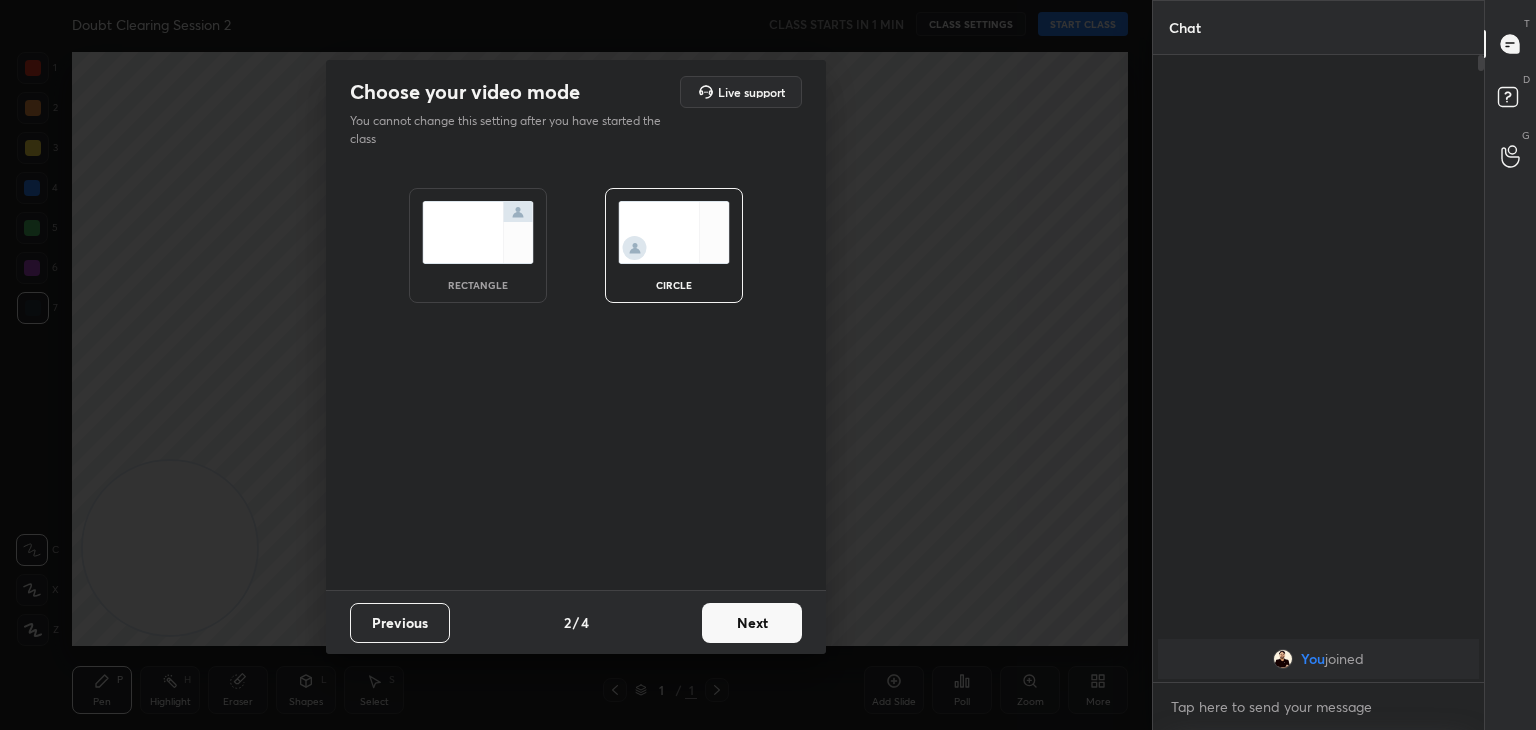 click on "Next" at bounding box center (752, 623) 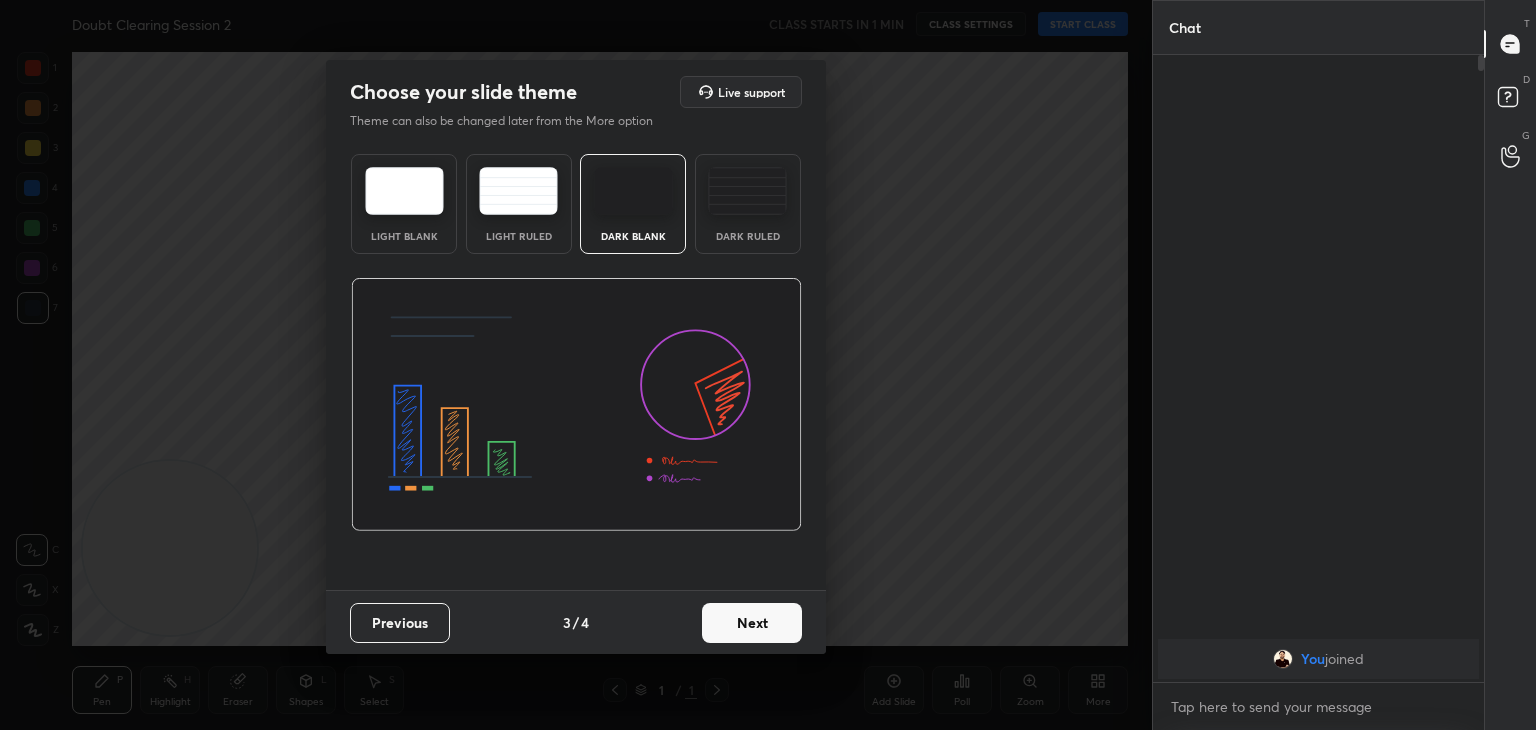click on "Next" at bounding box center (752, 623) 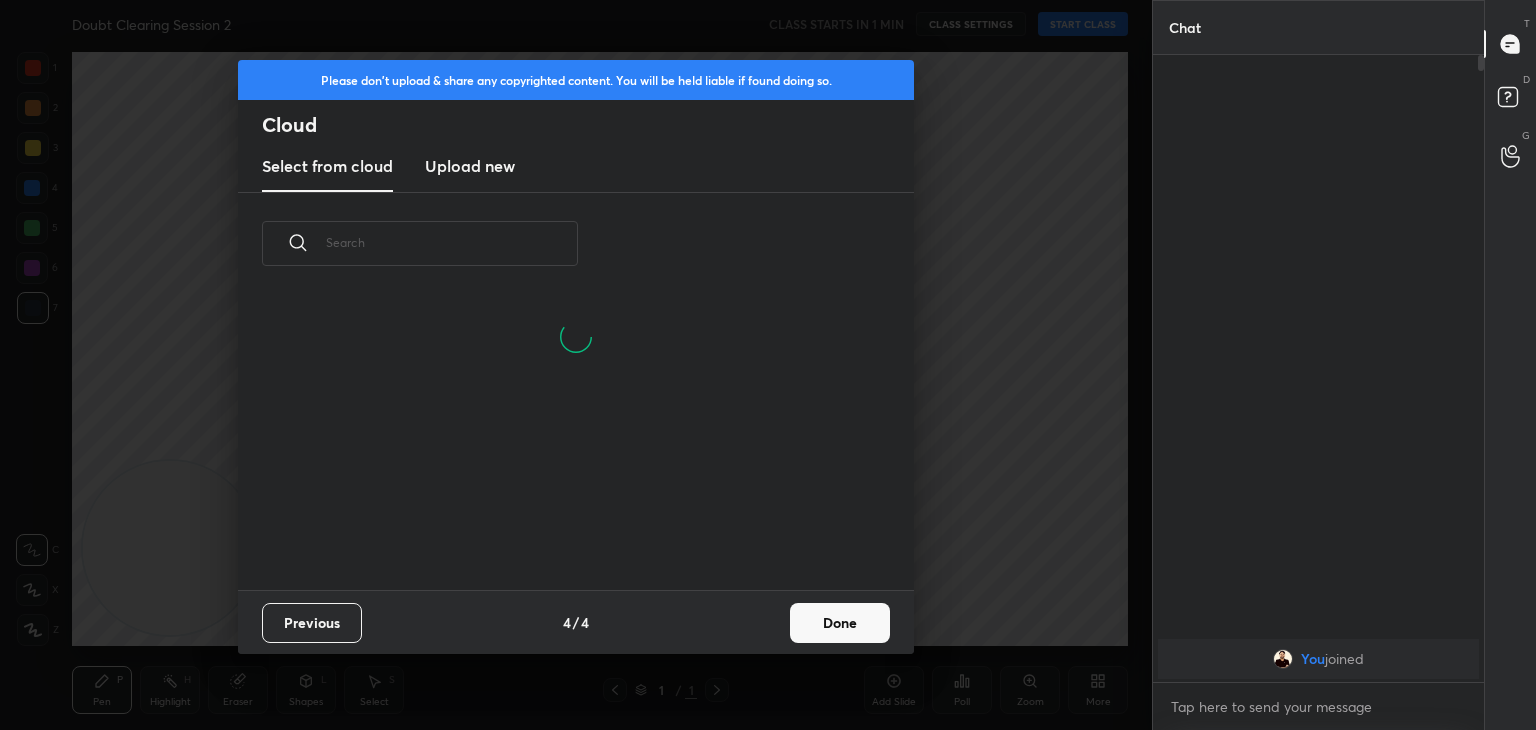 click on "Done" at bounding box center (840, 623) 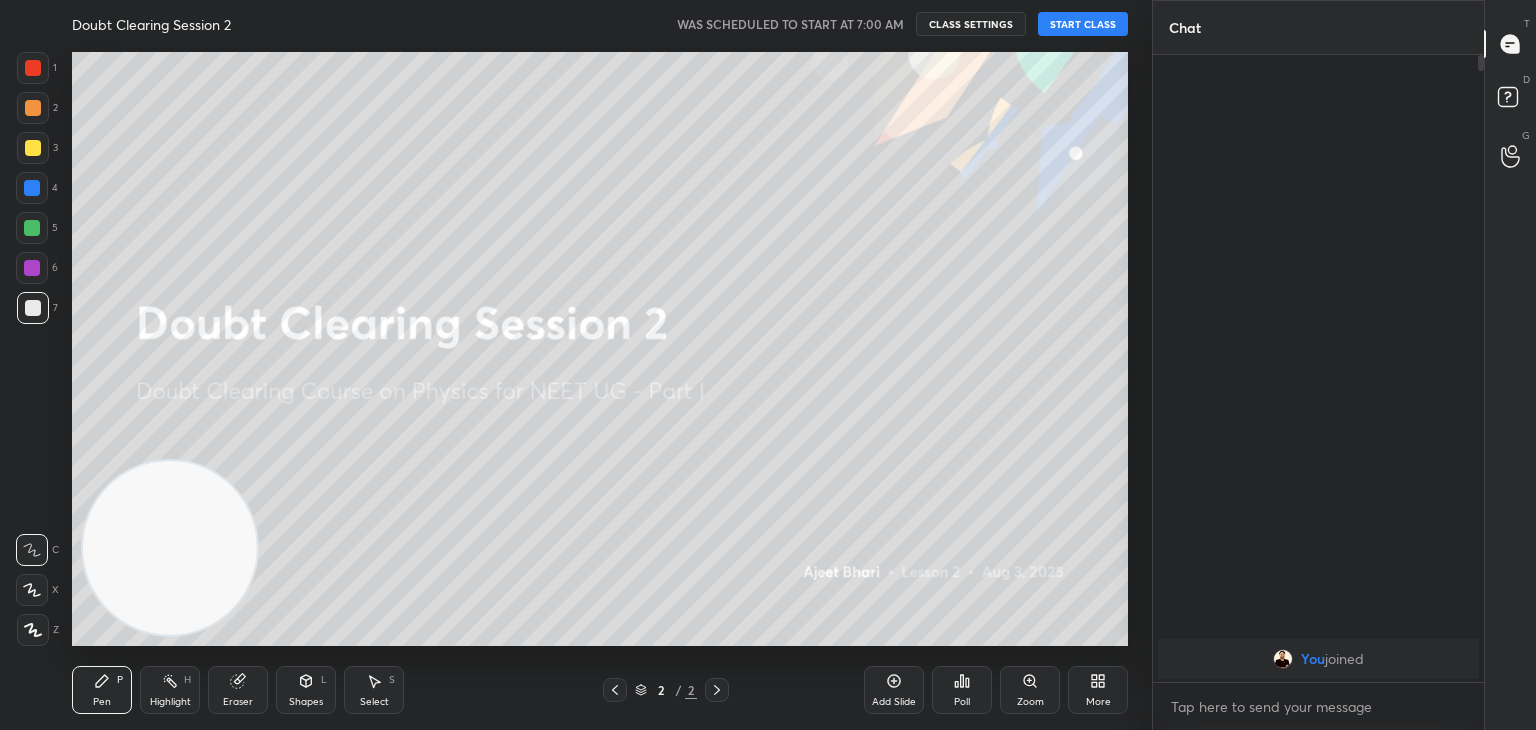click on "START CLASS" at bounding box center (1083, 24) 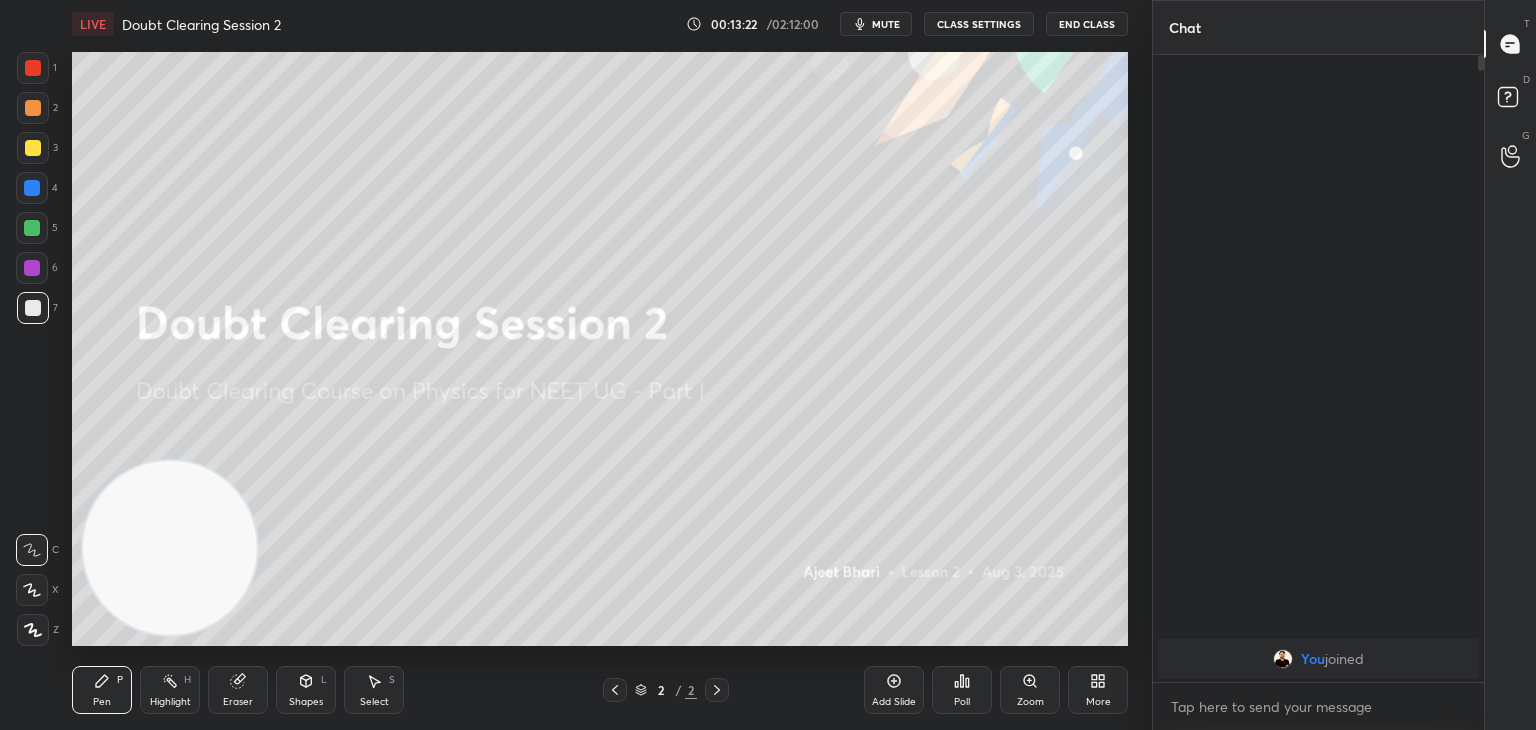 click on "mute" at bounding box center [886, 24] 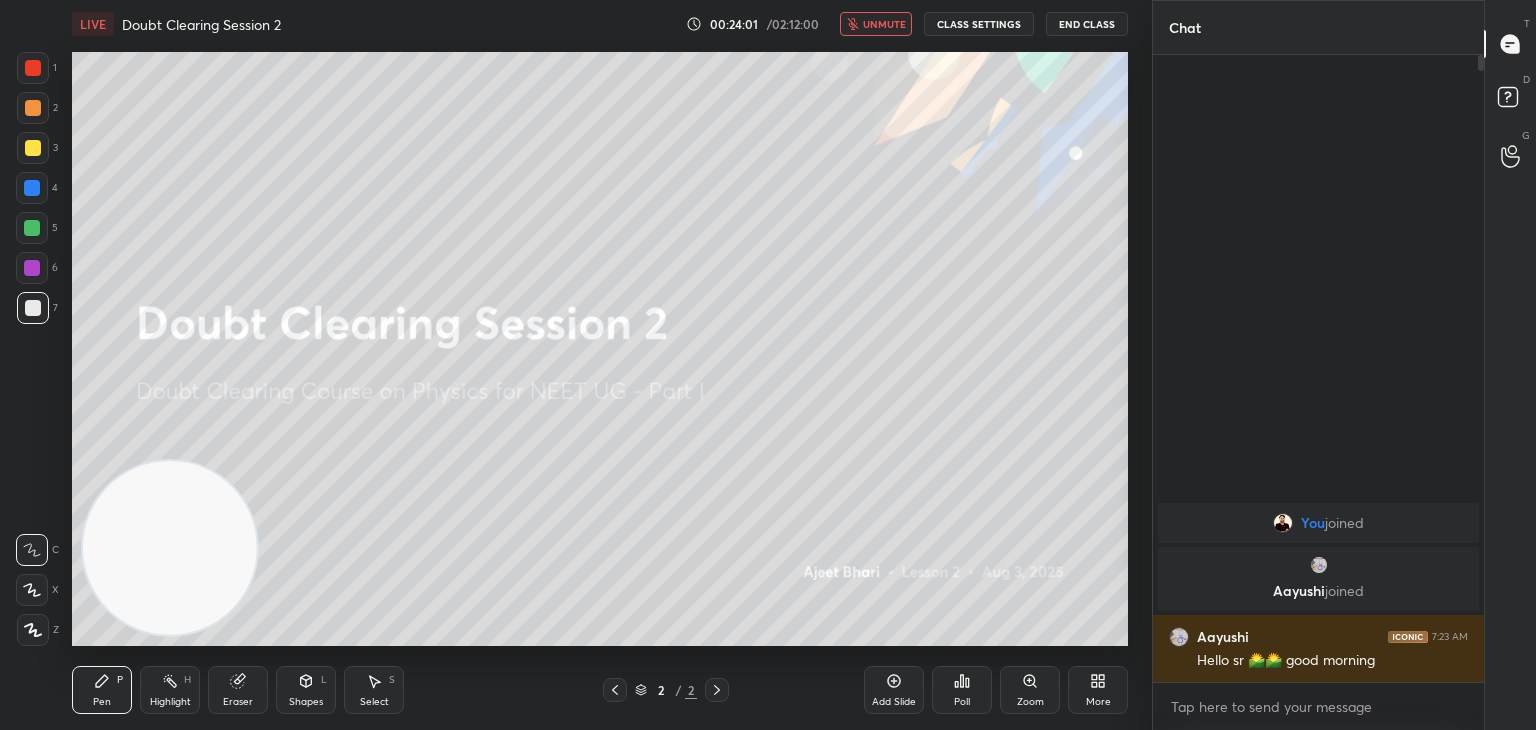 click on "LIVE Doubt Clearing Session 2 00:24:01 /  02:12:00 unmute CLASS SETTINGS End Class" at bounding box center (600, 24) 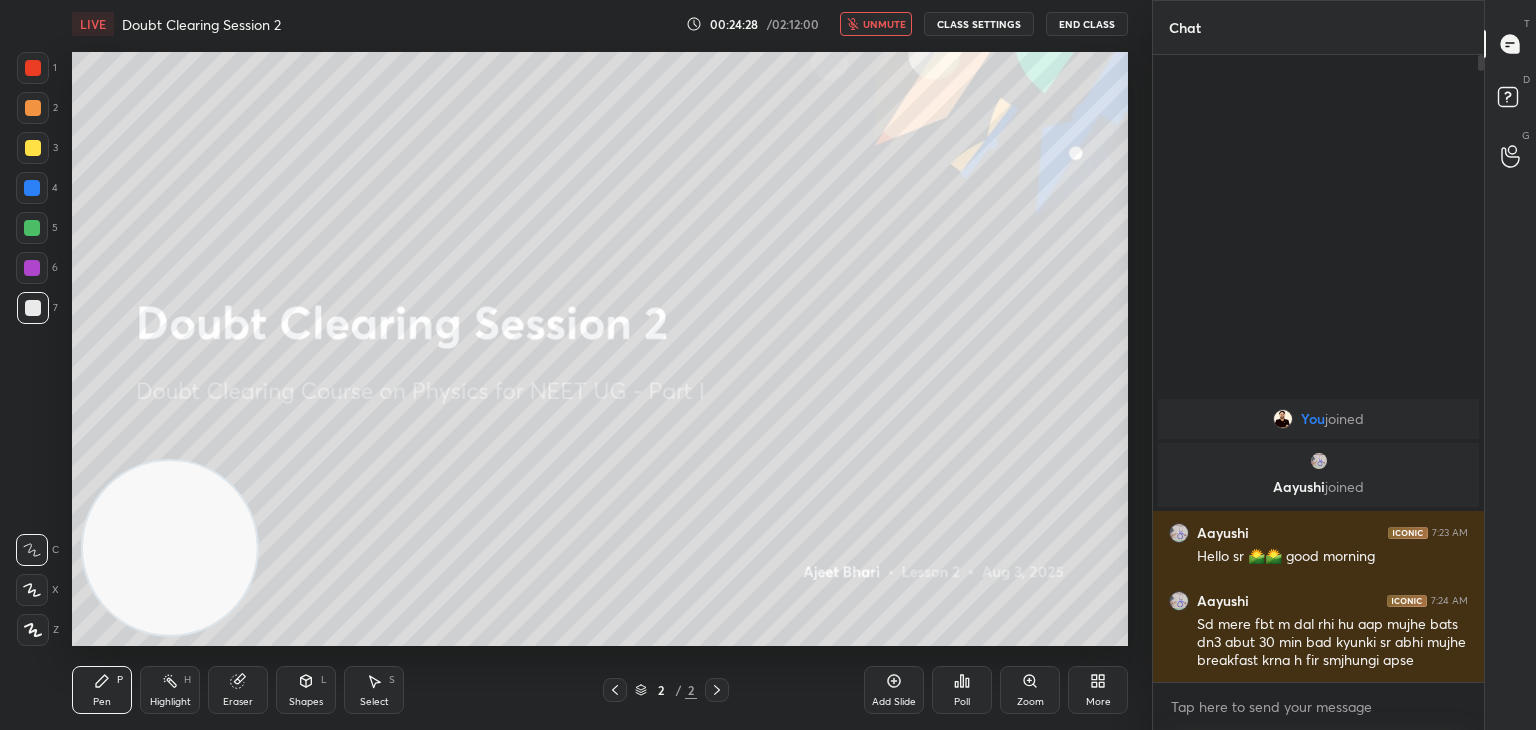 click on "unmute" at bounding box center [884, 24] 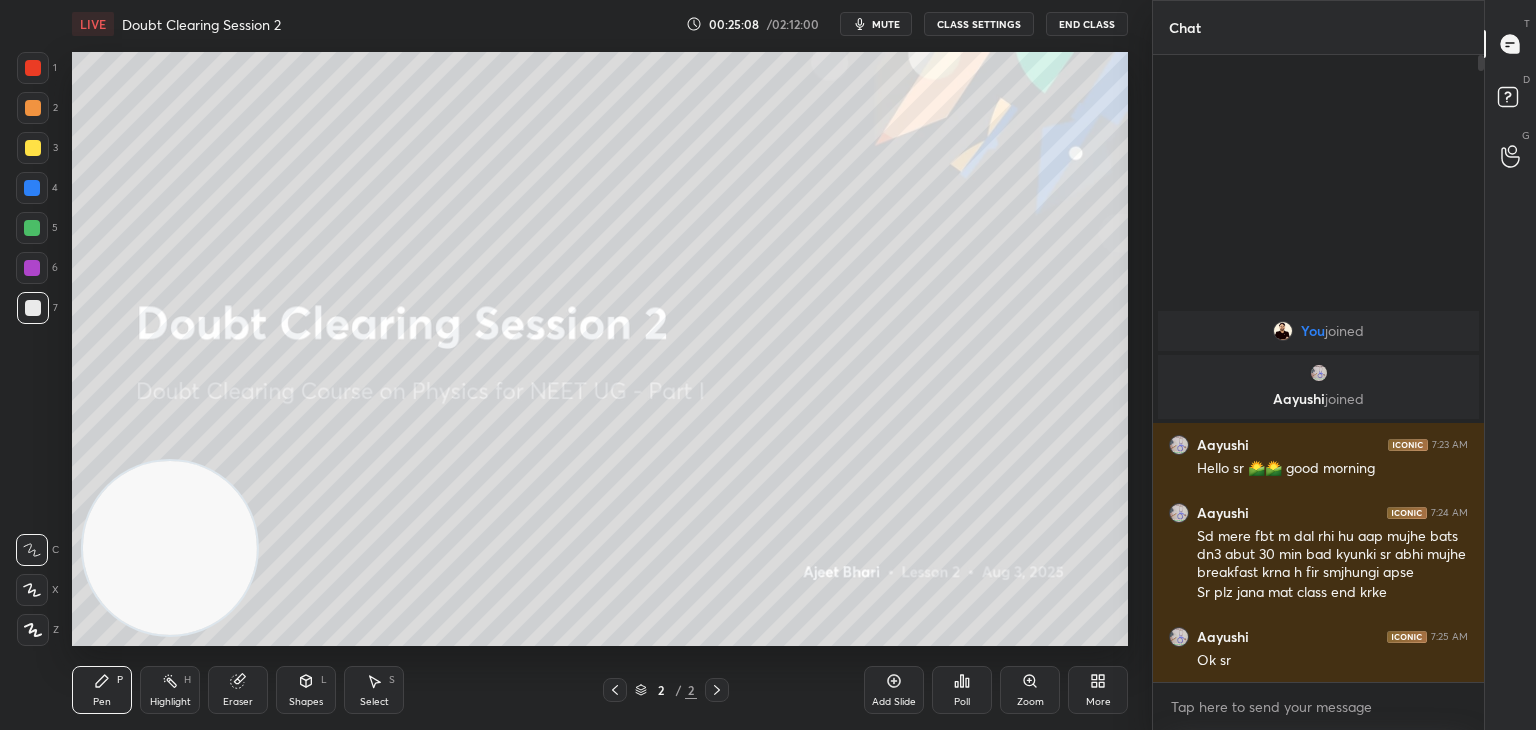 click 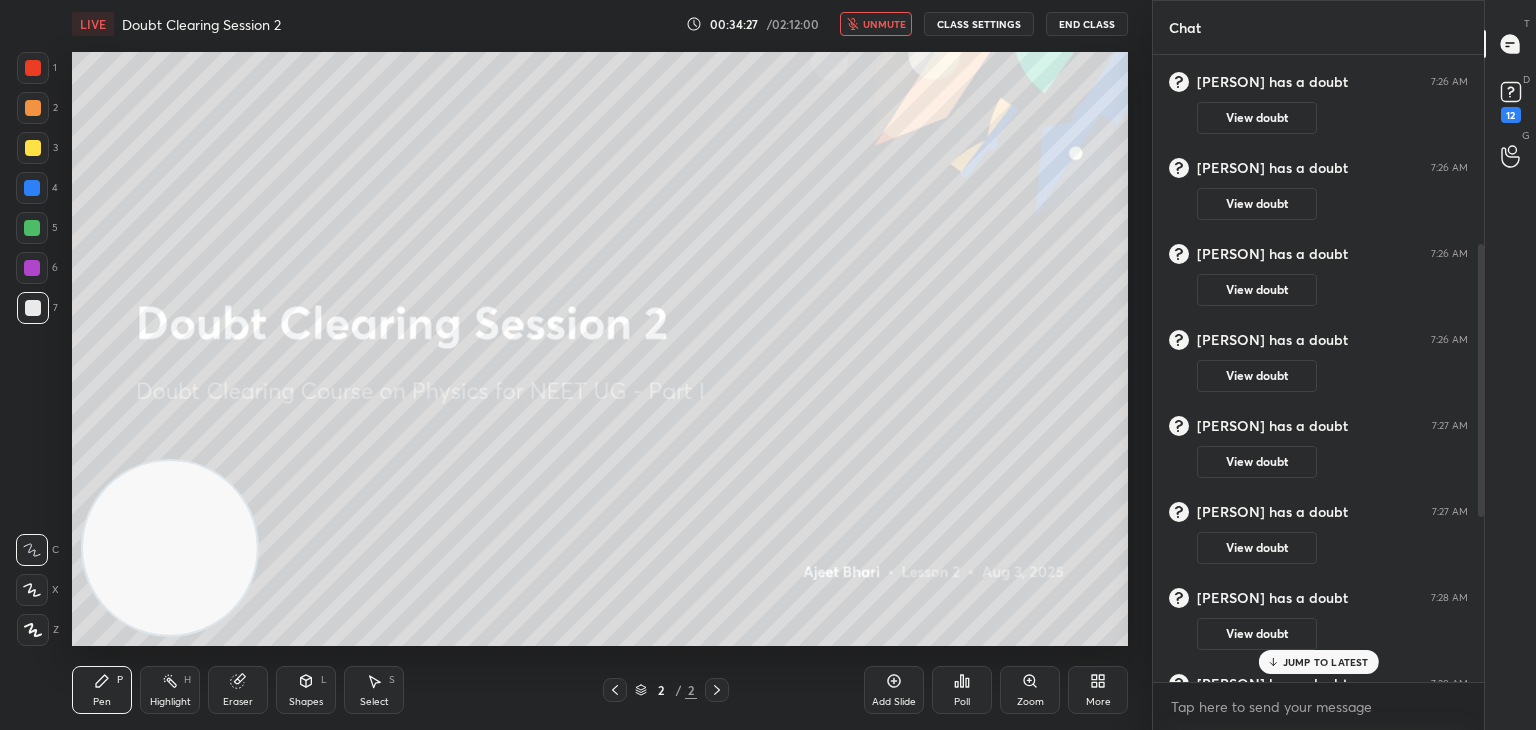 scroll, scrollTop: 818, scrollLeft: 0, axis: vertical 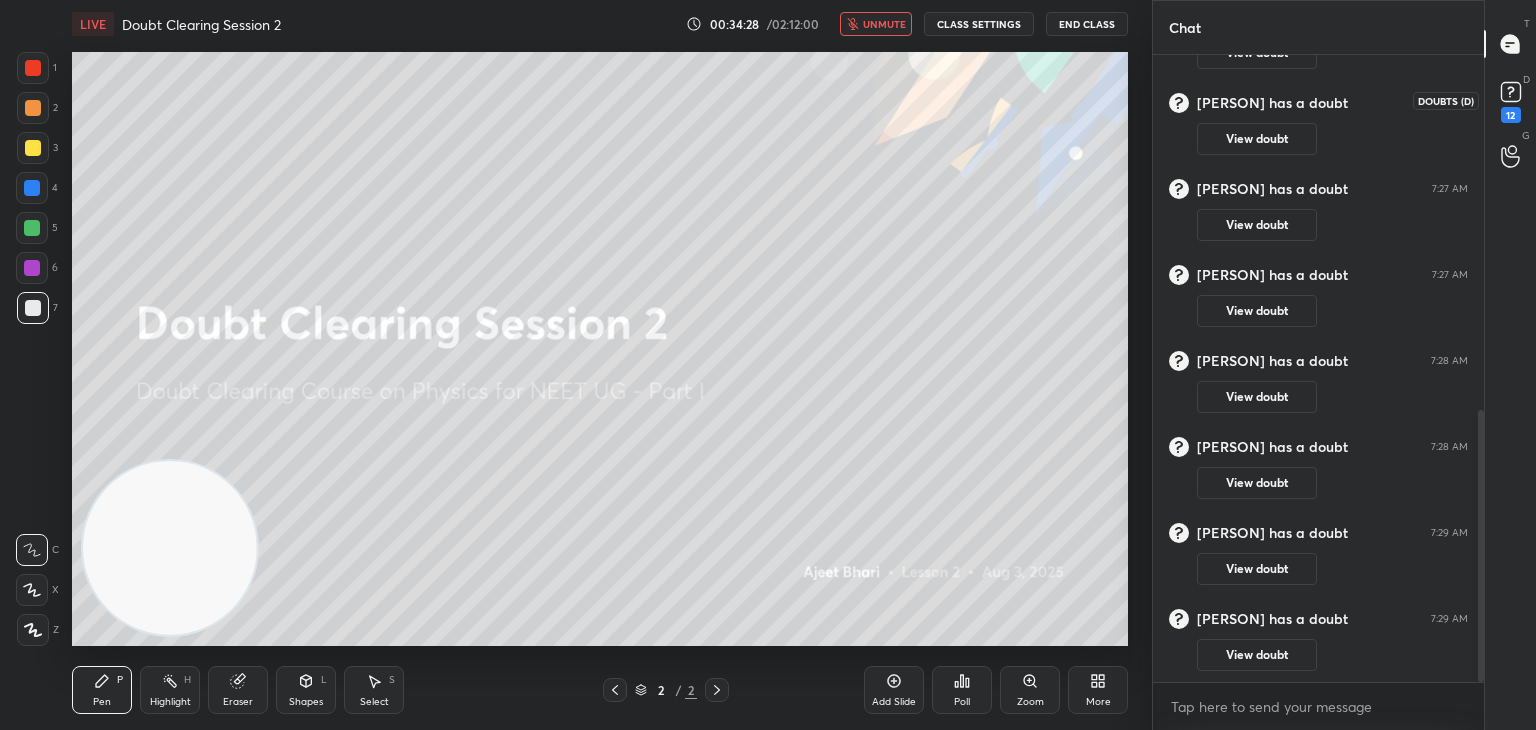 click on "12" at bounding box center [1511, 100] 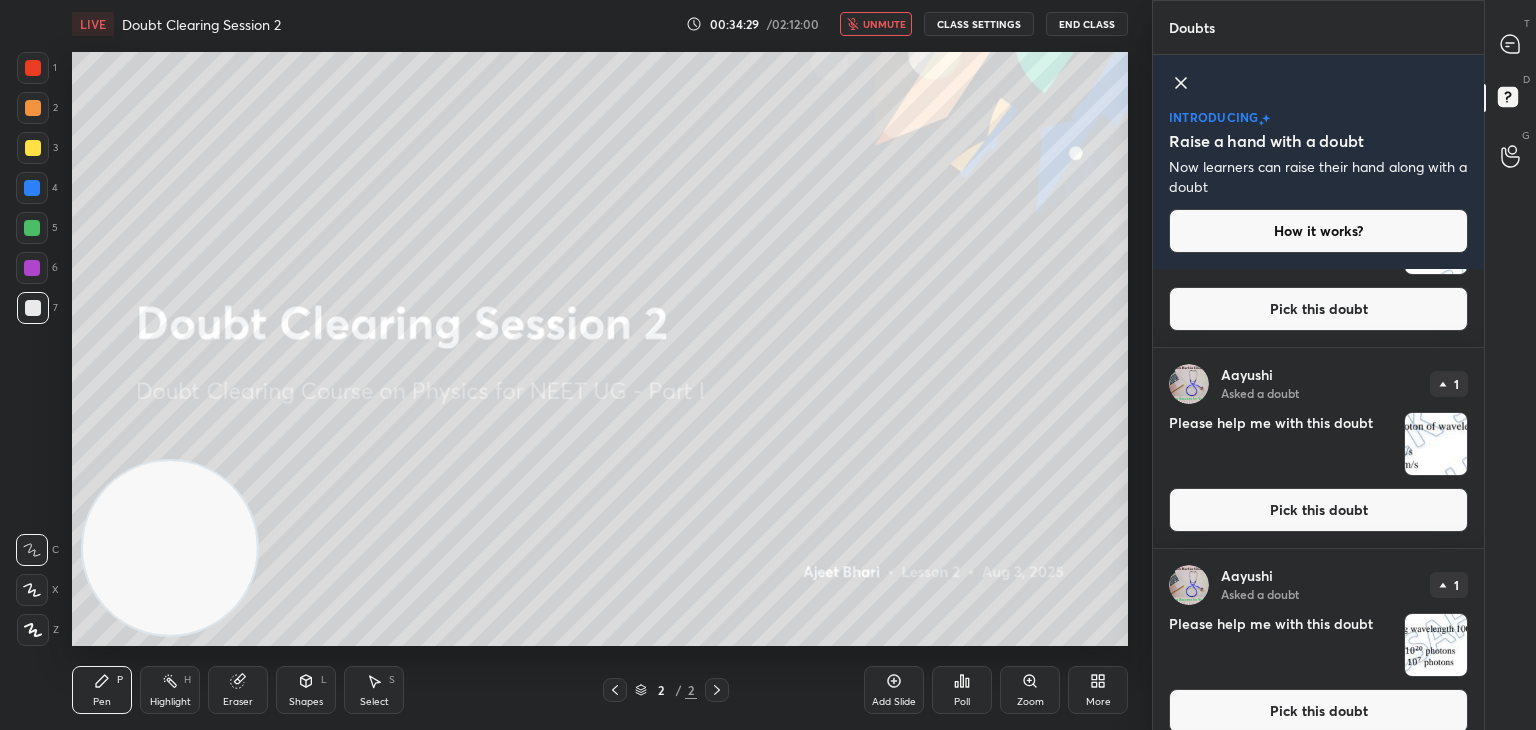 click on "introducing Raise a hand with a doubt Now learners can raise their hand along with a doubt  How it works?" at bounding box center (1318, 162) 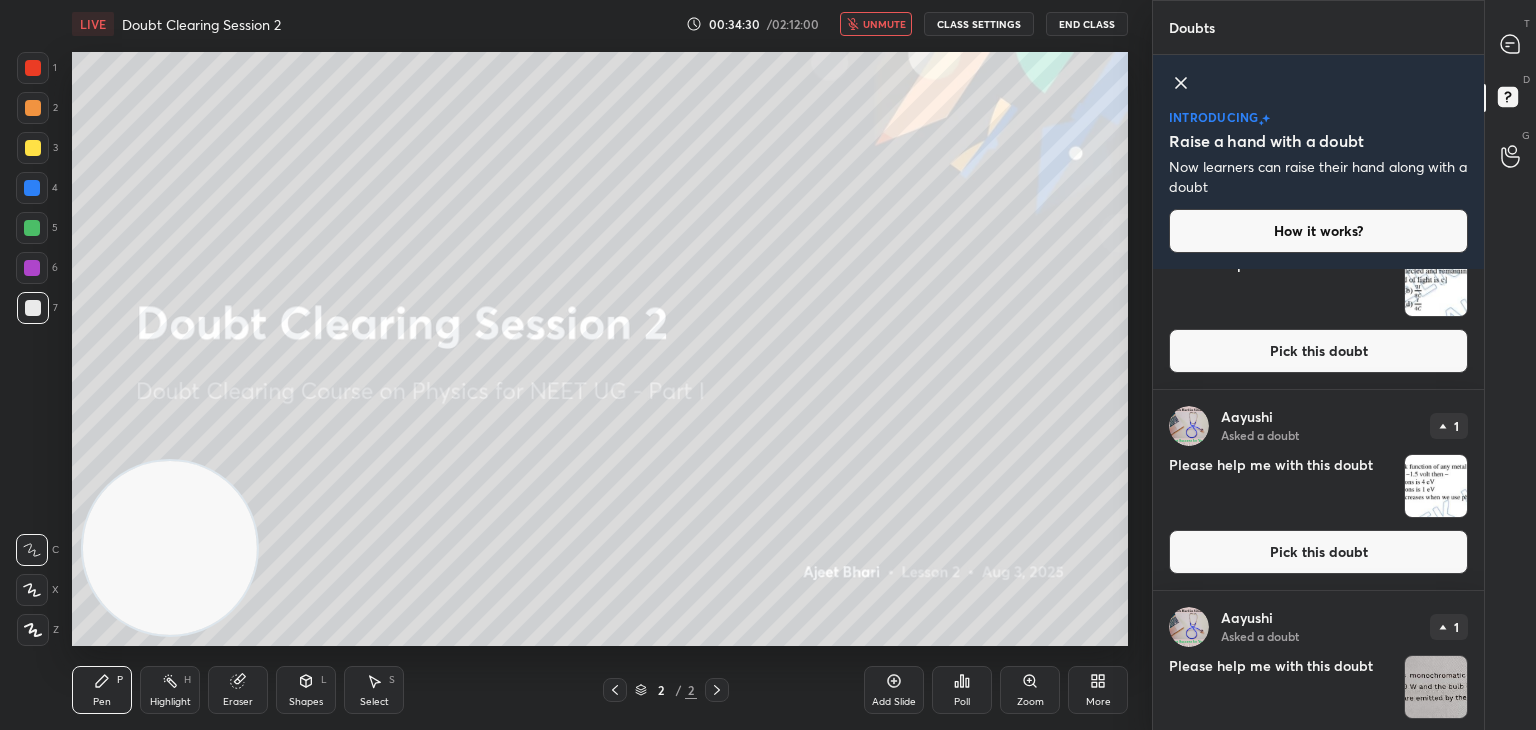 scroll, scrollTop: 1951, scrollLeft: 0, axis: vertical 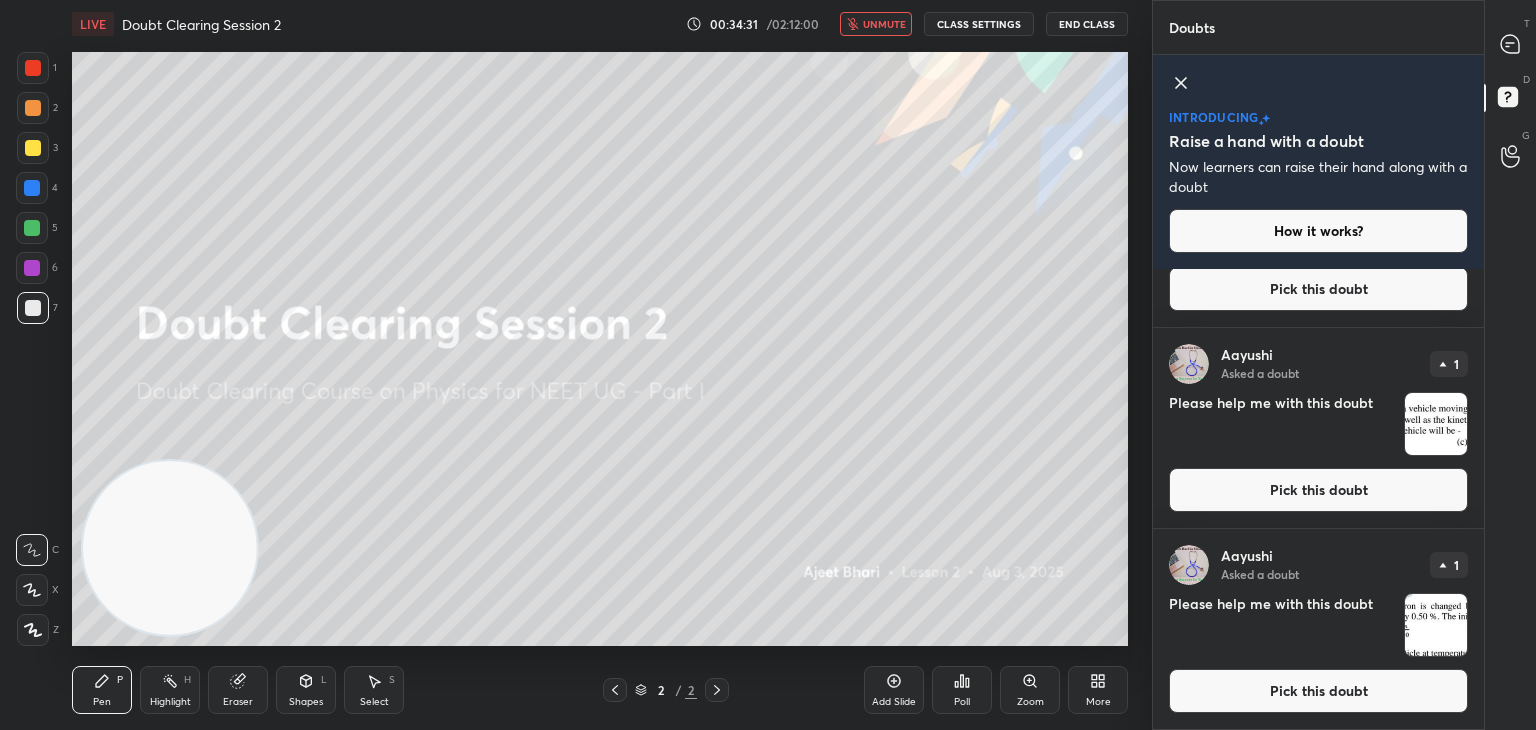 click on "introducing Raise a hand with a doubt Now learners can raise their hand along with a doubt  How it works?" at bounding box center (1318, 162) 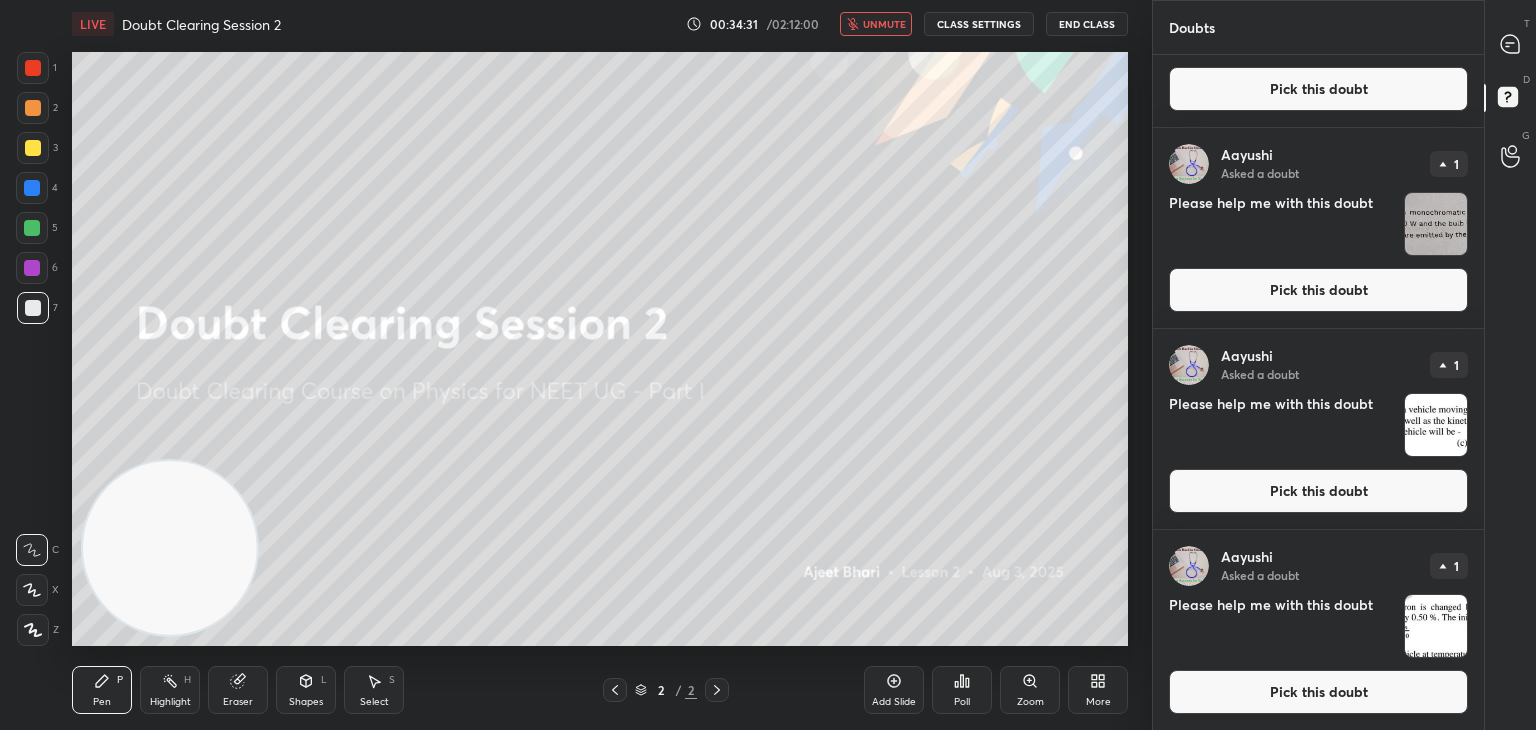 scroll, scrollTop: 6, scrollLeft: 6, axis: both 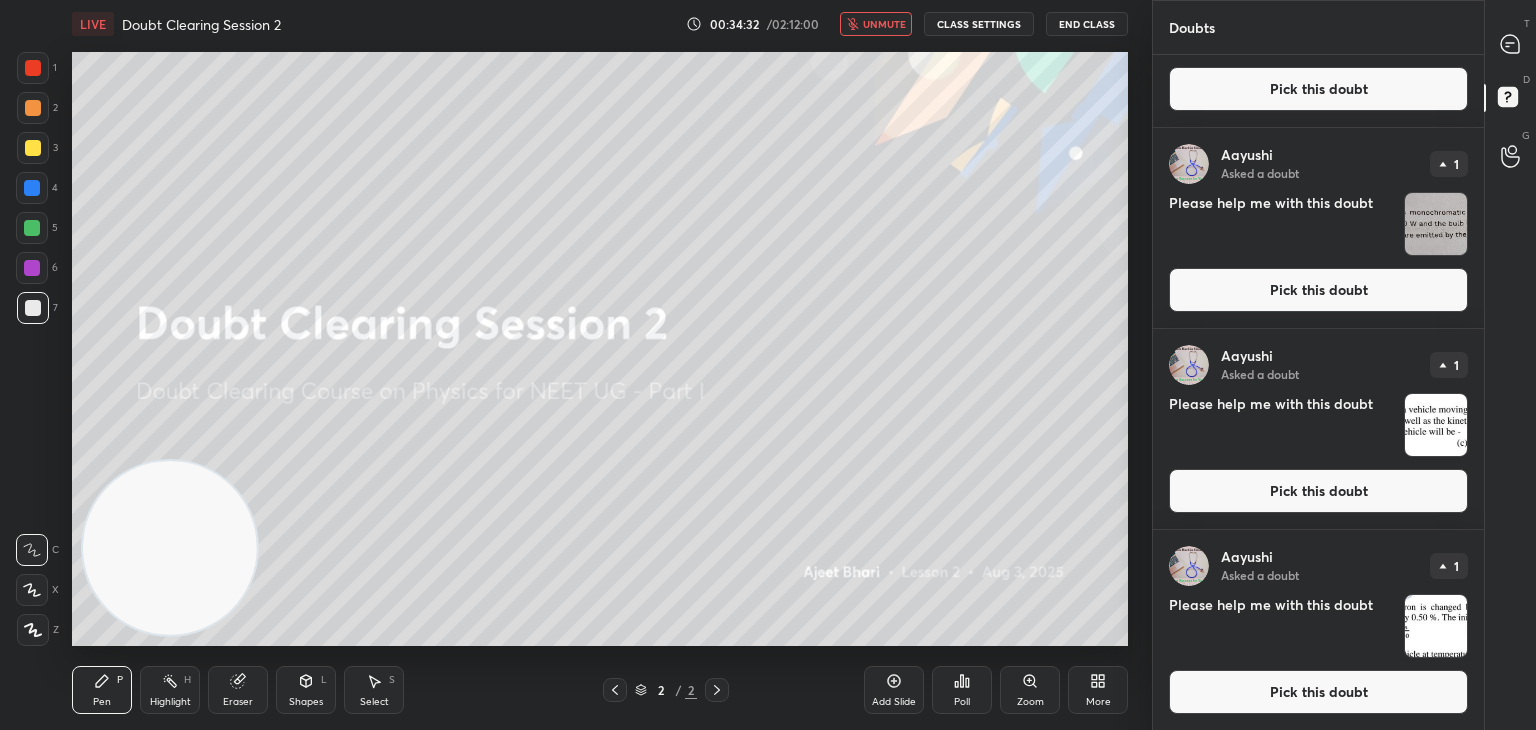 click at bounding box center [1511, 44] 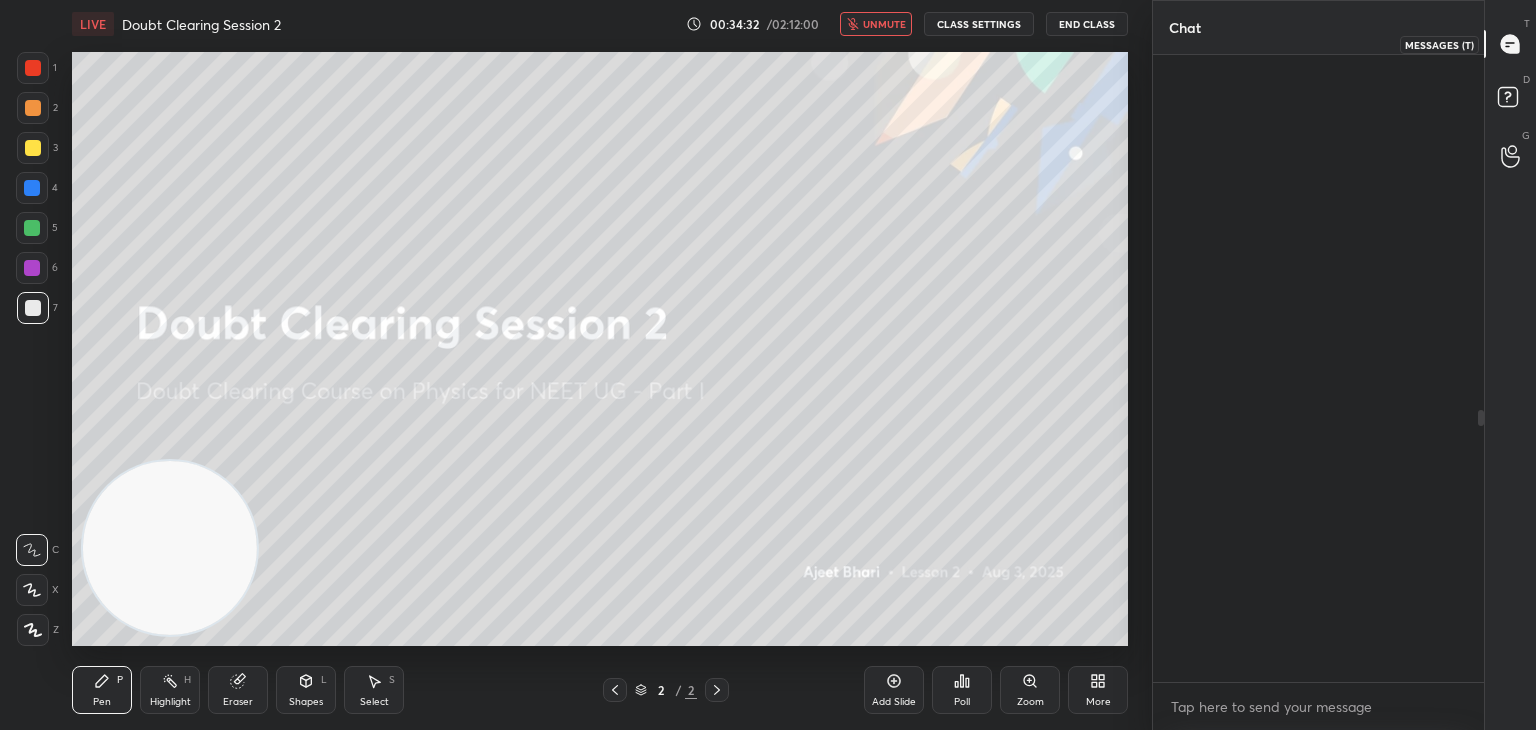 scroll, scrollTop: 818, scrollLeft: 0, axis: vertical 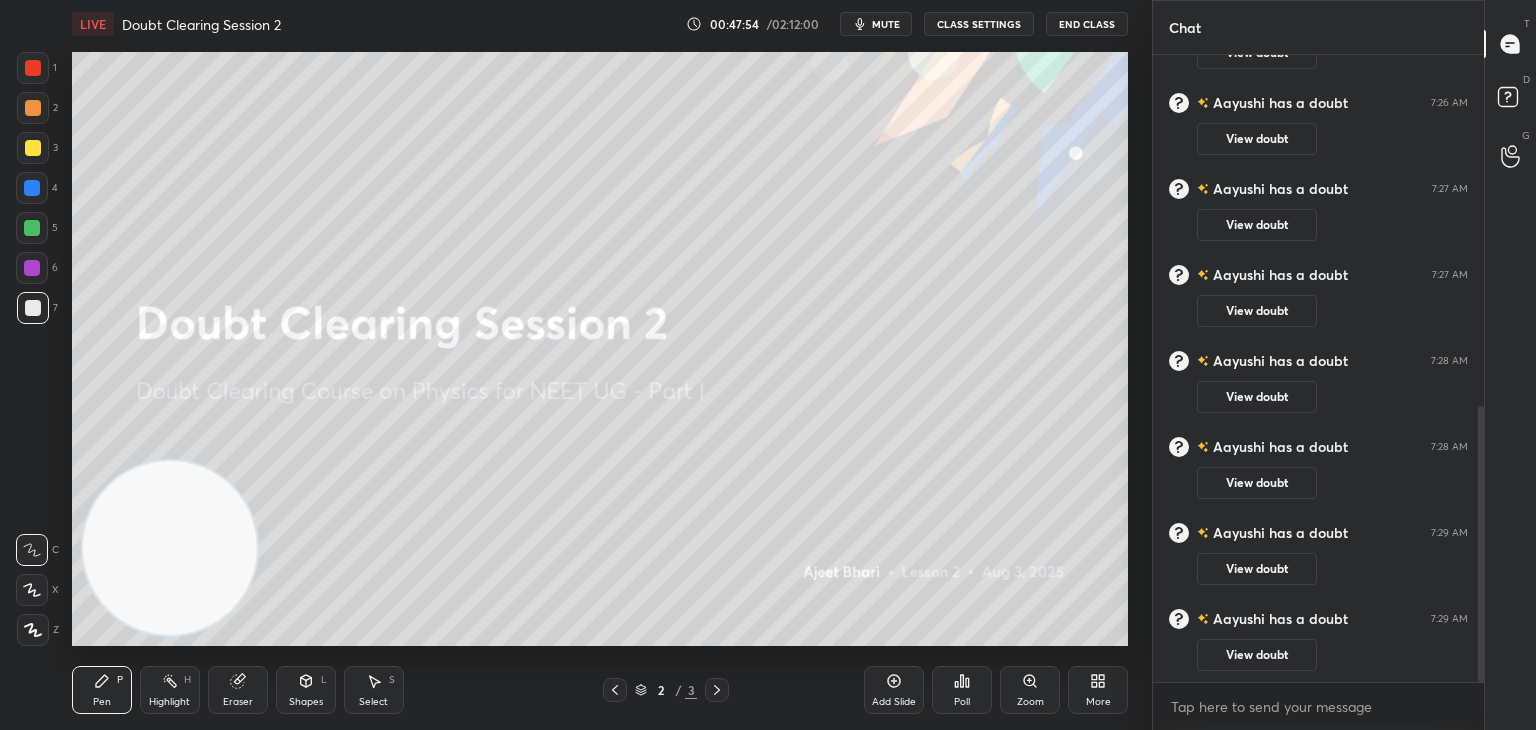 click on "mute" at bounding box center (876, 24) 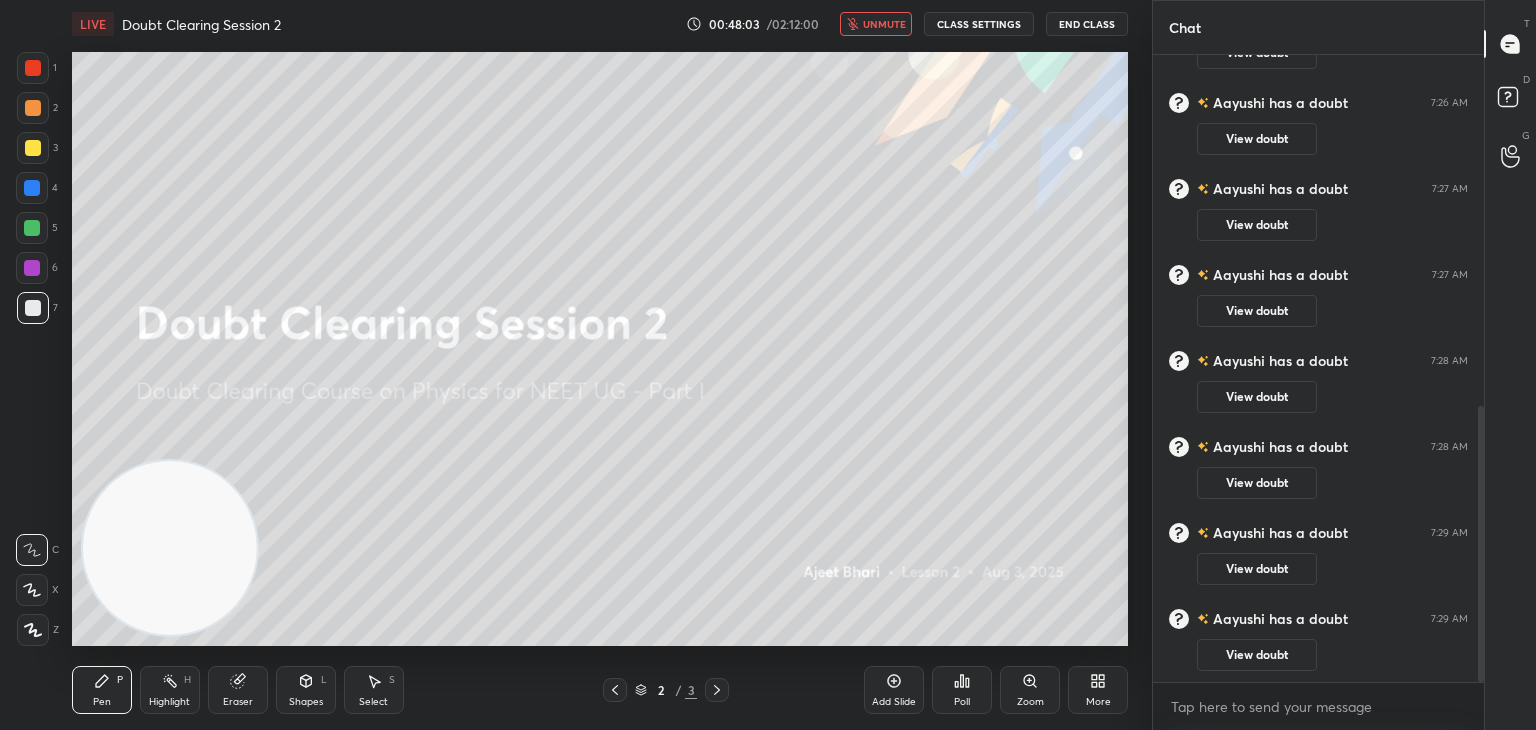 click on "Chat" at bounding box center (1318, 27) 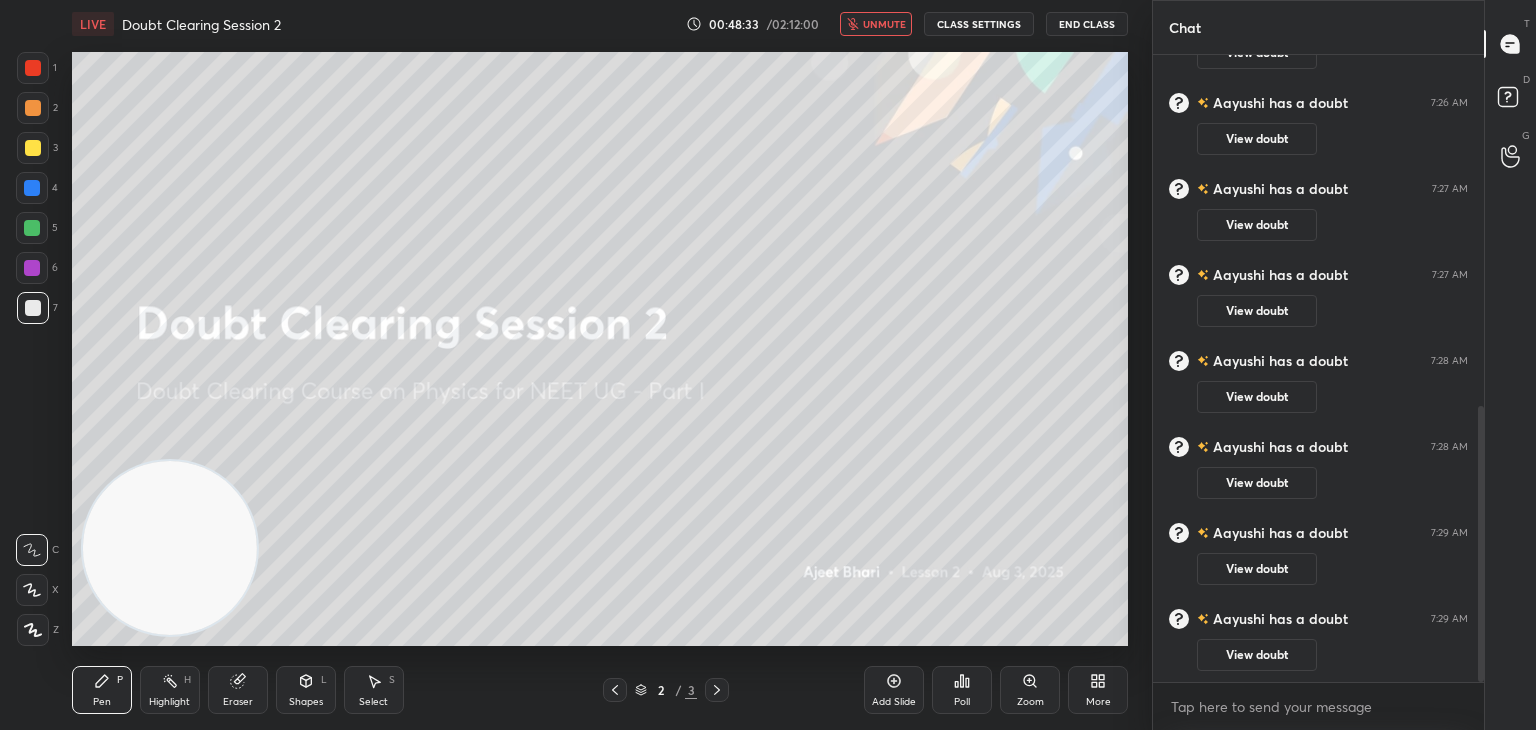 click on "Chat" at bounding box center (1318, 27) 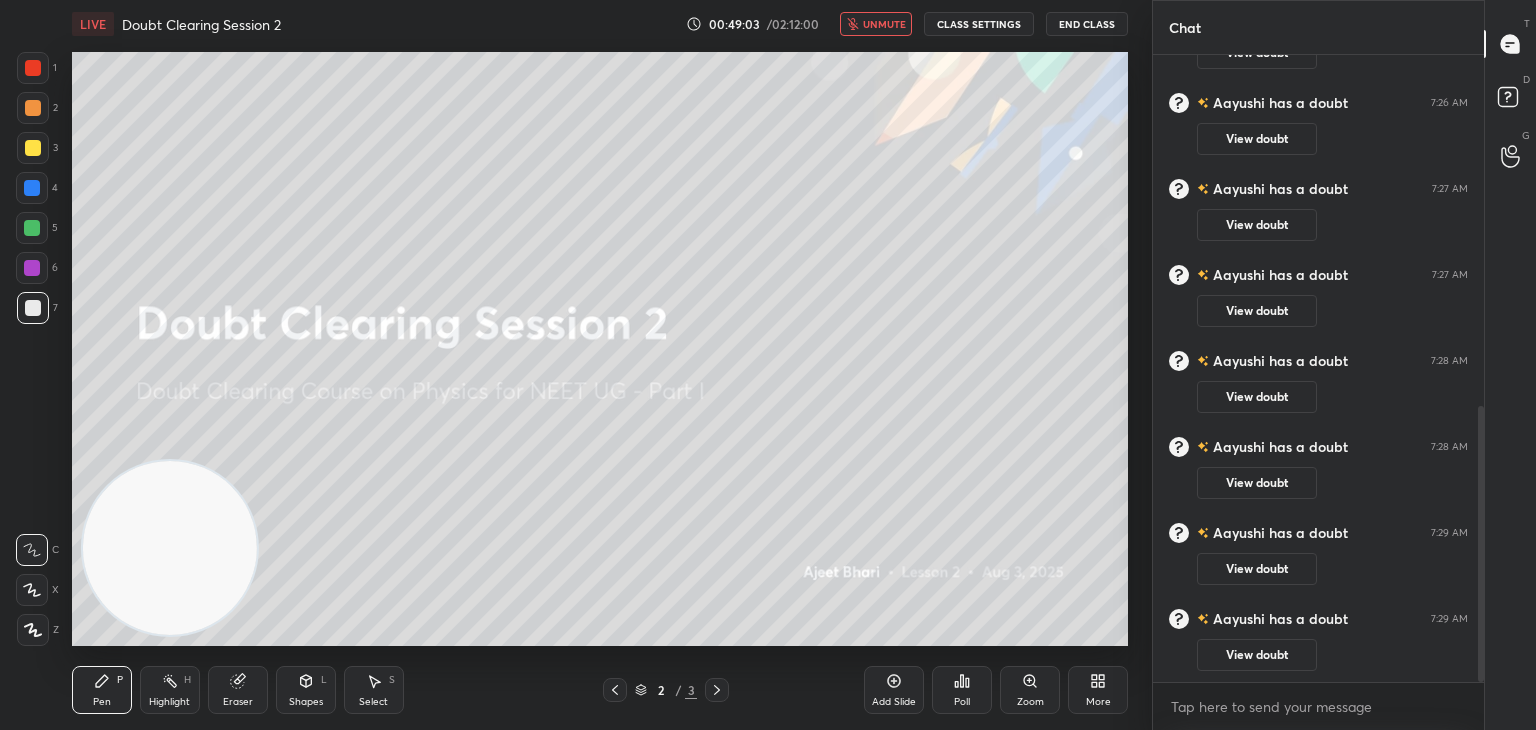 click on "Chat" at bounding box center (1318, 27) 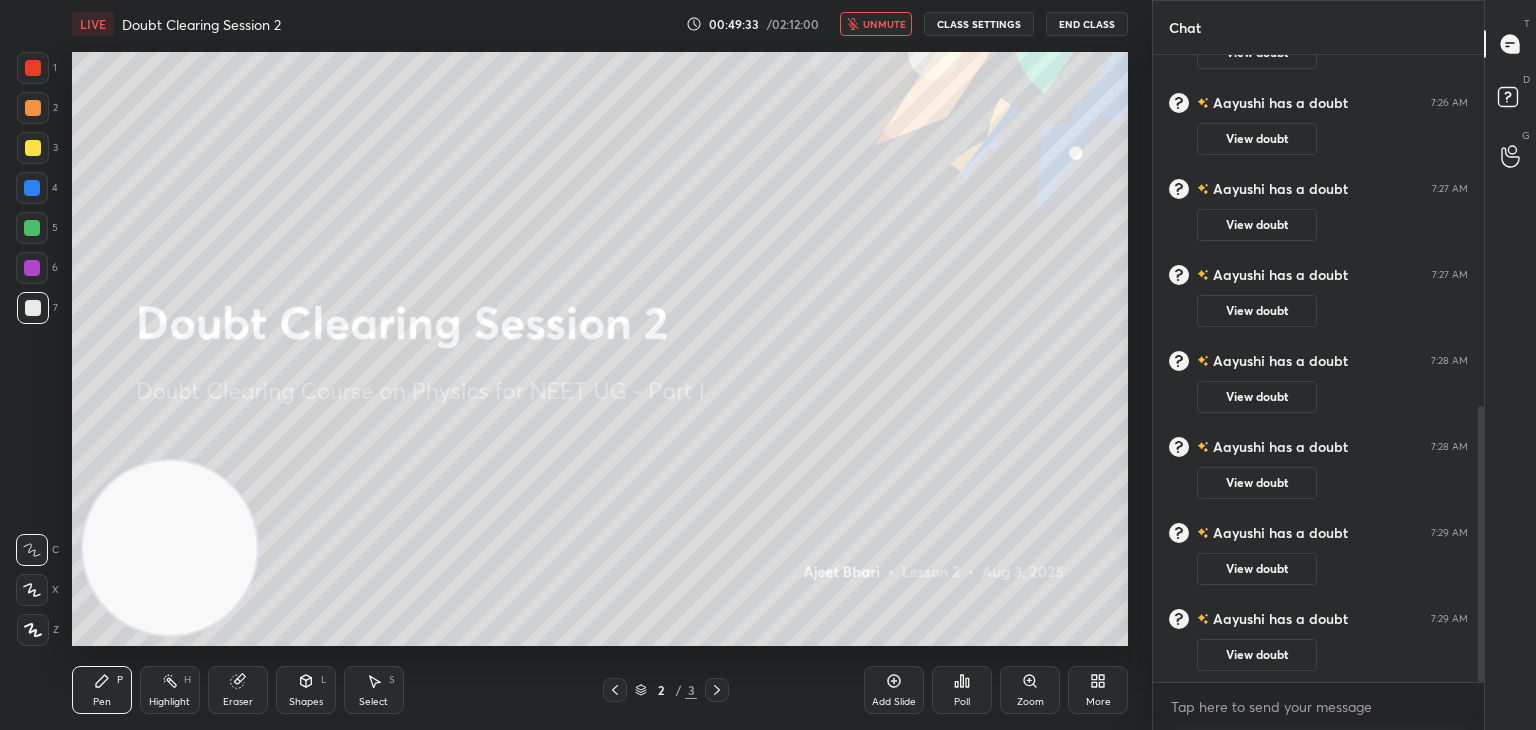 click on "Chat" at bounding box center (1318, 27) 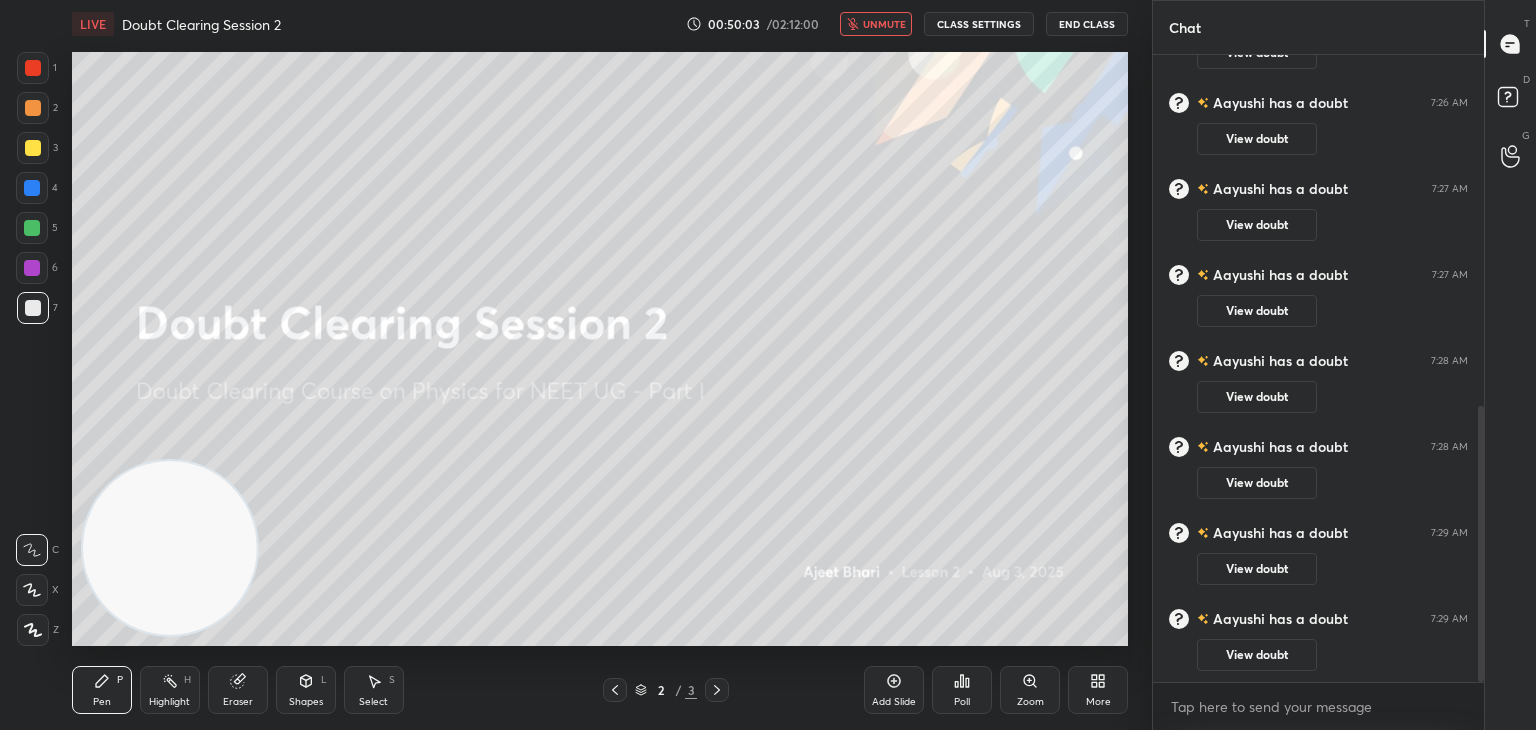 click on "Chat" at bounding box center [1318, 27] 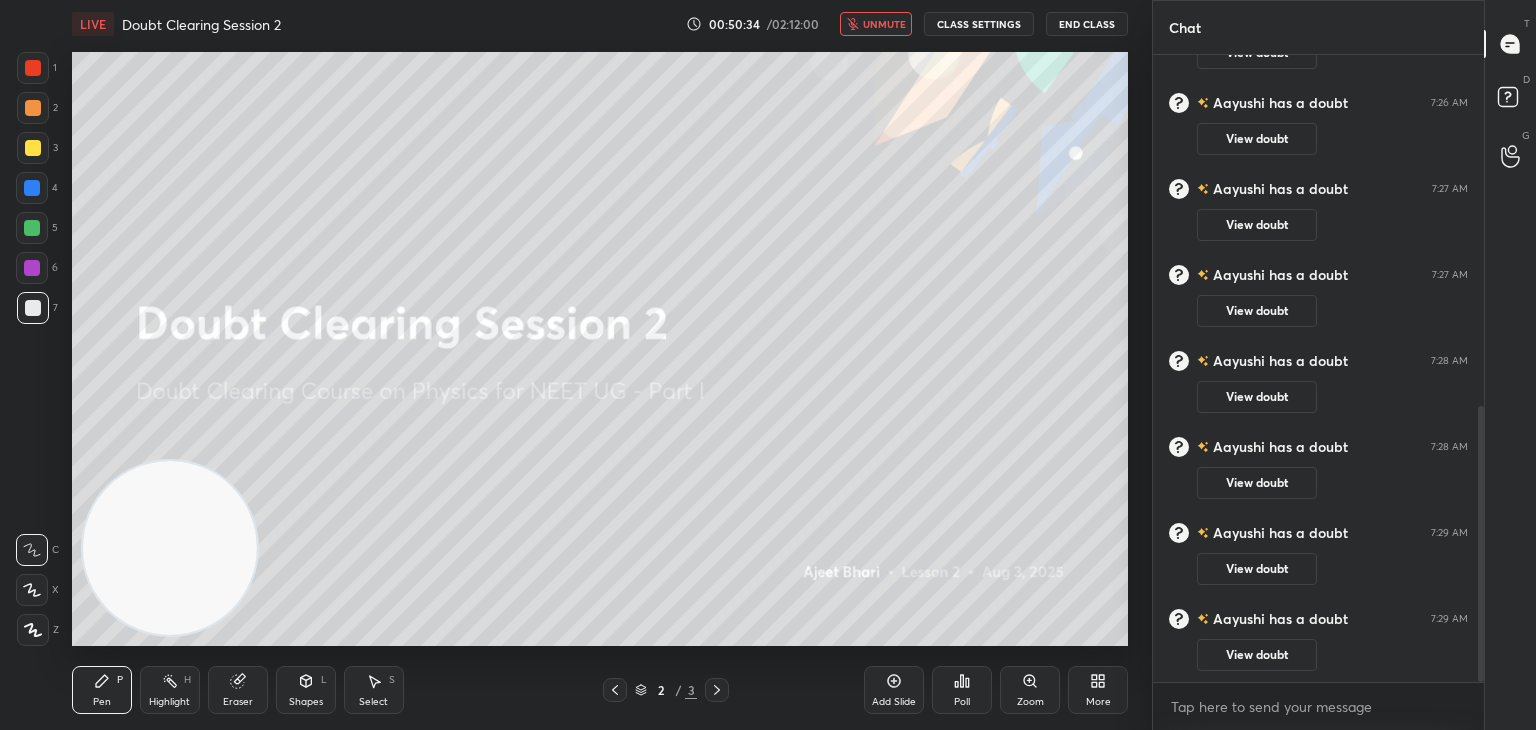click on "Chat" at bounding box center [1318, 27] 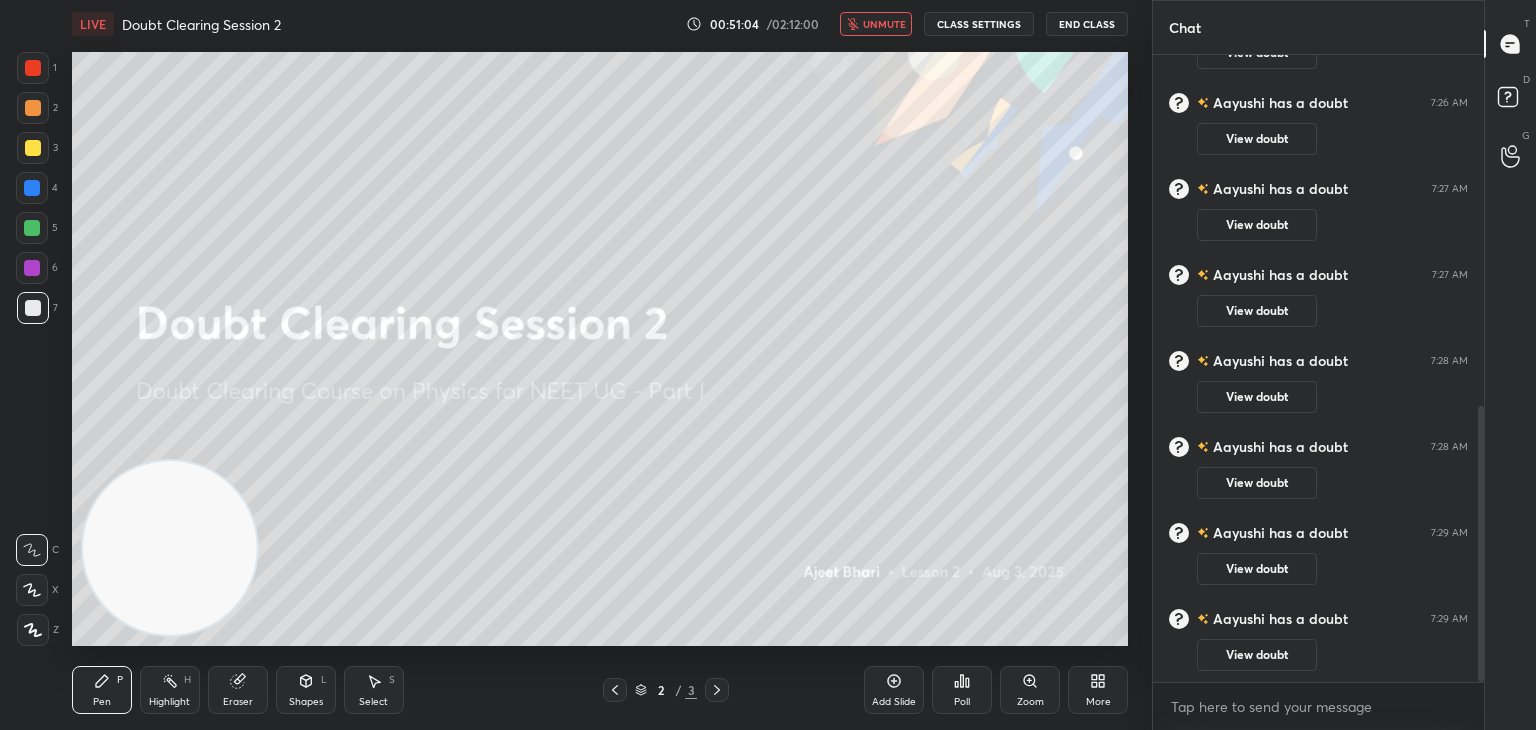 click on "Chat" at bounding box center [1318, 27] 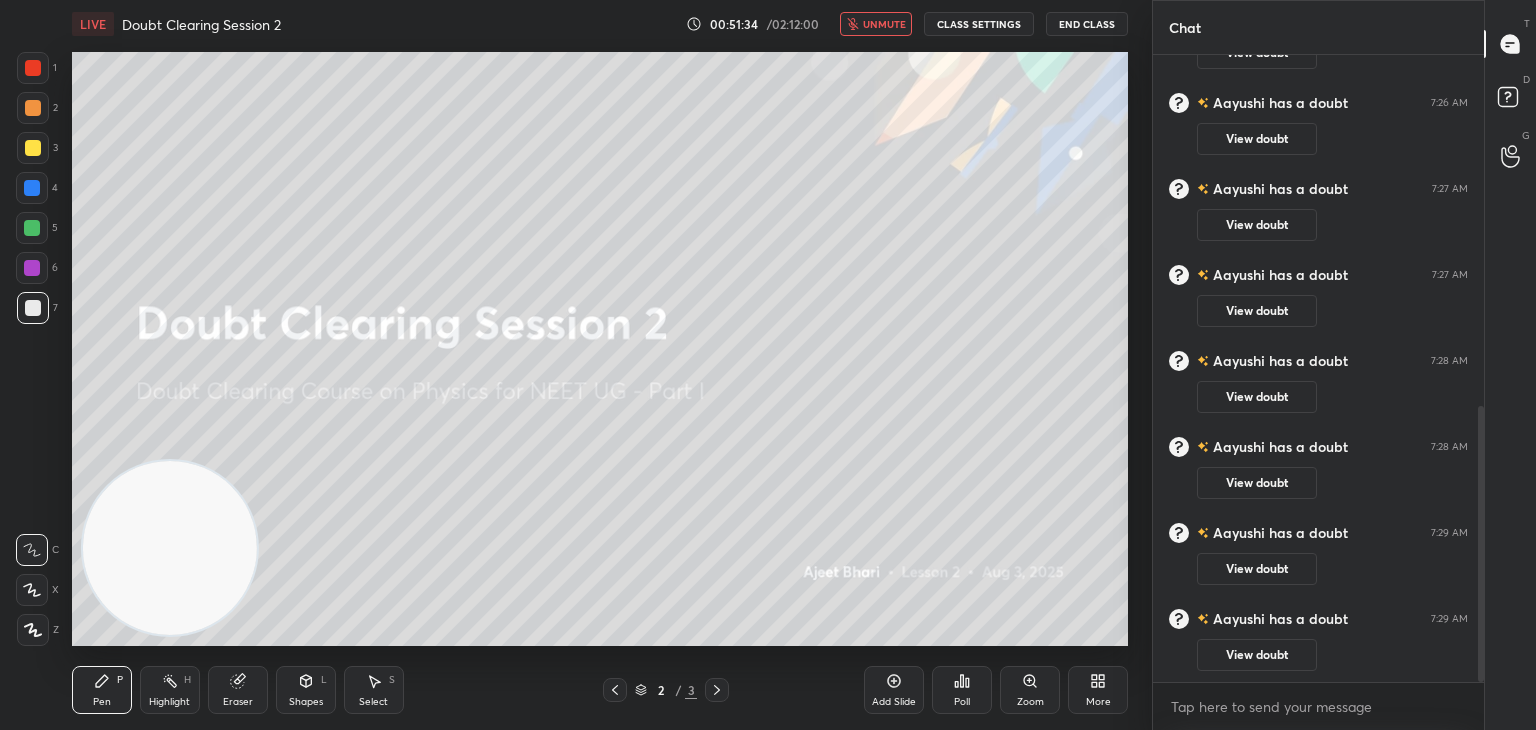 click on "Chat" at bounding box center (1318, 27) 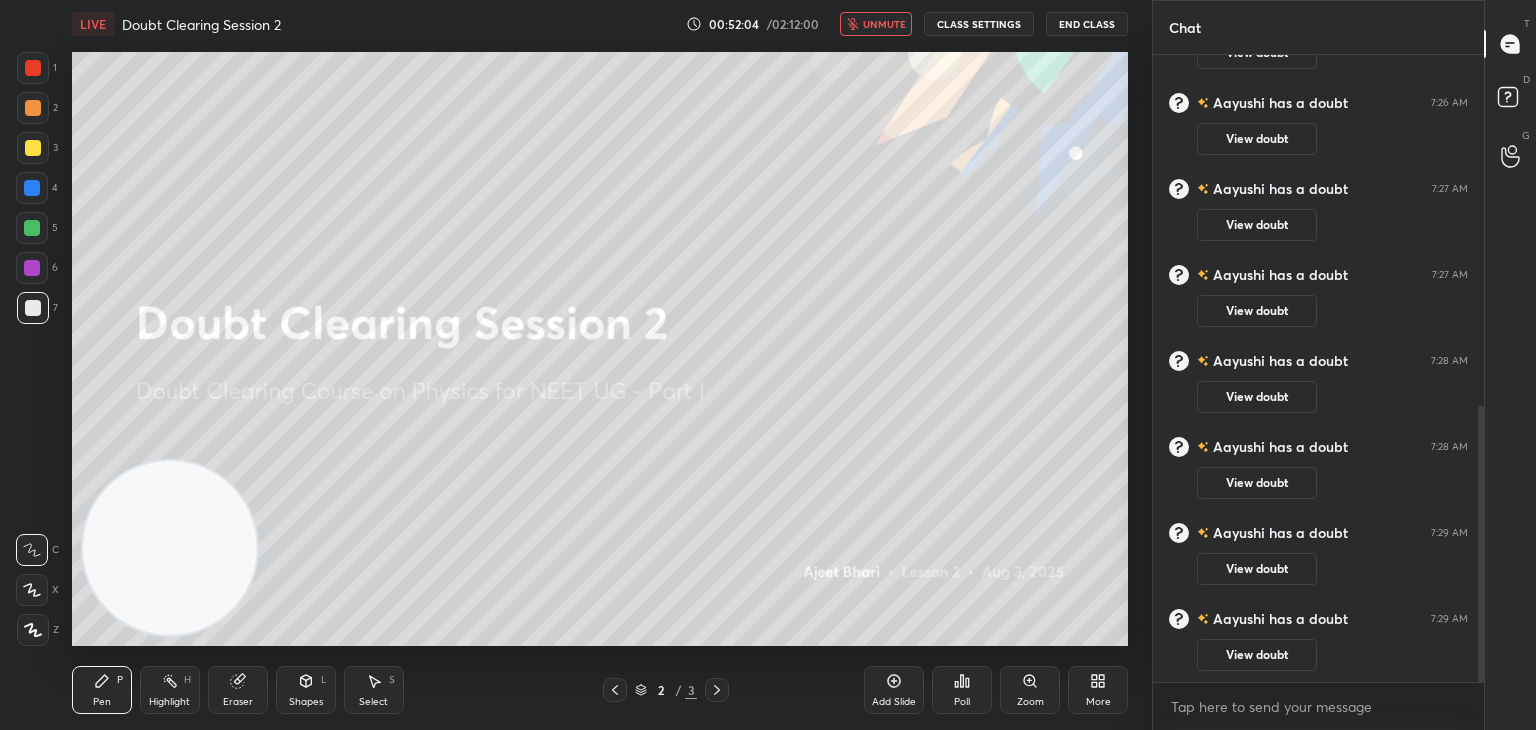 click on "Chat" at bounding box center (1318, 27) 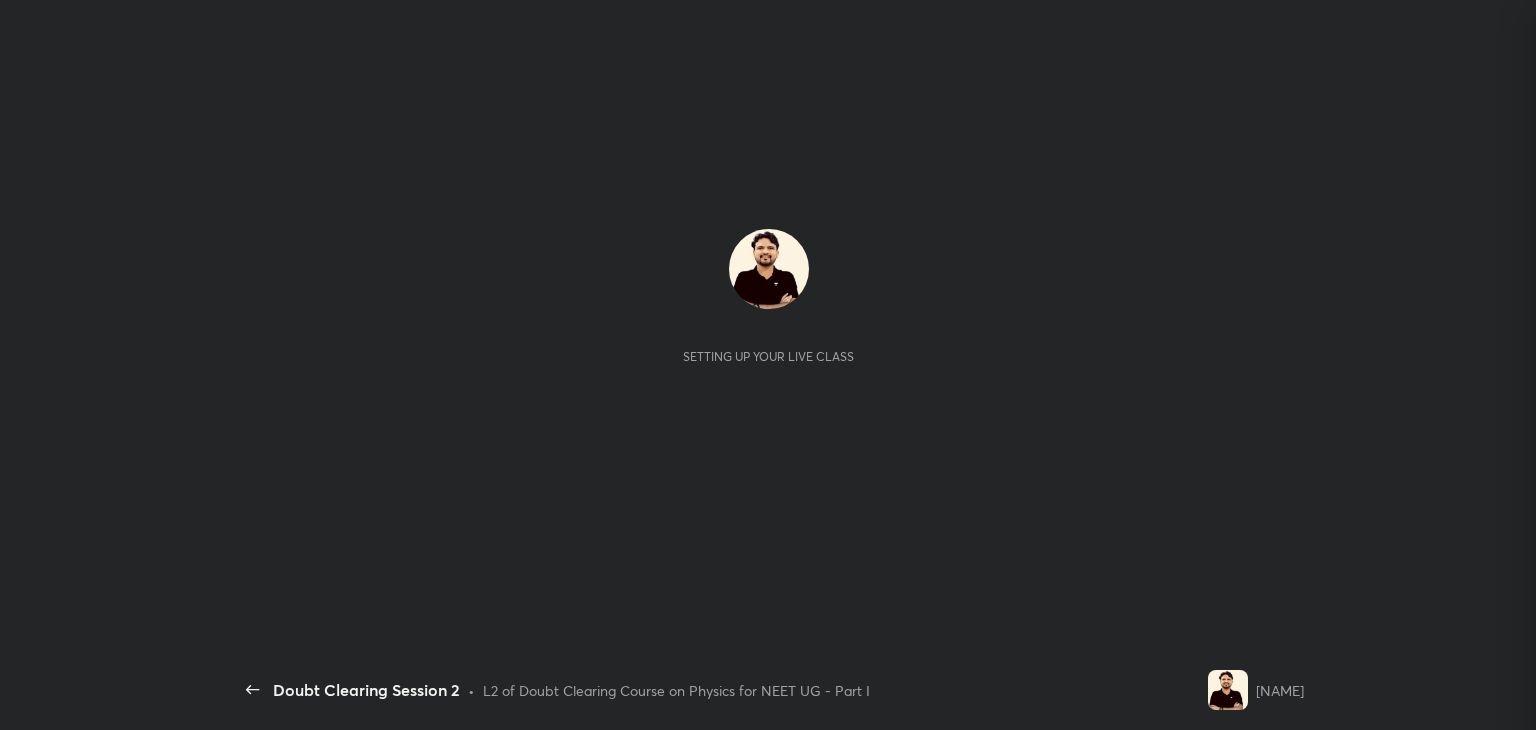 scroll, scrollTop: 0, scrollLeft: 0, axis: both 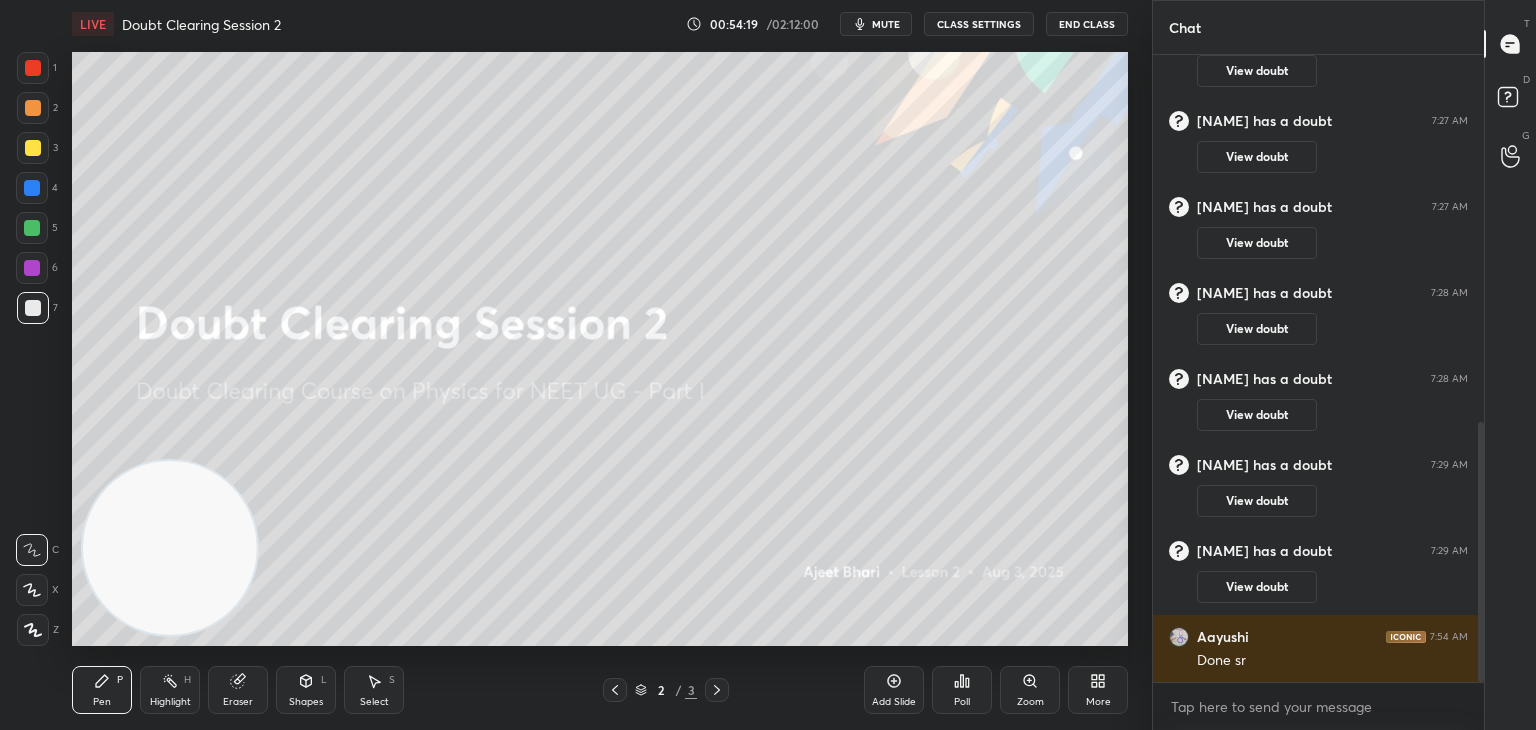 click on "LIVE Doubt Clearing Session 2 00:54:19 / 02:12:00 mute CLASS SETTINGS End Class" at bounding box center (600, 24) 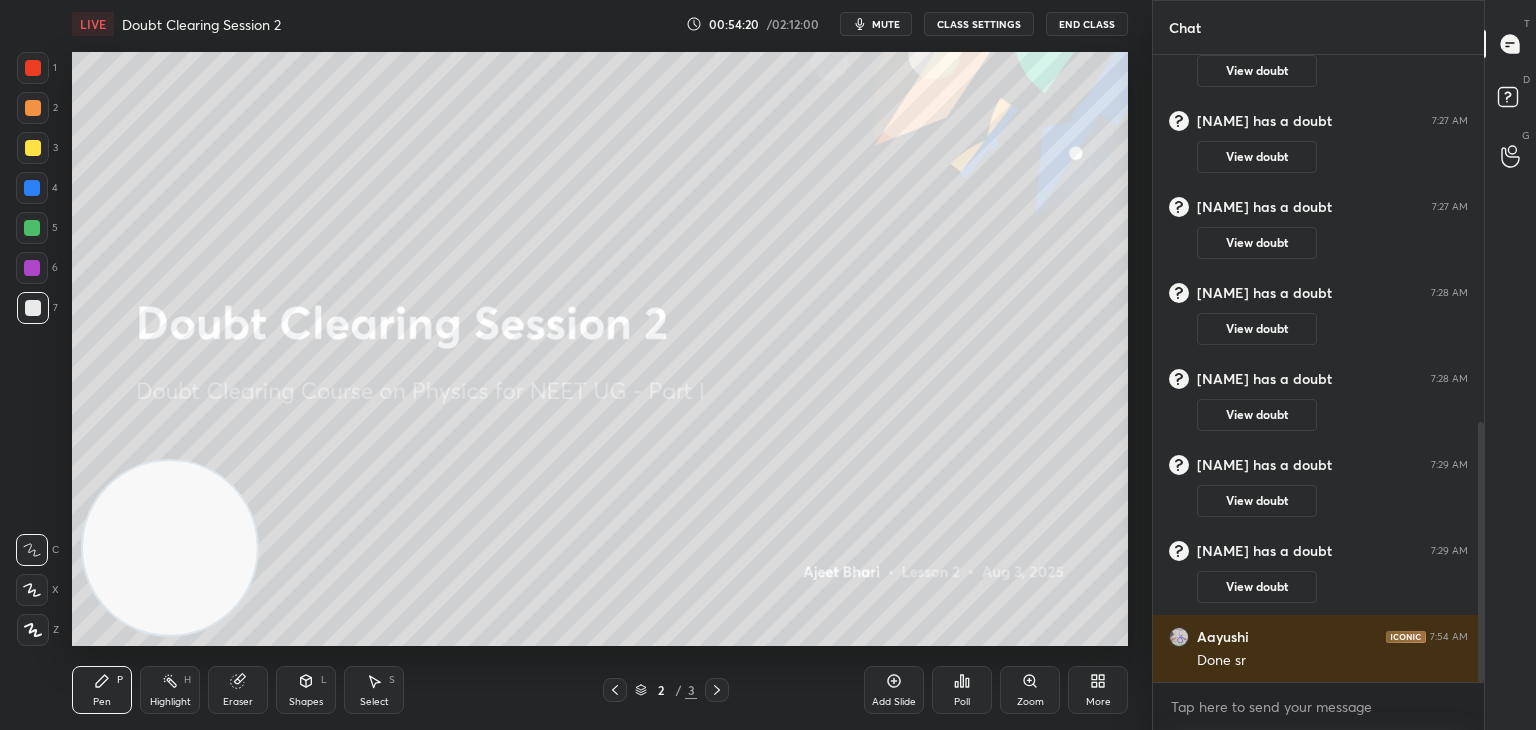 click on "mute" at bounding box center (886, 24) 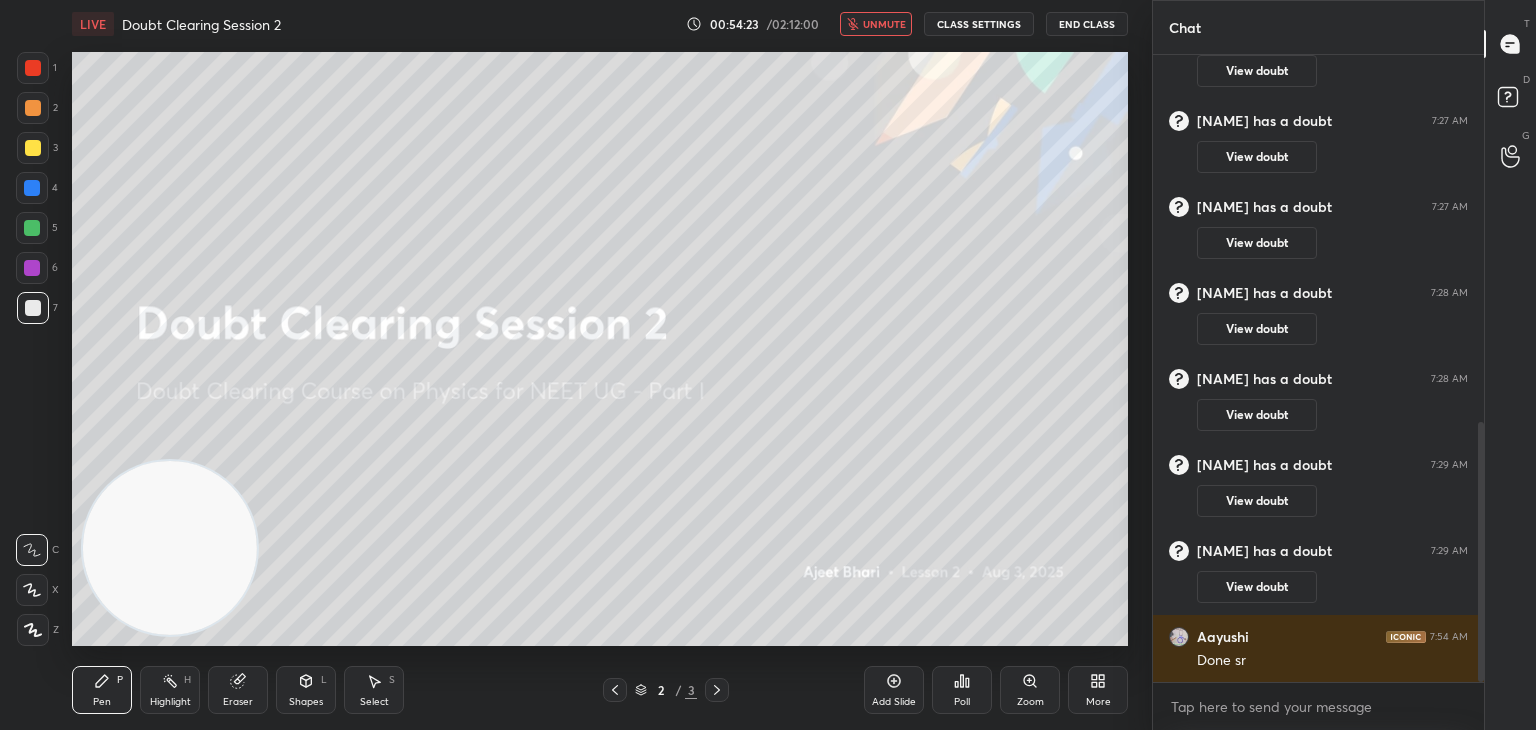click on "unmute" at bounding box center (876, 24) 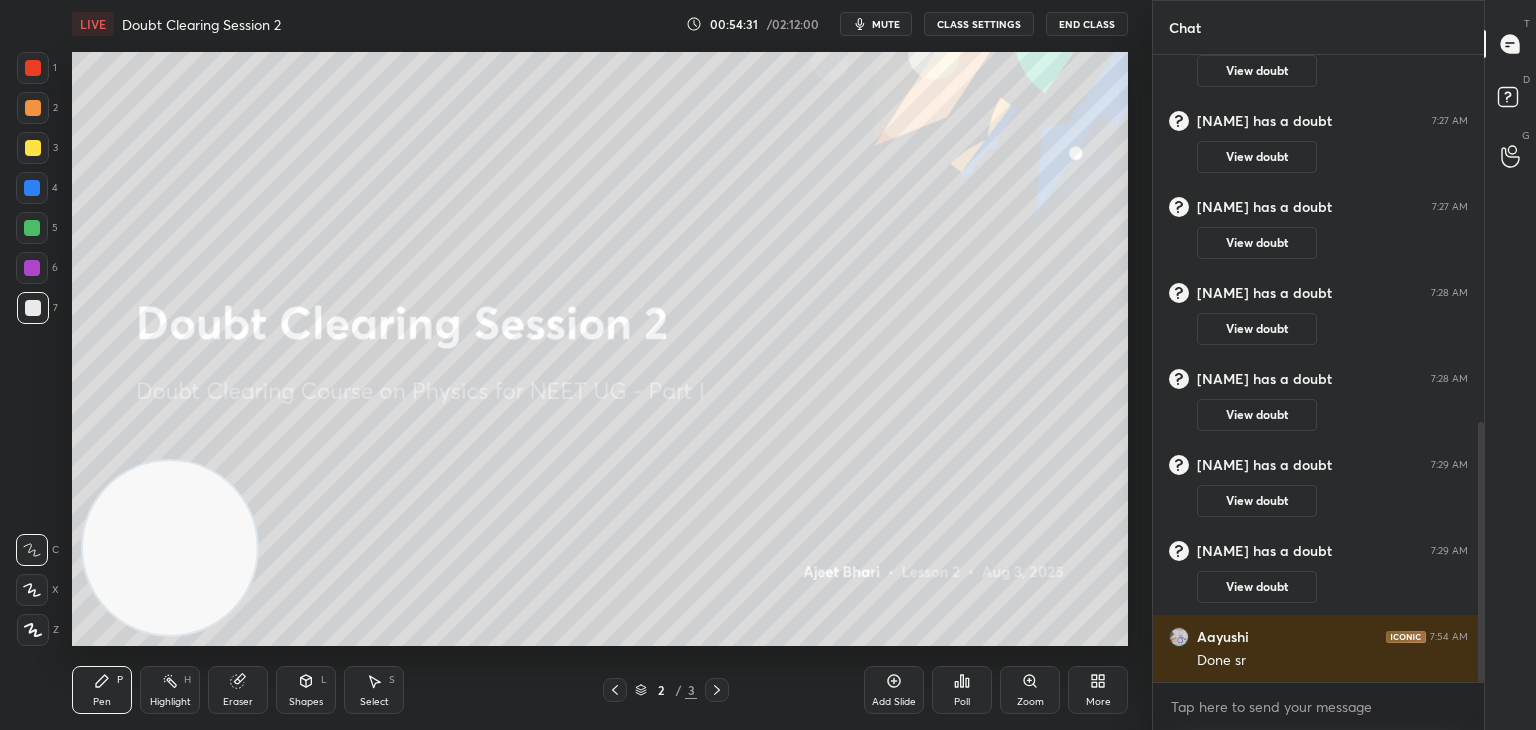 click at bounding box center (32, 590) 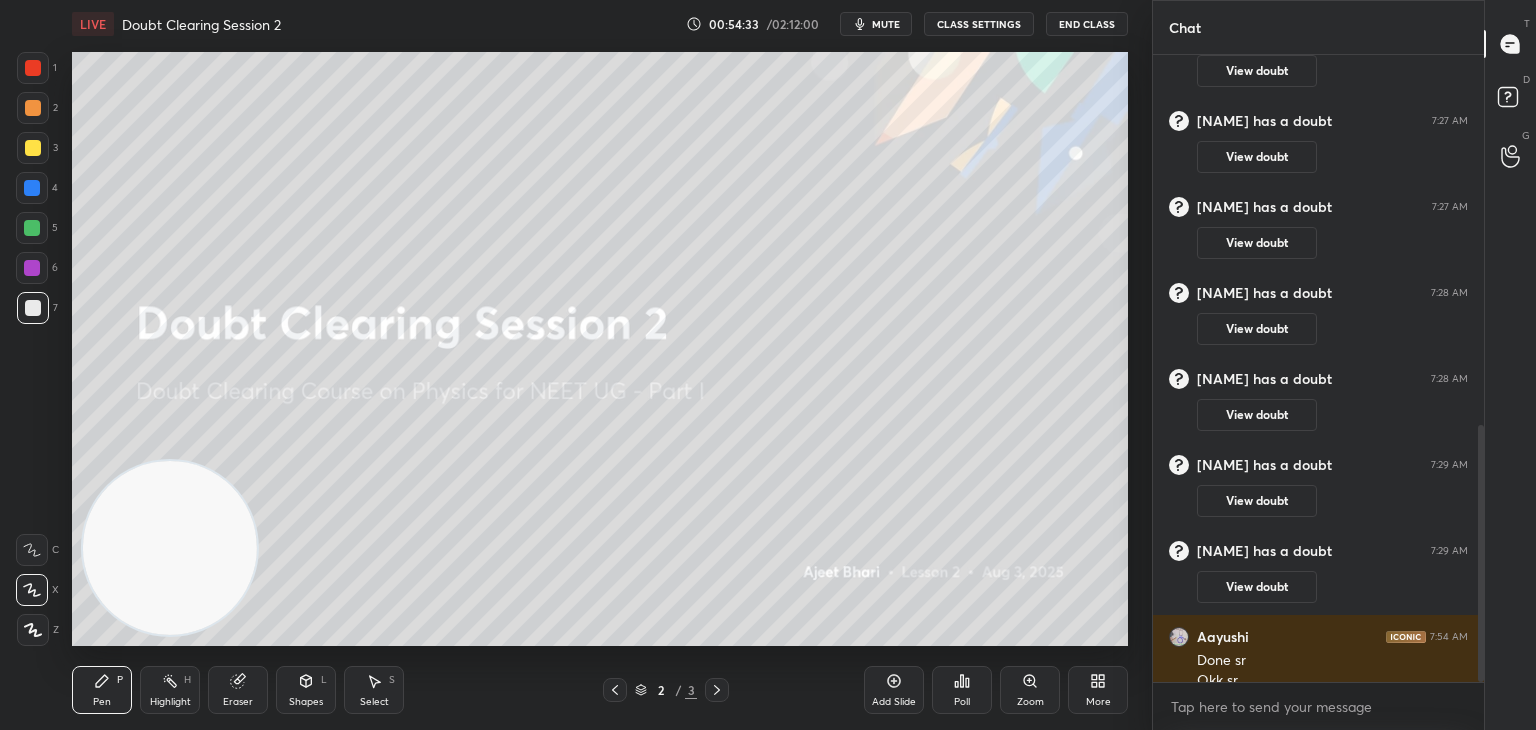 scroll, scrollTop: 906, scrollLeft: 0, axis: vertical 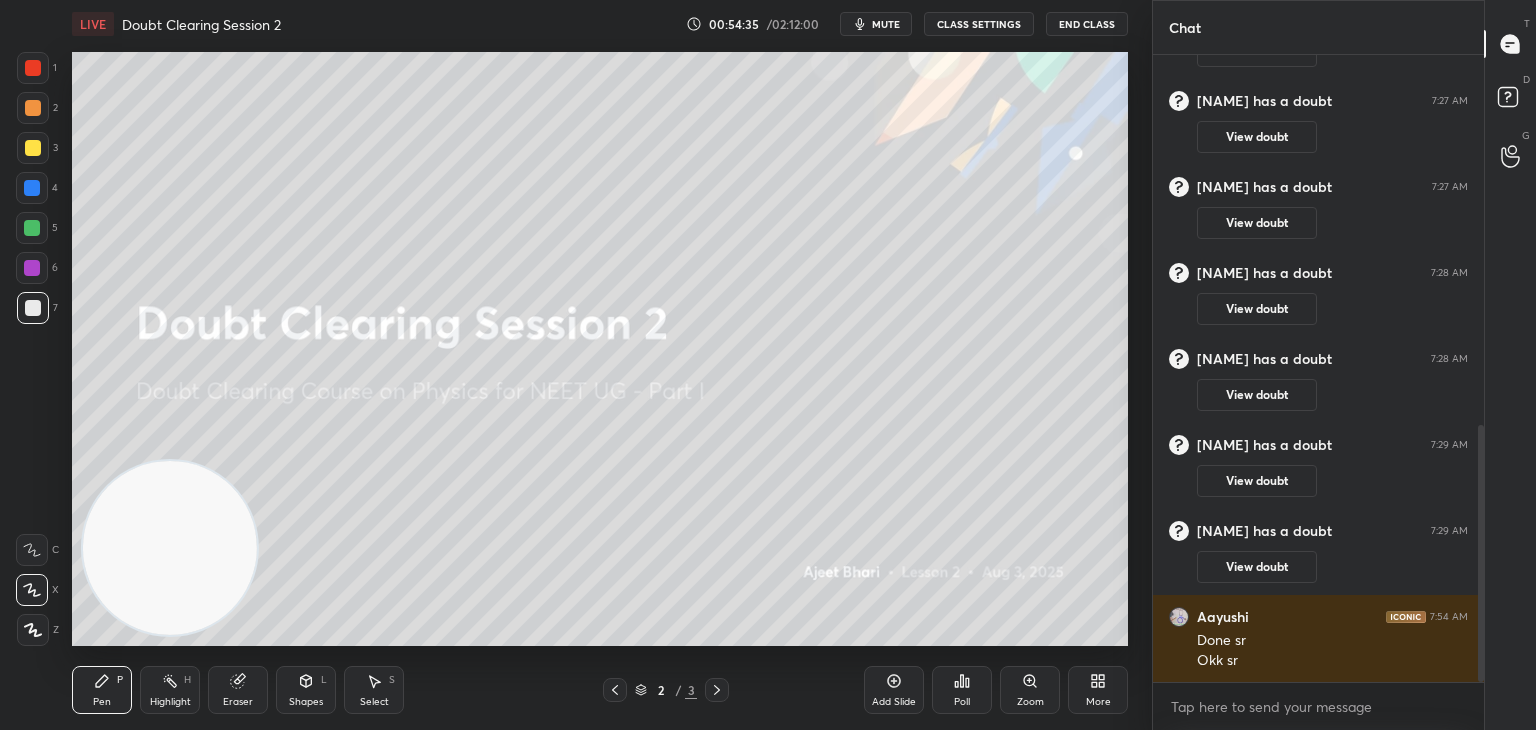 click on "mute" at bounding box center [886, 24] 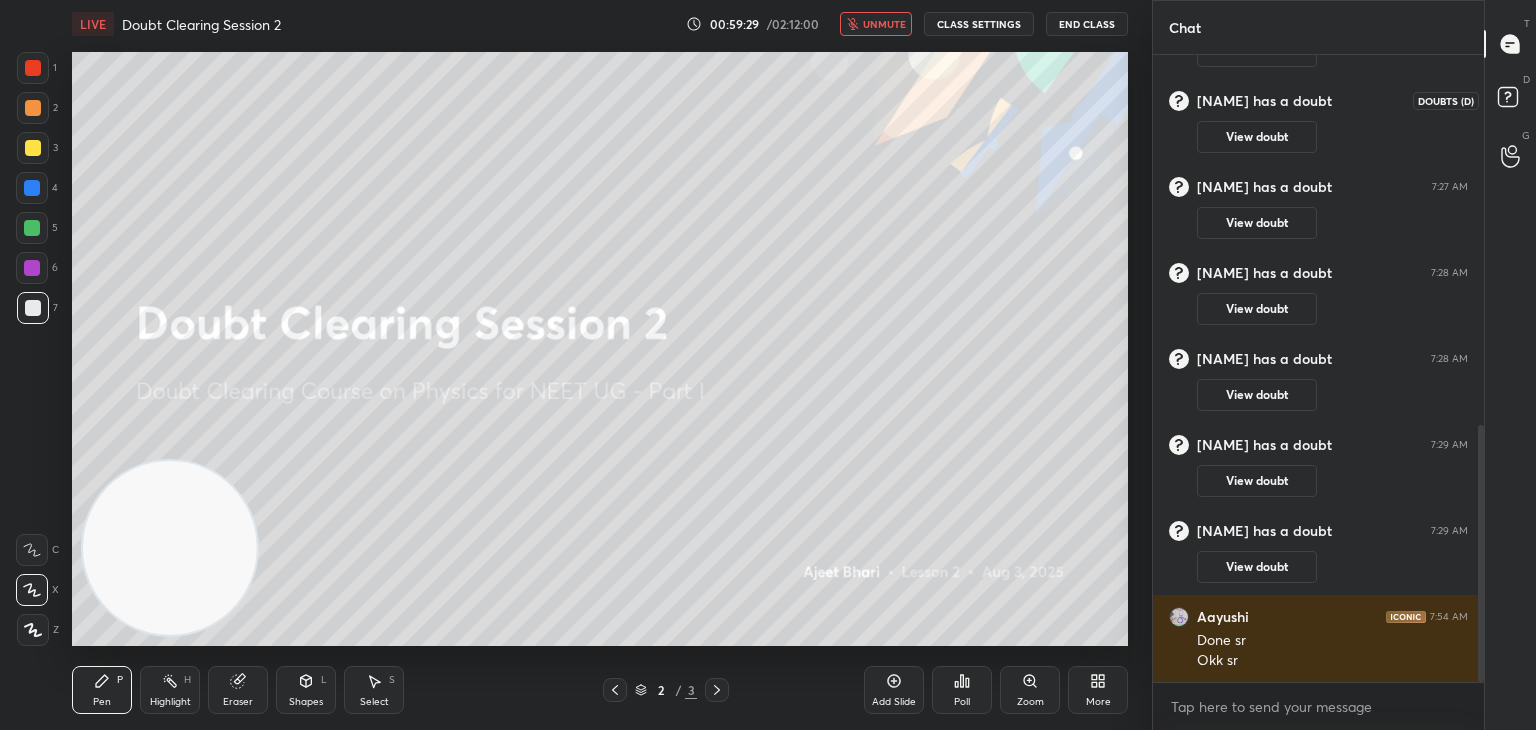 click 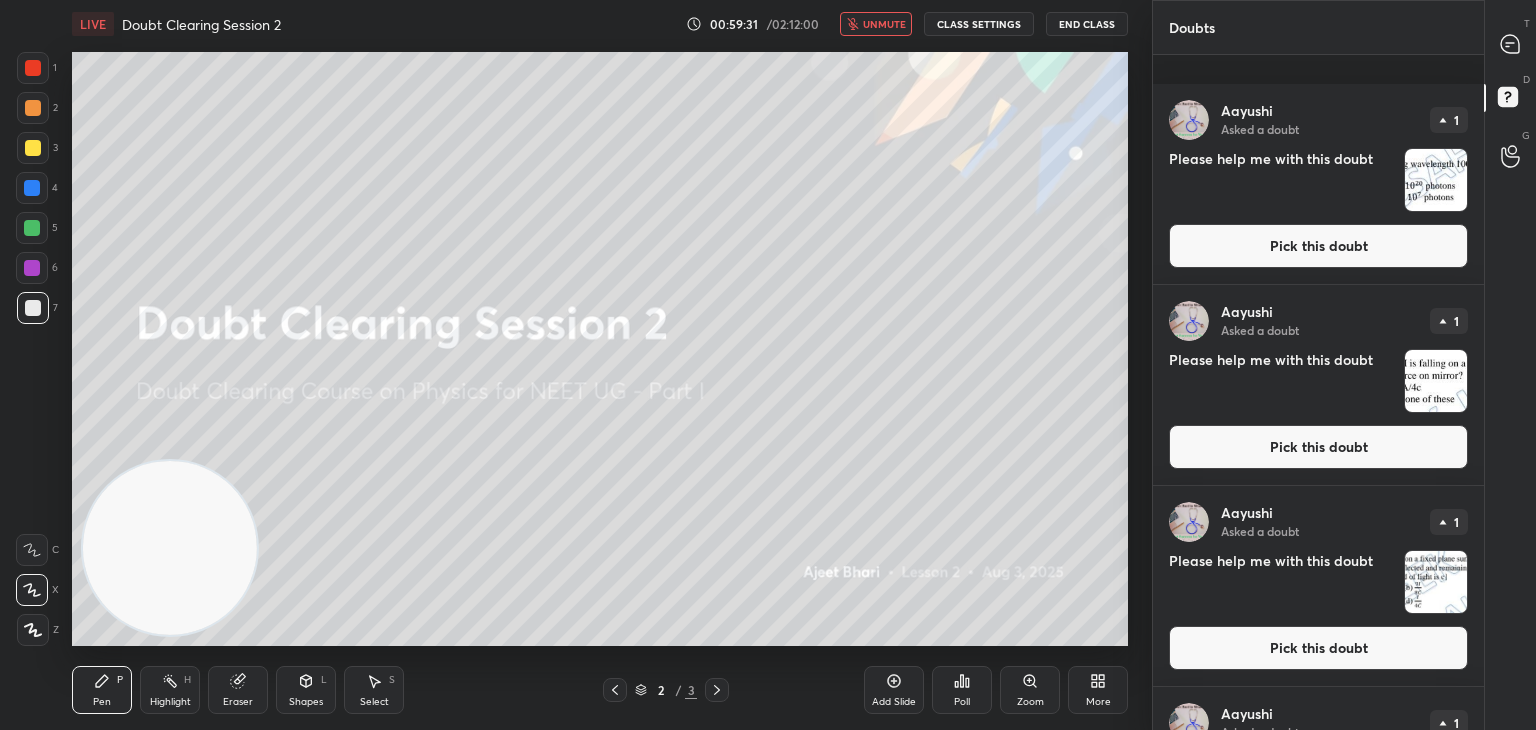 scroll, scrollTop: 1736, scrollLeft: 0, axis: vertical 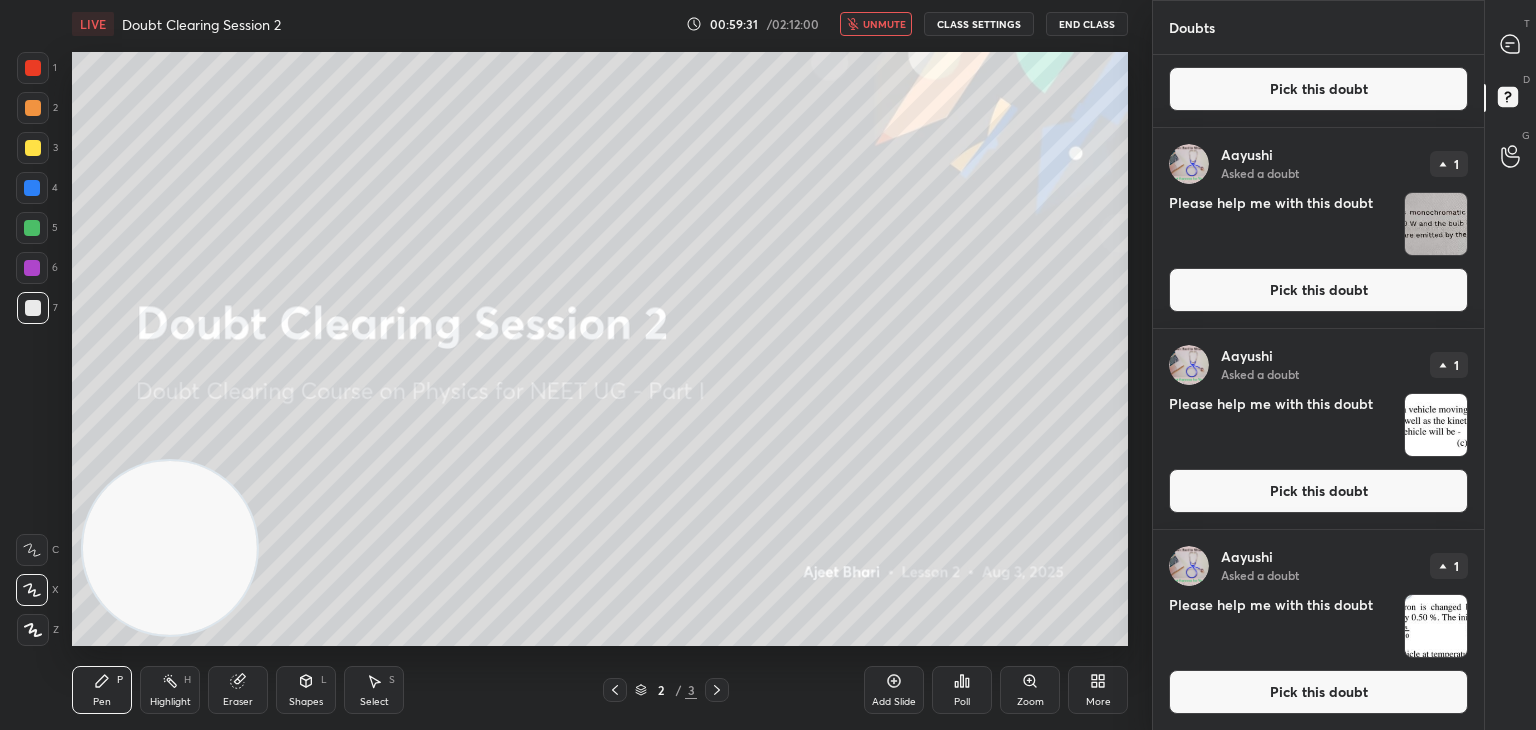 click at bounding box center (1436, 626) 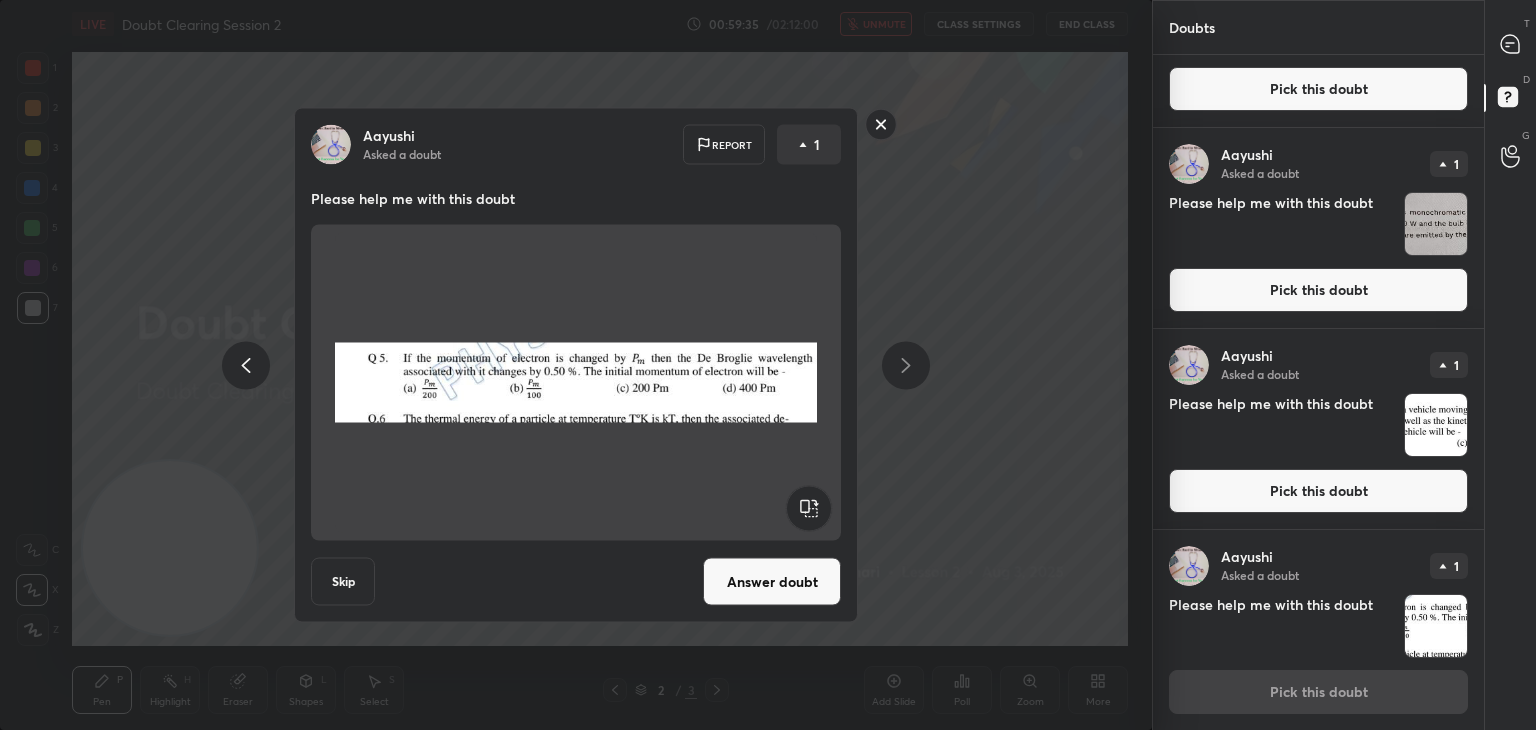 click at bounding box center (576, 383) 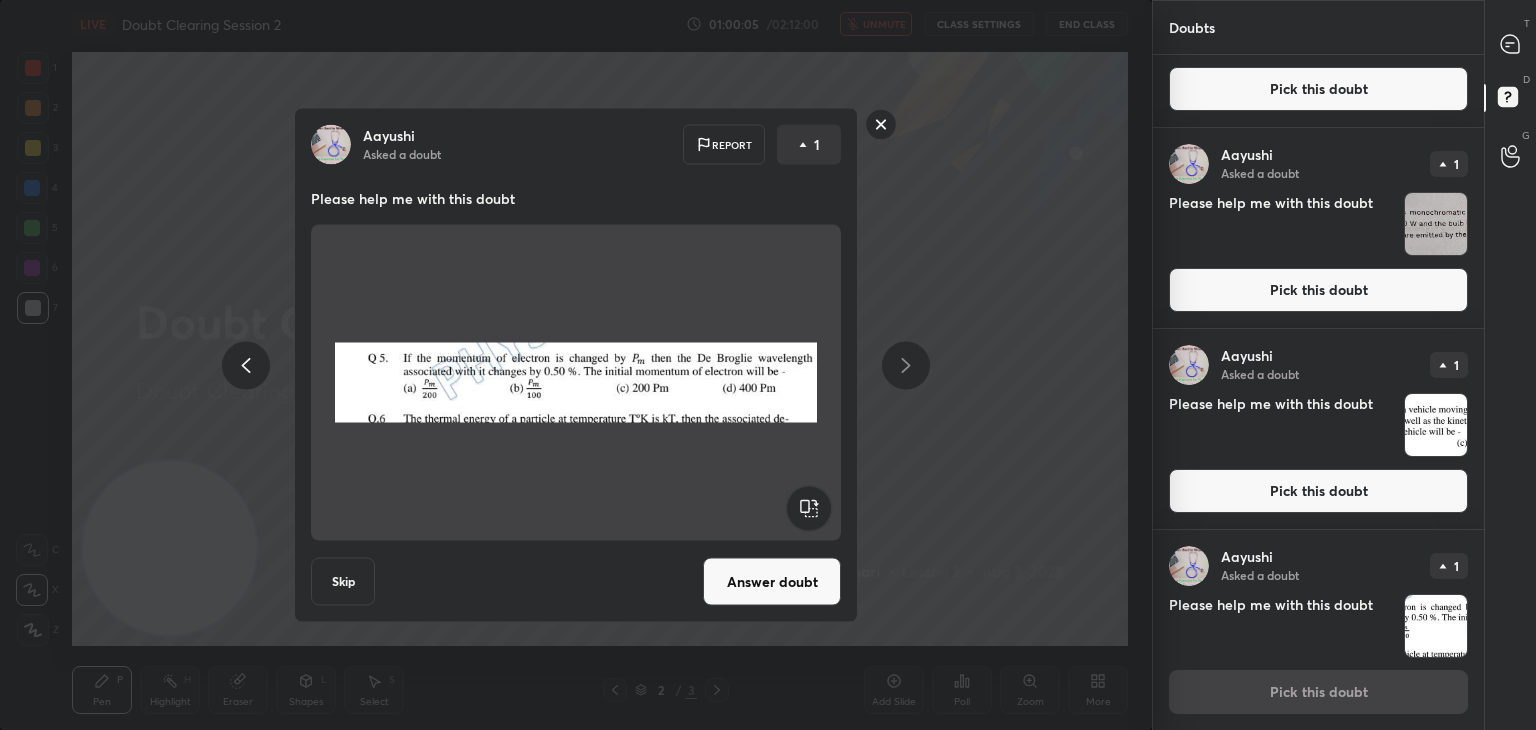 click at bounding box center [576, 383] 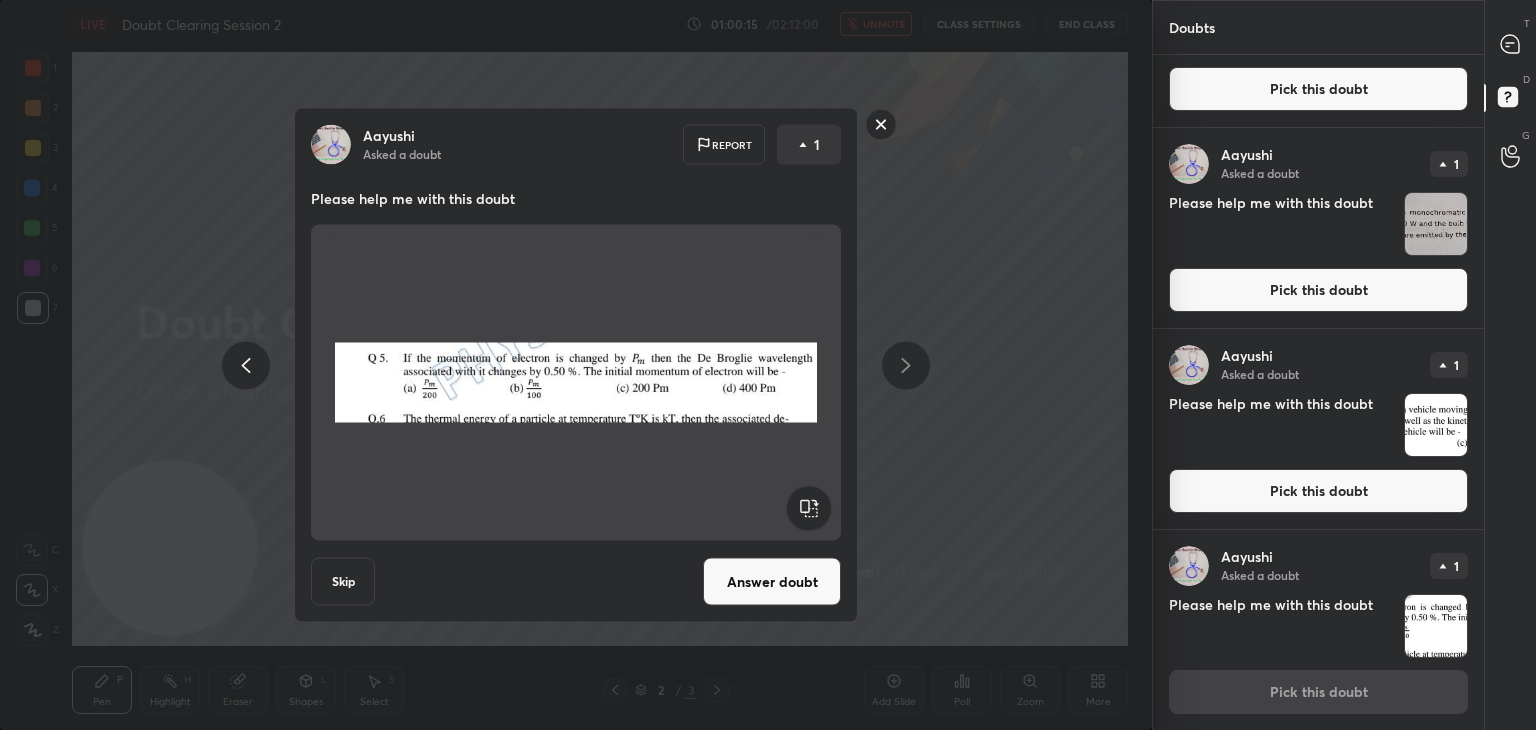 click at bounding box center (1436, 425) 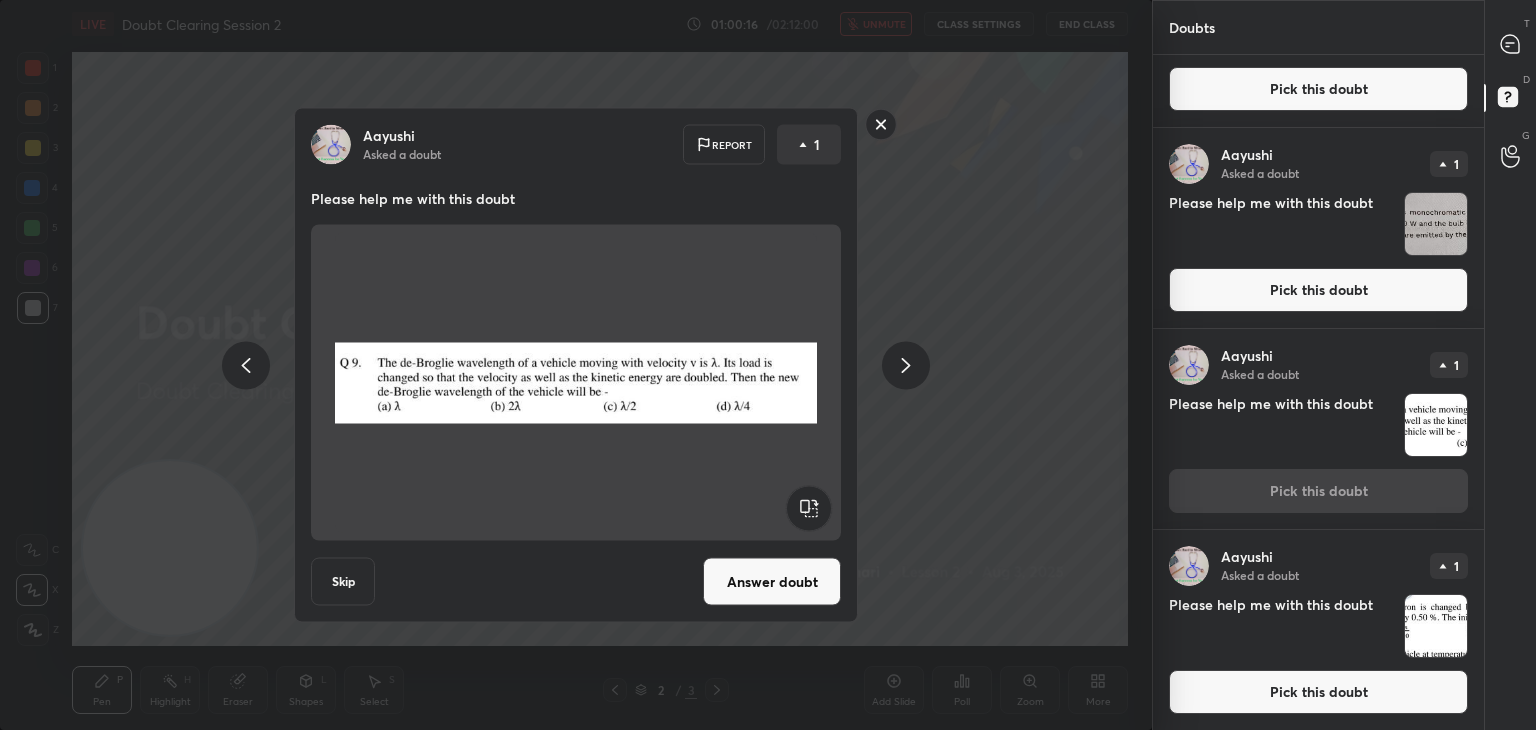 click at bounding box center (1436, 425) 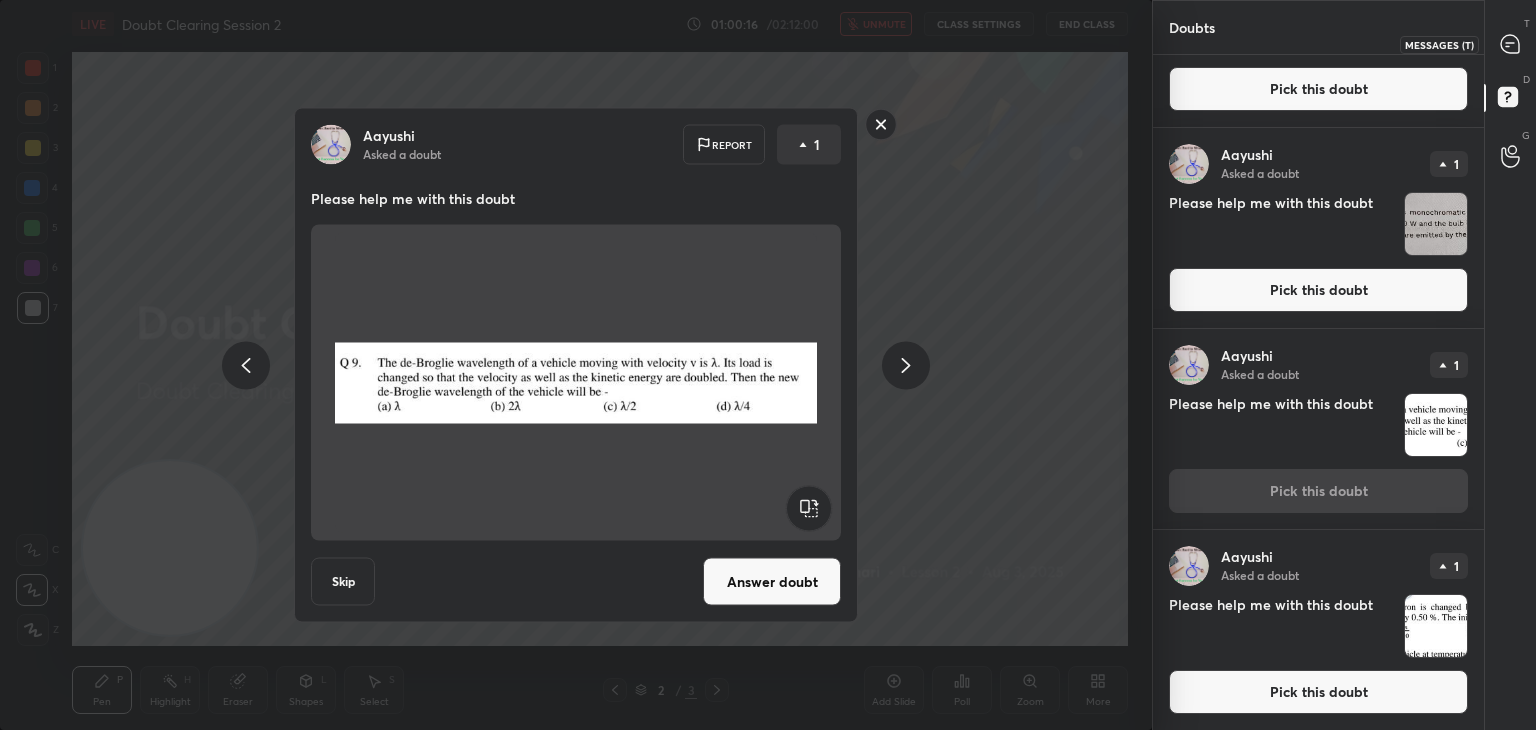 click 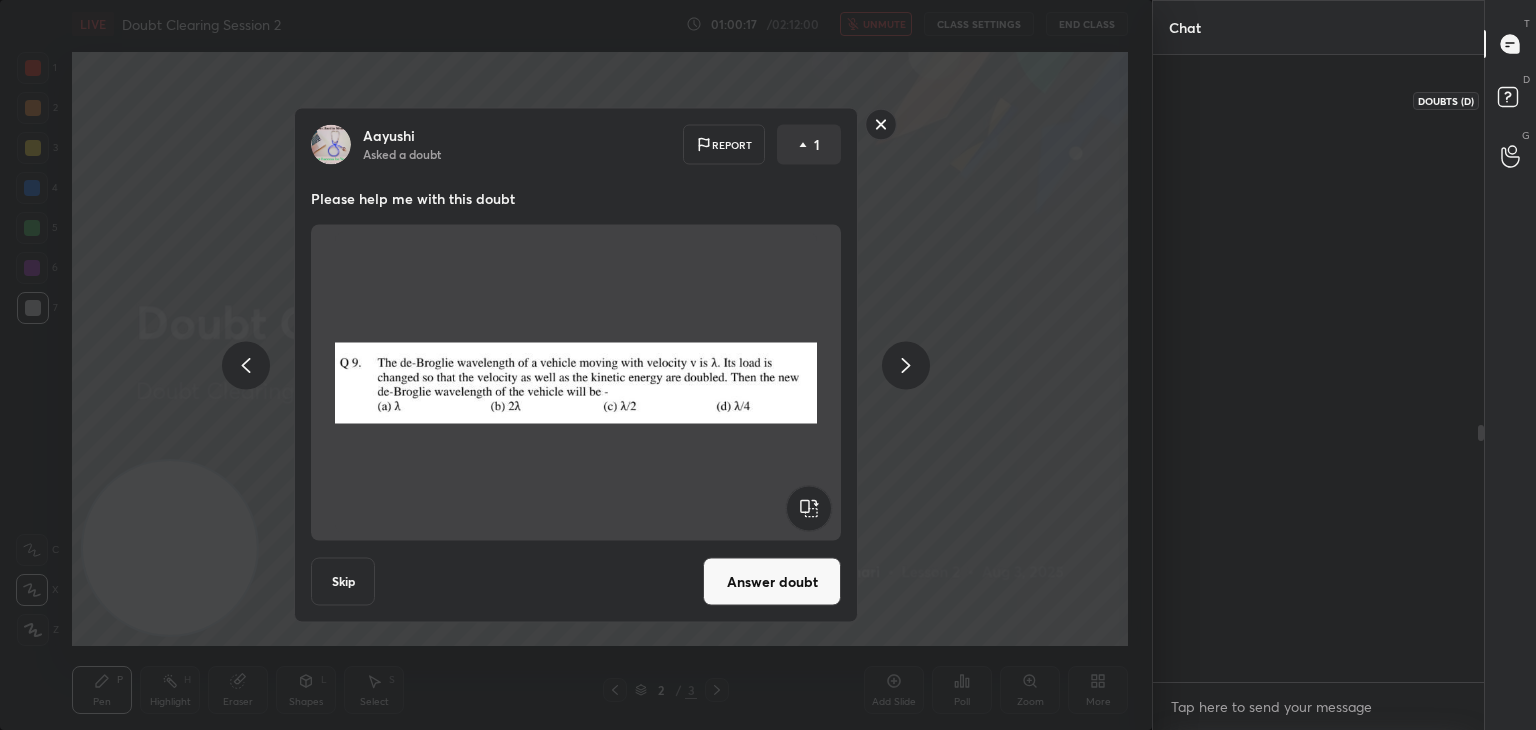 scroll, scrollTop: 906, scrollLeft: 0, axis: vertical 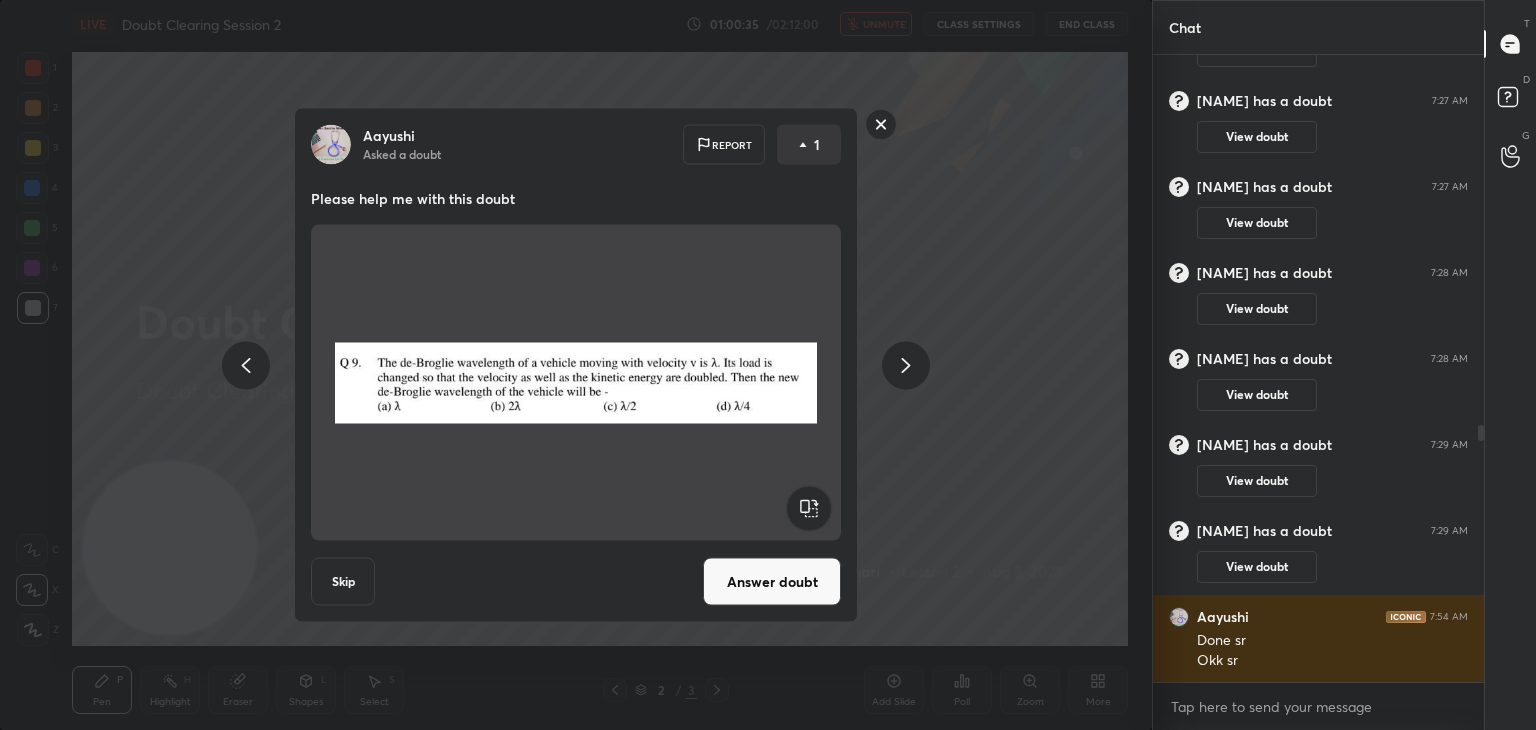 click at bounding box center (576, 383) 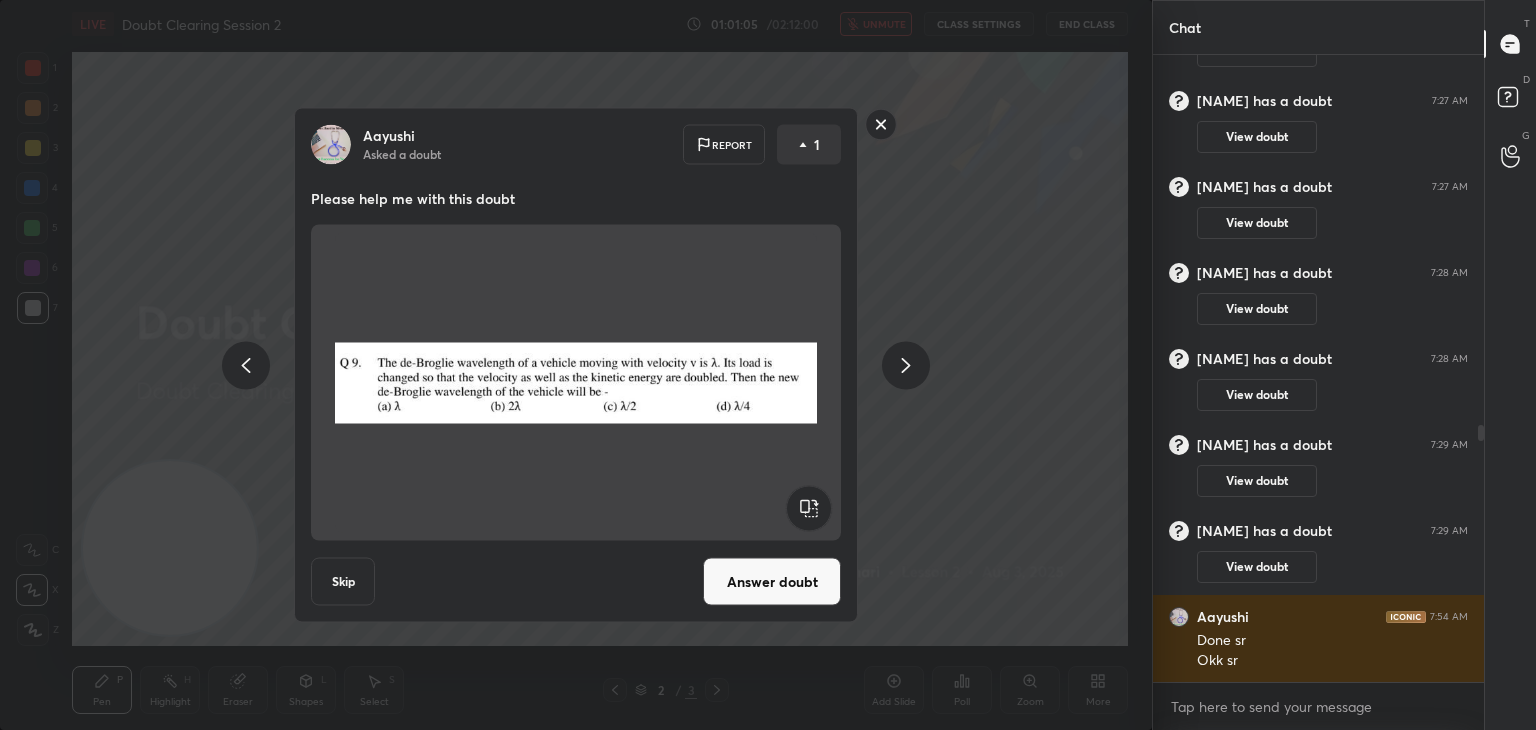 click at bounding box center [576, 383] 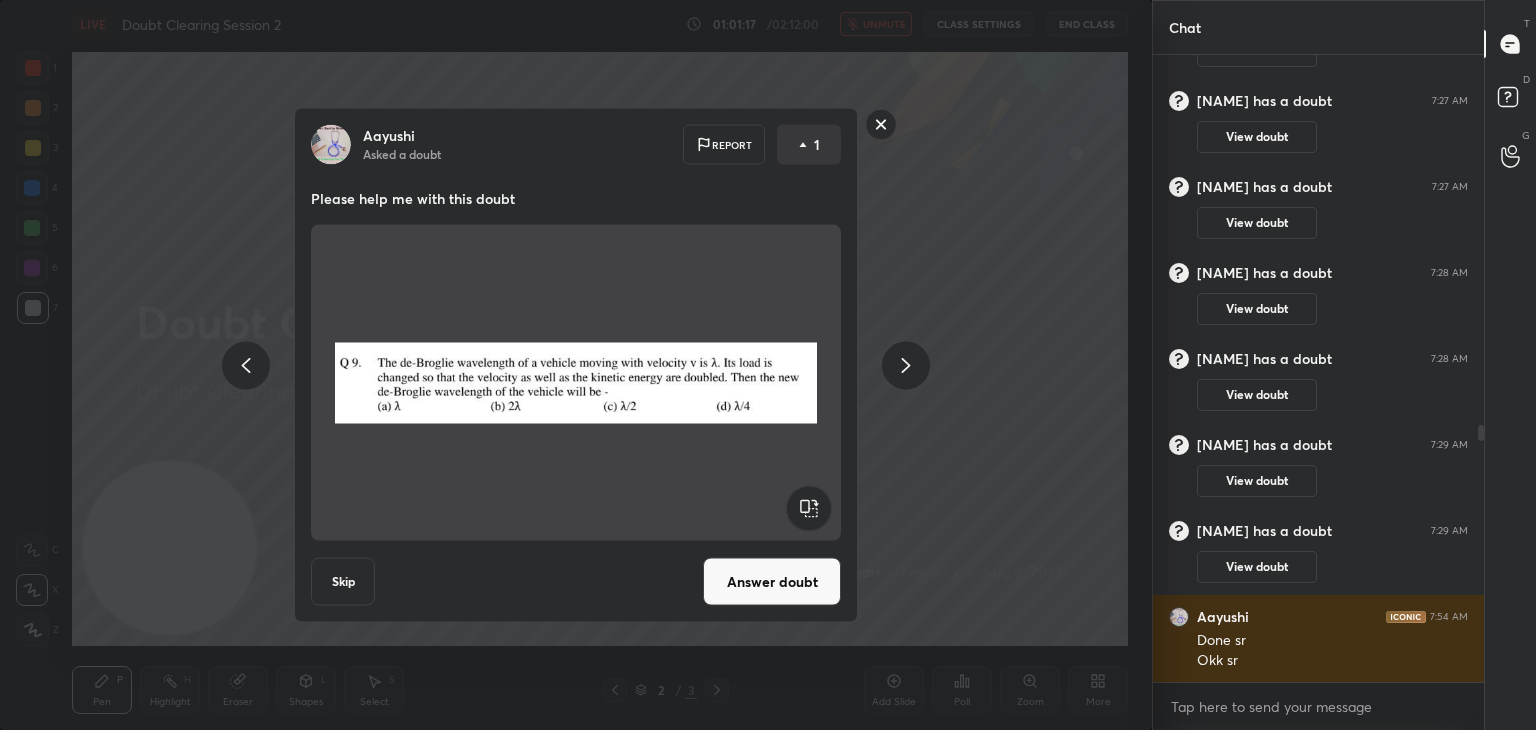 click 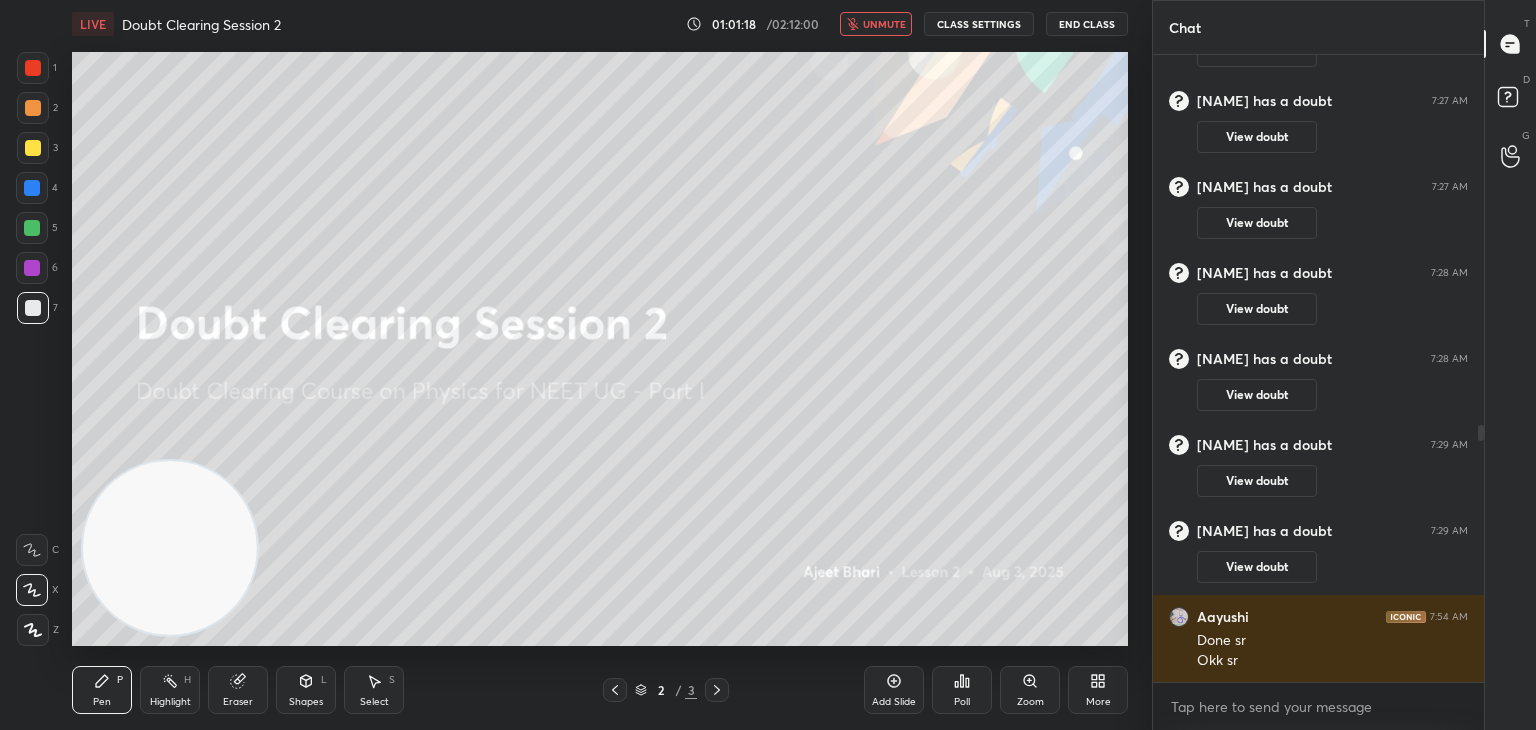scroll, scrollTop: 0, scrollLeft: 0, axis: both 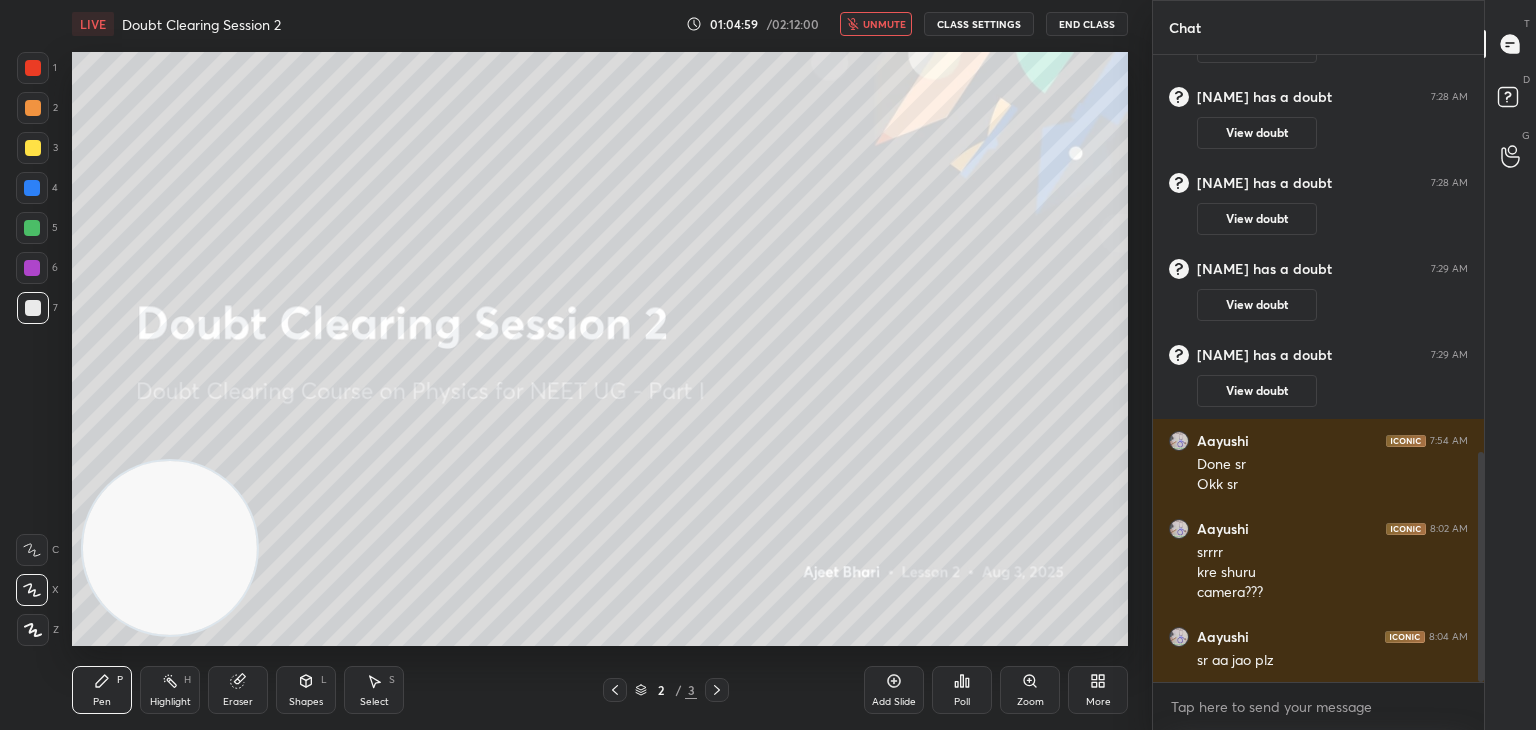 click on "unmute" at bounding box center (876, 24) 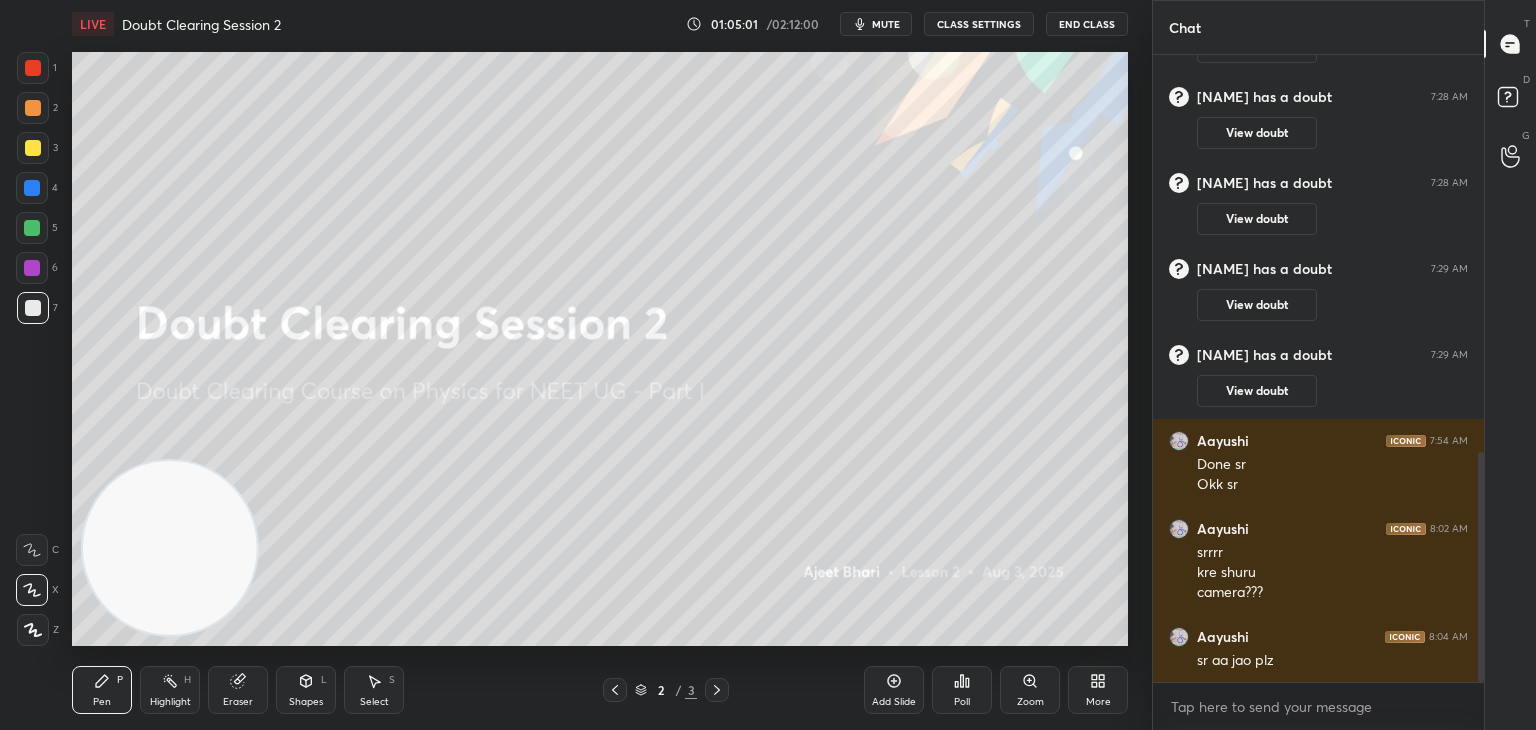 click on "Eraser" at bounding box center [238, 690] 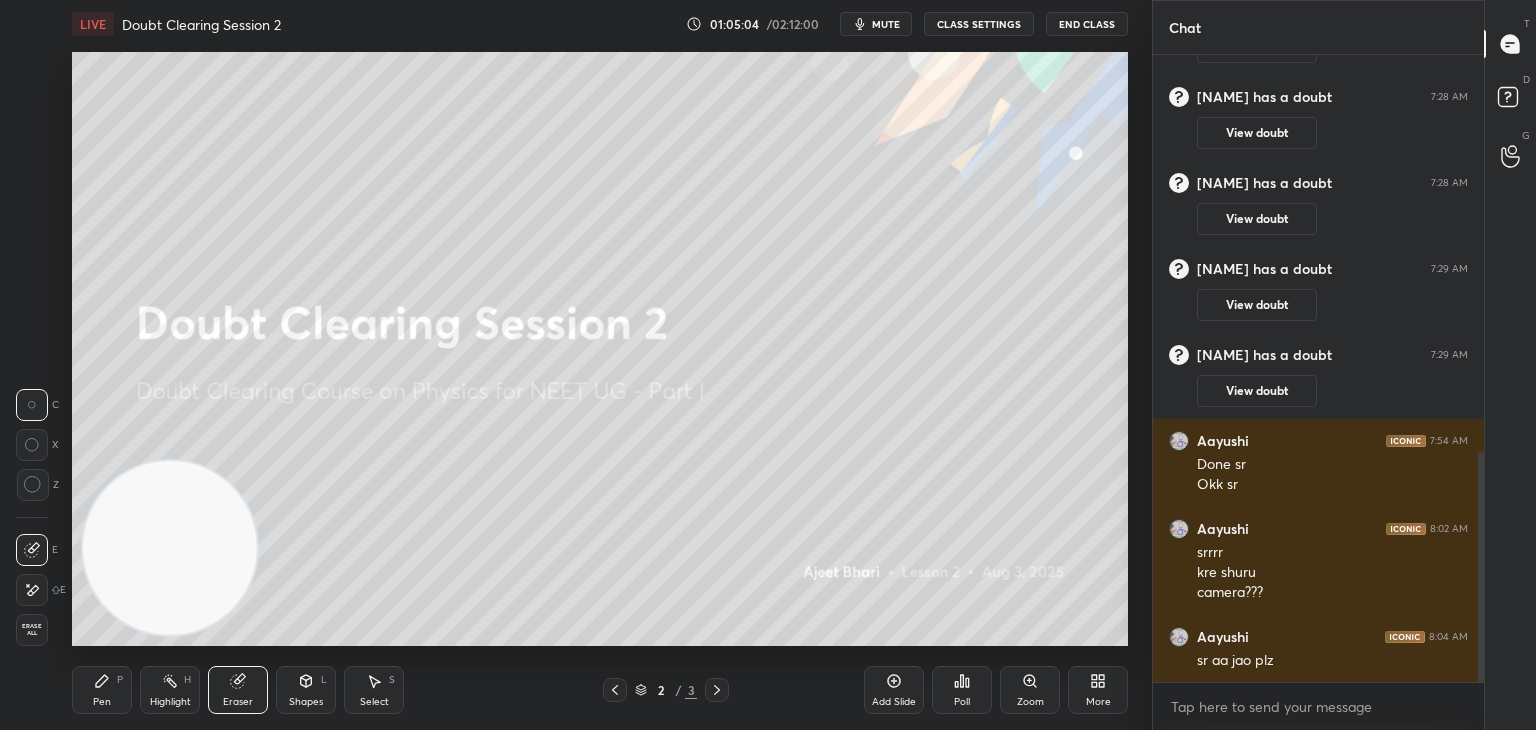 scroll, scrollTop: 1150, scrollLeft: 0, axis: vertical 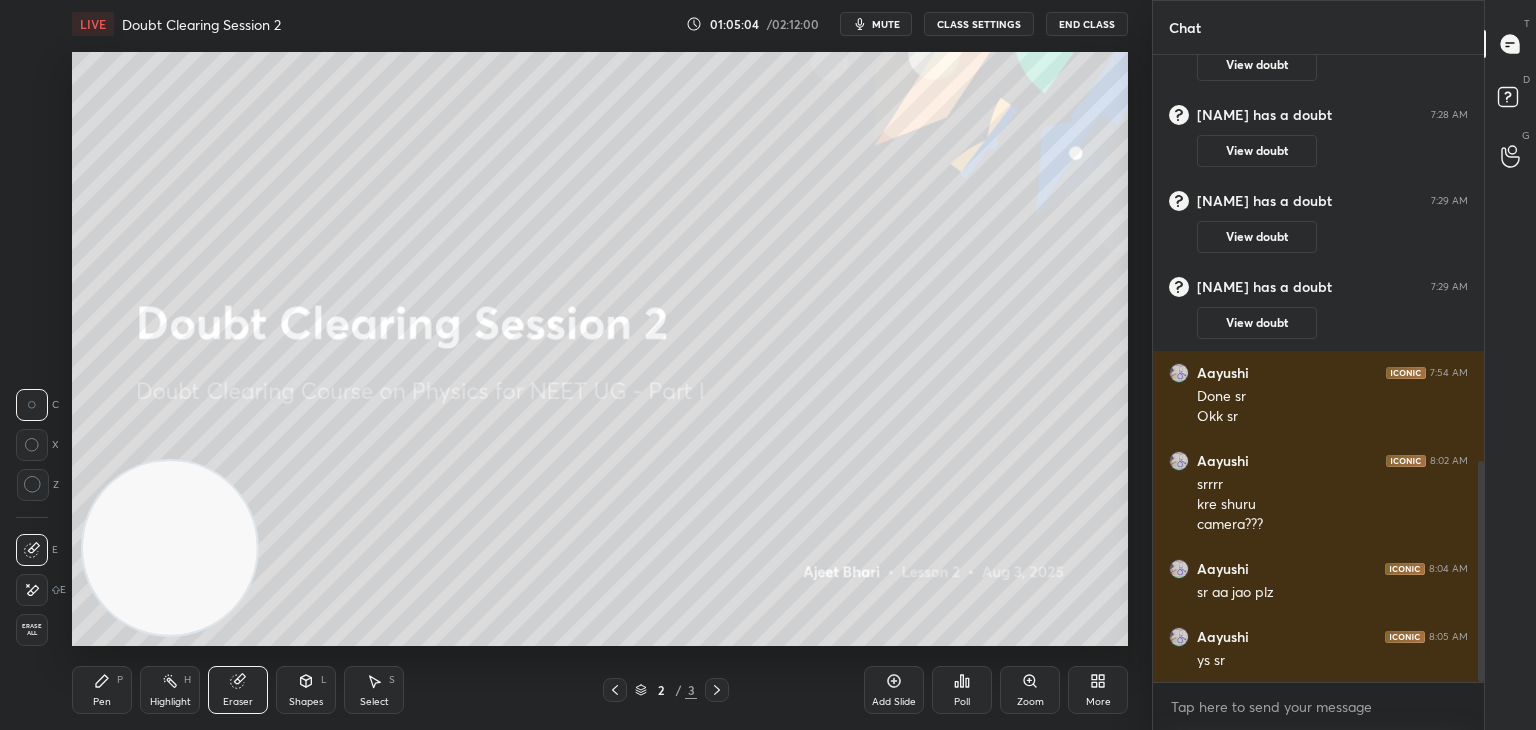 click 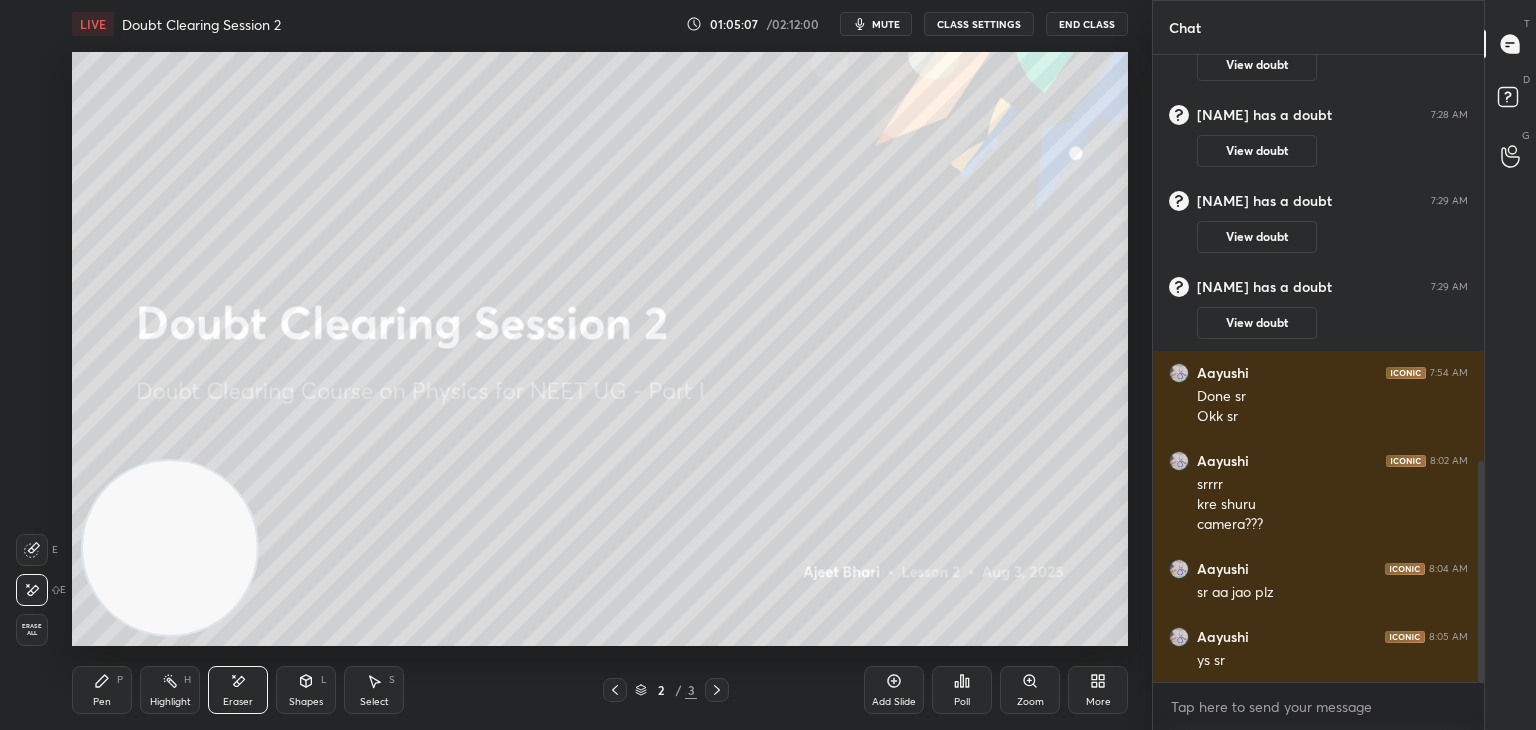 click on "1 2 3 4 5 6 7 C X Z E E Erase all   H H LIVE Doubt Clearing Session 2 01:05:07 /  02:12:00 mute CLASS SETTINGS End Class Setting up your live class Poll for   secs No correct answer Start poll Back Doubt Clearing Session 2 • L2 of Doubt Clearing Course on Physics for NEET UG - Part I Ajeet Bhari Pen P Highlight H Eraser Shapes L Select S 2 / 3 Add Slide Poll Zoom More" at bounding box center (568, 365) 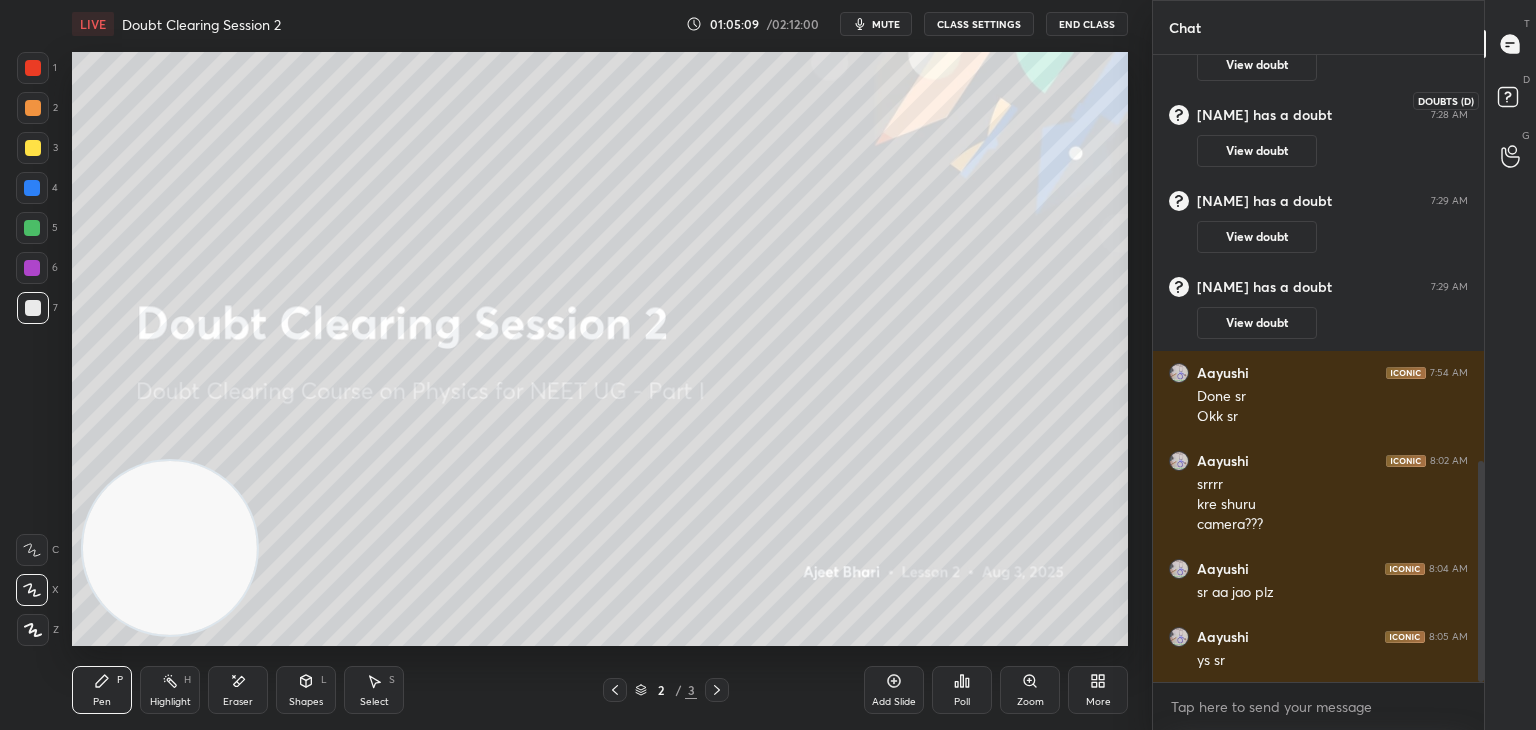 click 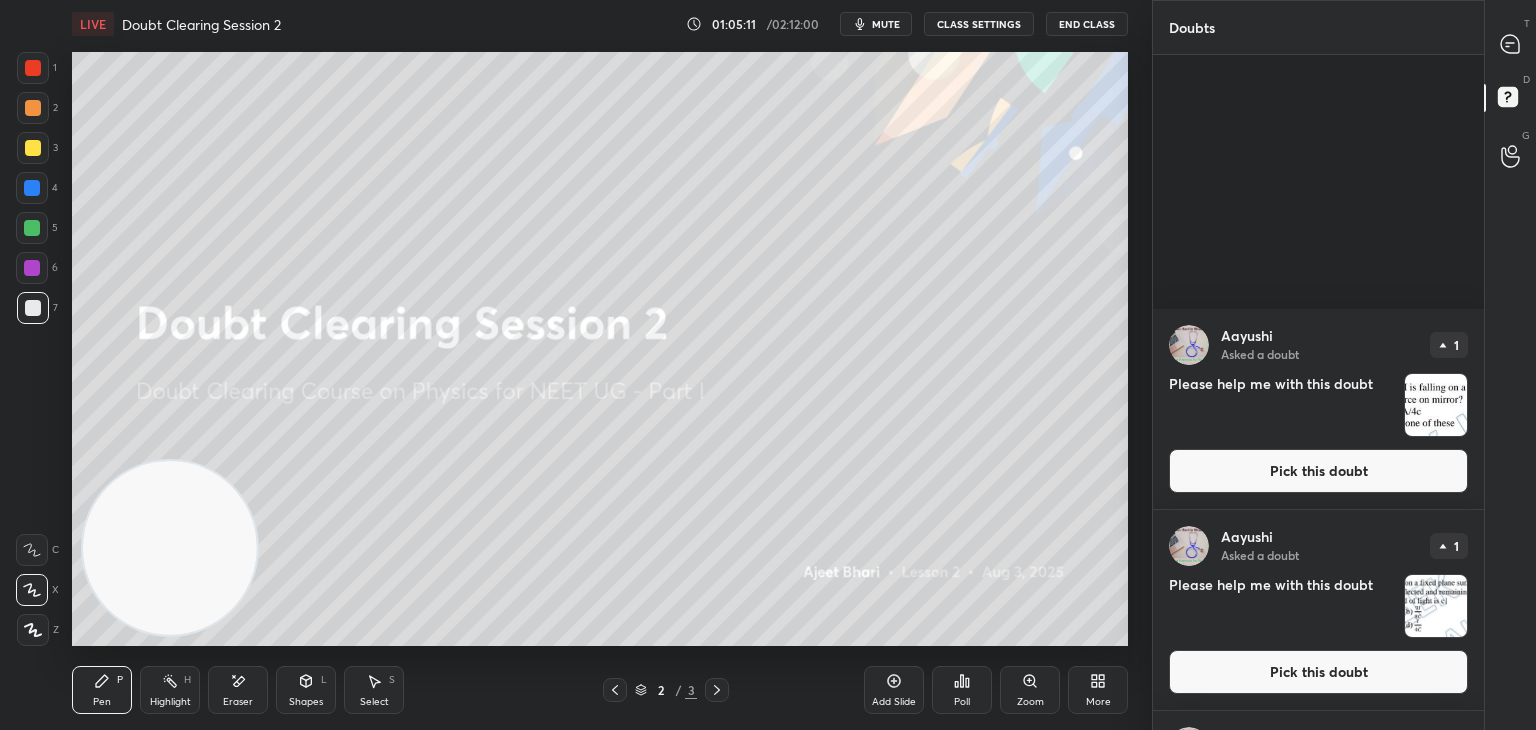 scroll, scrollTop: 1736, scrollLeft: 0, axis: vertical 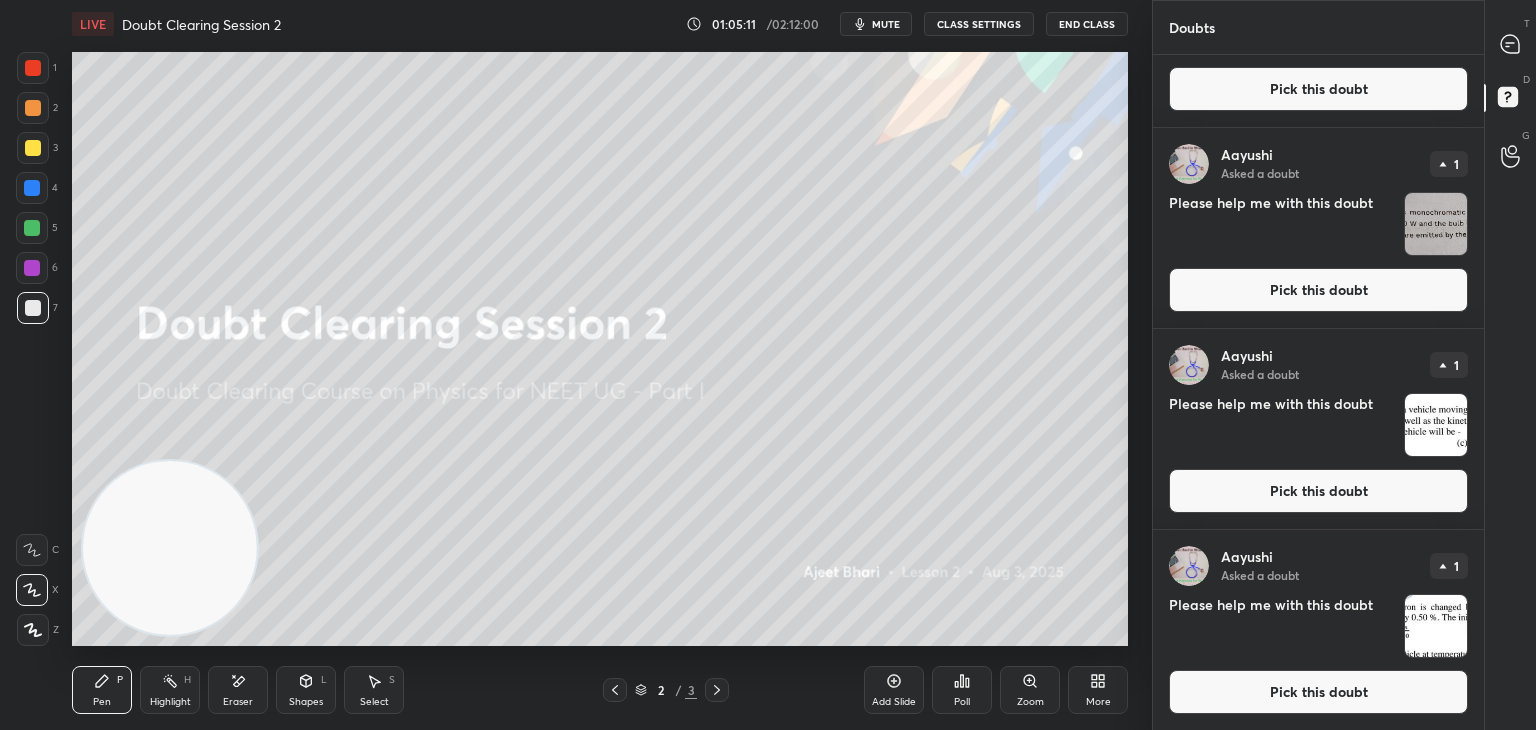 click at bounding box center (1436, 626) 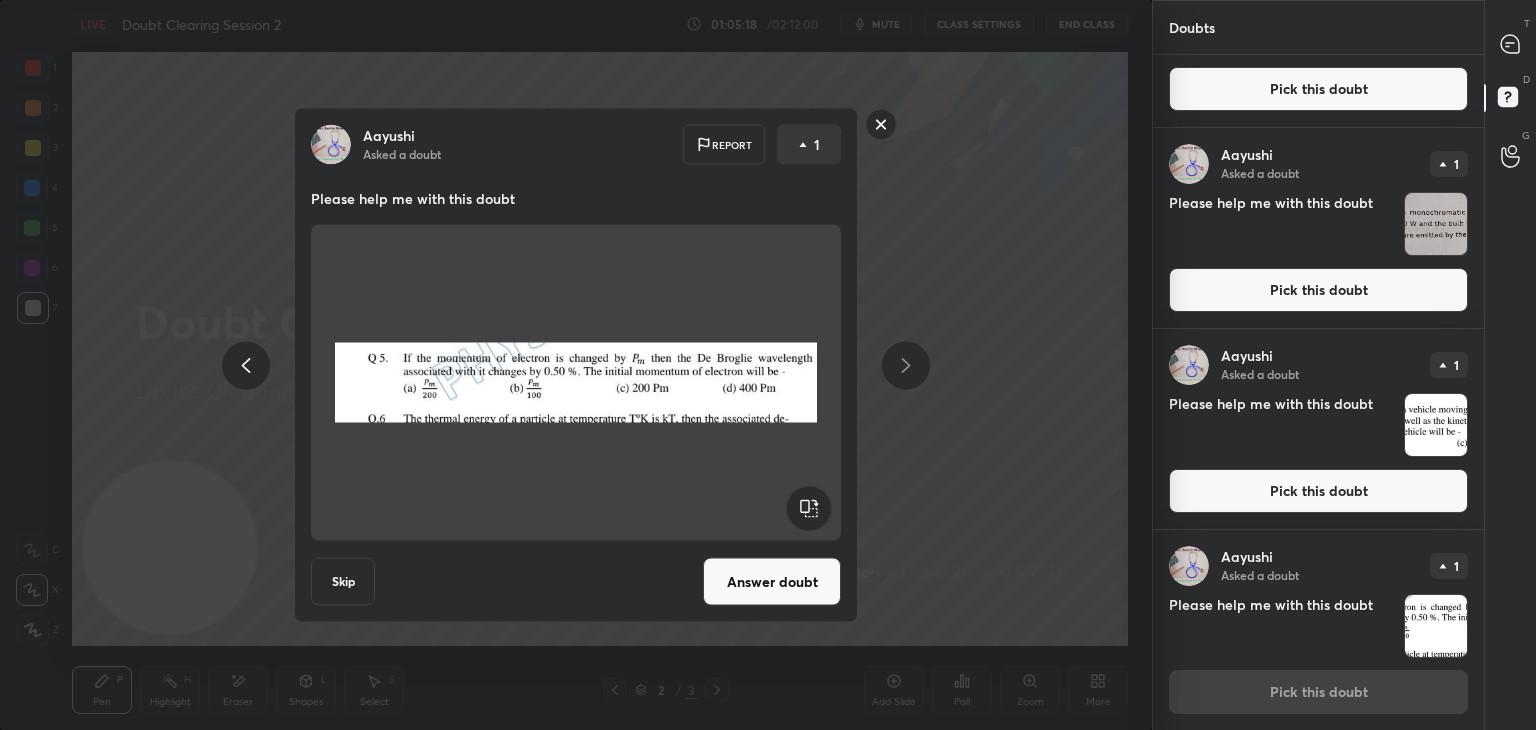 click on "Answer doubt" at bounding box center (772, 582) 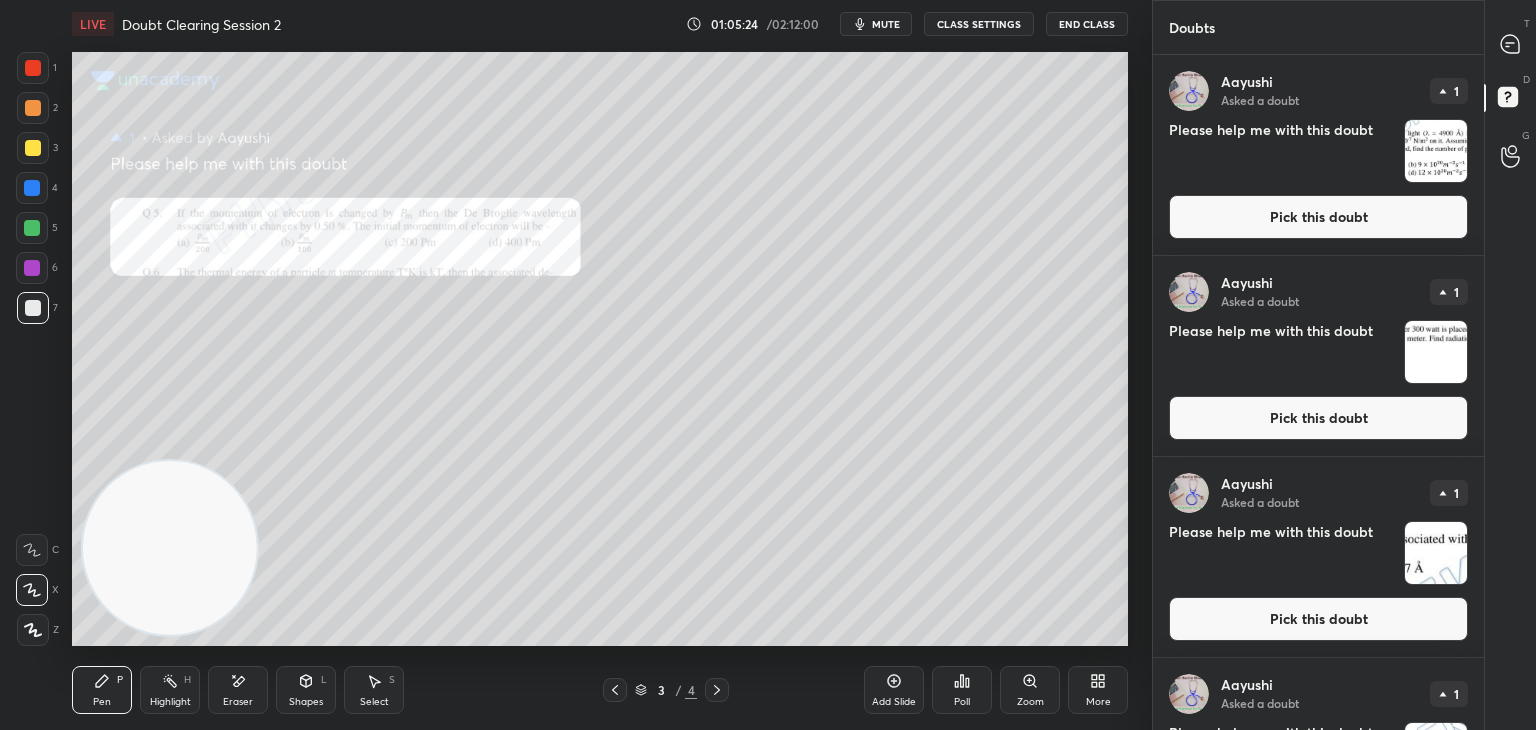 click at bounding box center [1436, 352] 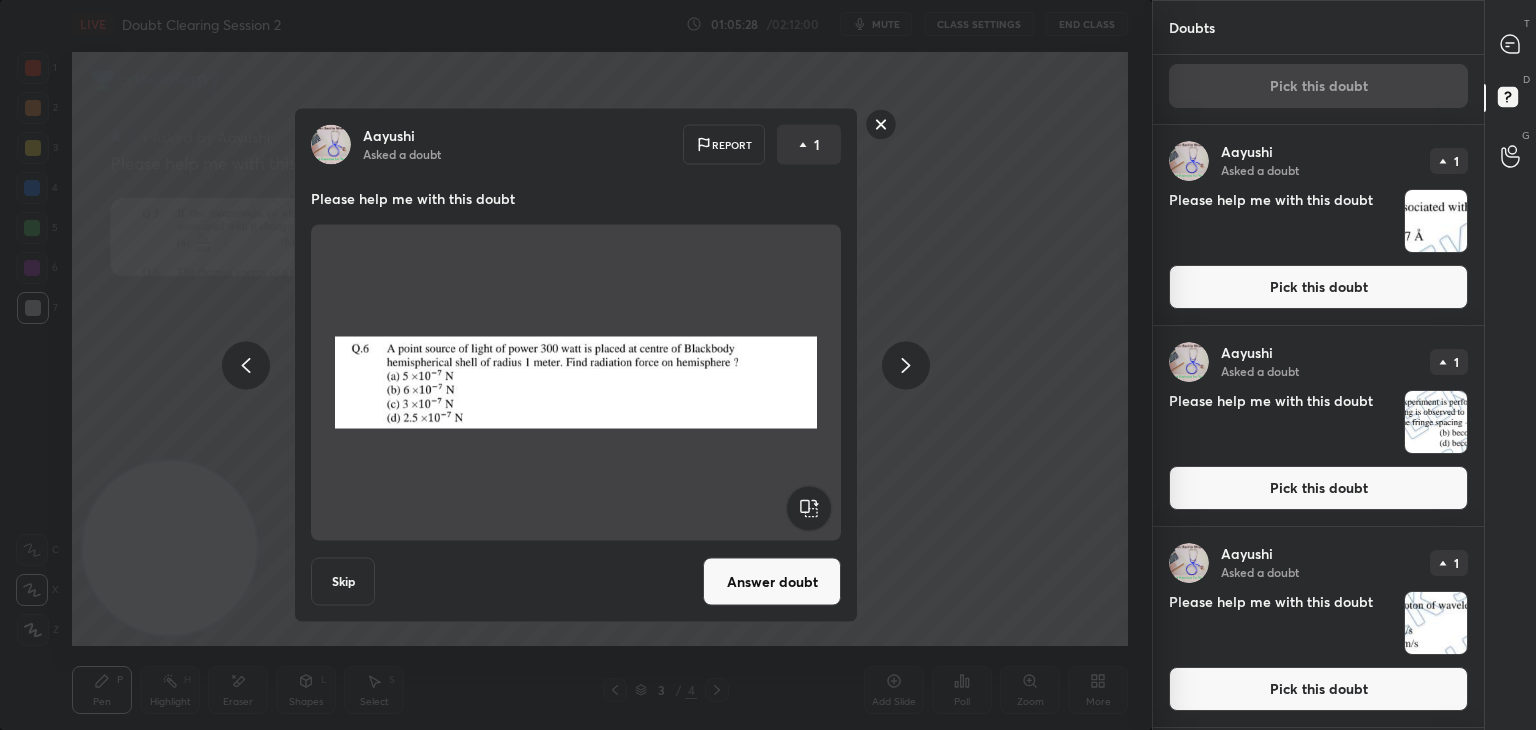 scroll, scrollTop: 0, scrollLeft: 0, axis: both 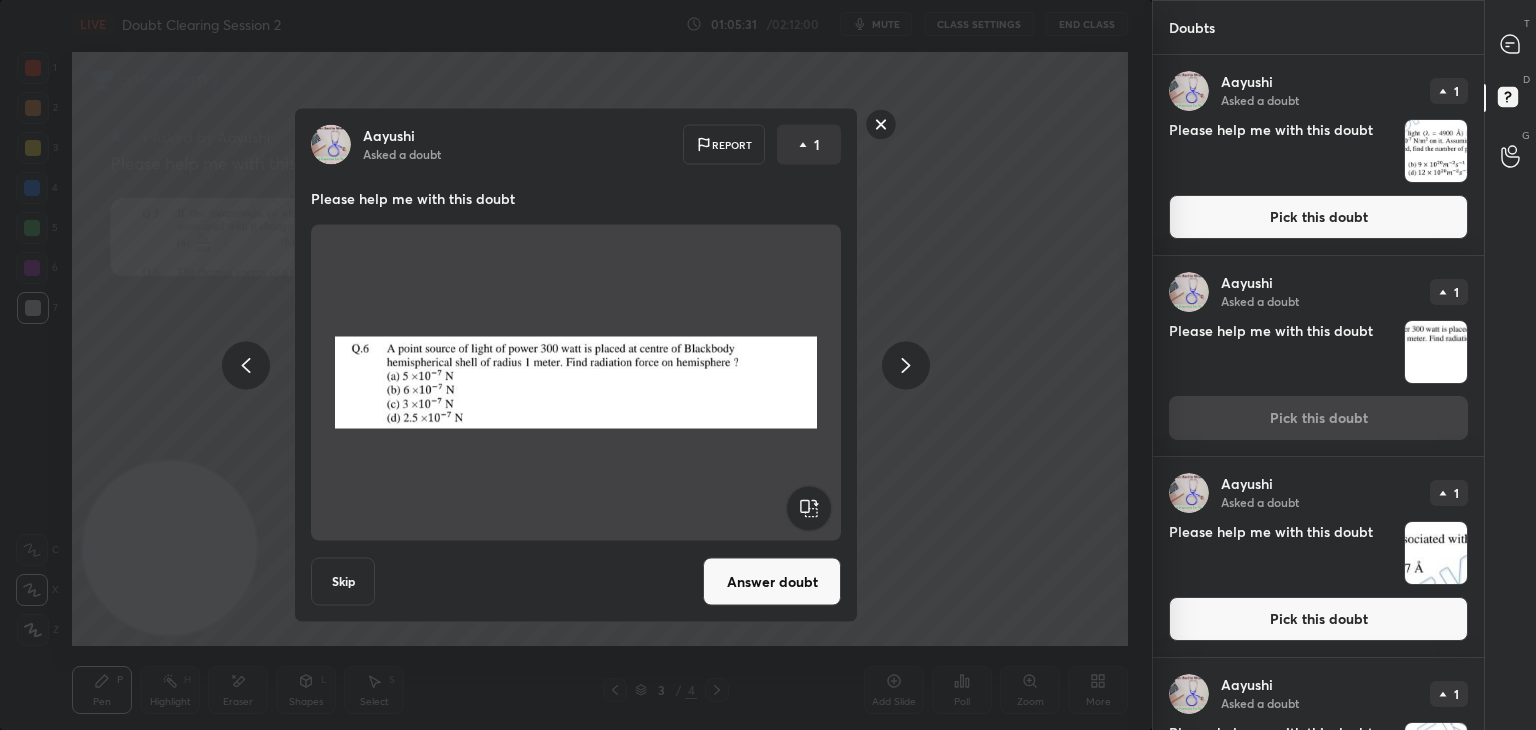 click 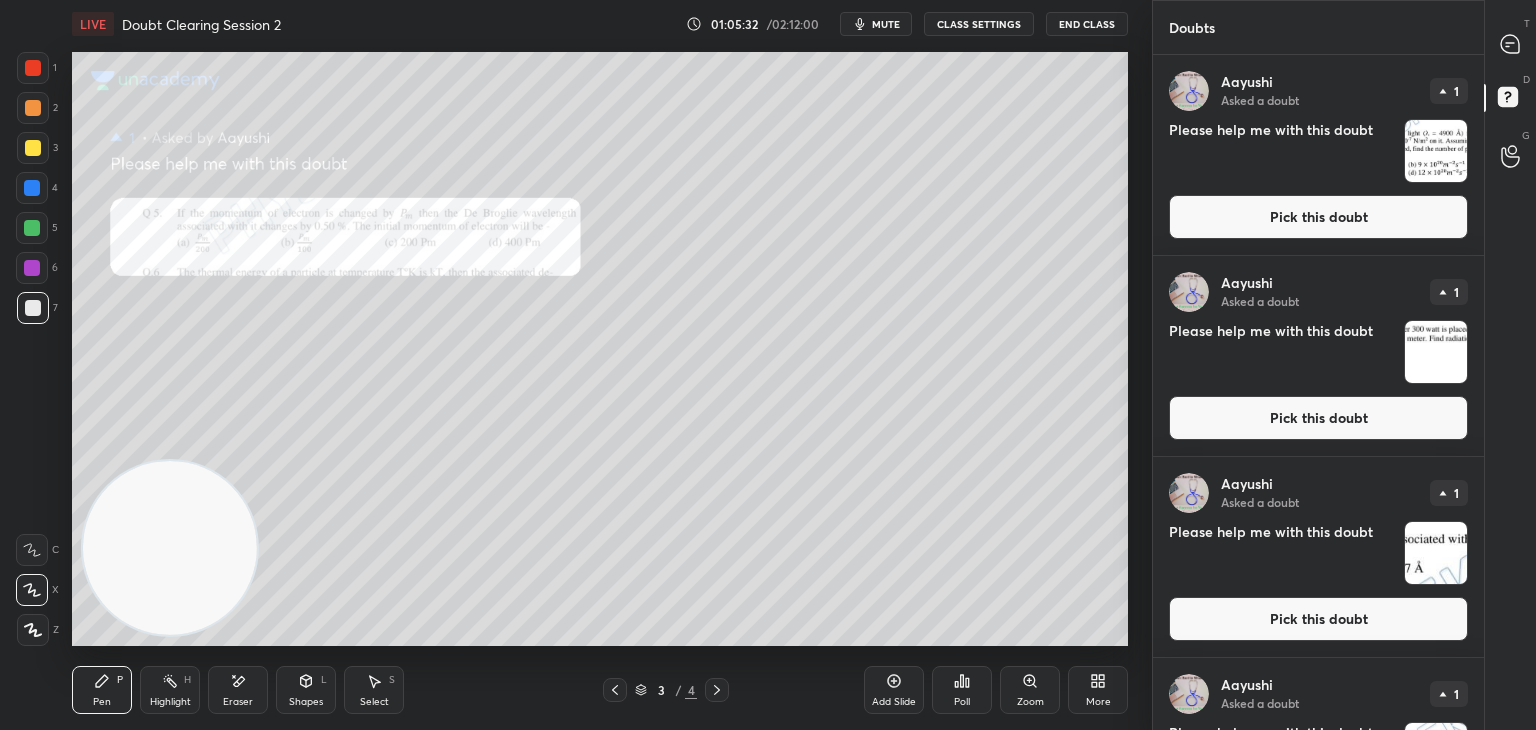 click on "T Messages (T)" at bounding box center [1510, 44] 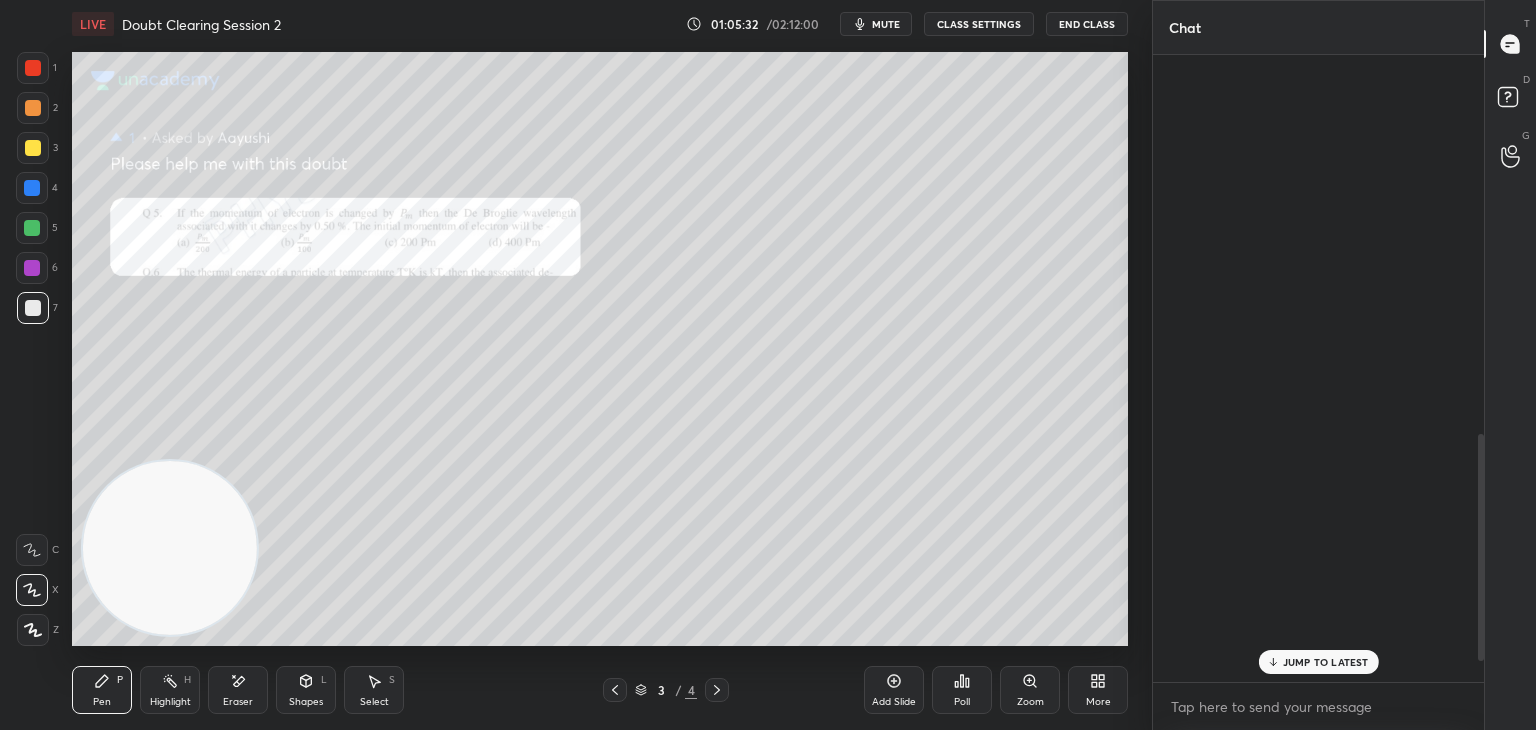 scroll, scrollTop: 1046, scrollLeft: 0, axis: vertical 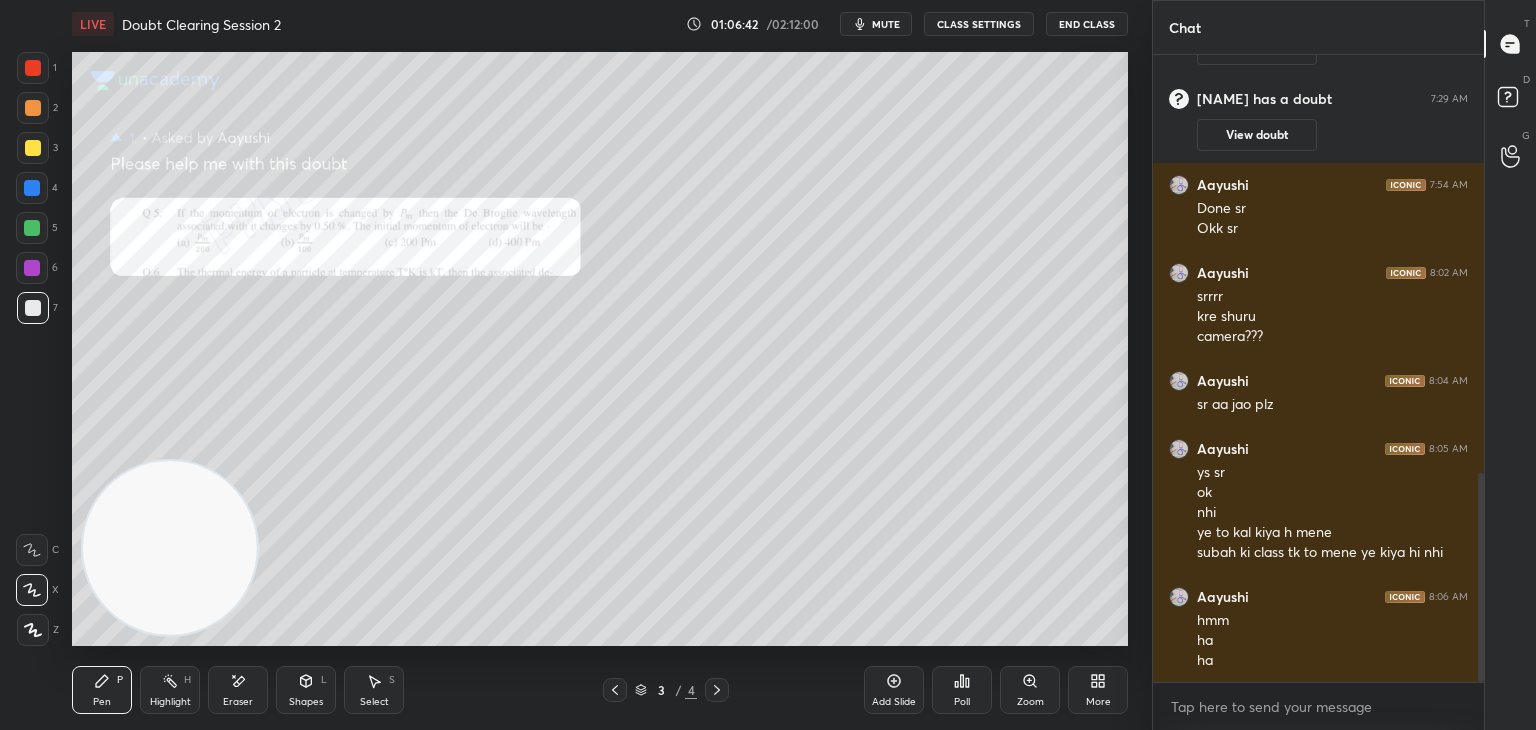 click 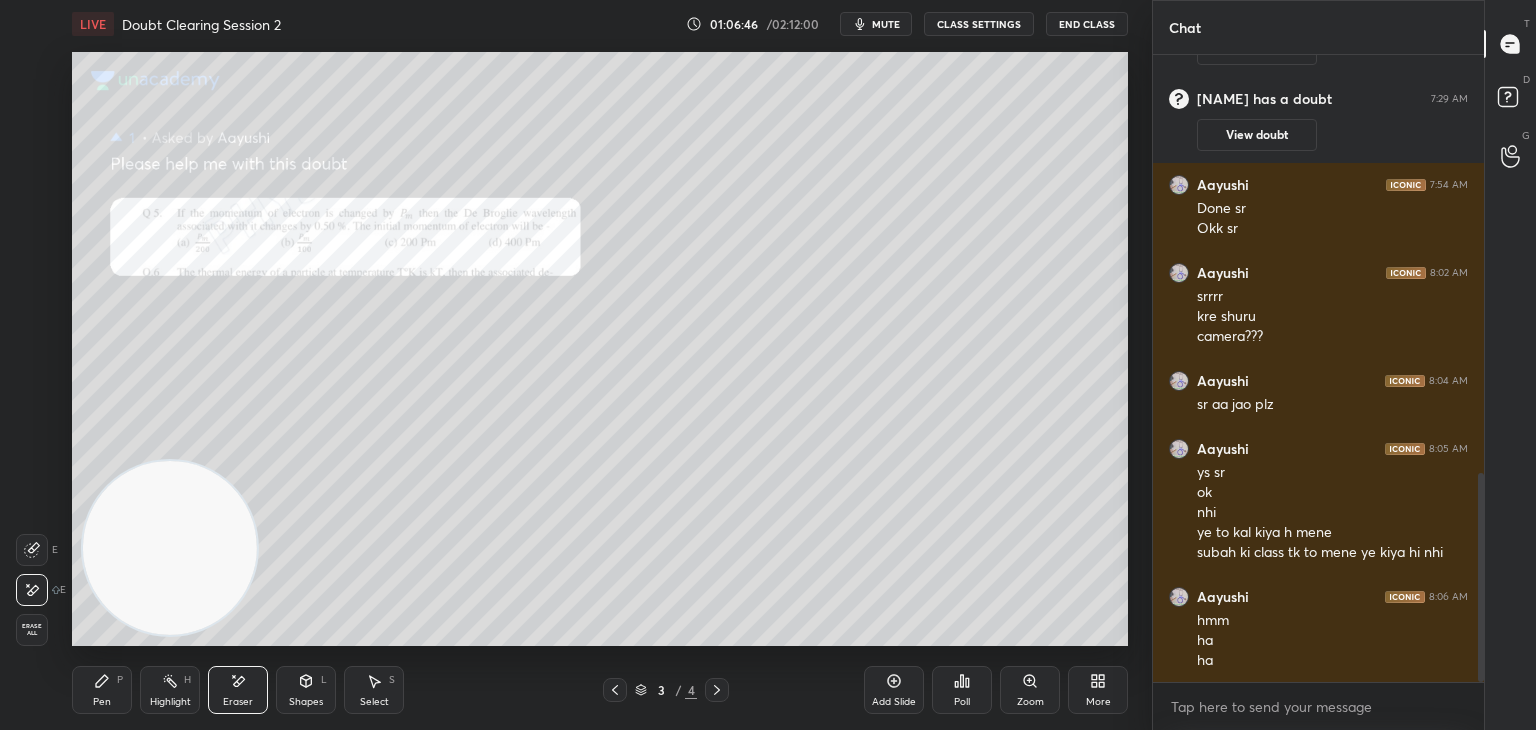 click on "Pen P" at bounding box center (102, 690) 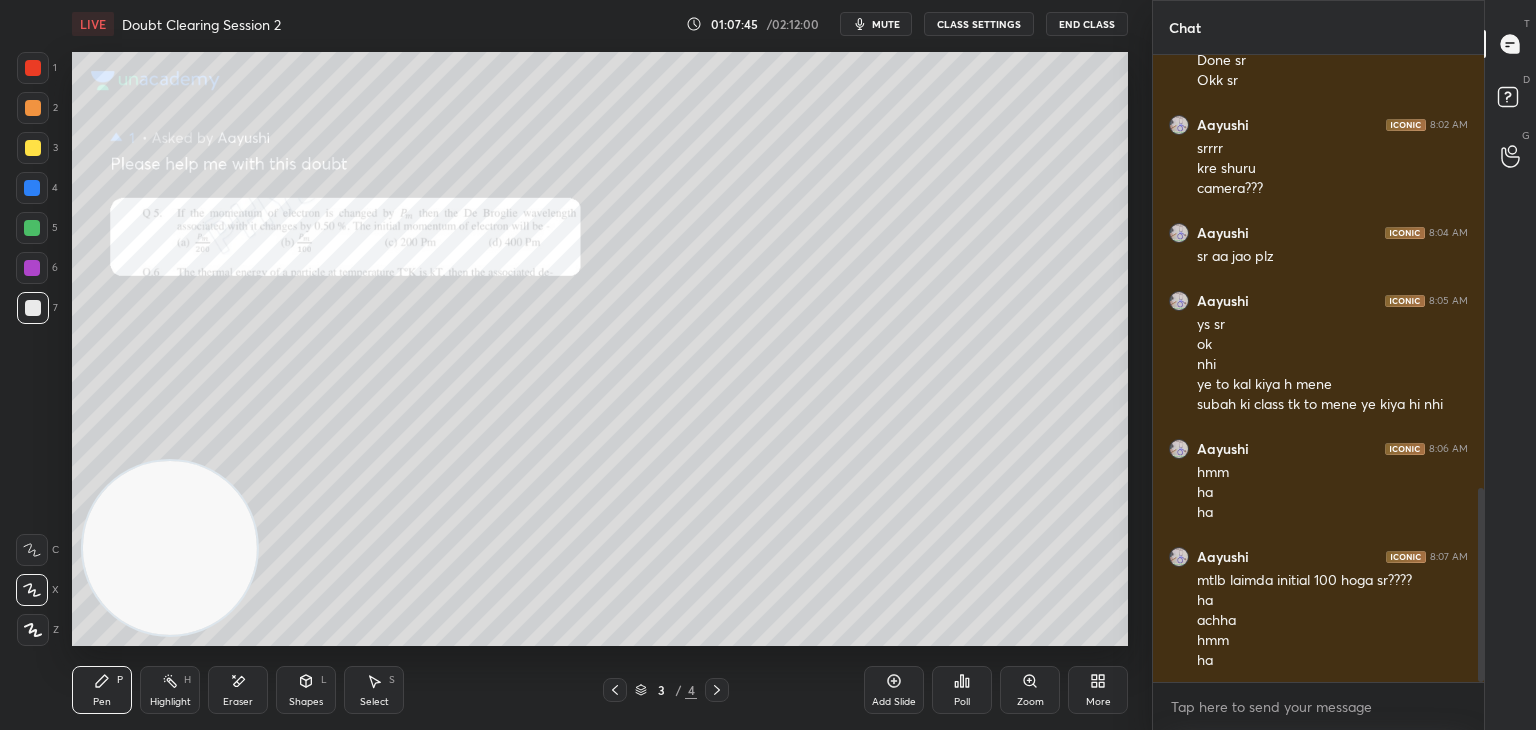 scroll, scrollTop: 1420, scrollLeft: 0, axis: vertical 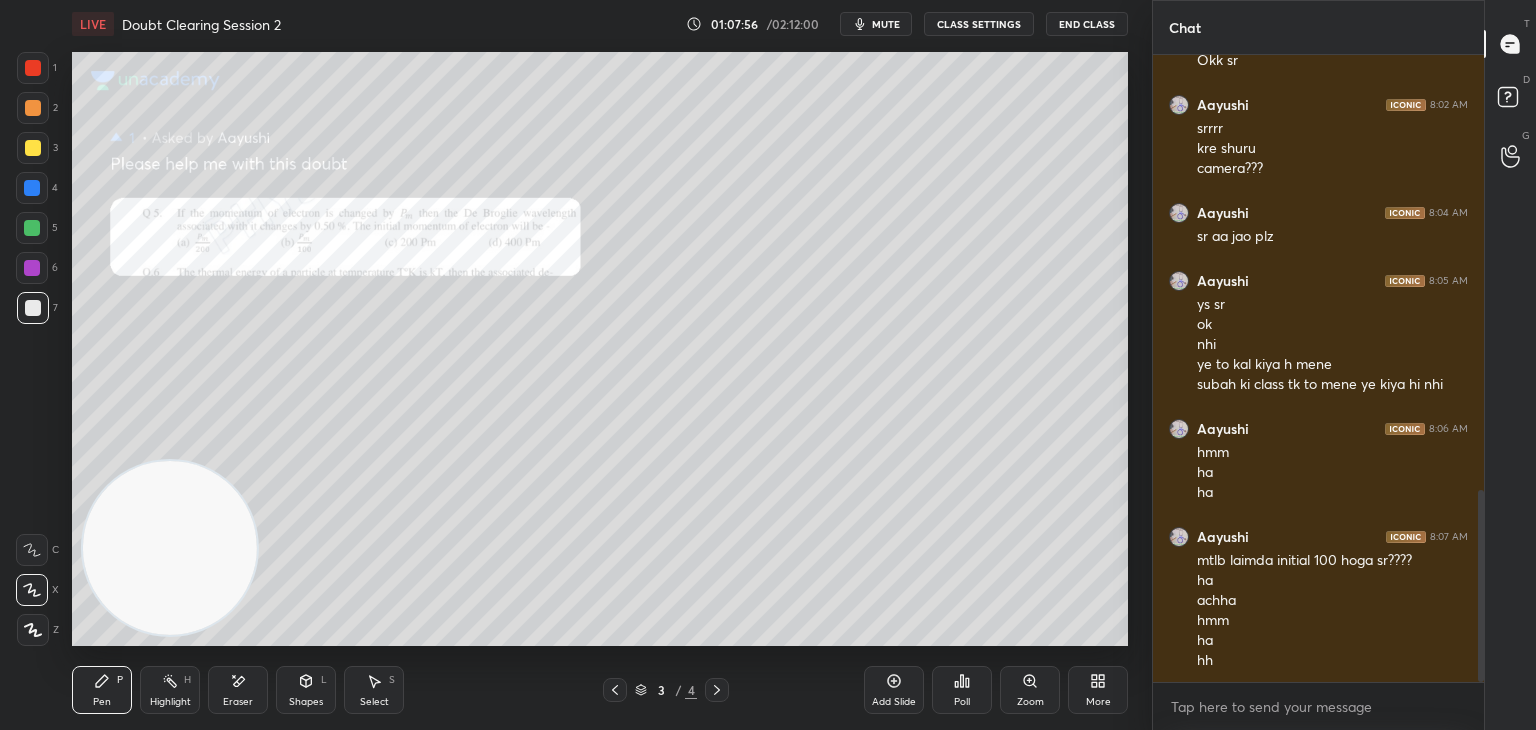 click at bounding box center [33, 68] 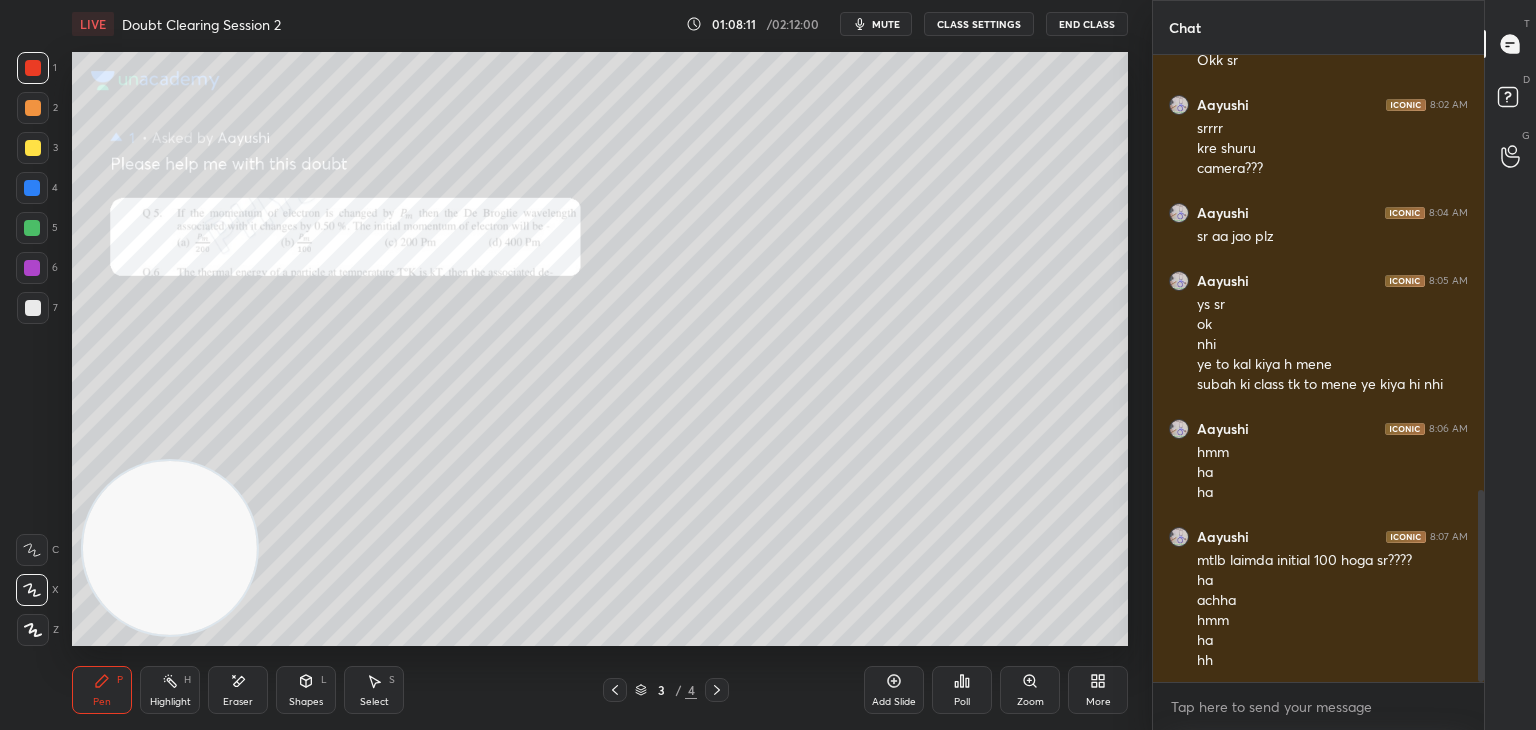 scroll, scrollTop: 1506, scrollLeft: 0, axis: vertical 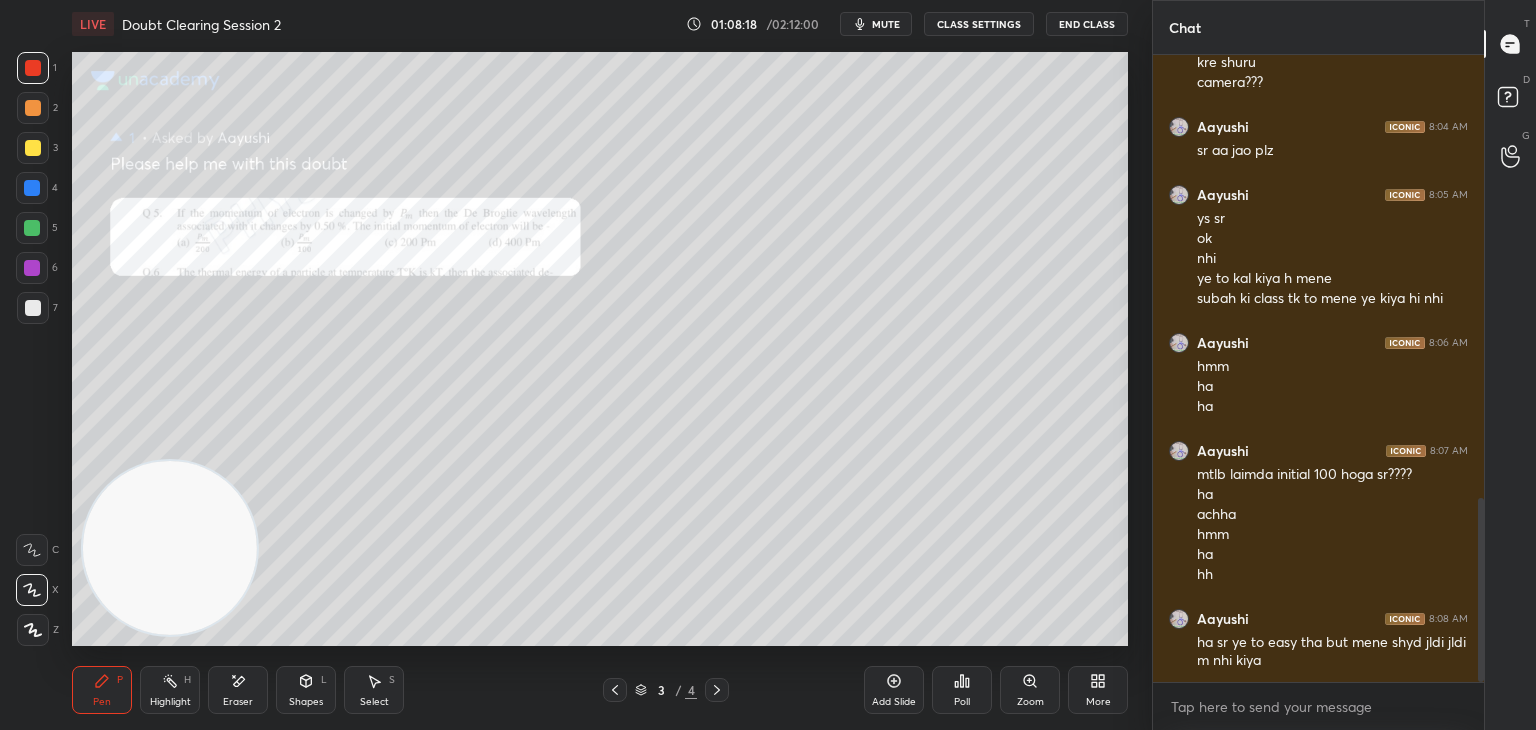 click 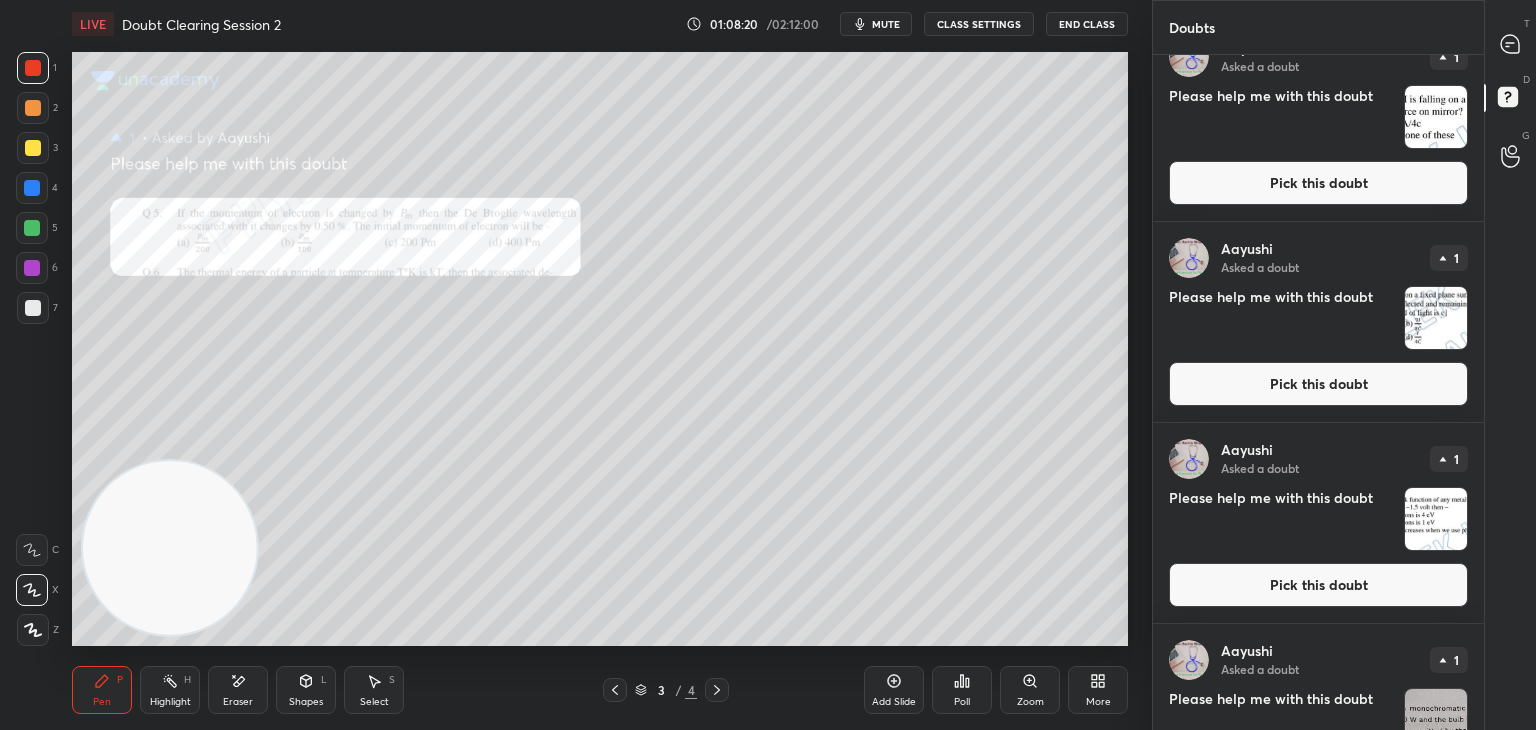 scroll, scrollTop: 1535, scrollLeft: 0, axis: vertical 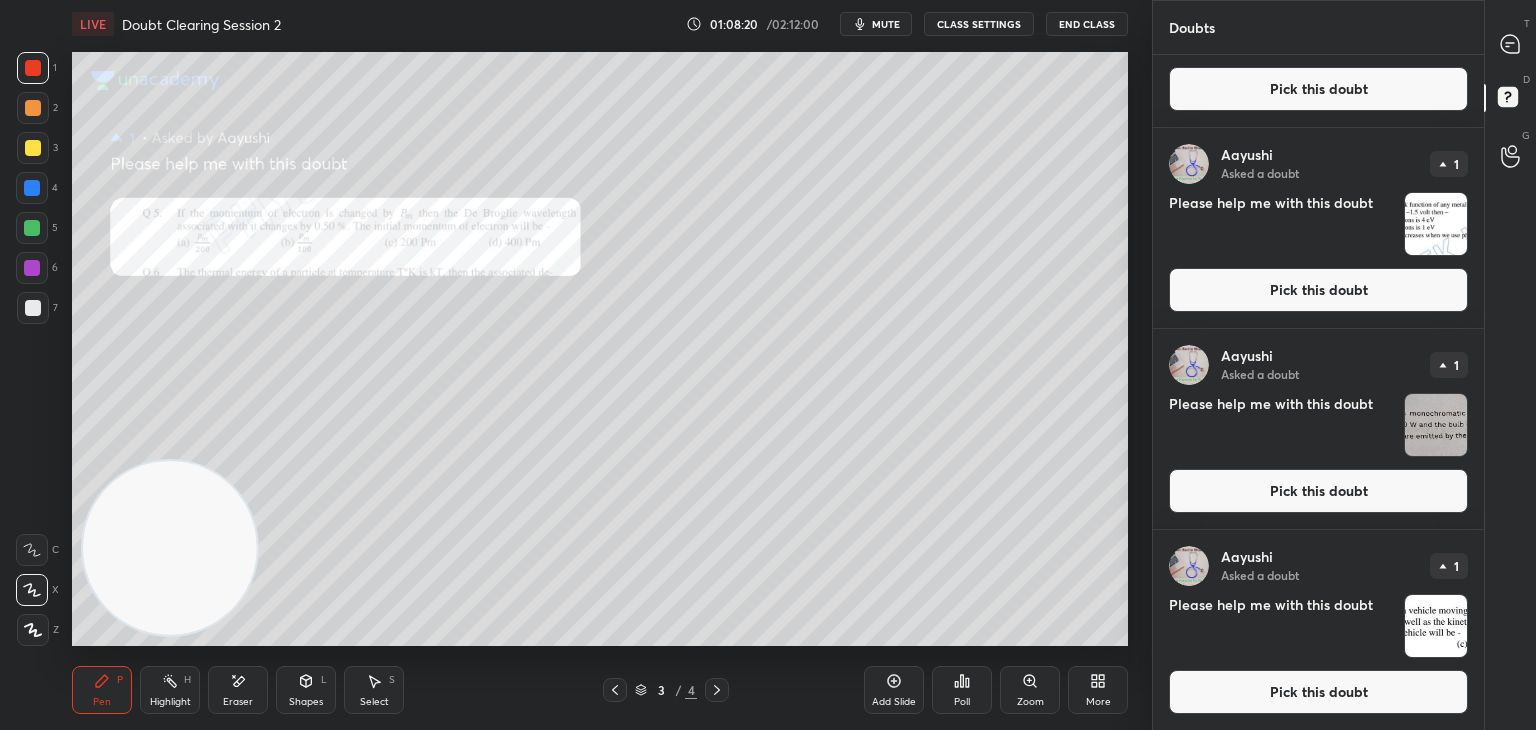 click at bounding box center [1436, 626] 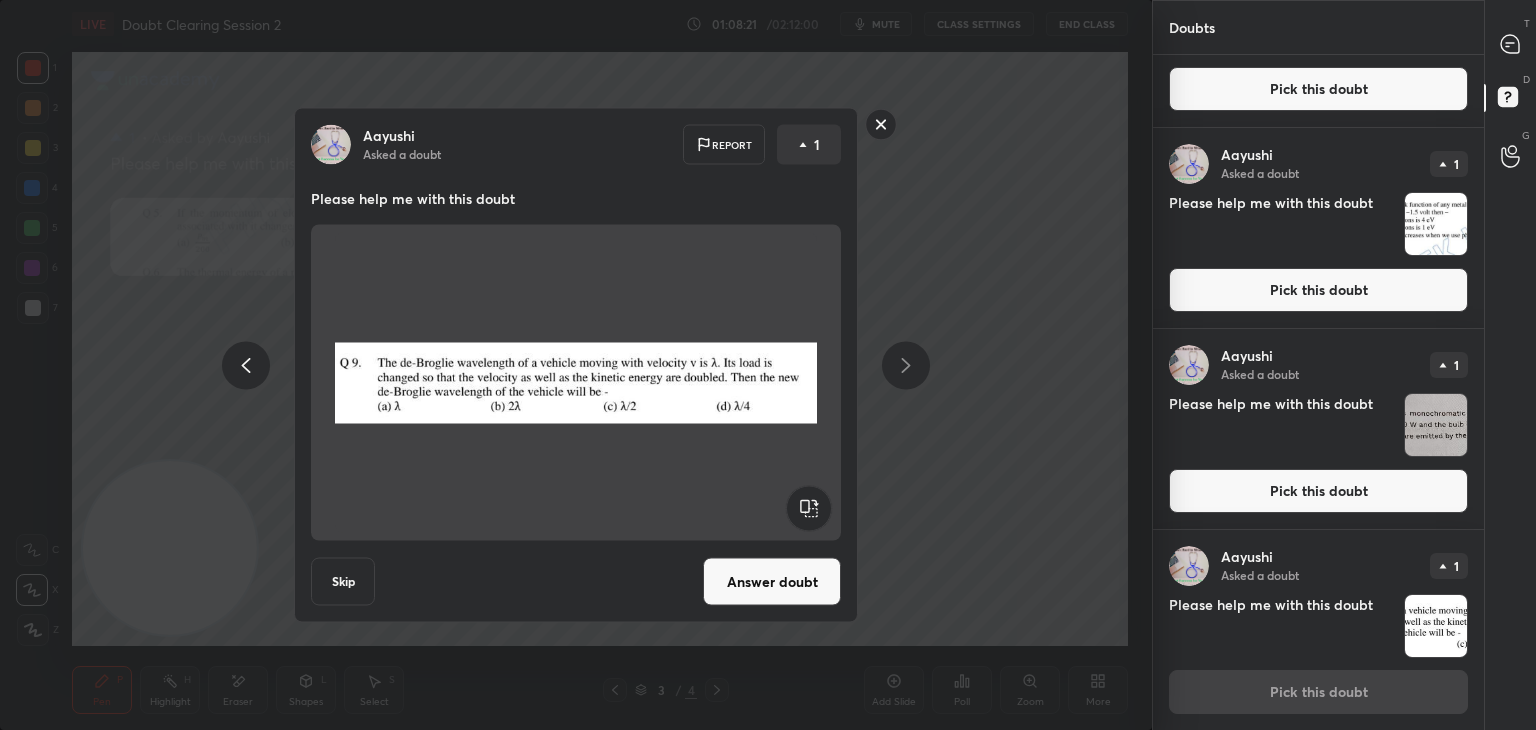 click on "Answer doubt" at bounding box center [772, 582] 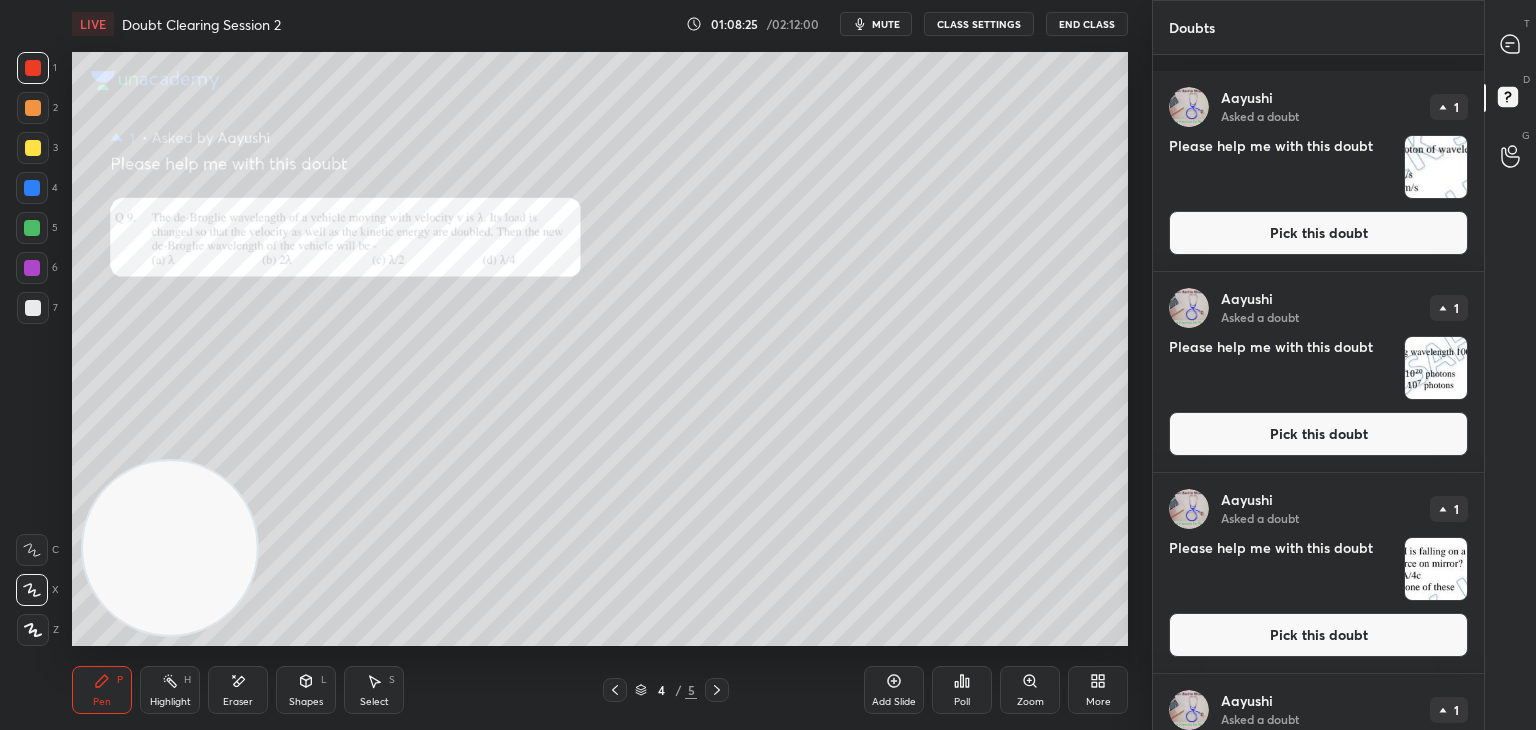 scroll, scrollTop: 1334, scrollLeft: 0, axis: vertical 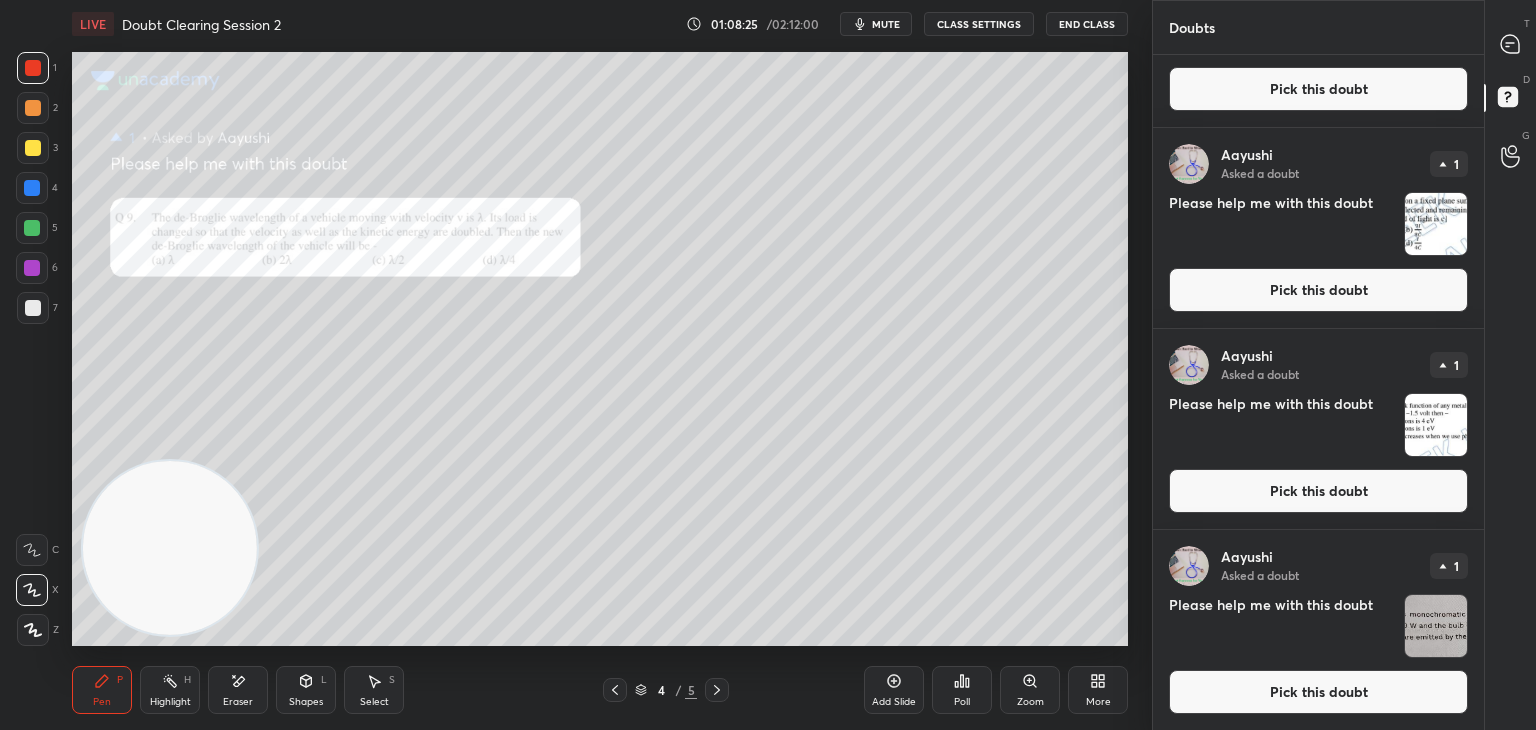 click 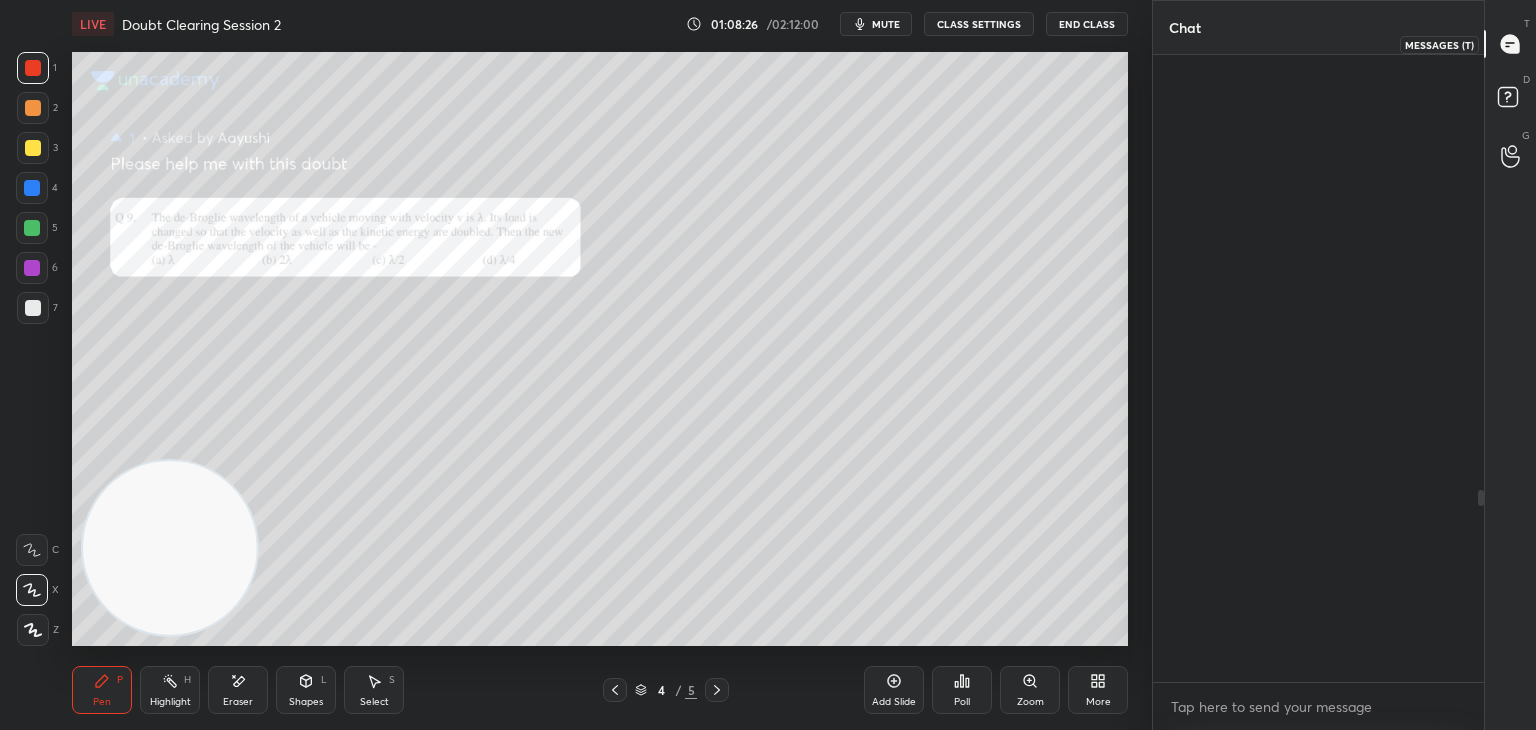 scroll, scrollTop: 1420, scrollLeft: 0, axis: vertical 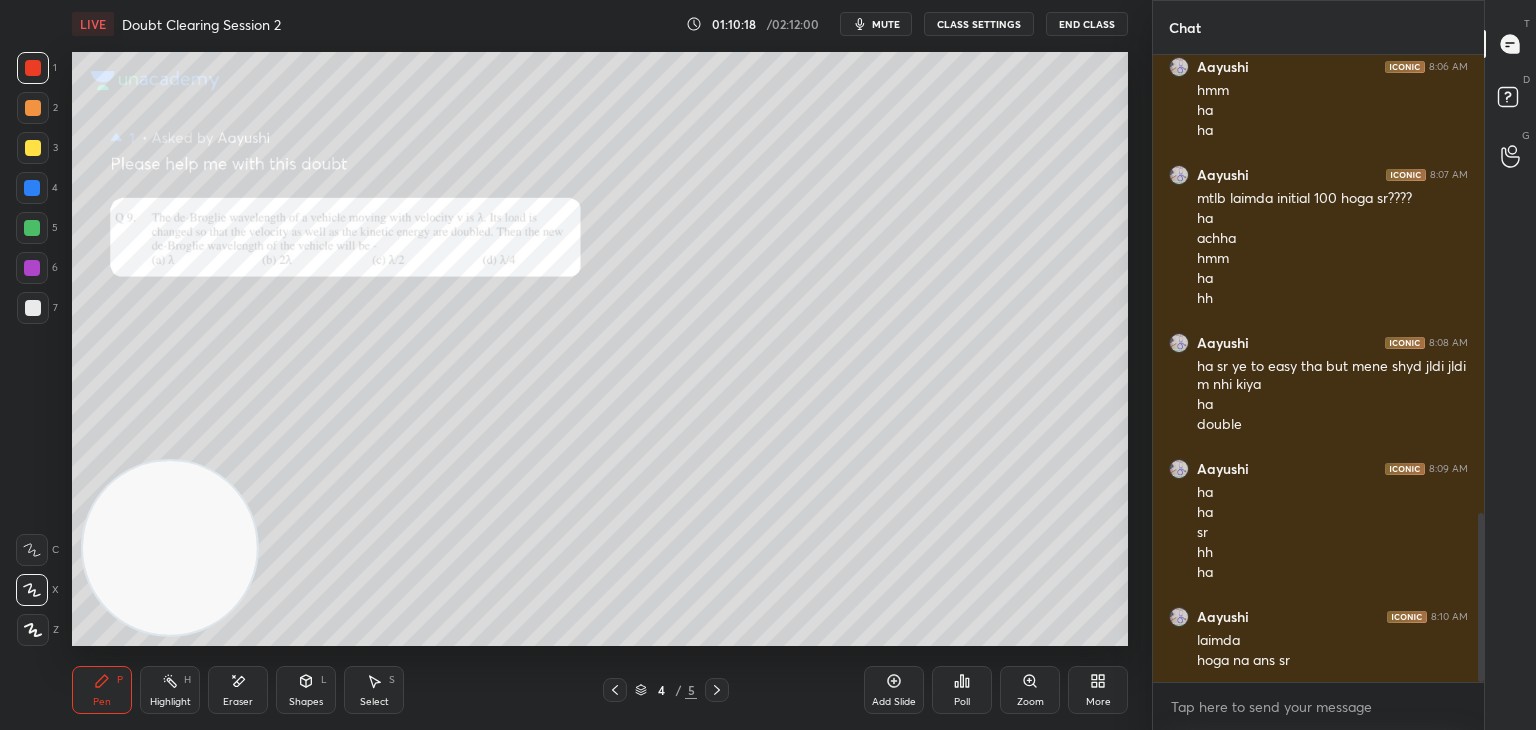 click on "Setting up your live class Poll for   secs No correct answer Start poll" at bounding box center (600, 349) 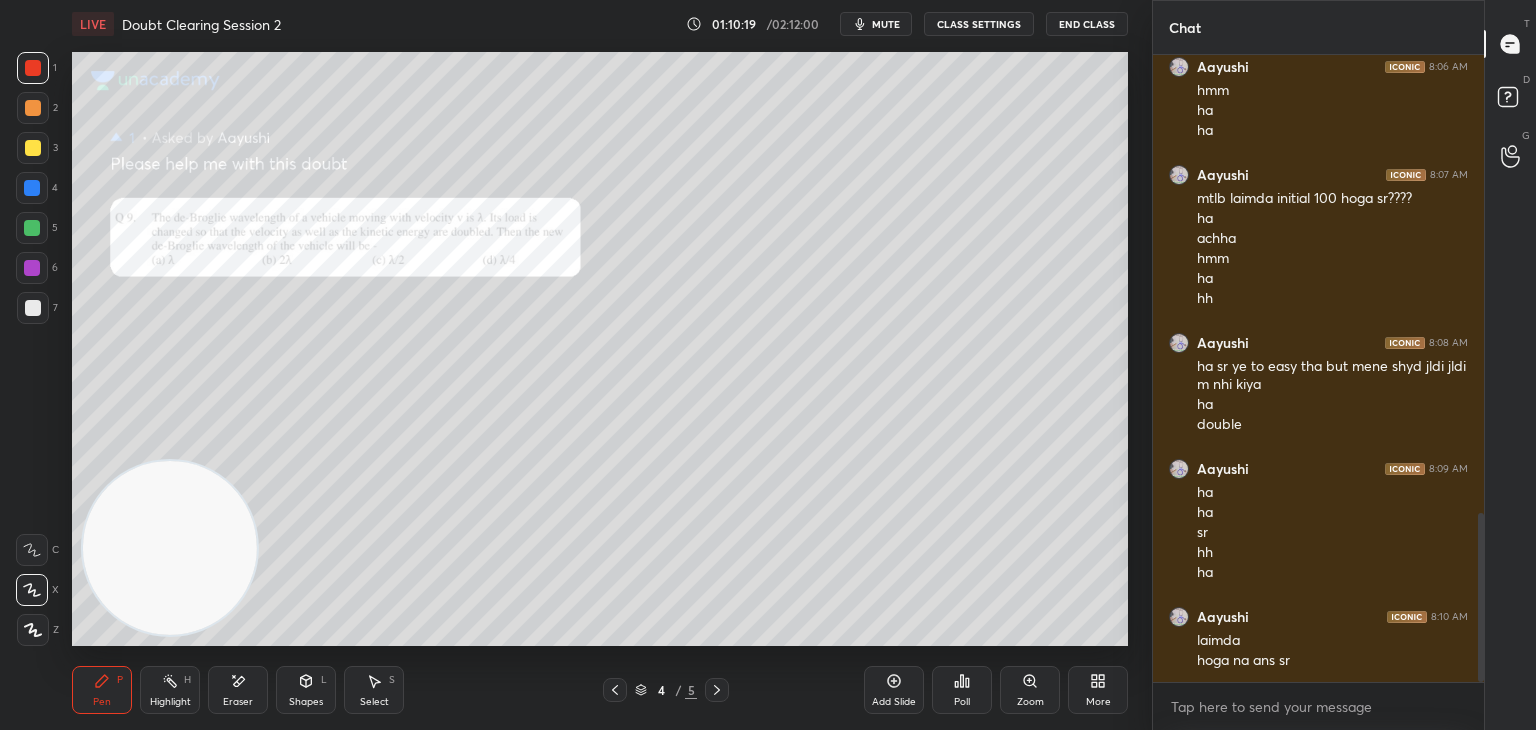 click on "Setting up your live class Poll for   secs No correct answer Start poll" at bounding box center [600, 349] 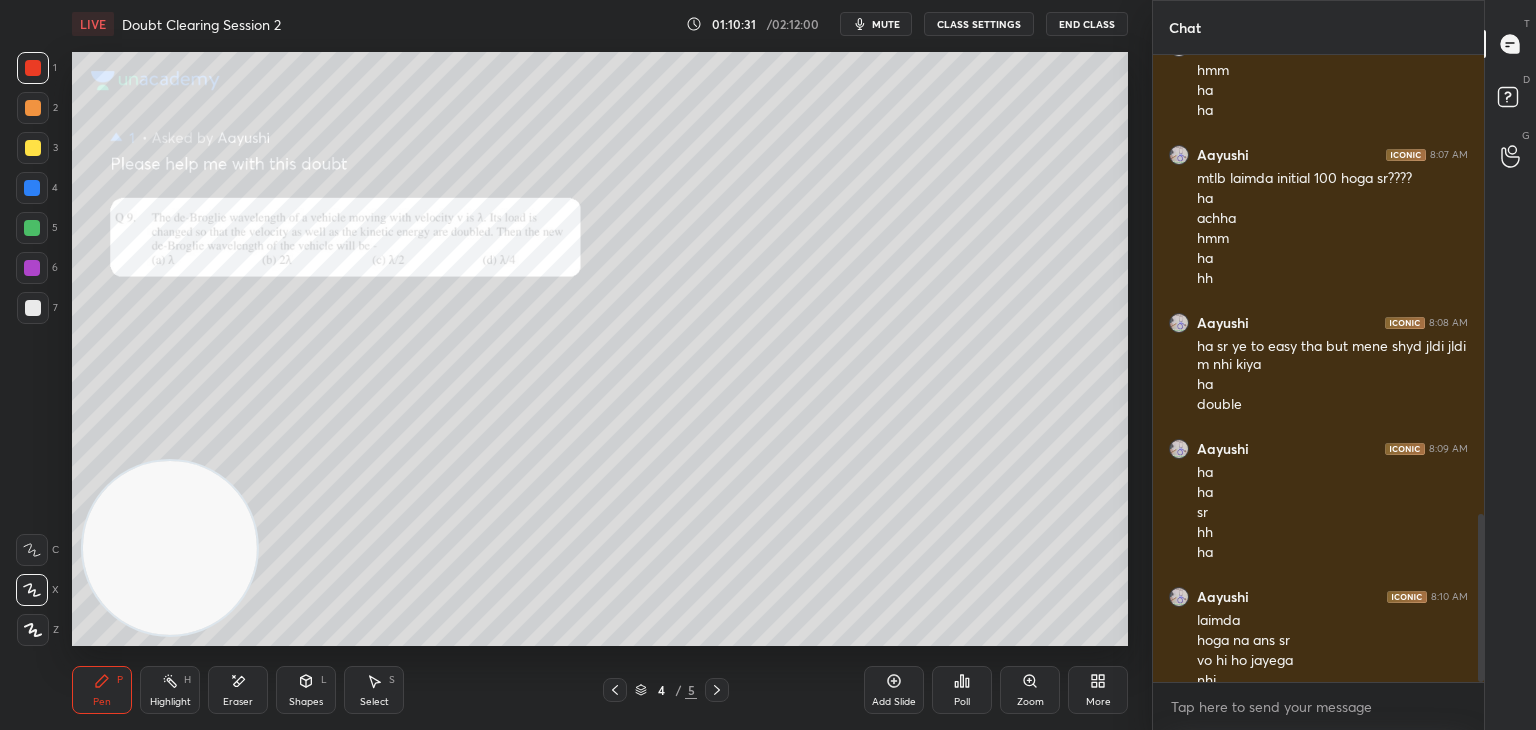 scroll, scrollTop: 1736, scrollLeft: 0, axis: vertical 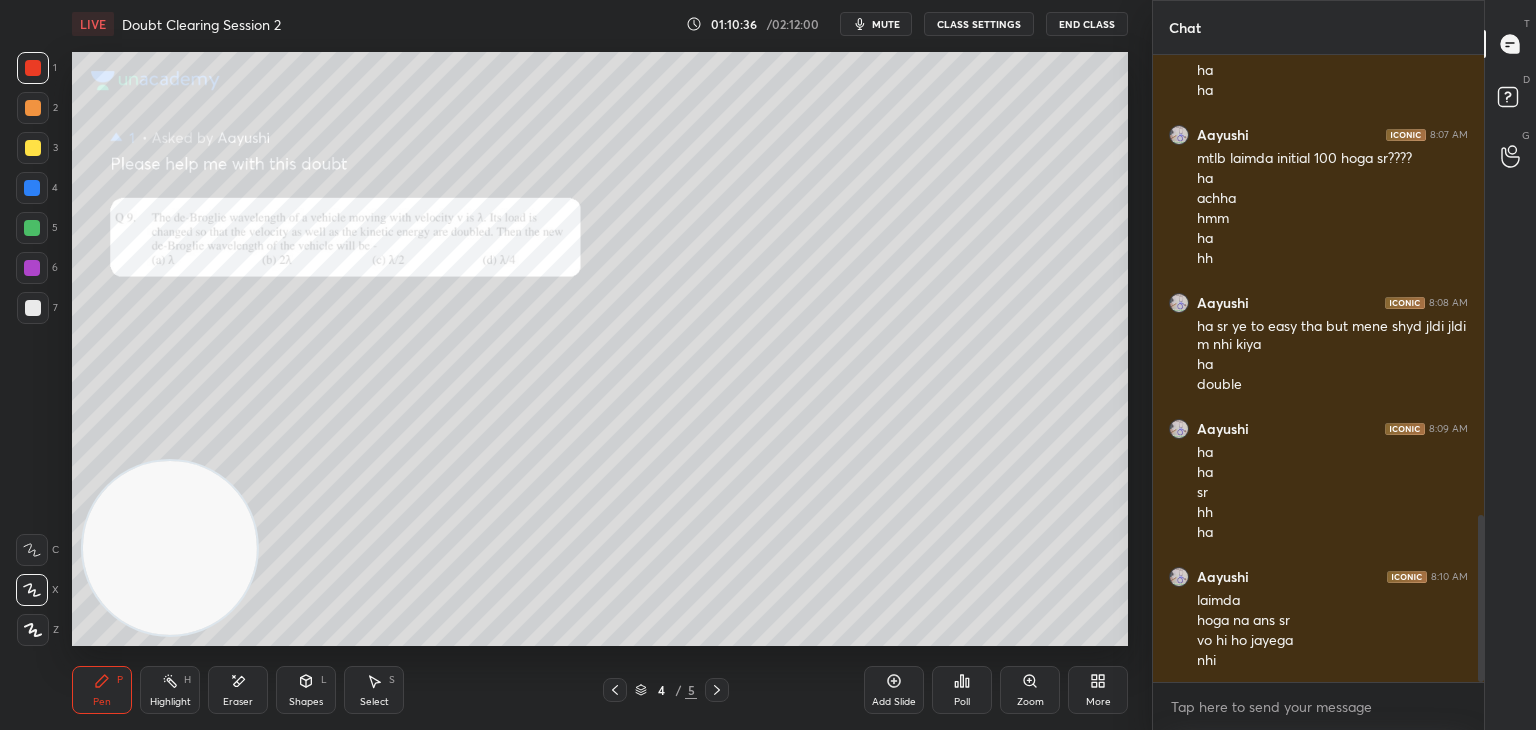 click on "T Messages (T)" at bounding box center [1510, 44] 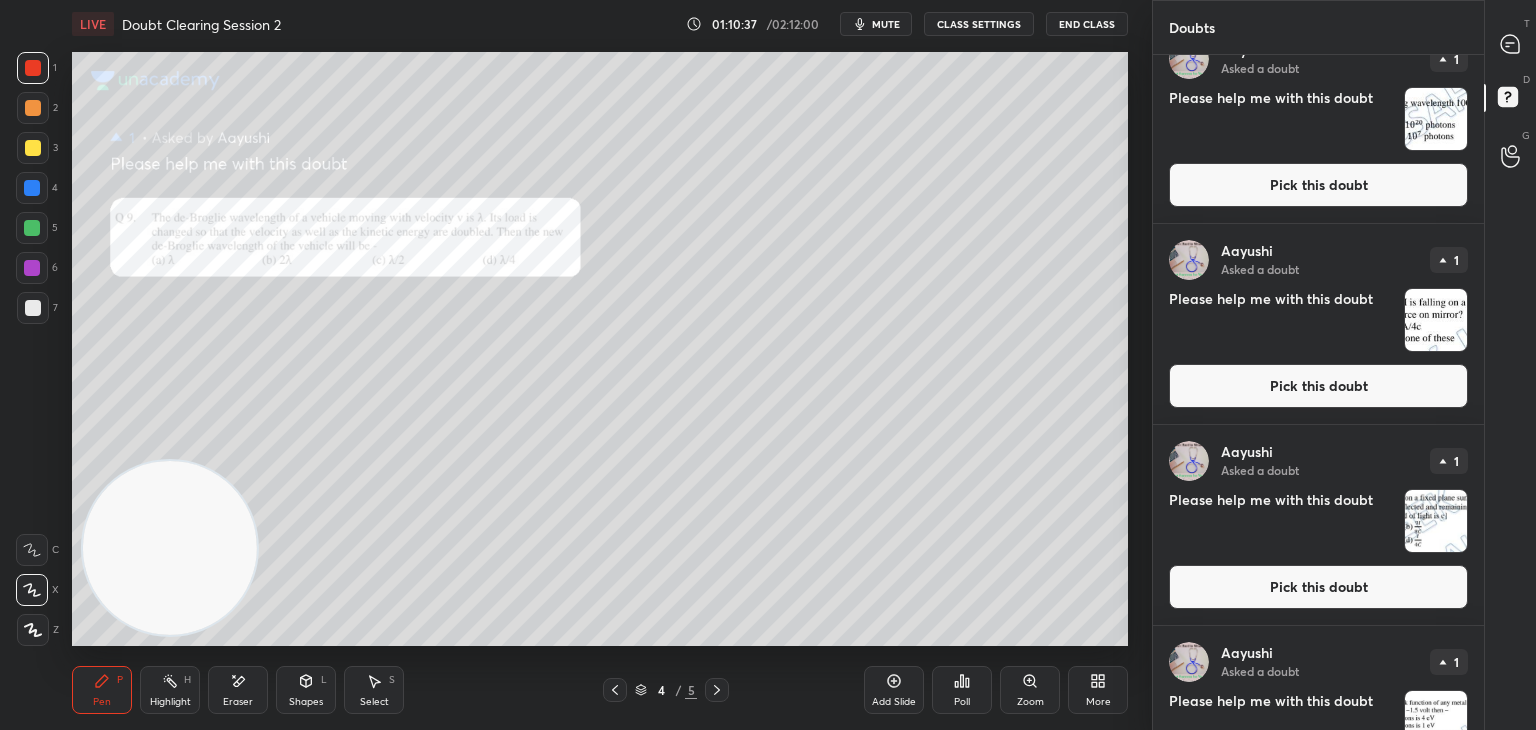 scroll, scrollTop: 1334, scrollLeft: 0, axis: vertical 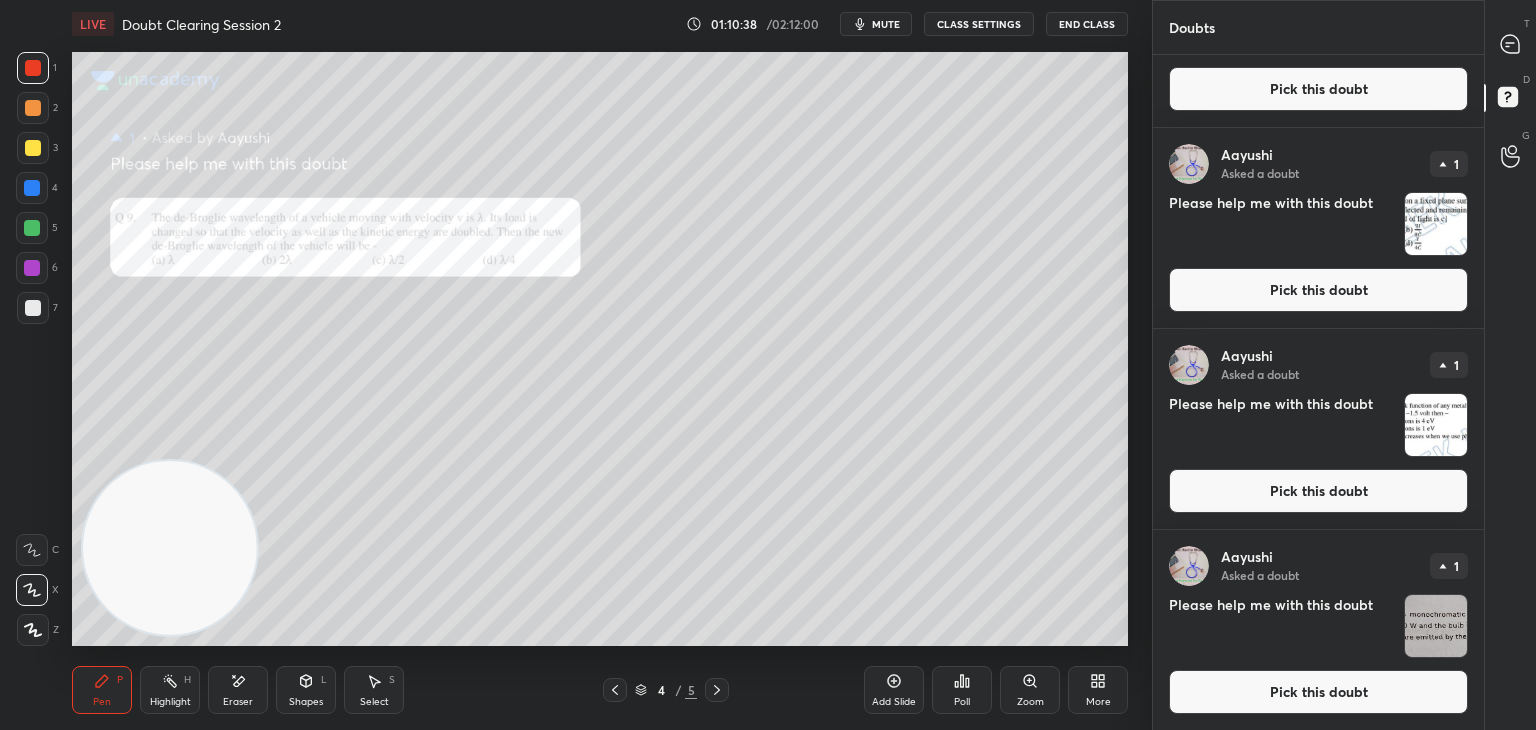 click at bounding box center [1436, 626] 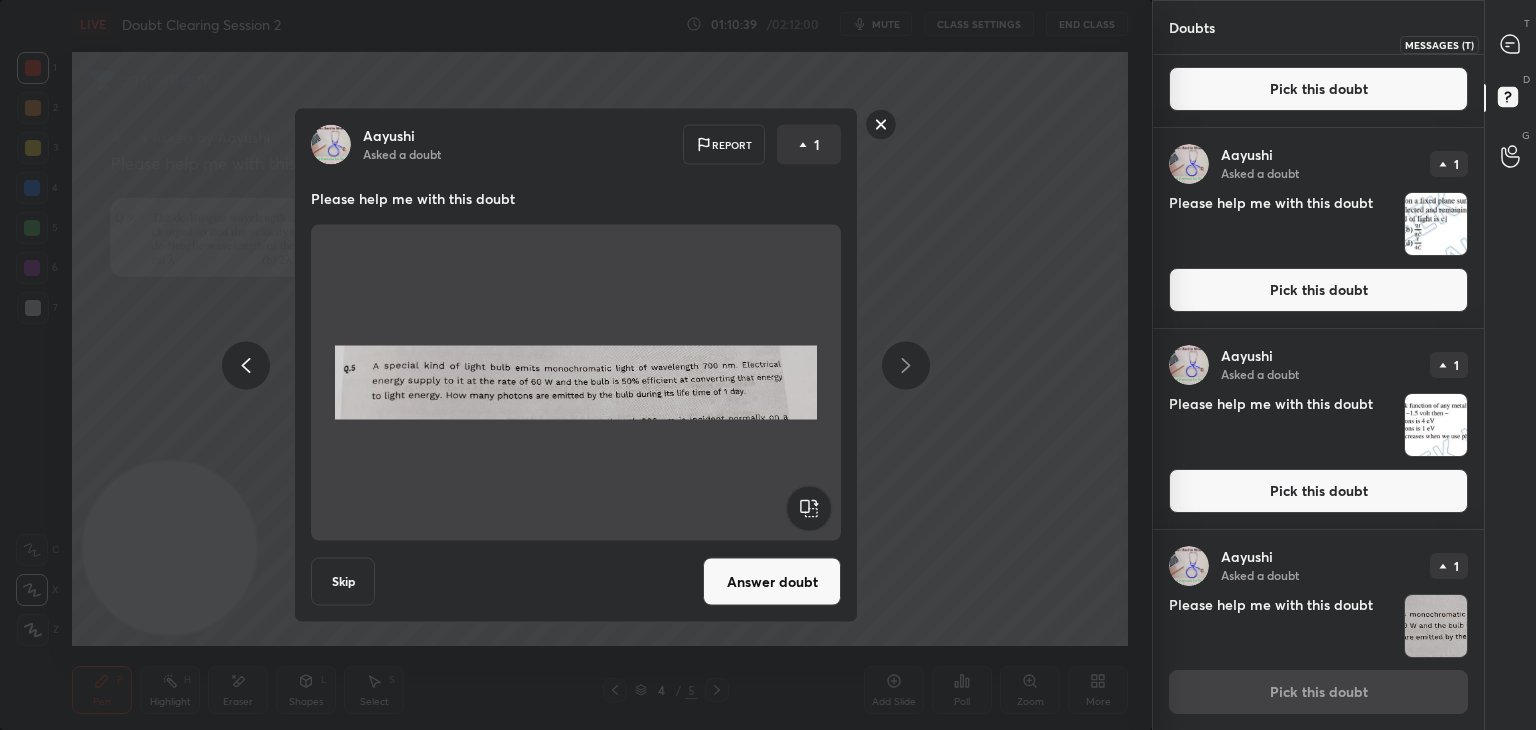 click 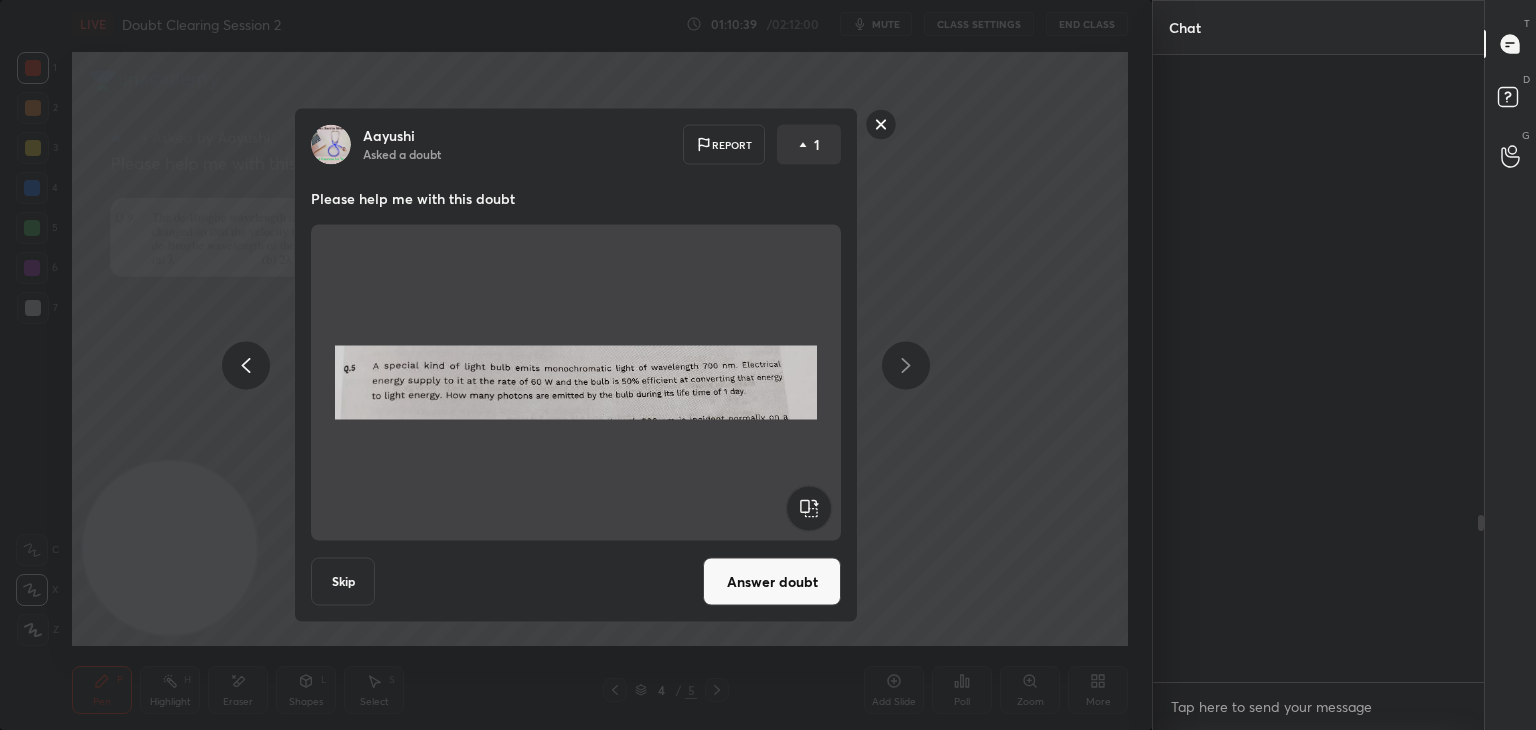 scroll, scrollTop: 1736, scrollLeft: 0, axis: vertical 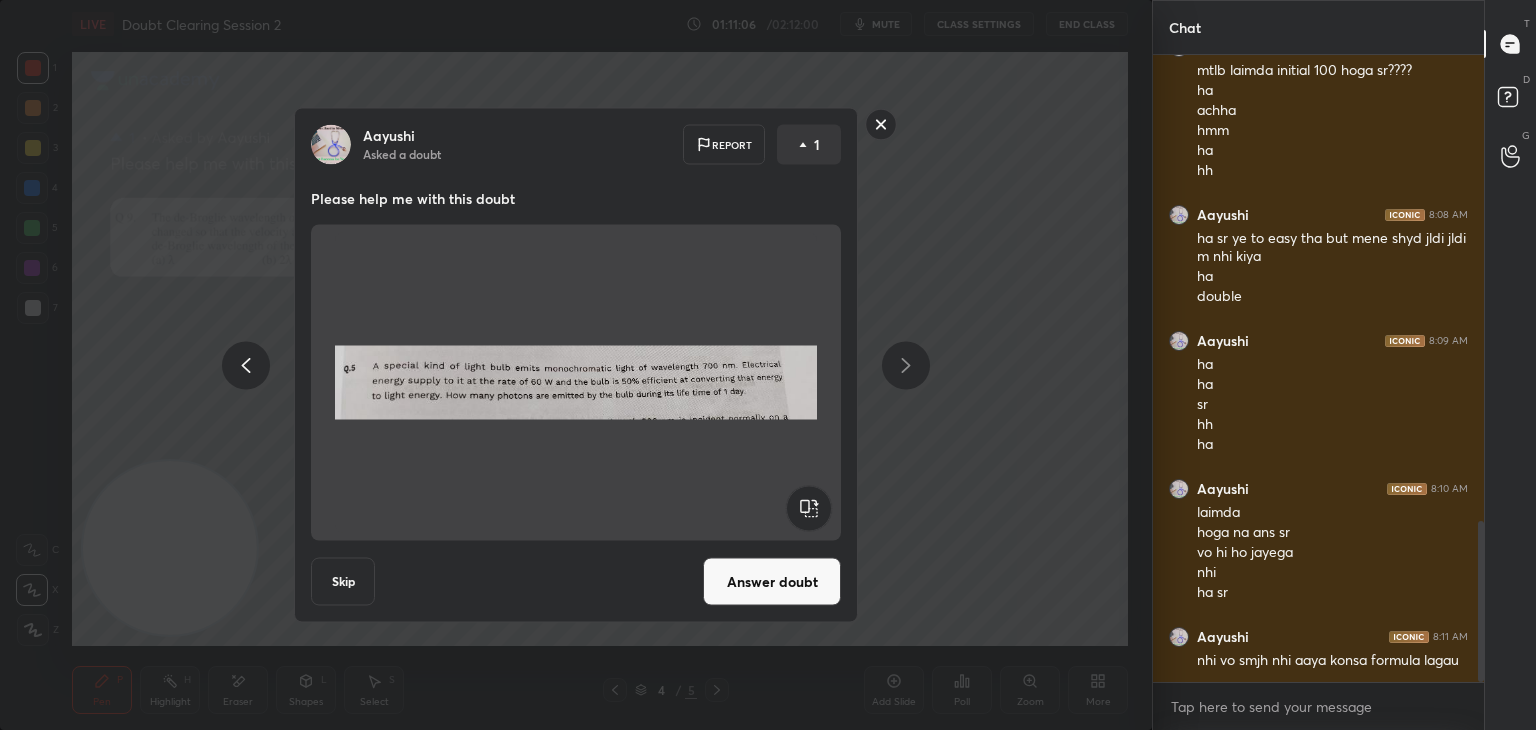 click on "[NAME] Asked a doubt 1 Please help me with this doubt Skip Answer doubt" at bounding box center (576, 365) 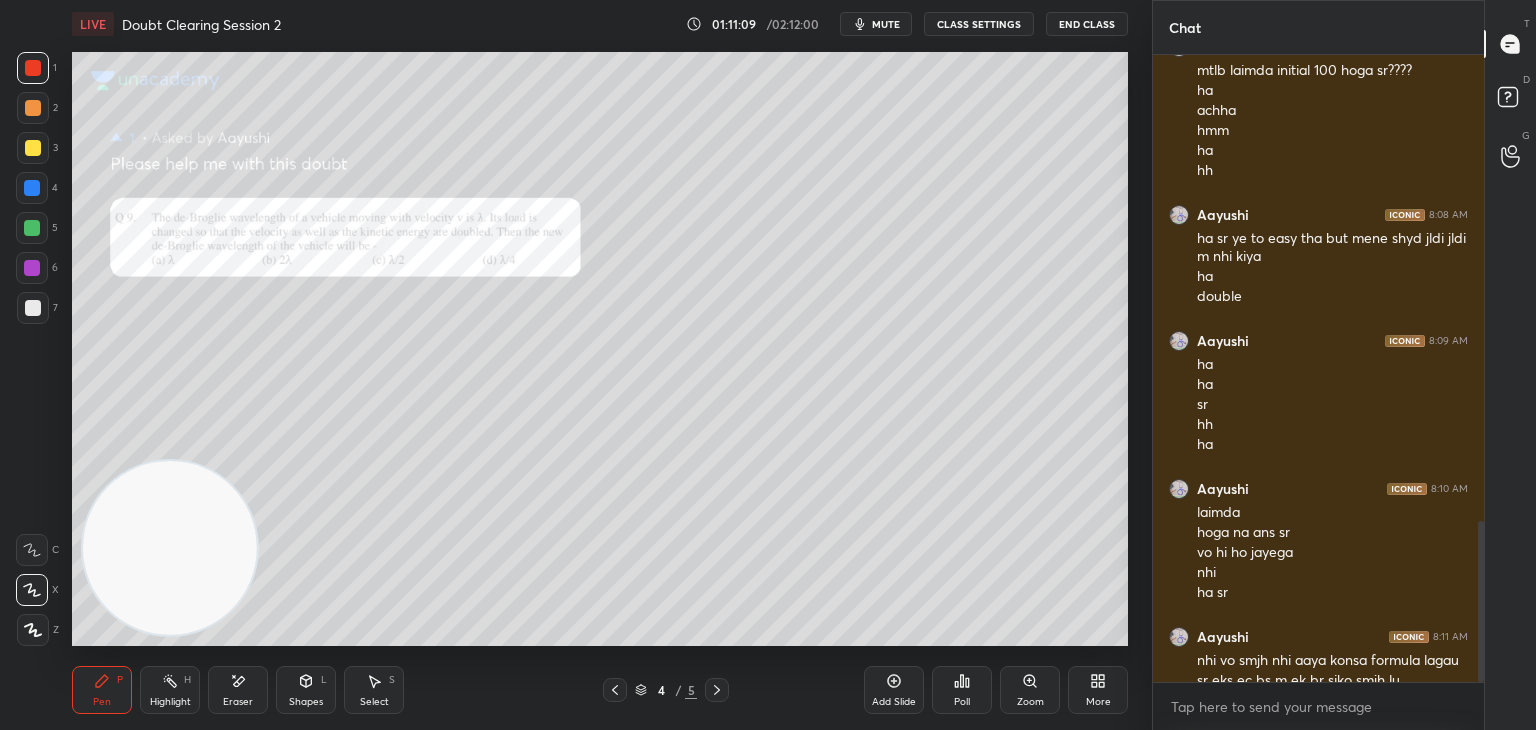 scroll, scrollTop: 1844, scrollLeft: 0, axis: vertical 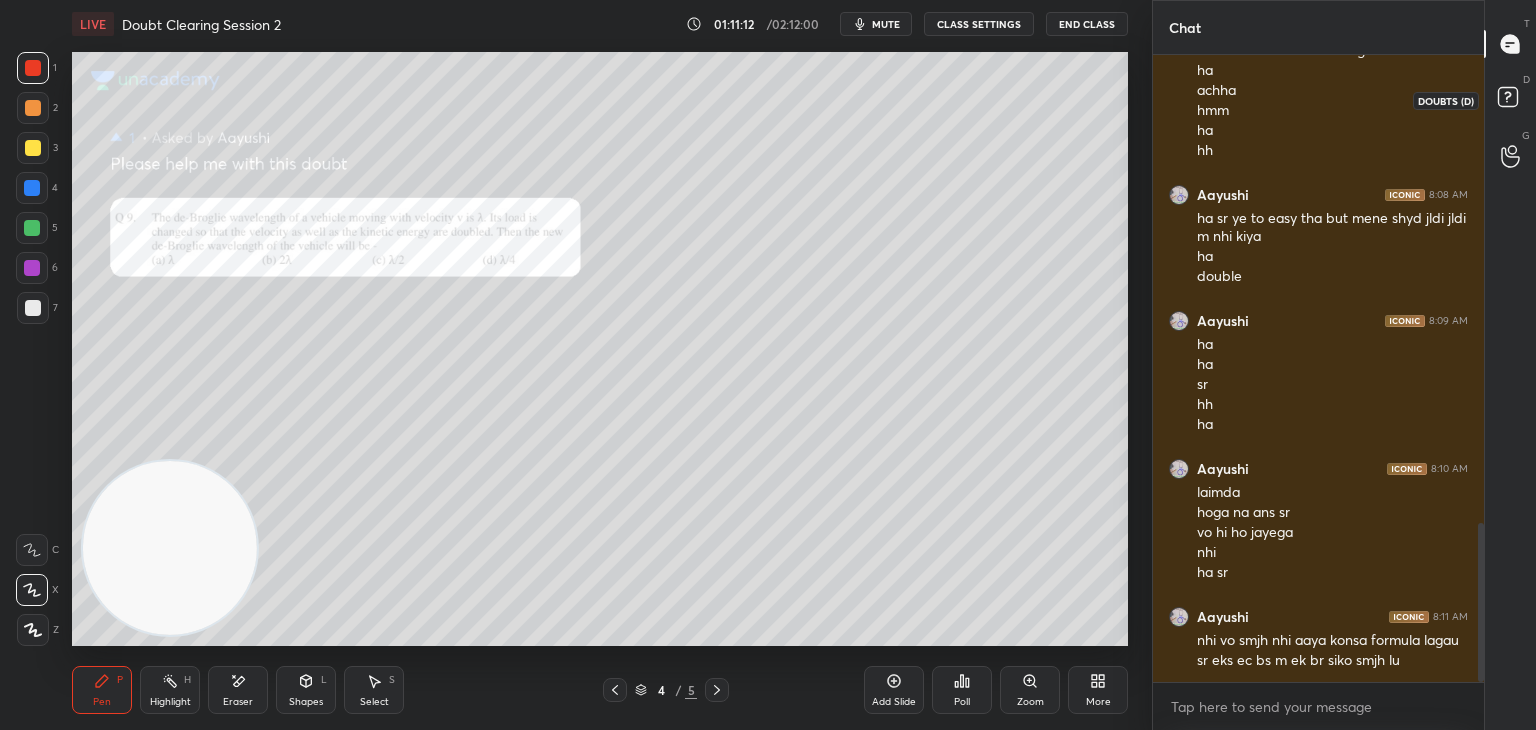 click 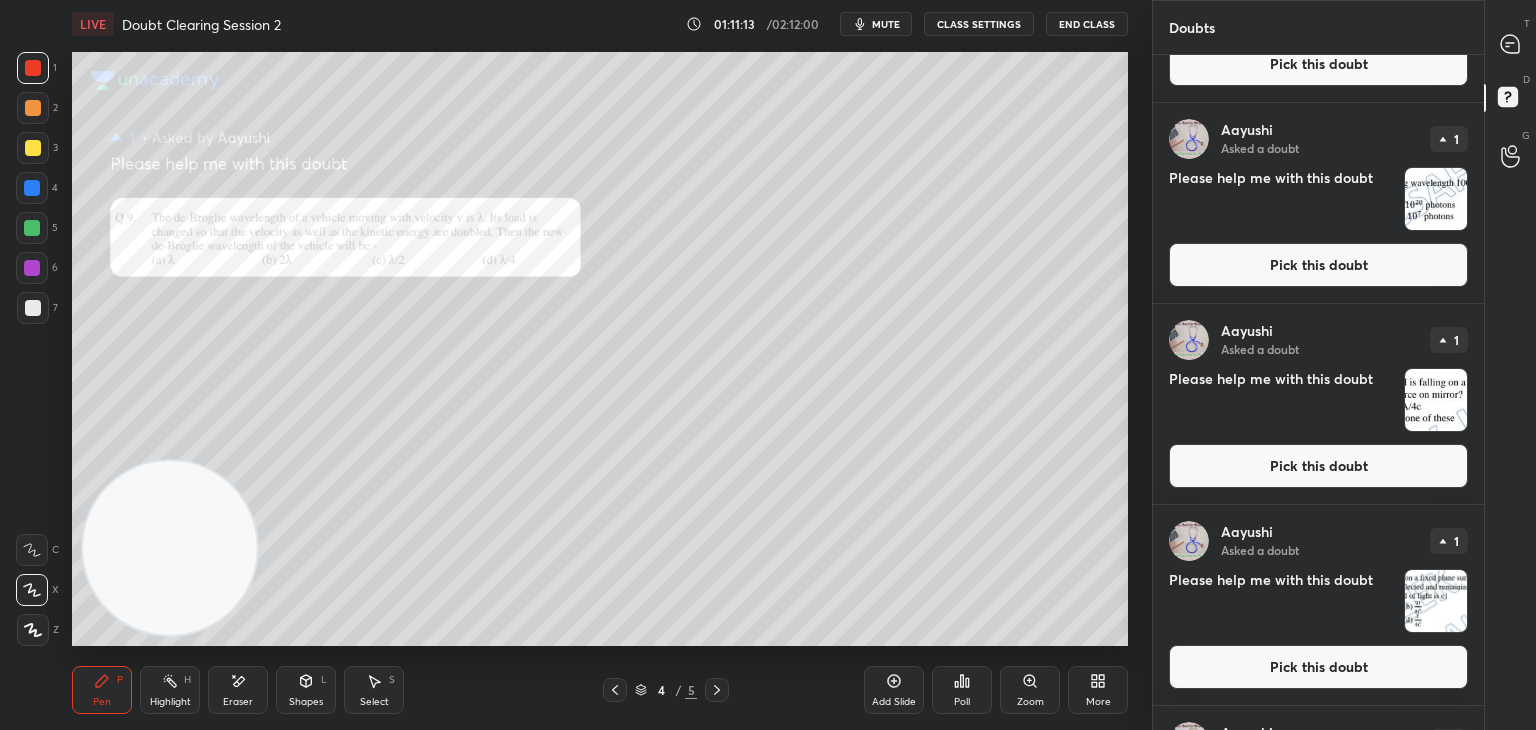 scroll, scrollTop: 1334, scrollLeft: 0, axis: vertical 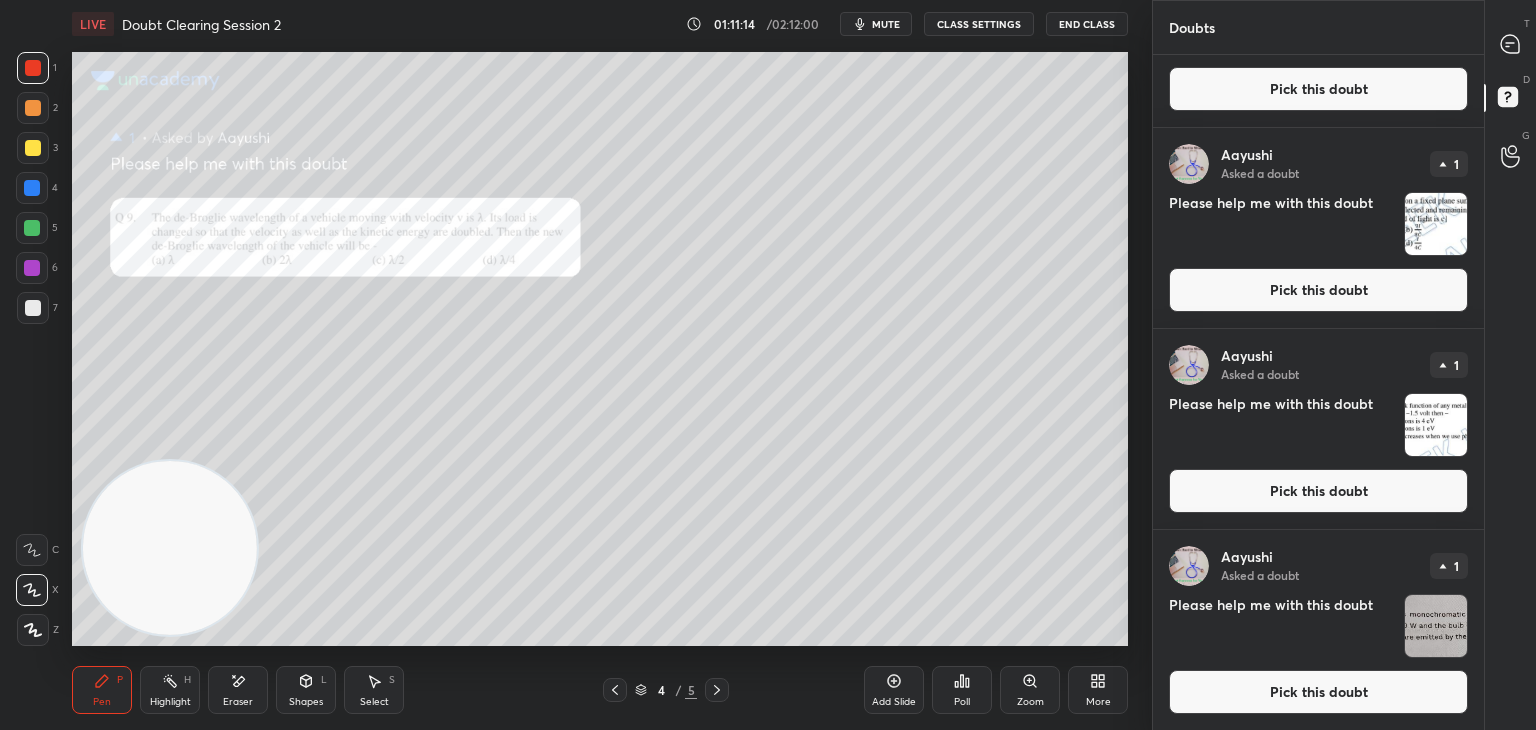 click at bounding box center (1436, 626) 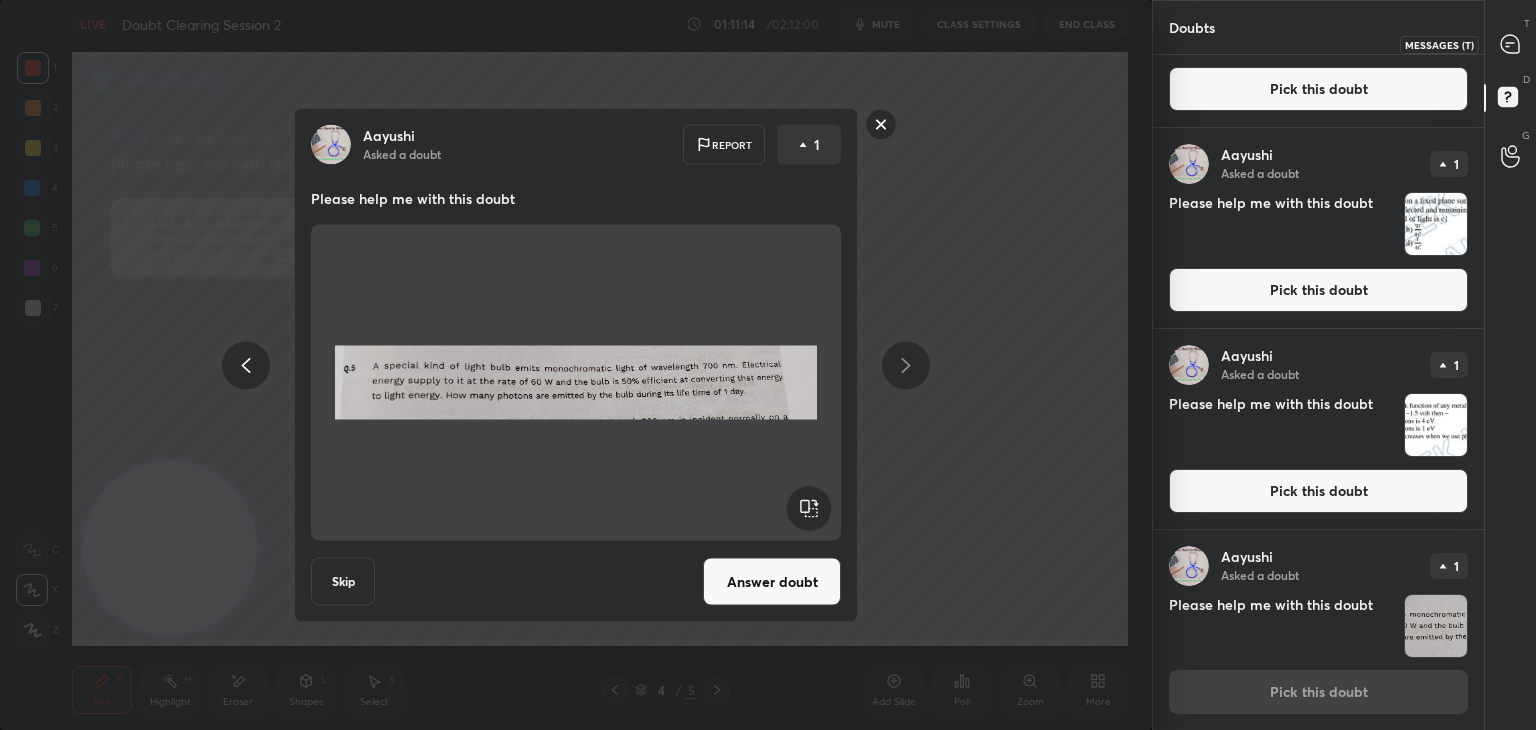 click at bounding box center (1511, 44) 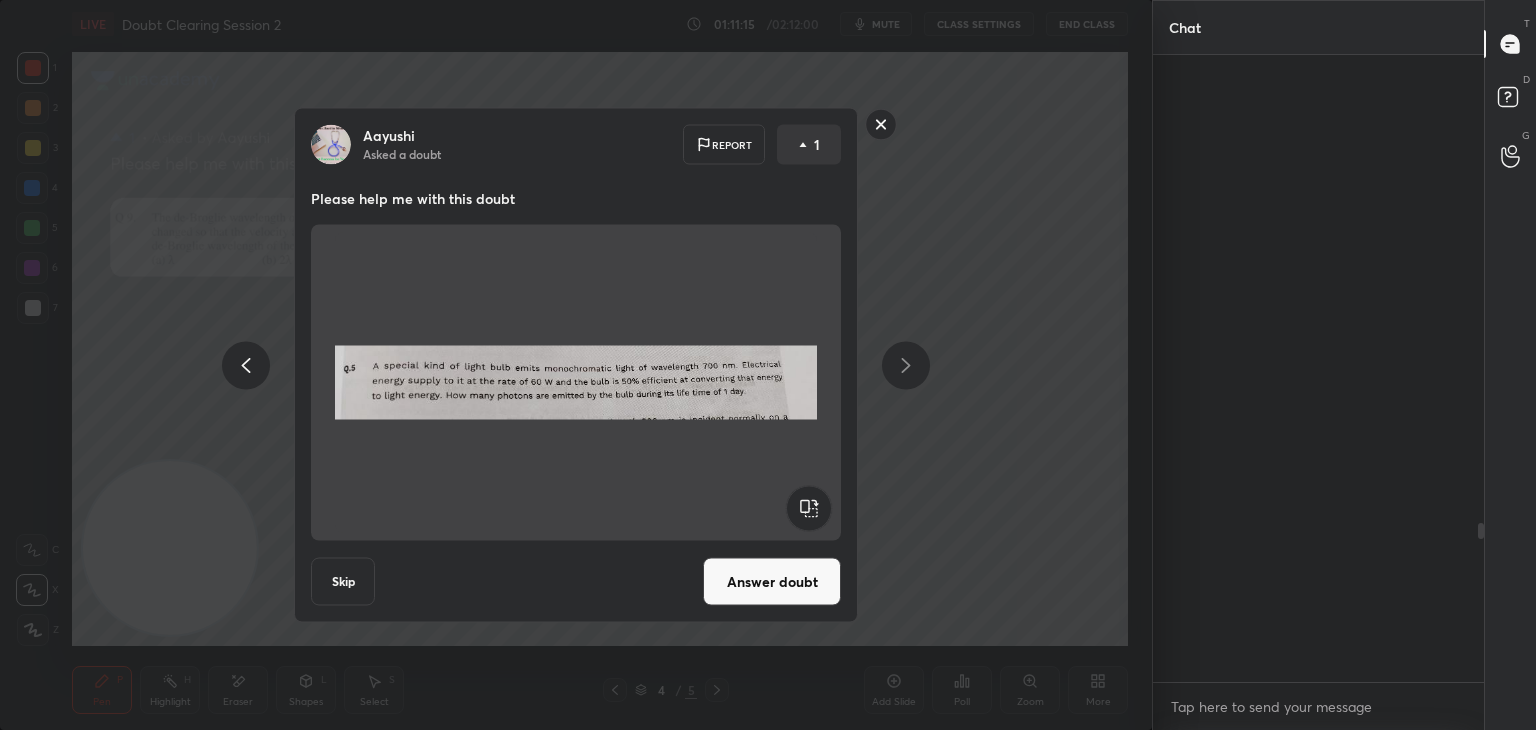 scroll, scrollTop: 1844, scrollLeft: 0, axis: vertical 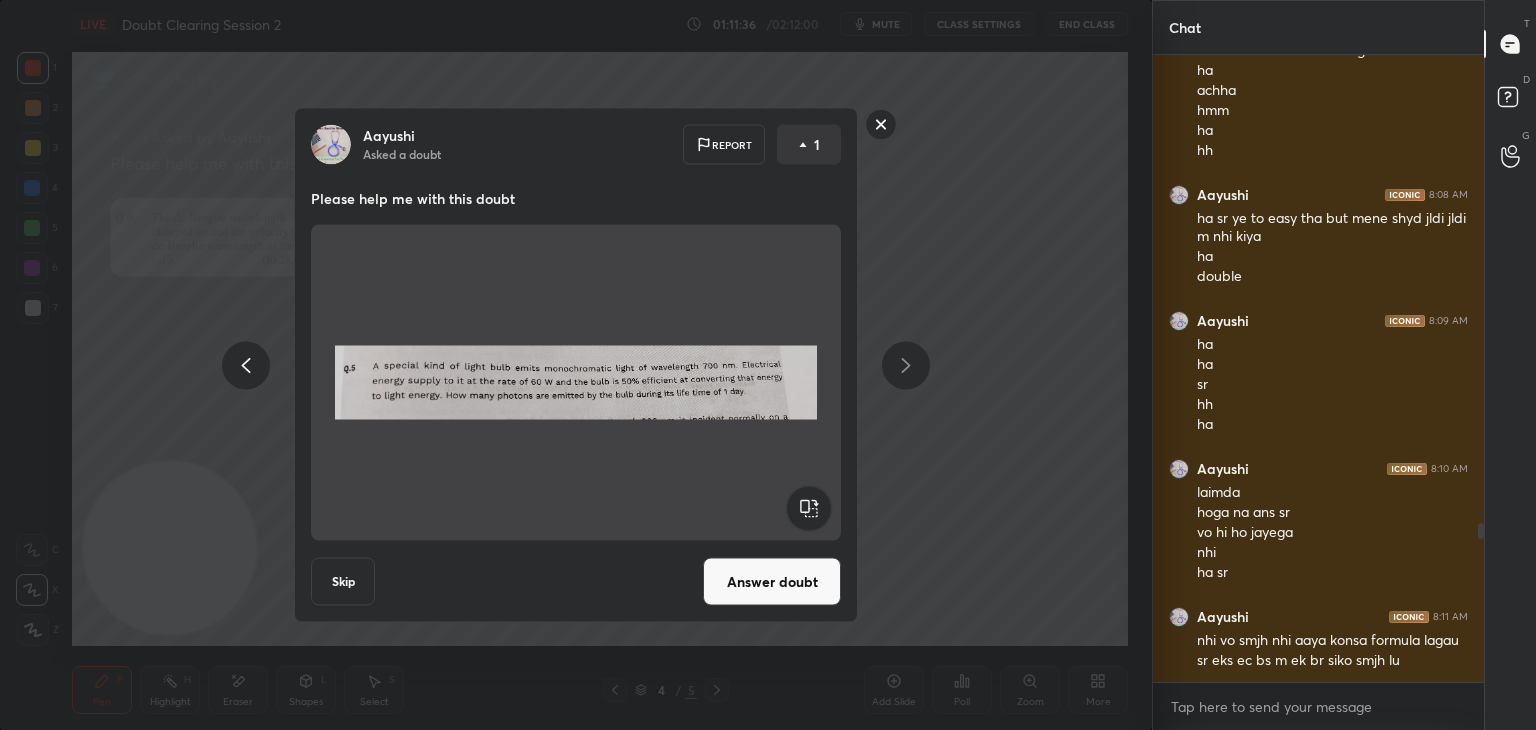 click on "[NAME] Asked a doubt 1 Please help me with this doubt Skip Answer doubt" at bounding box center (576, 365) 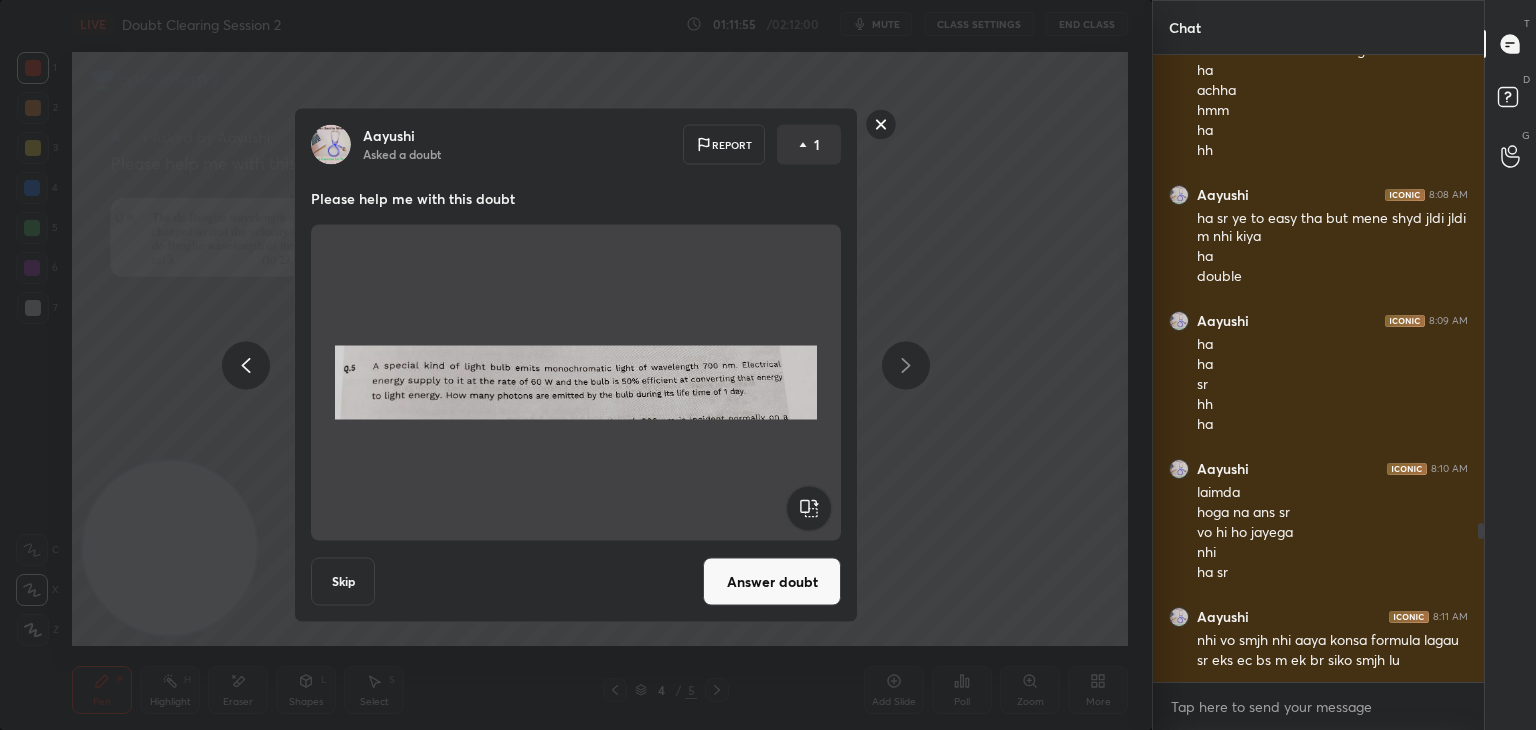 click on "Answer doubt" at bounding box center (772, 582) 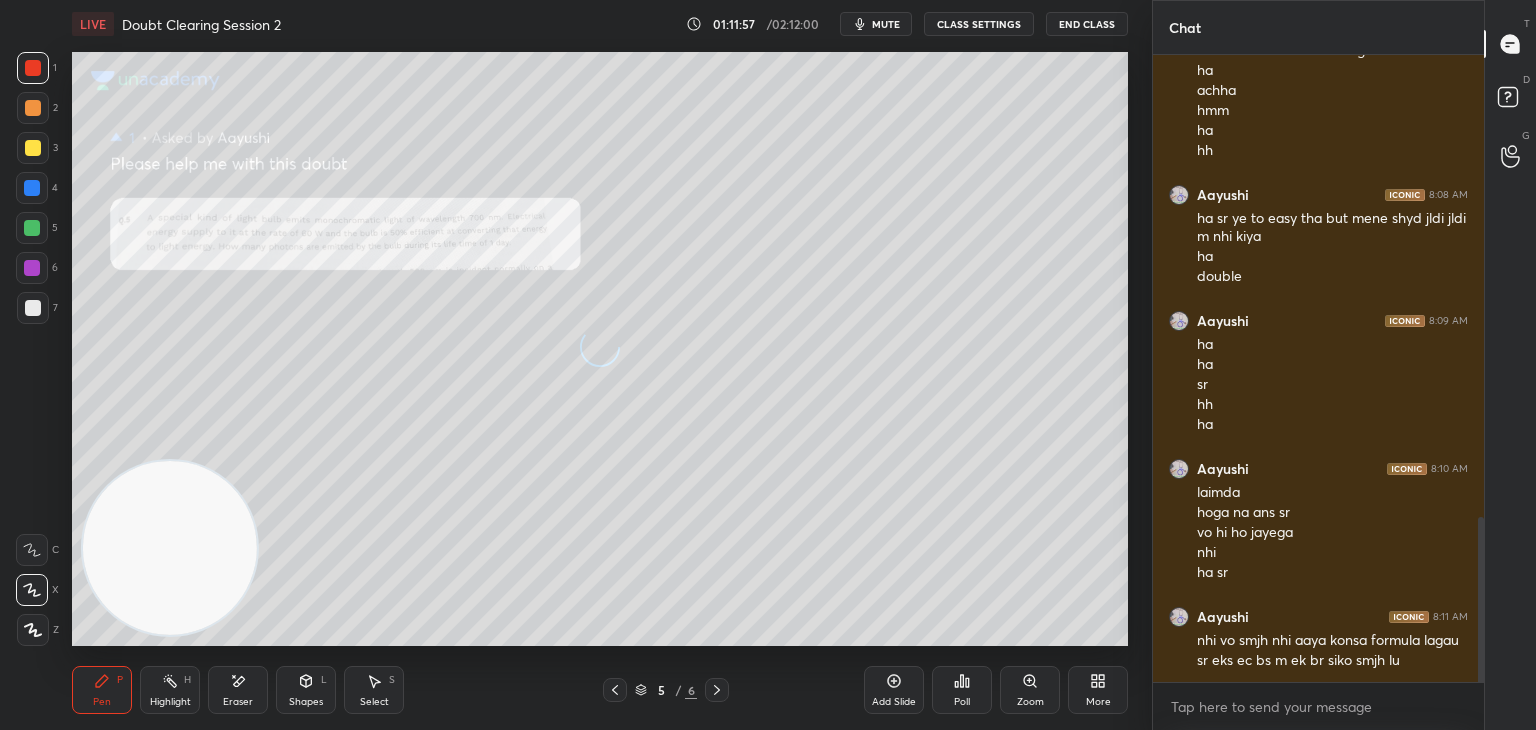 scroll, scrollTop: 1758, scrollLeft: 0, axis: vertical 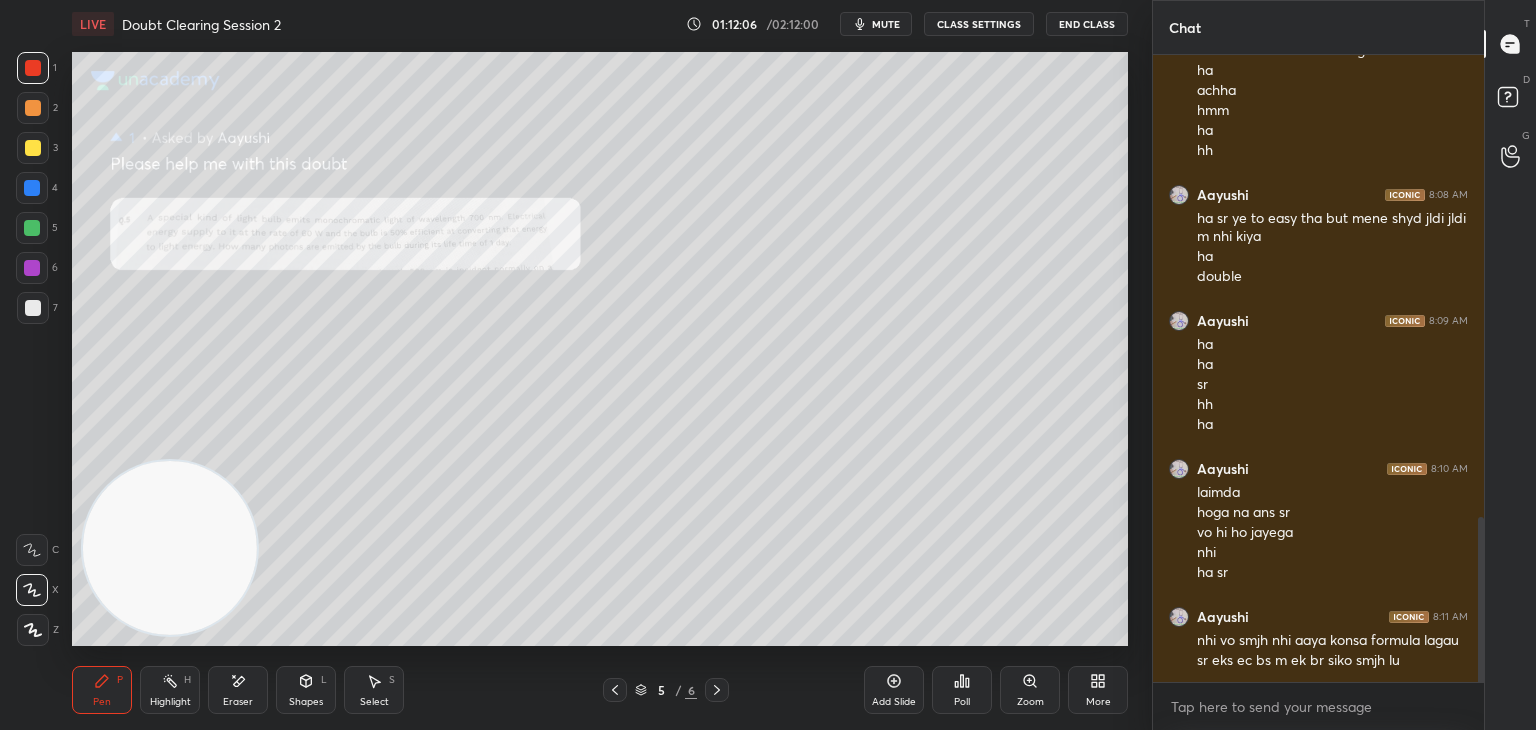 click 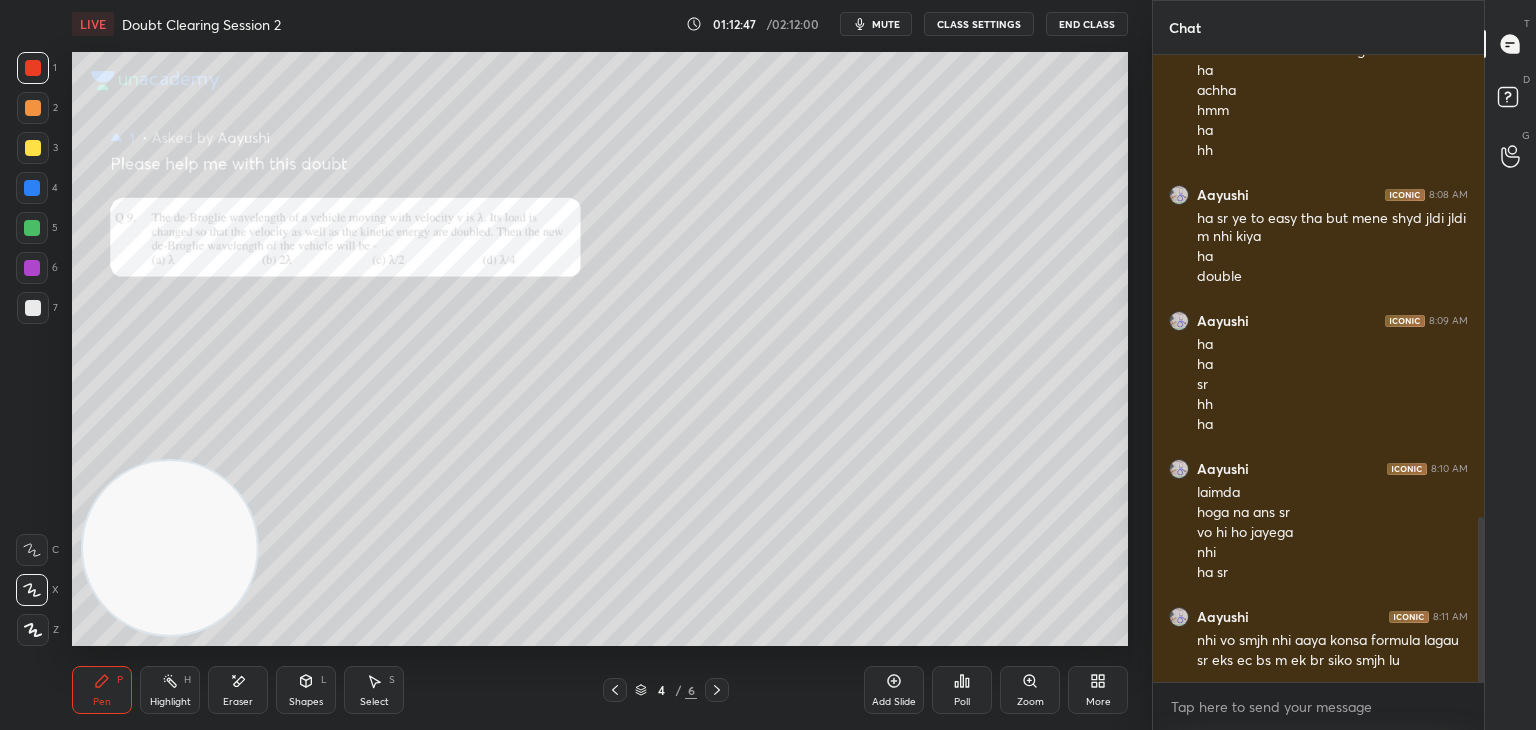 scroll, scrollTop: 1880, scrollLeft: 0, axis: vertical 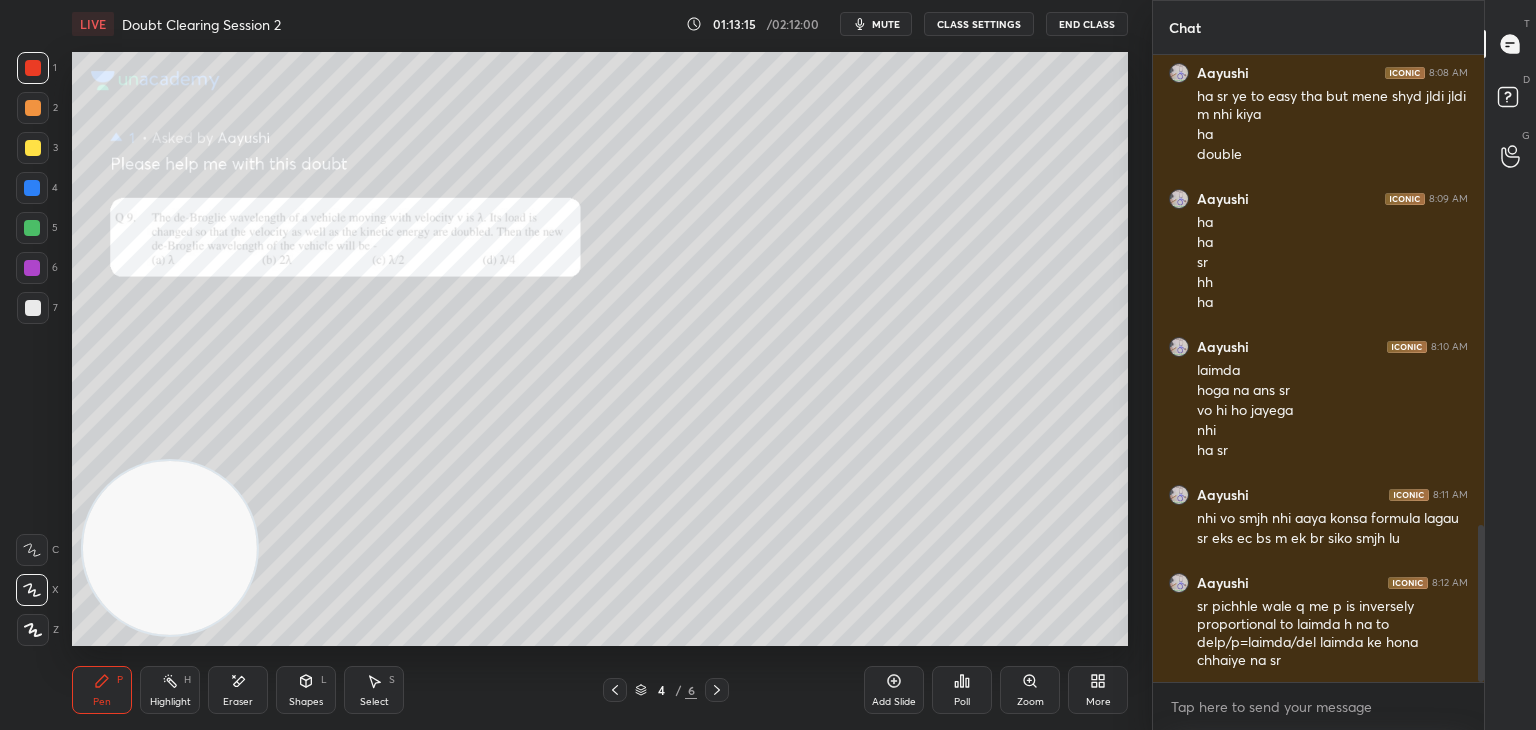click 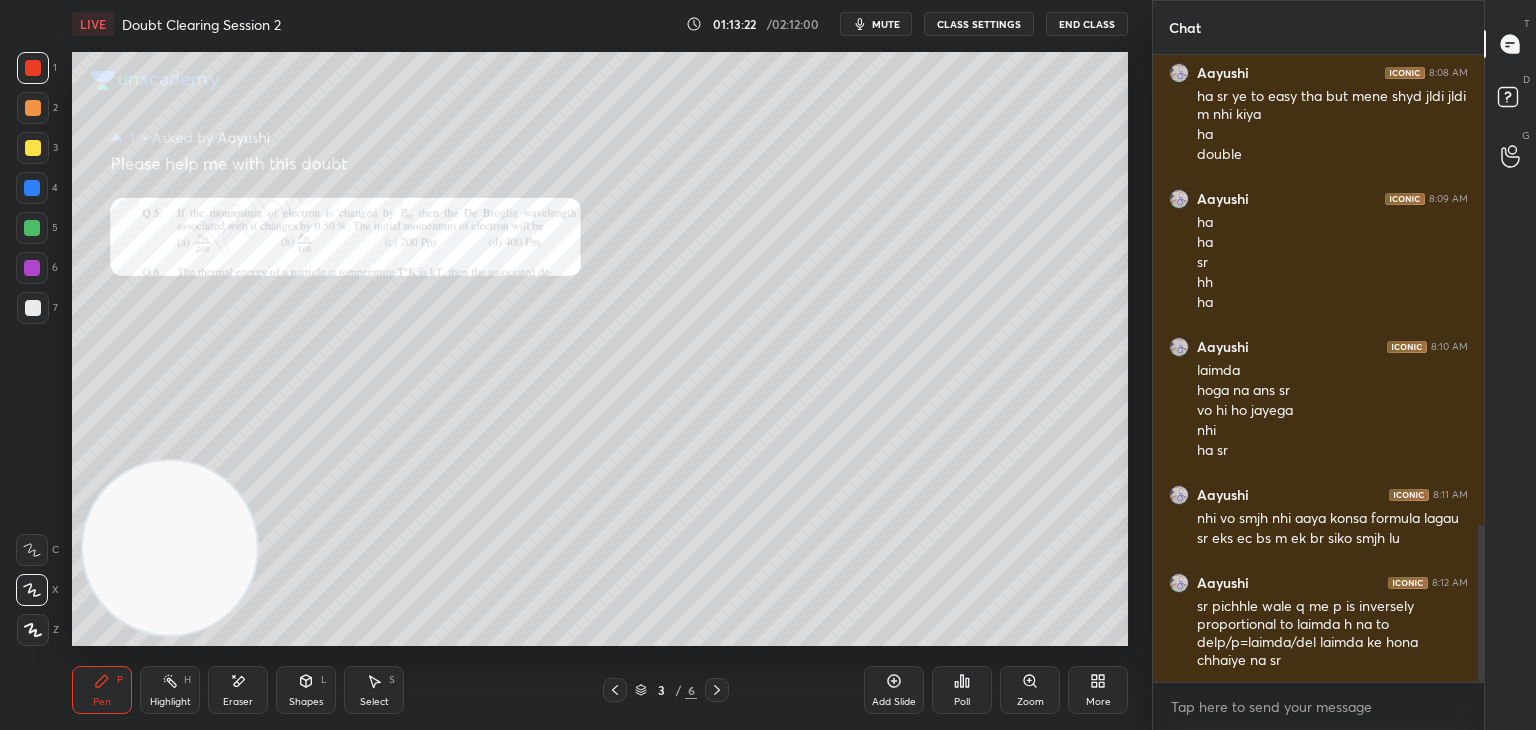 click at bounding box center (717, 690) 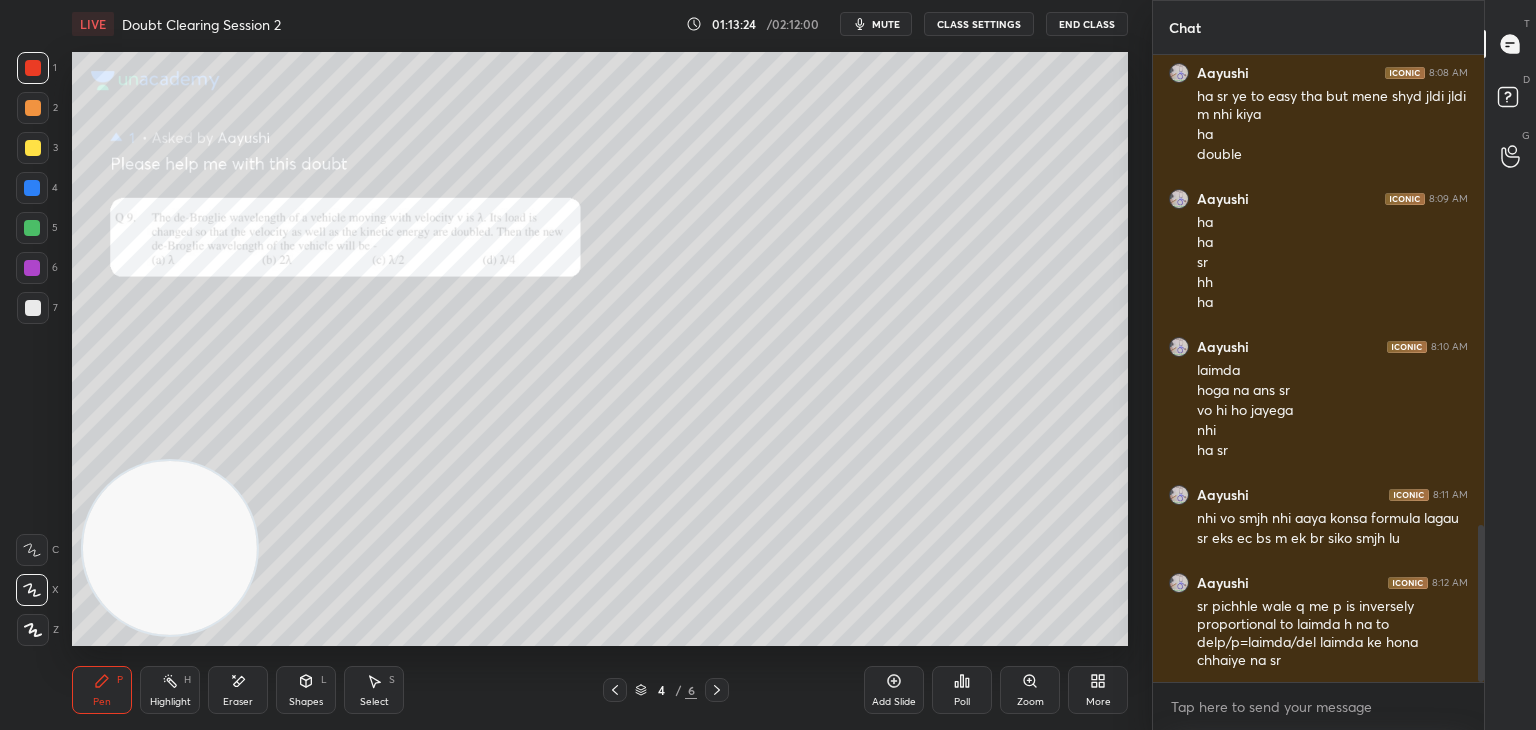 click 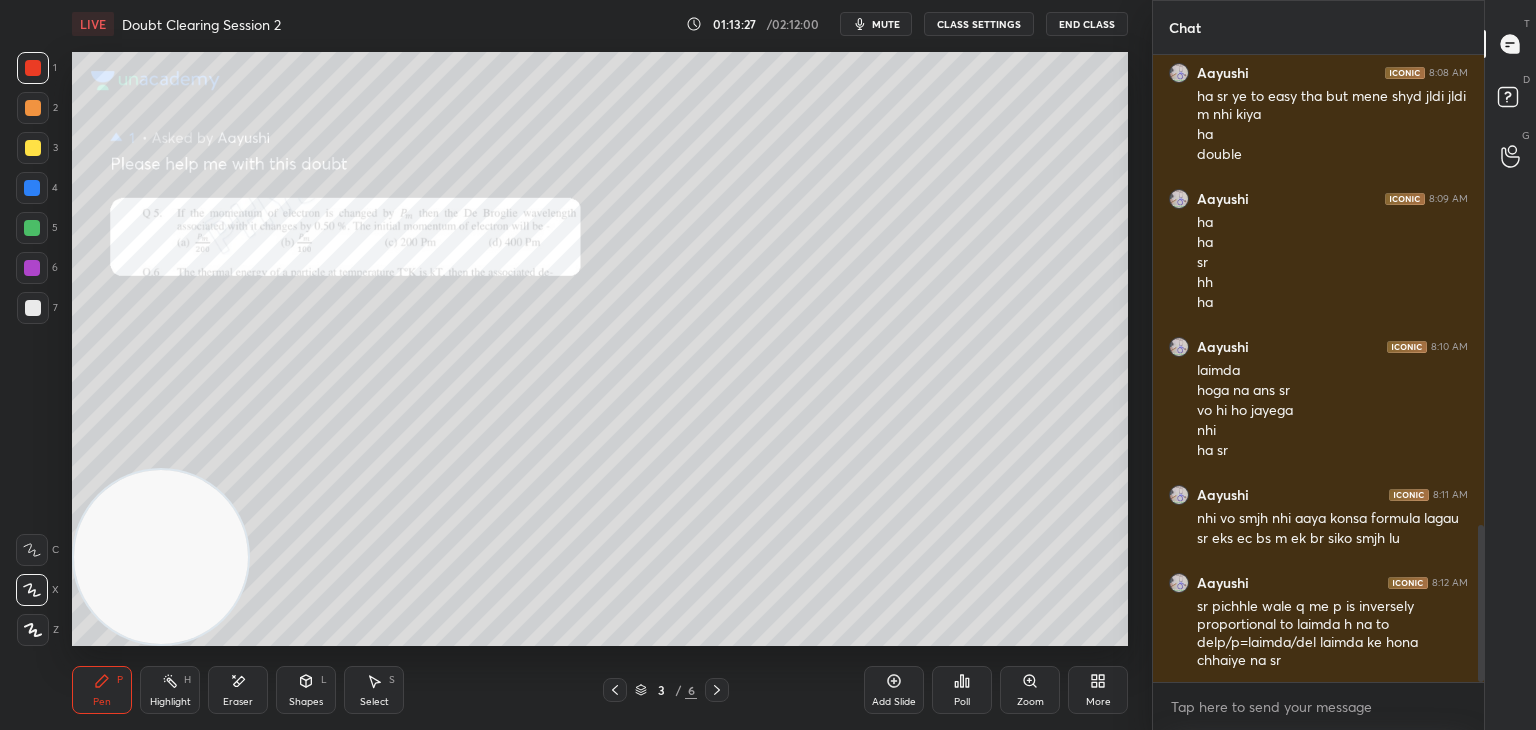 click on "Eraser" at bounding box center (238, 702) 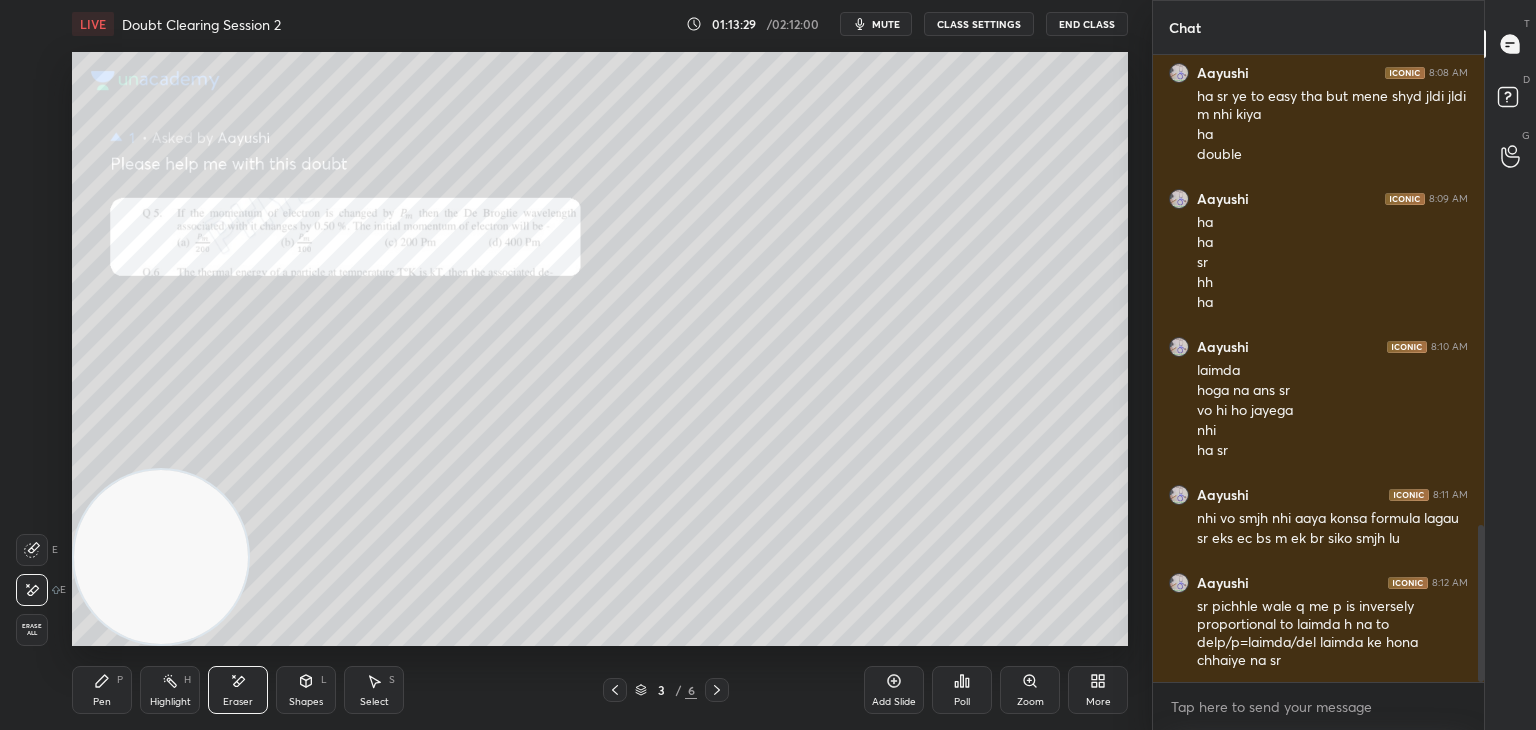 click on "P" at bounding box center [120, 680] 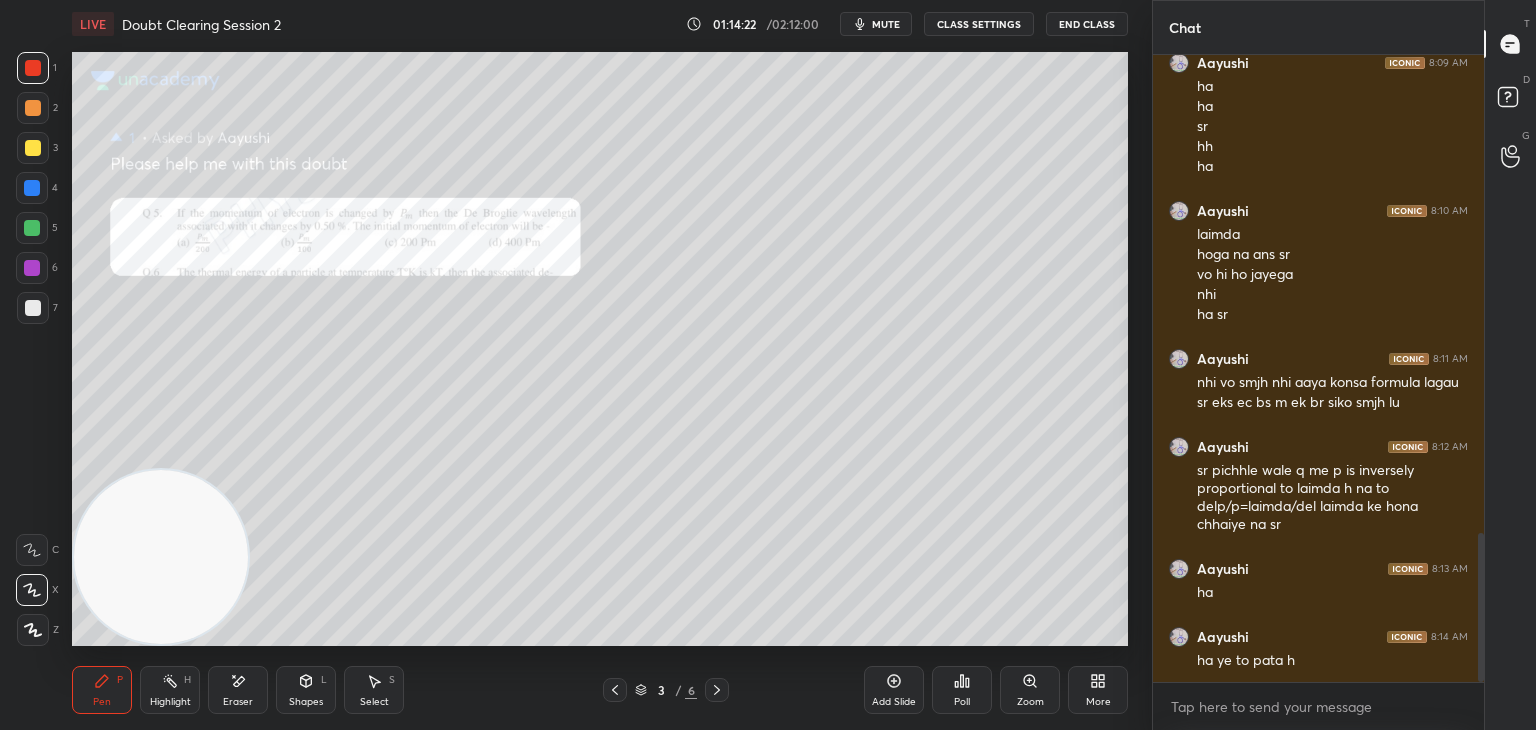 scroll, scrollTop: 2054, scrollLeft: 0, axis: vertical 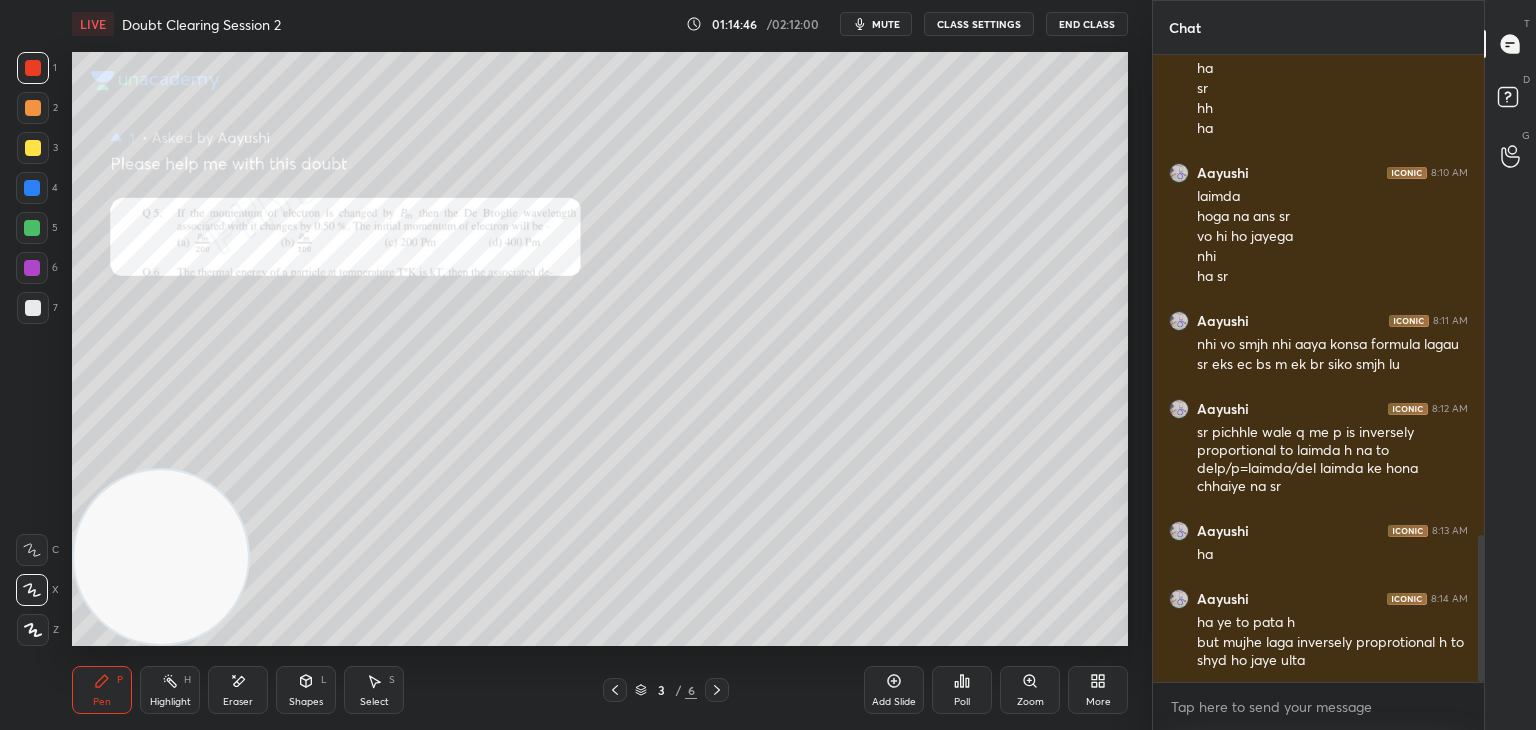 click on "3 / 6" at bounding box center [666, 690] 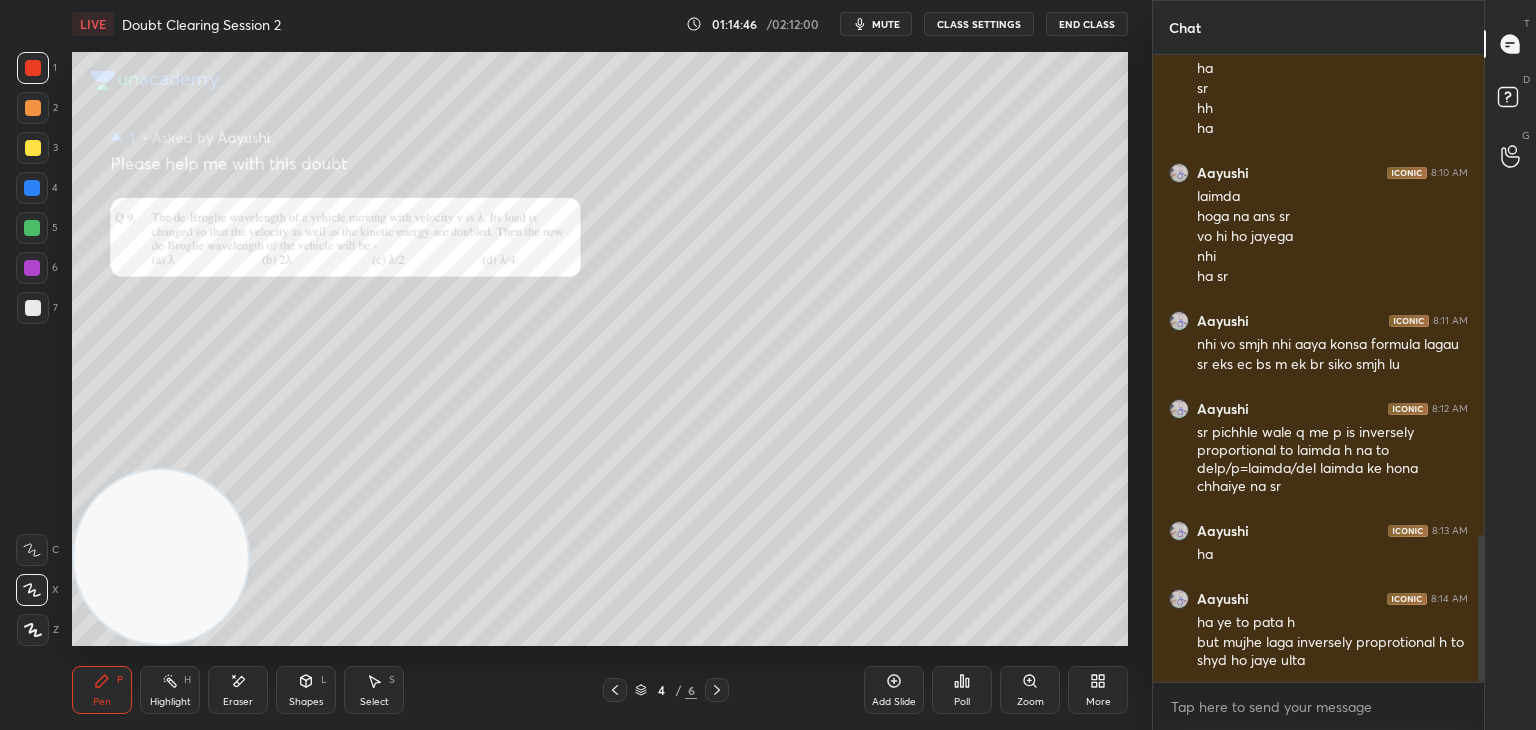 click 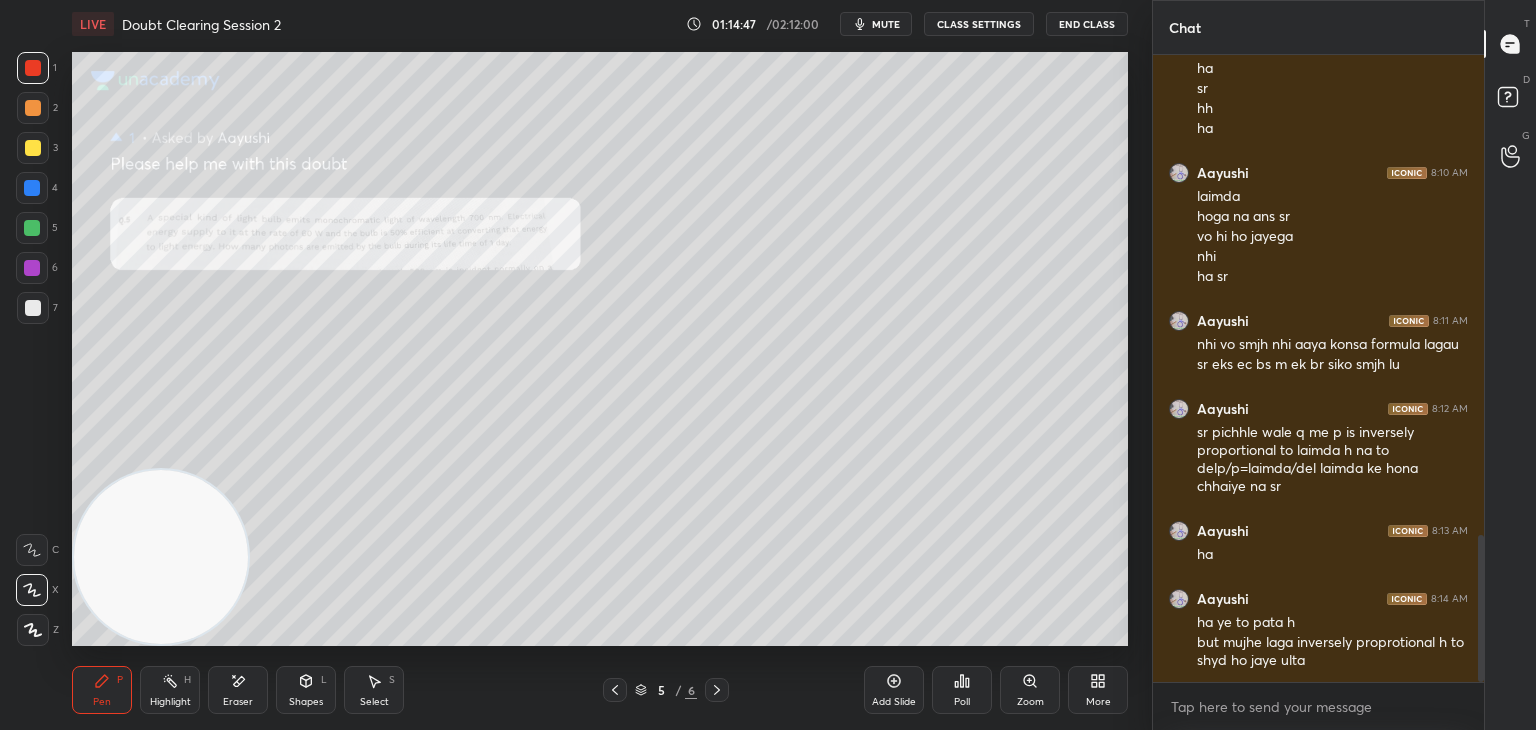 click 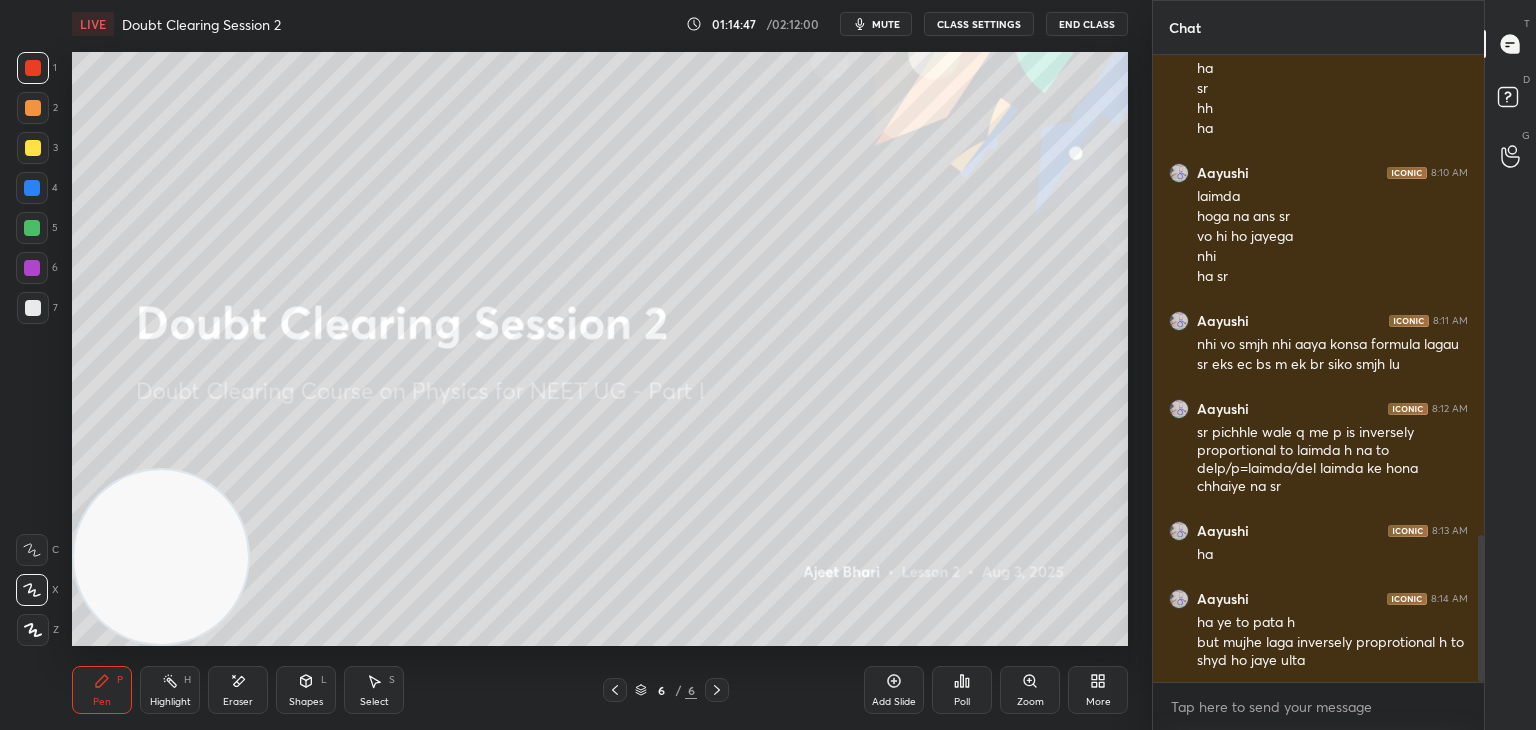 click at bounding box center (615, 690) 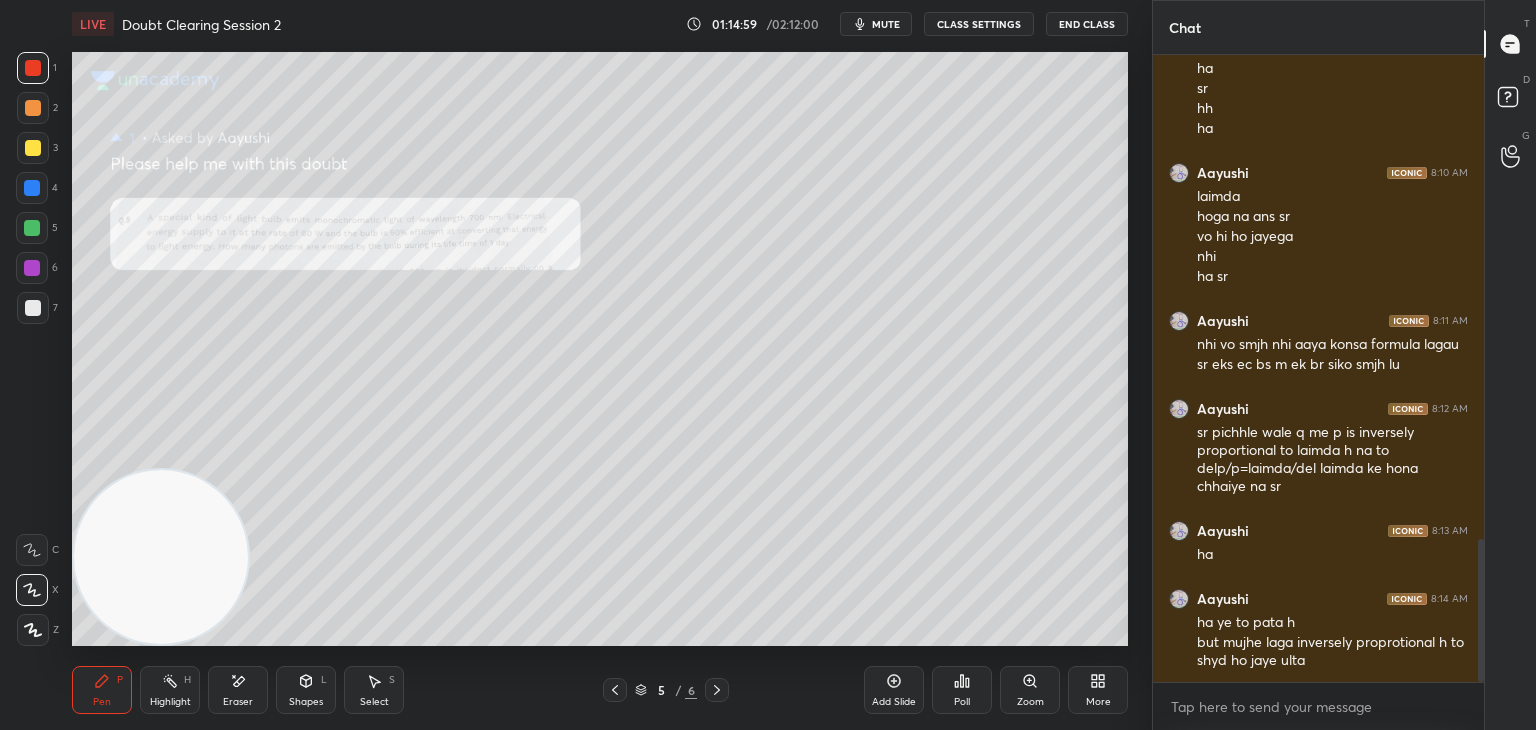 scroll, scrollTop: 2122, scrollLeft: 0, axis: vertical 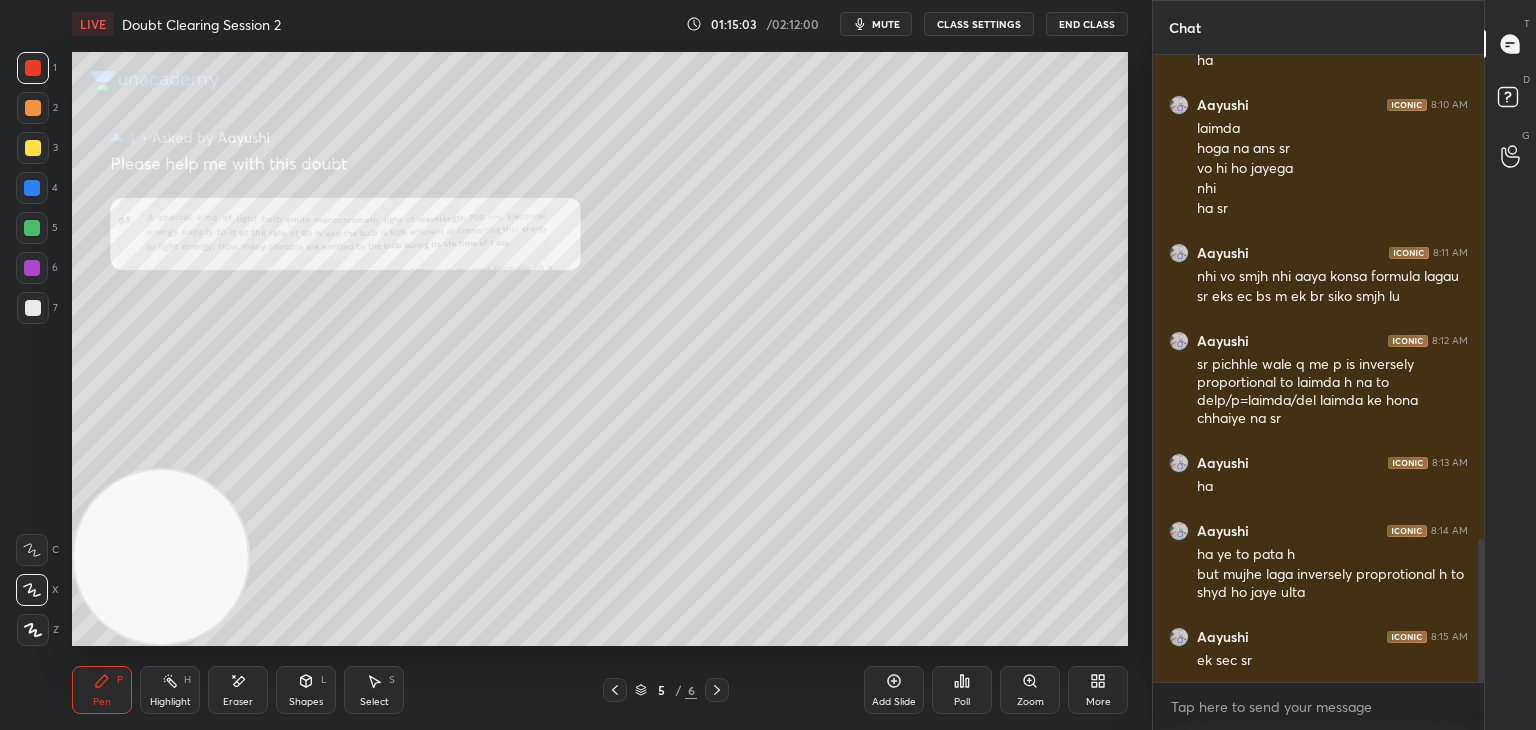 click 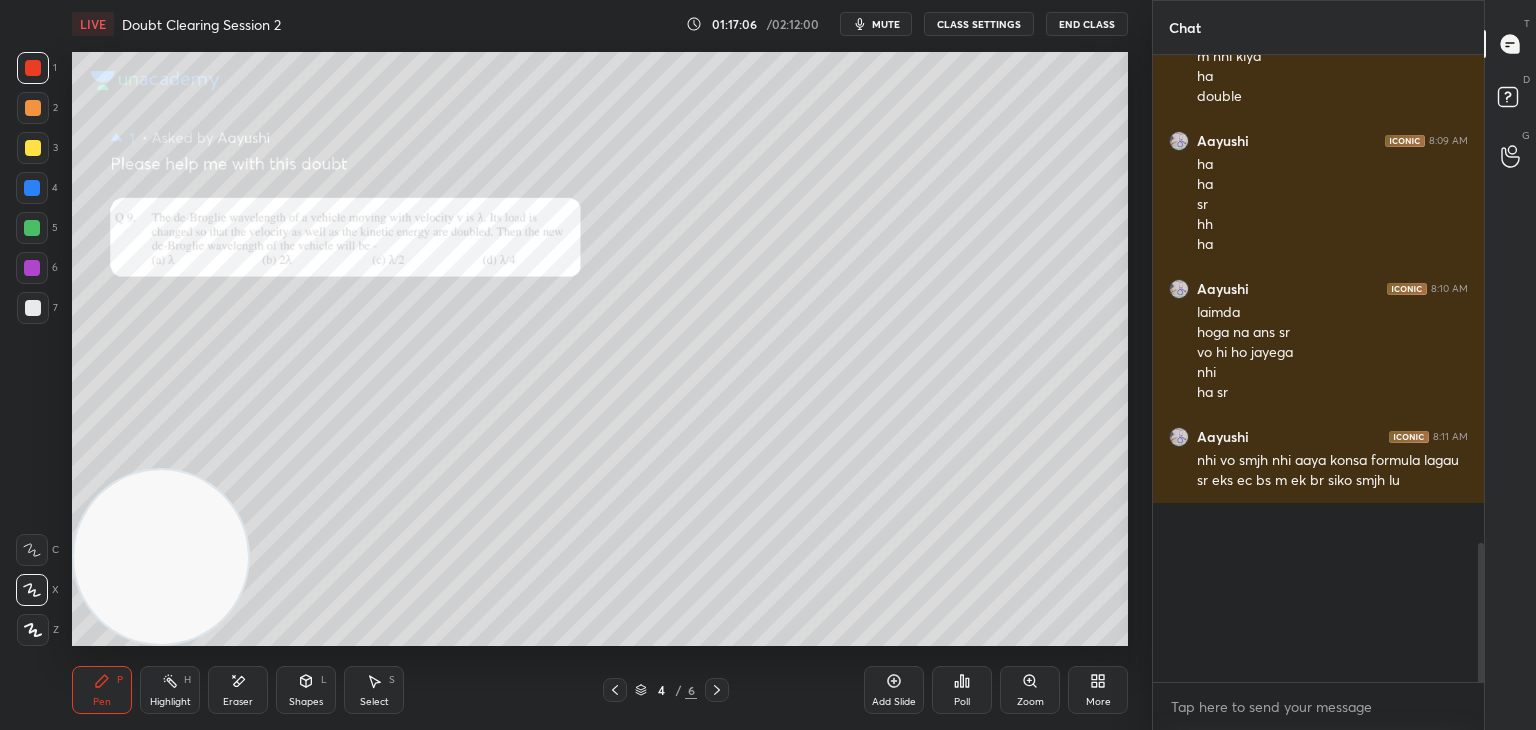 scroll, scrollTop: 1990, scrollLeft: 0, axis: vertical 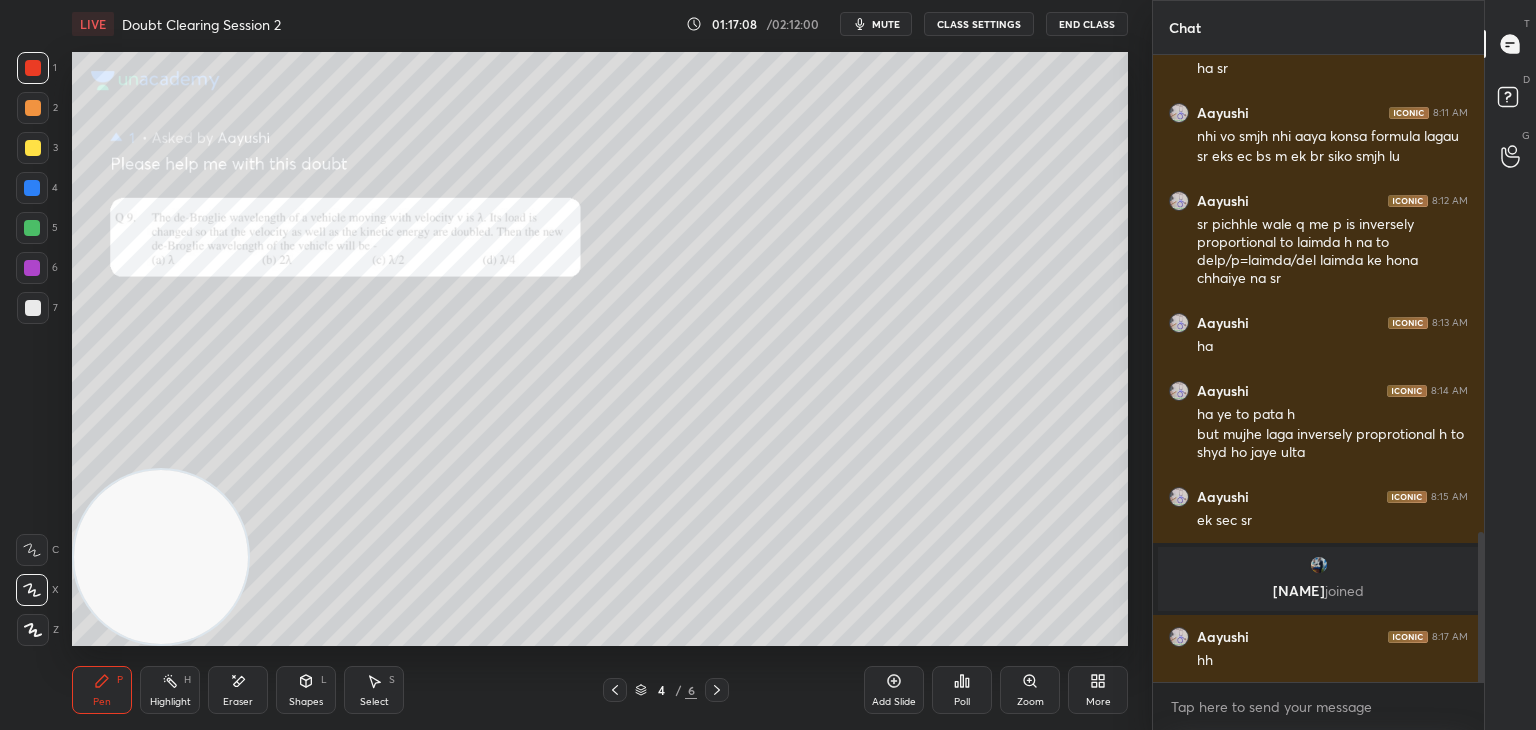 click 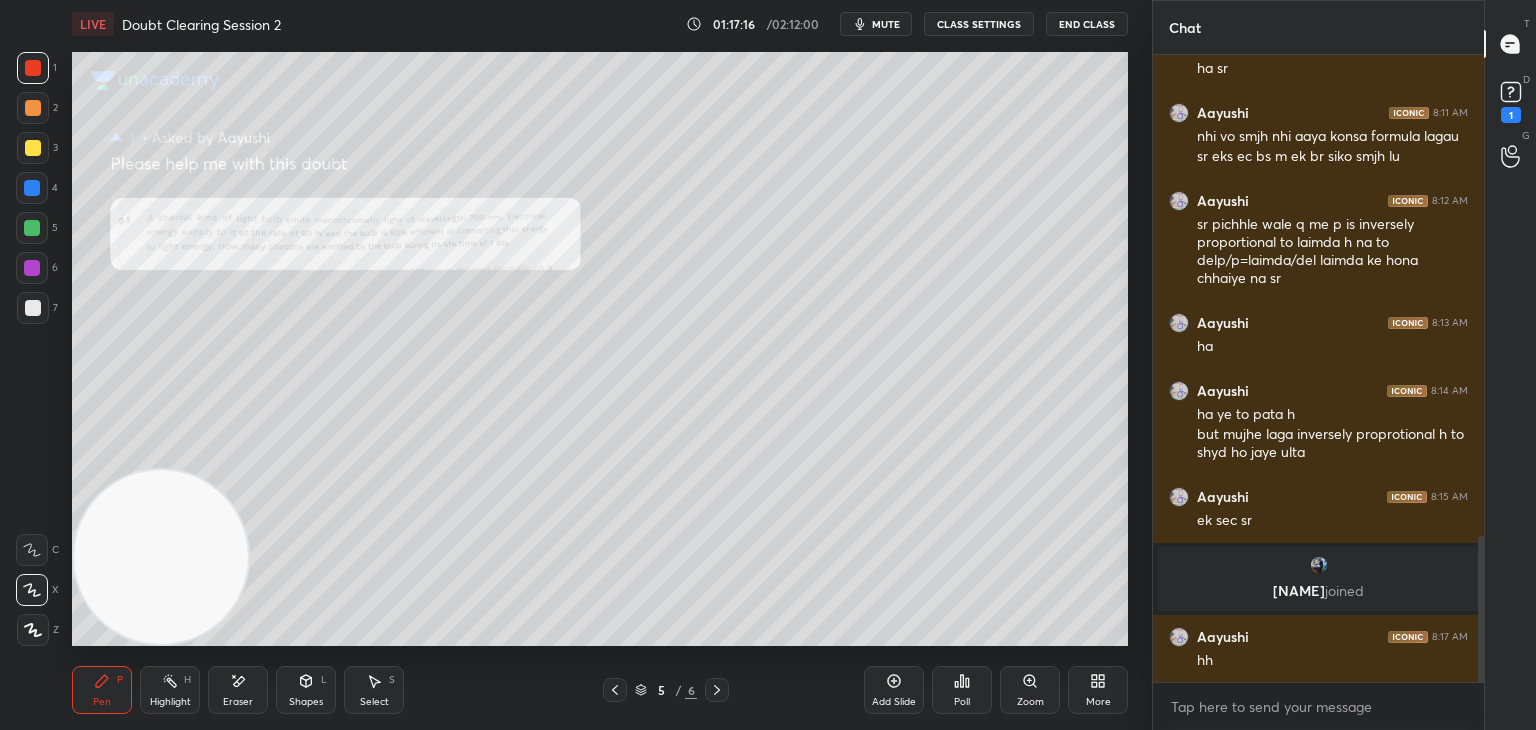 scroll, scrollTop: 2076, scrollLeft: 0, axis: vertical 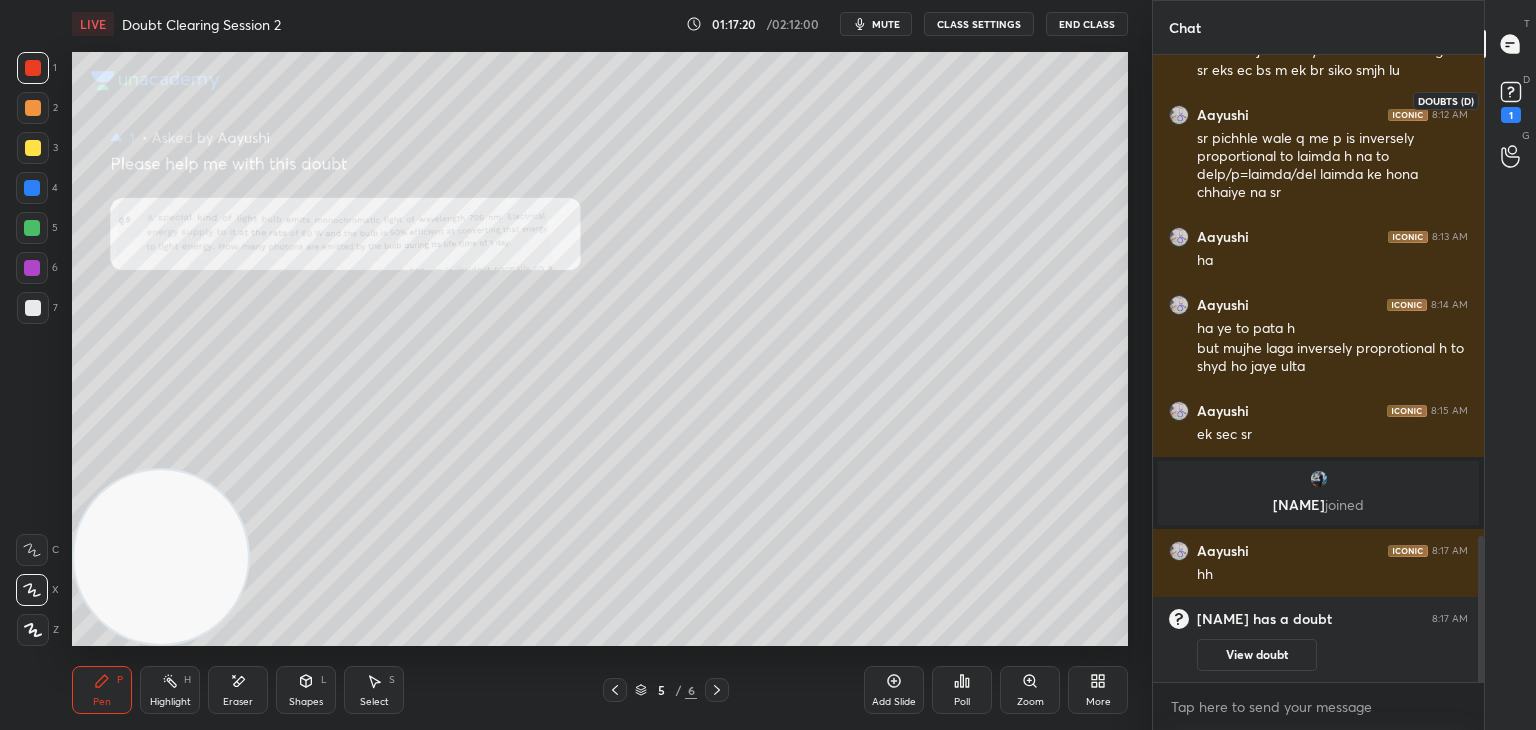 click 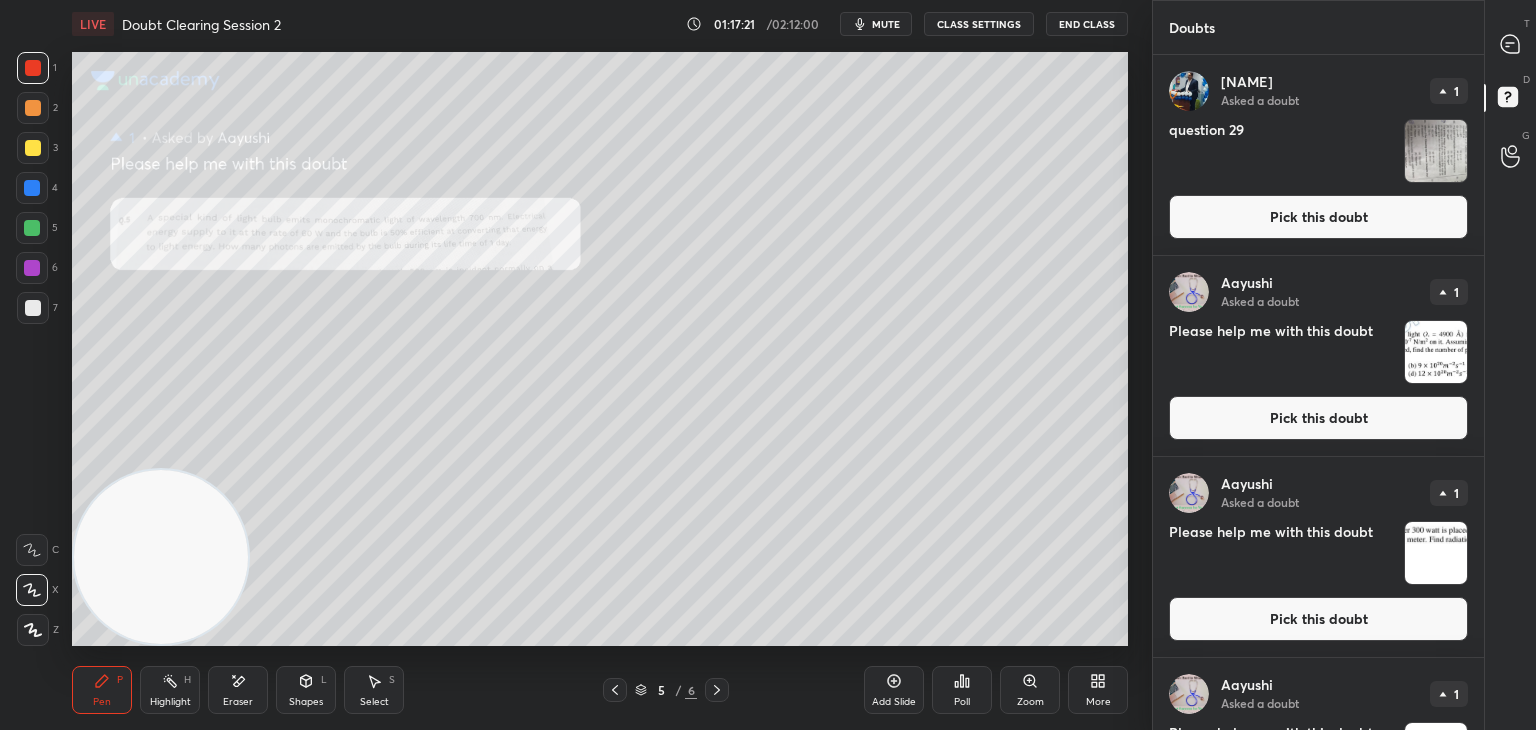 click at bounding box center [1436, 151] 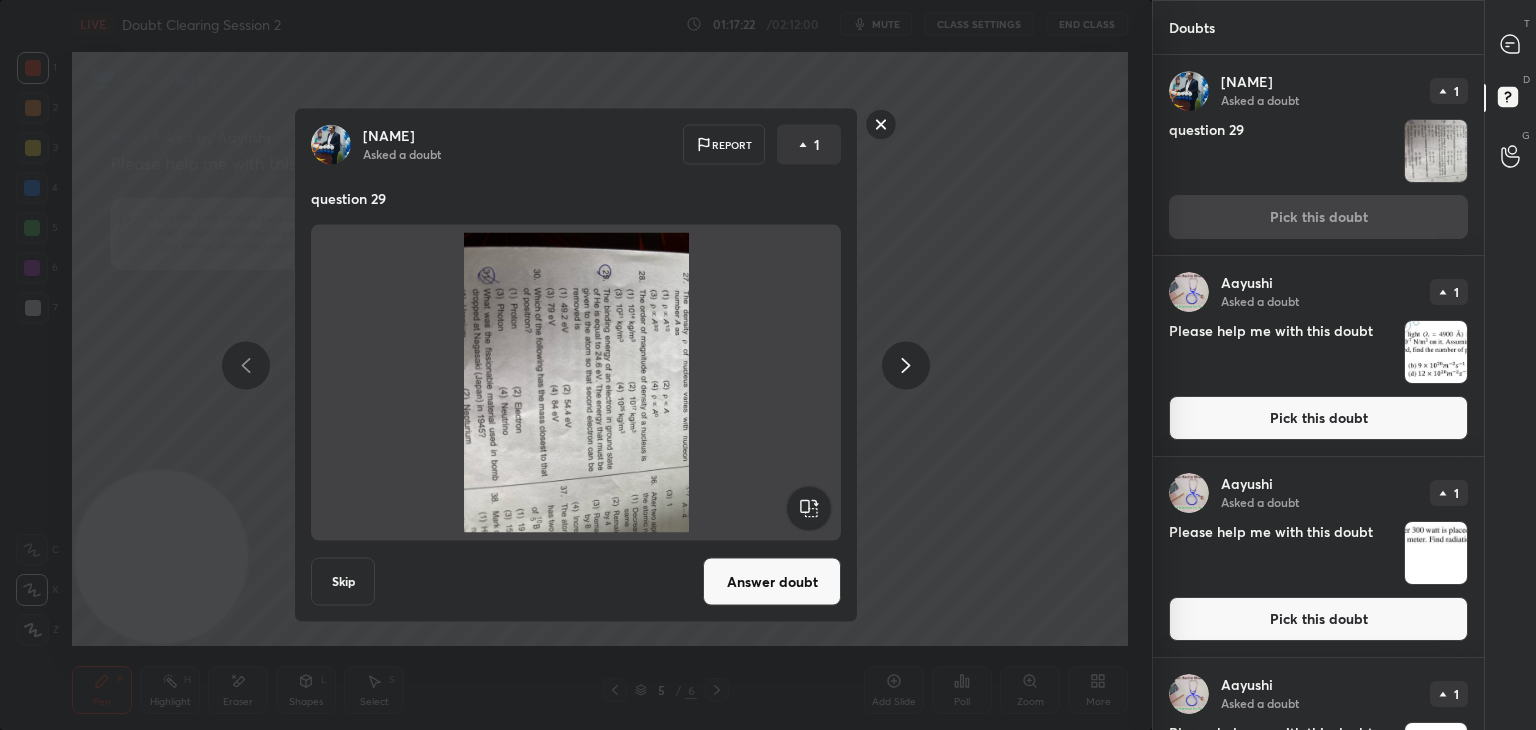 click 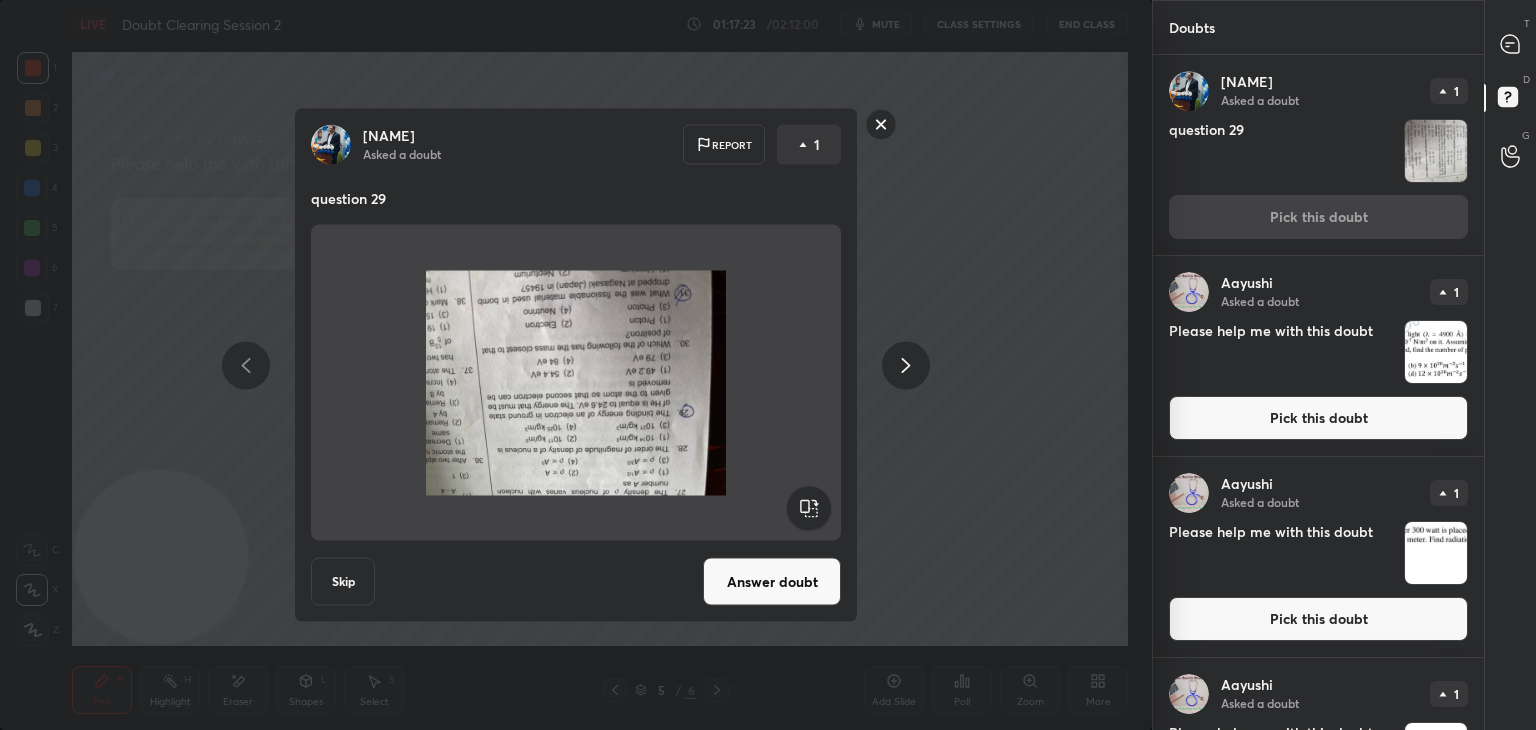 click 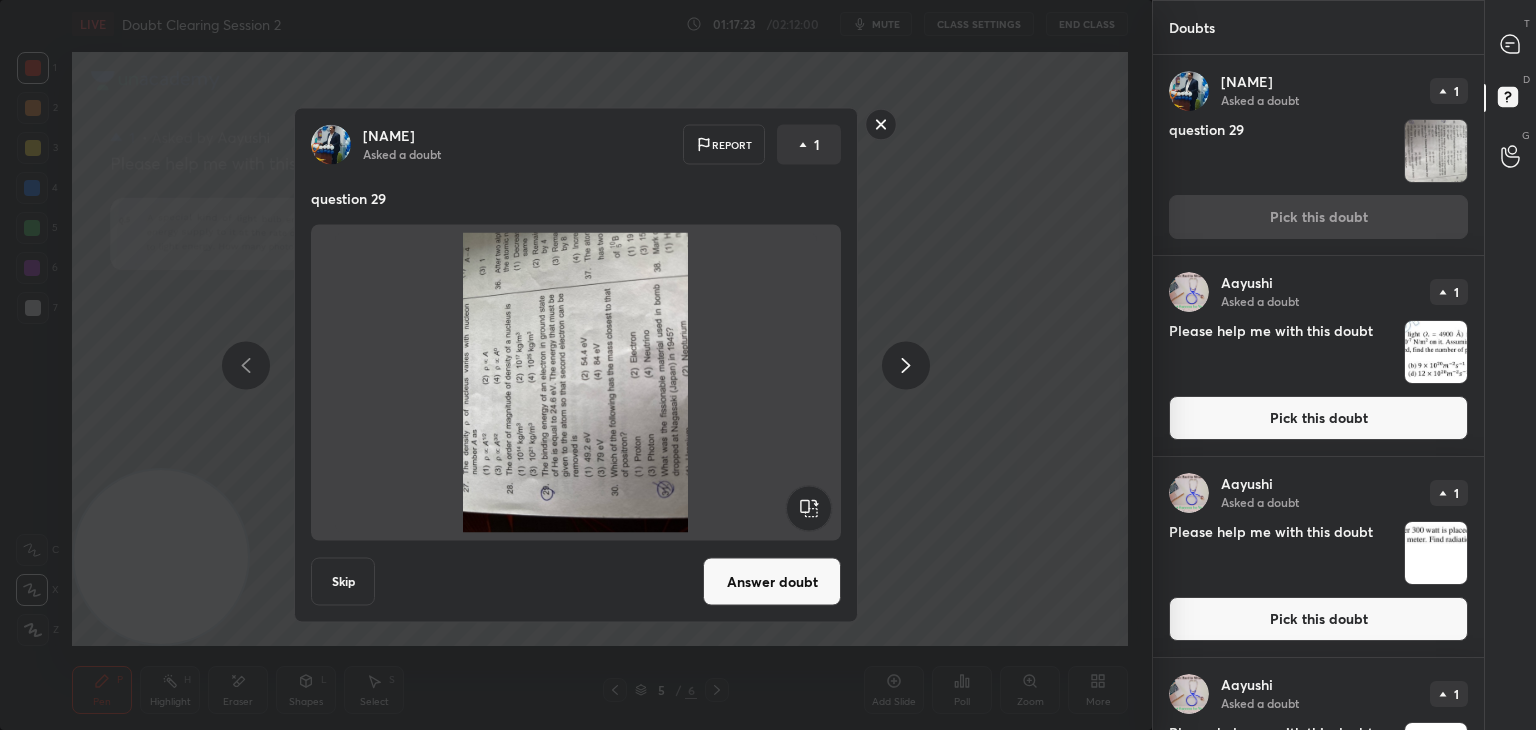 click 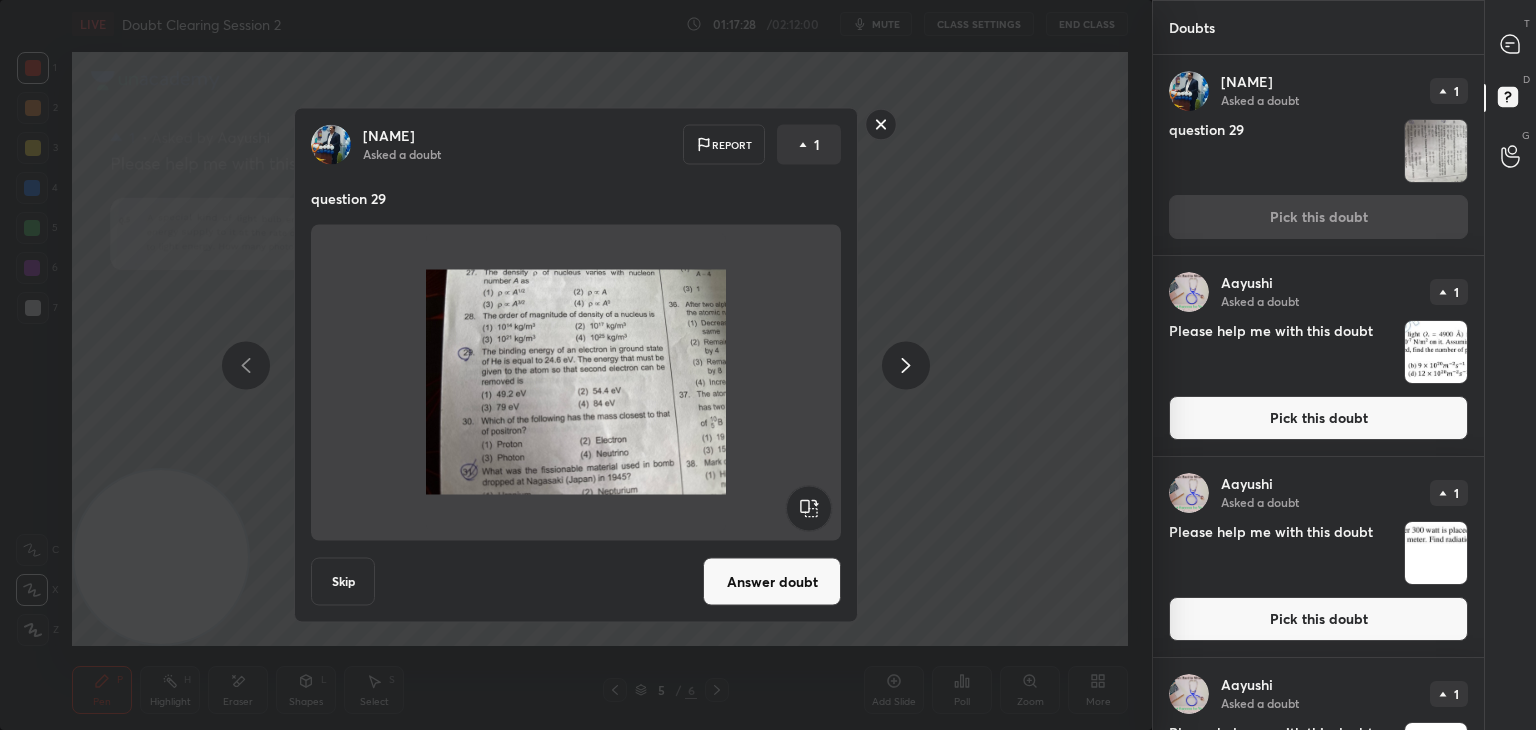 click 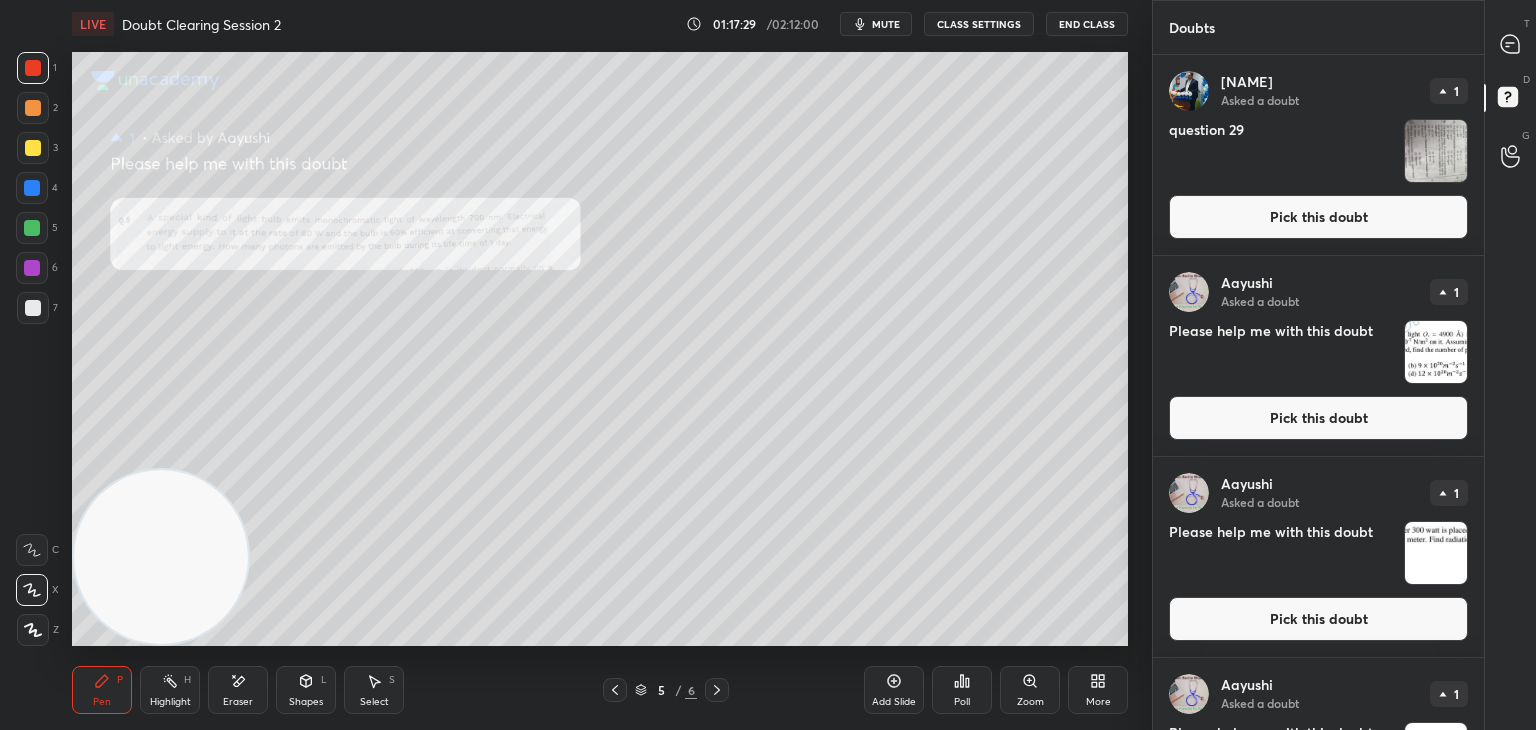 click at bounding box center [1436, 352] 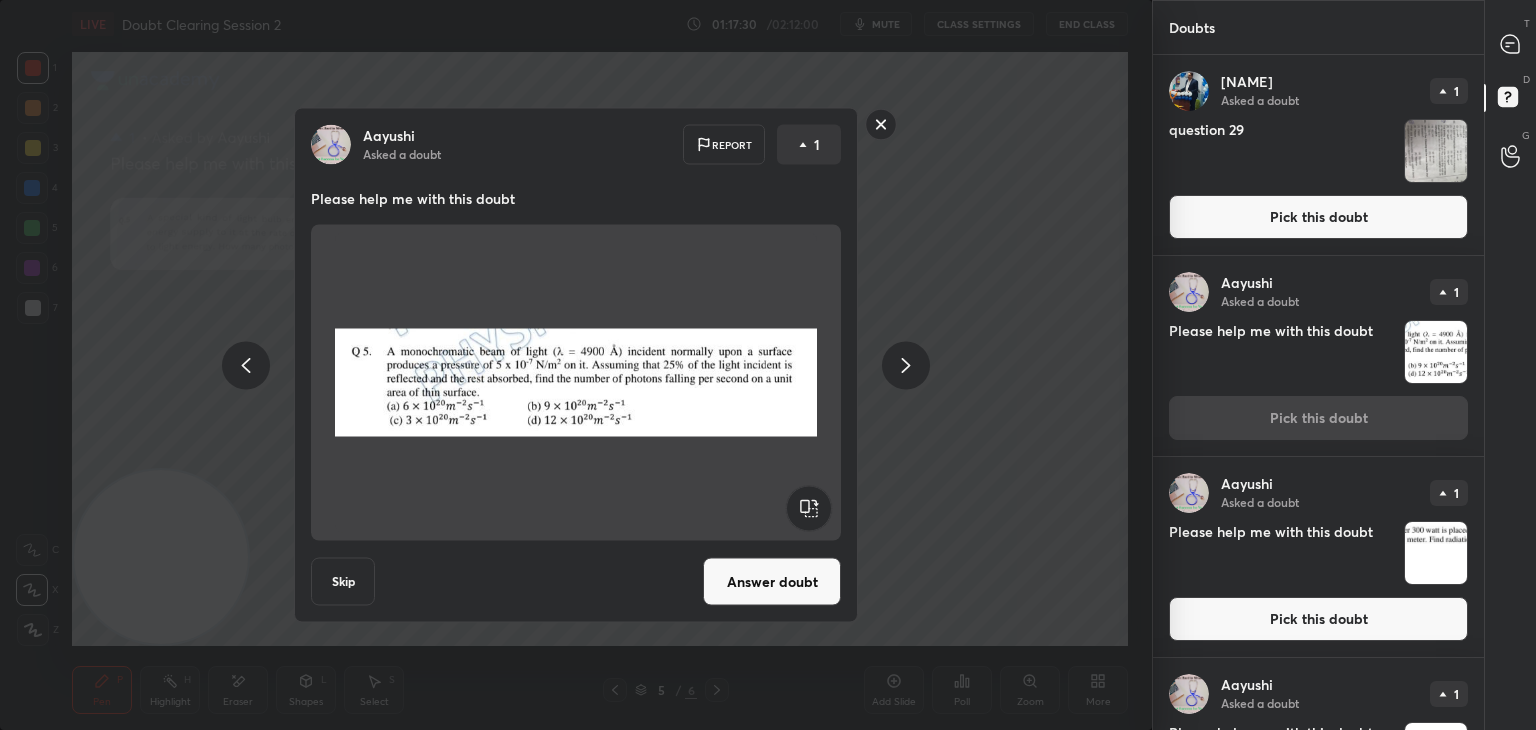 click at bounding box center [1436, 553] 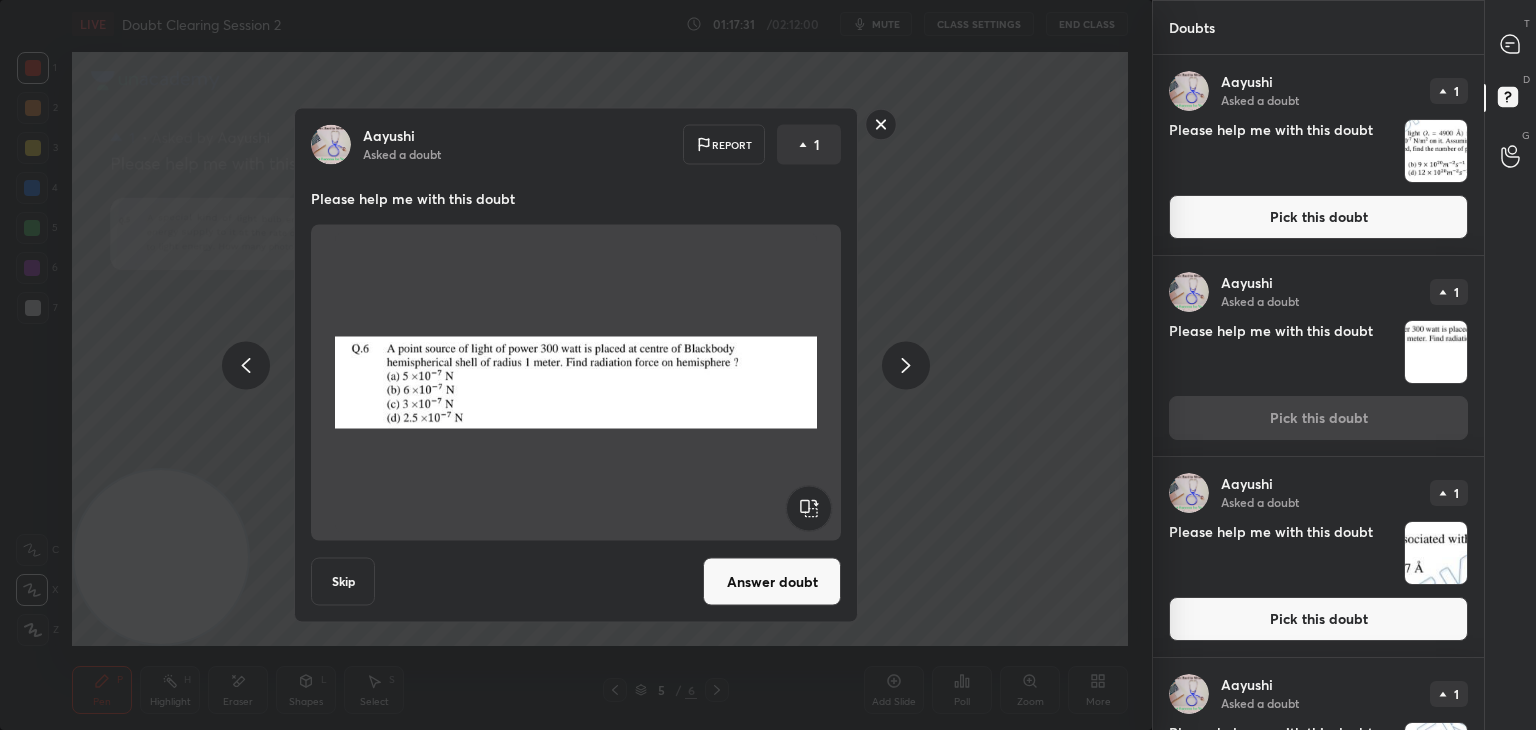 scroll, scrollTop: 203, scrollLeft: 0, axis: vertical 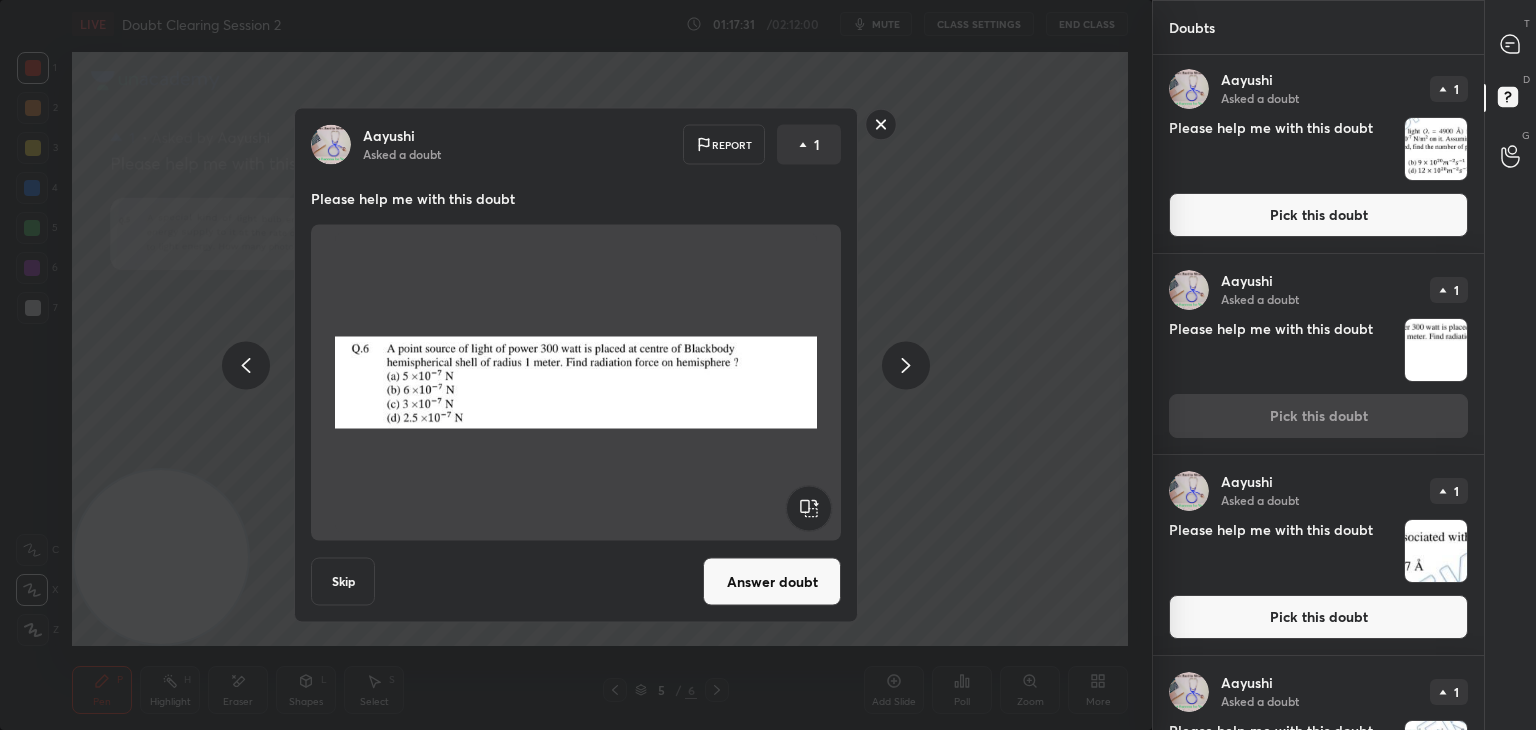 click at bounding box center [1436, 551] 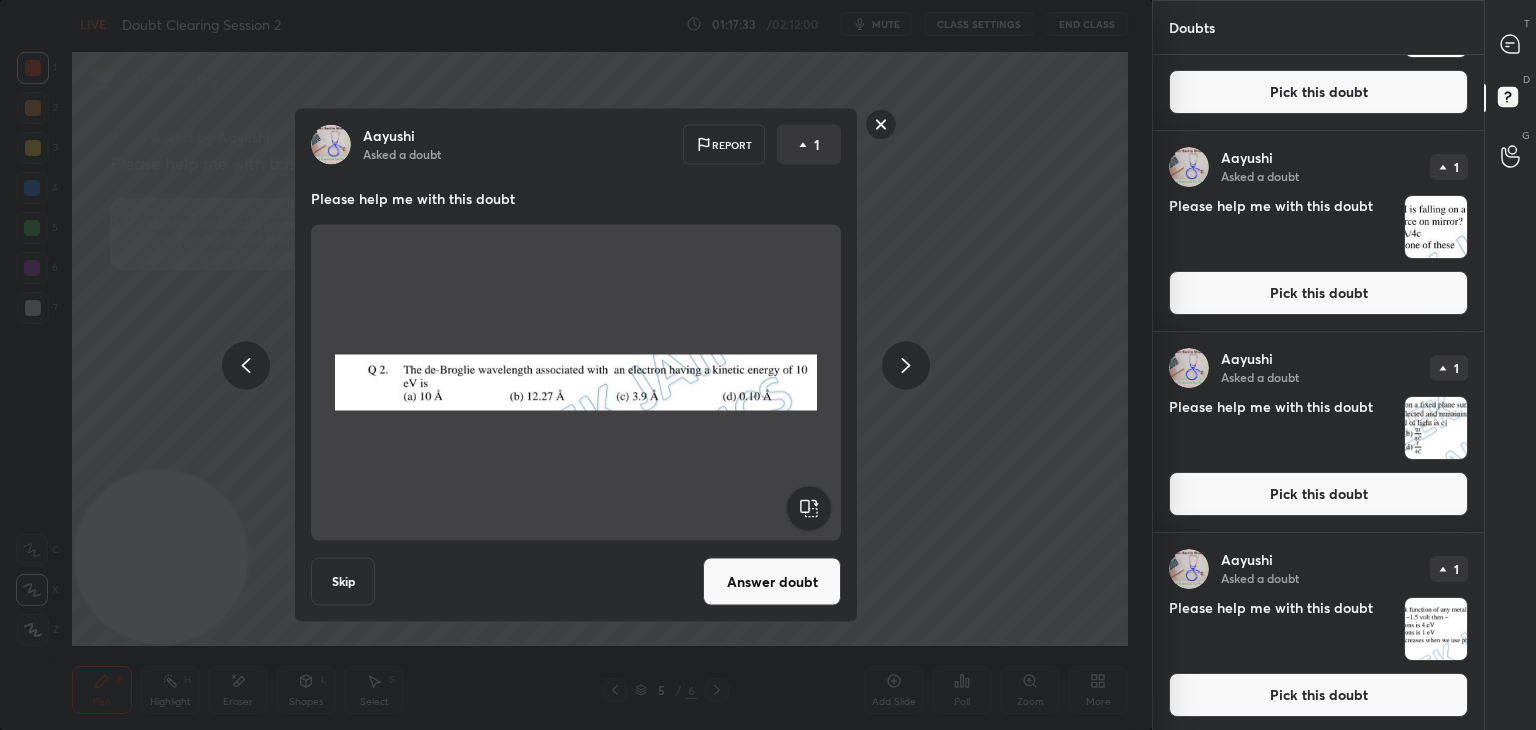 scroll, scrollTop: 1334, scrollLeft: 0, axis: vertical 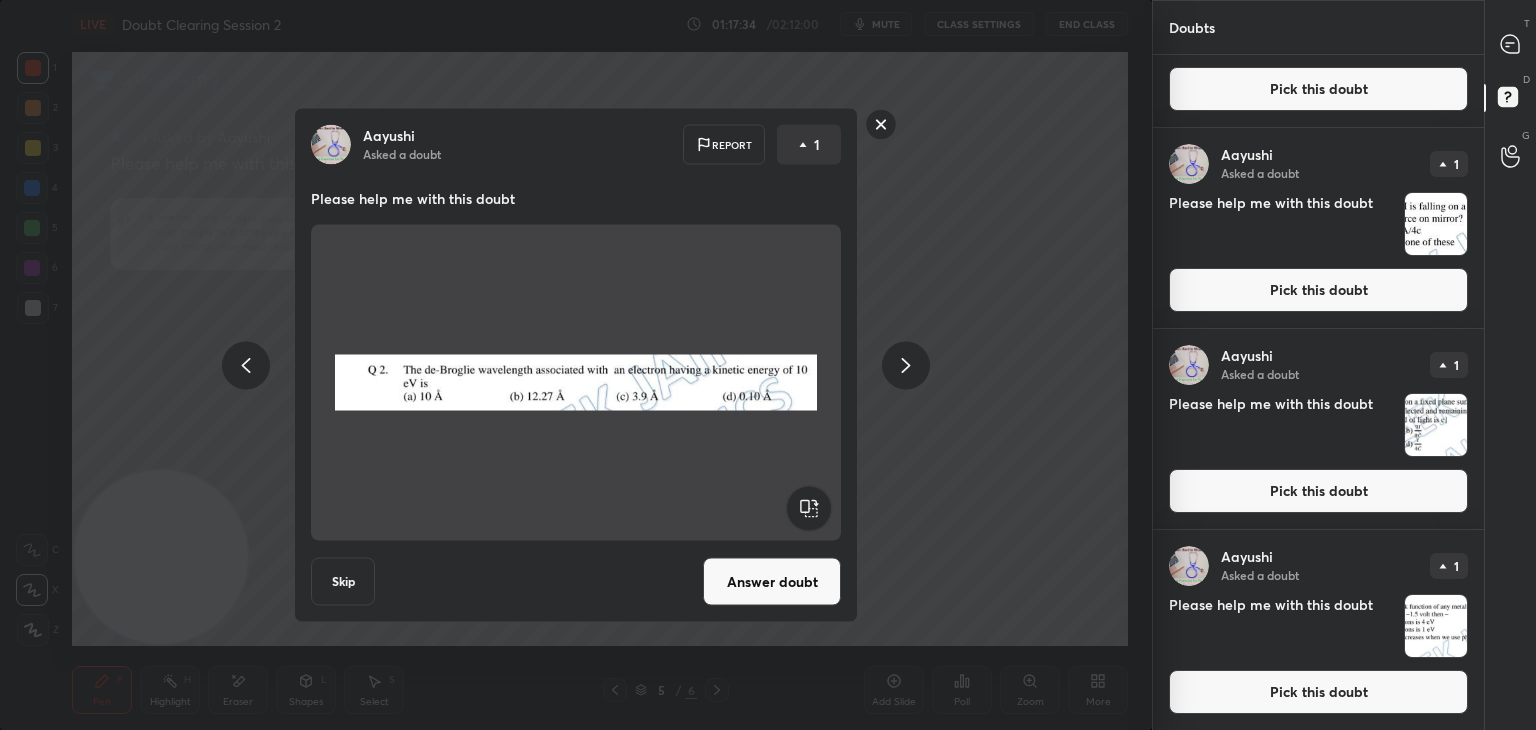 click 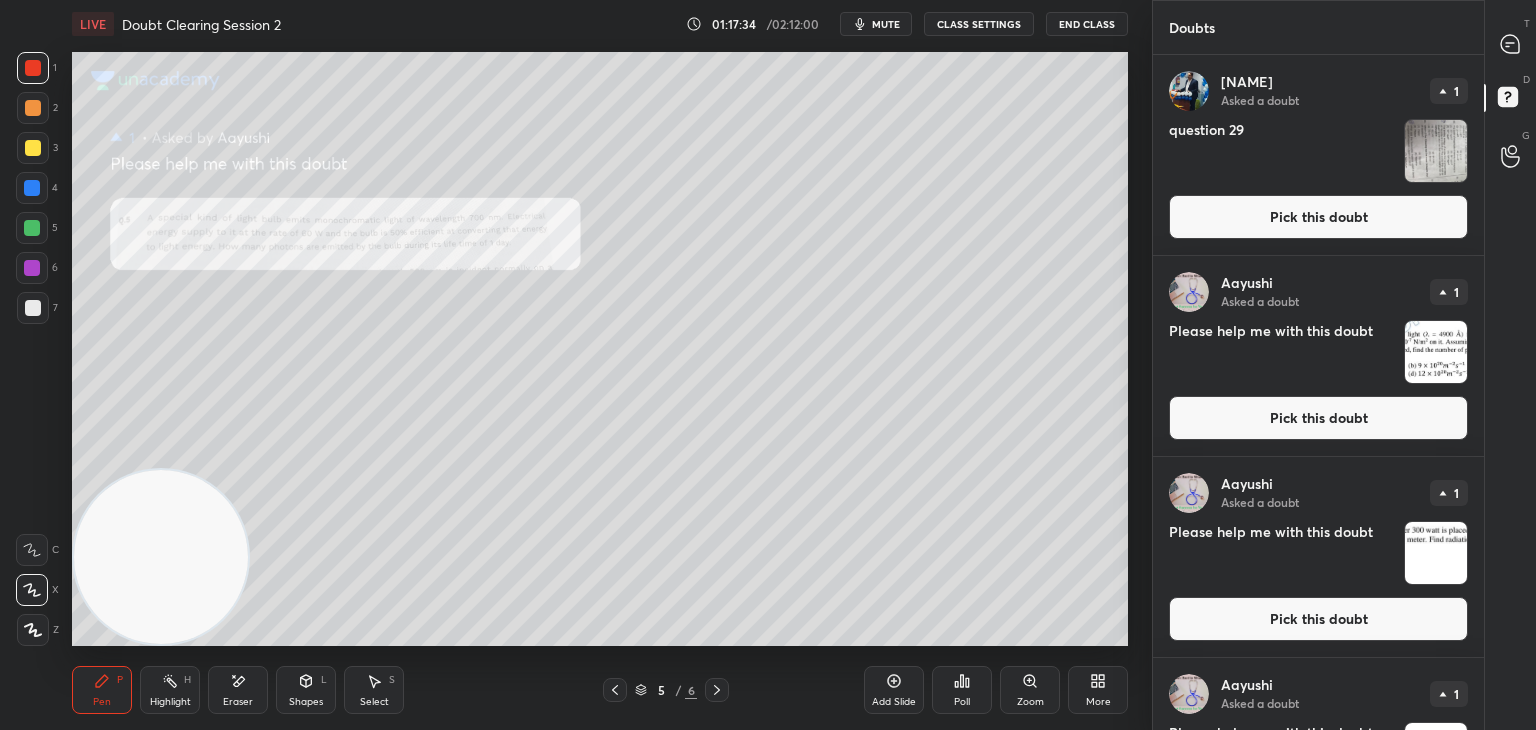click at bounding box center (1511, 44) 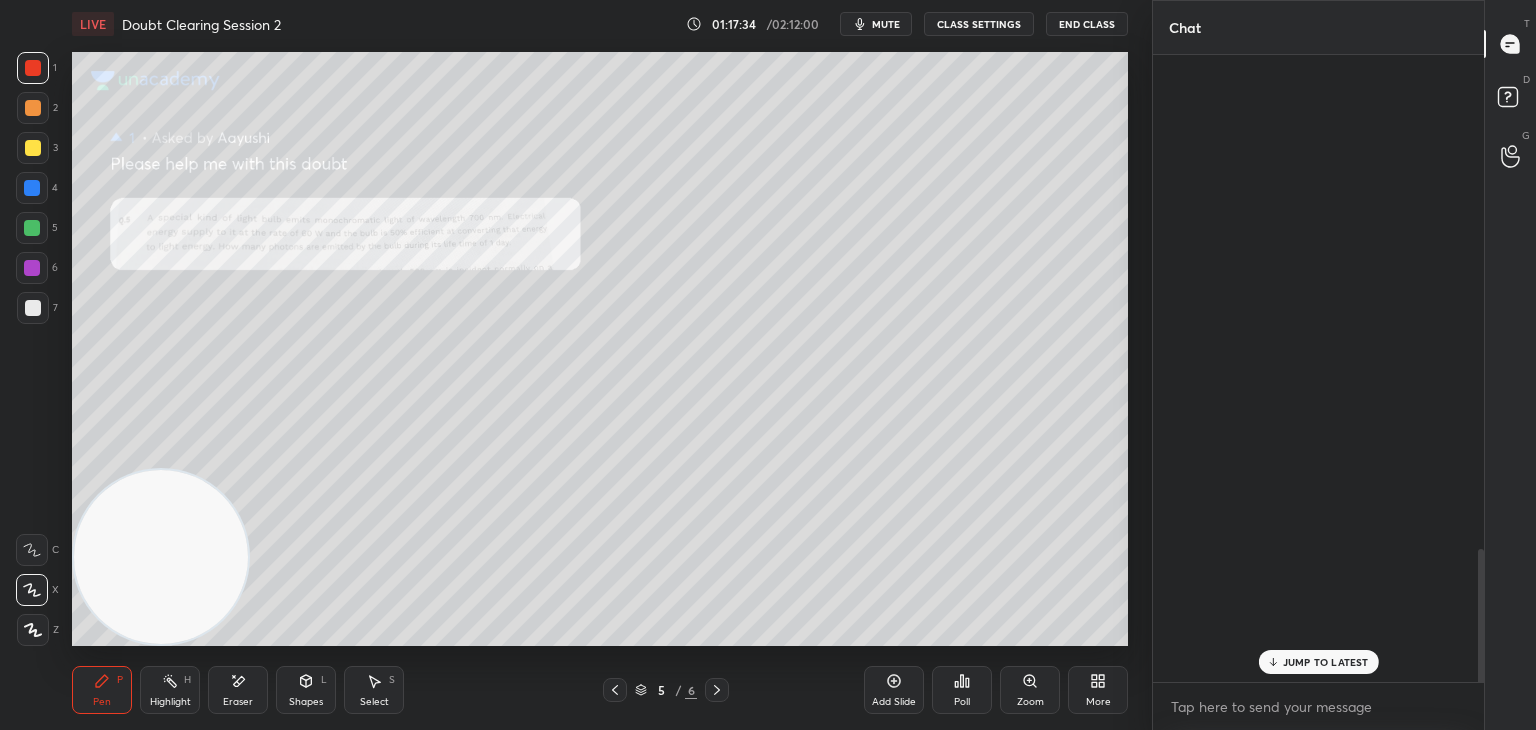 scroll, scrollTop: 2398, scrollLeft: 0, axis: vertical 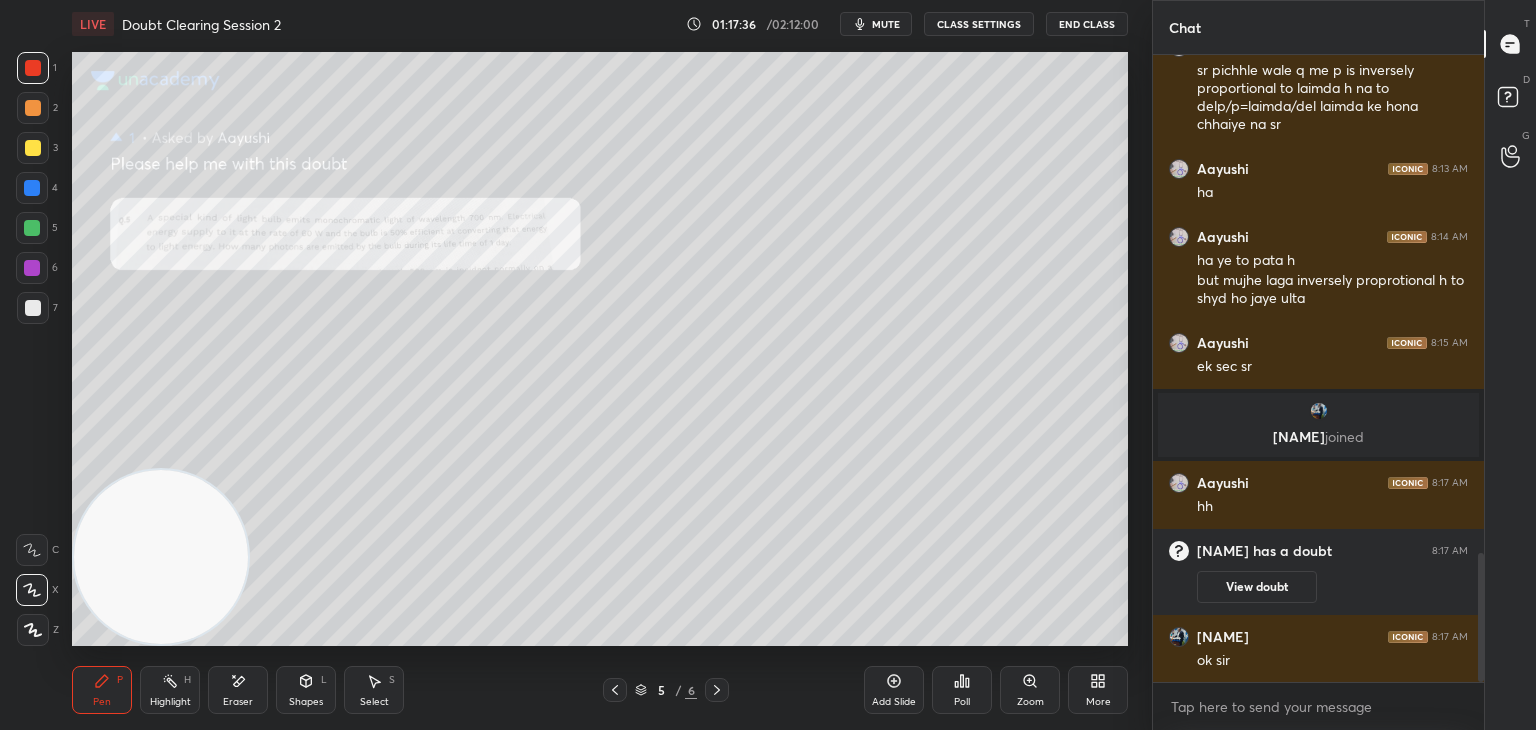 click on "mute" at bounding box center [886, 24] 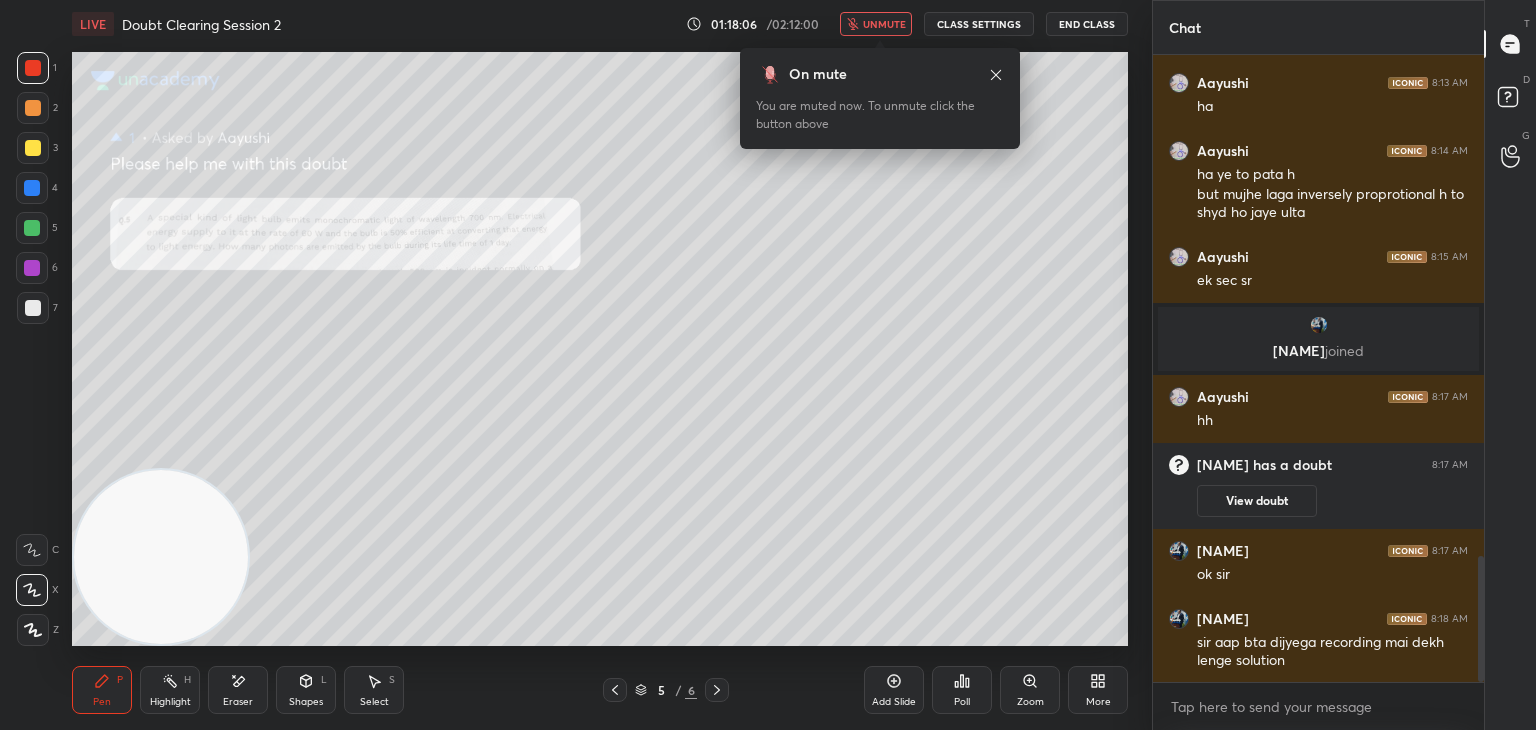 scroll, scrollTop: 2570, scrollLeft: 0, axis: vertical 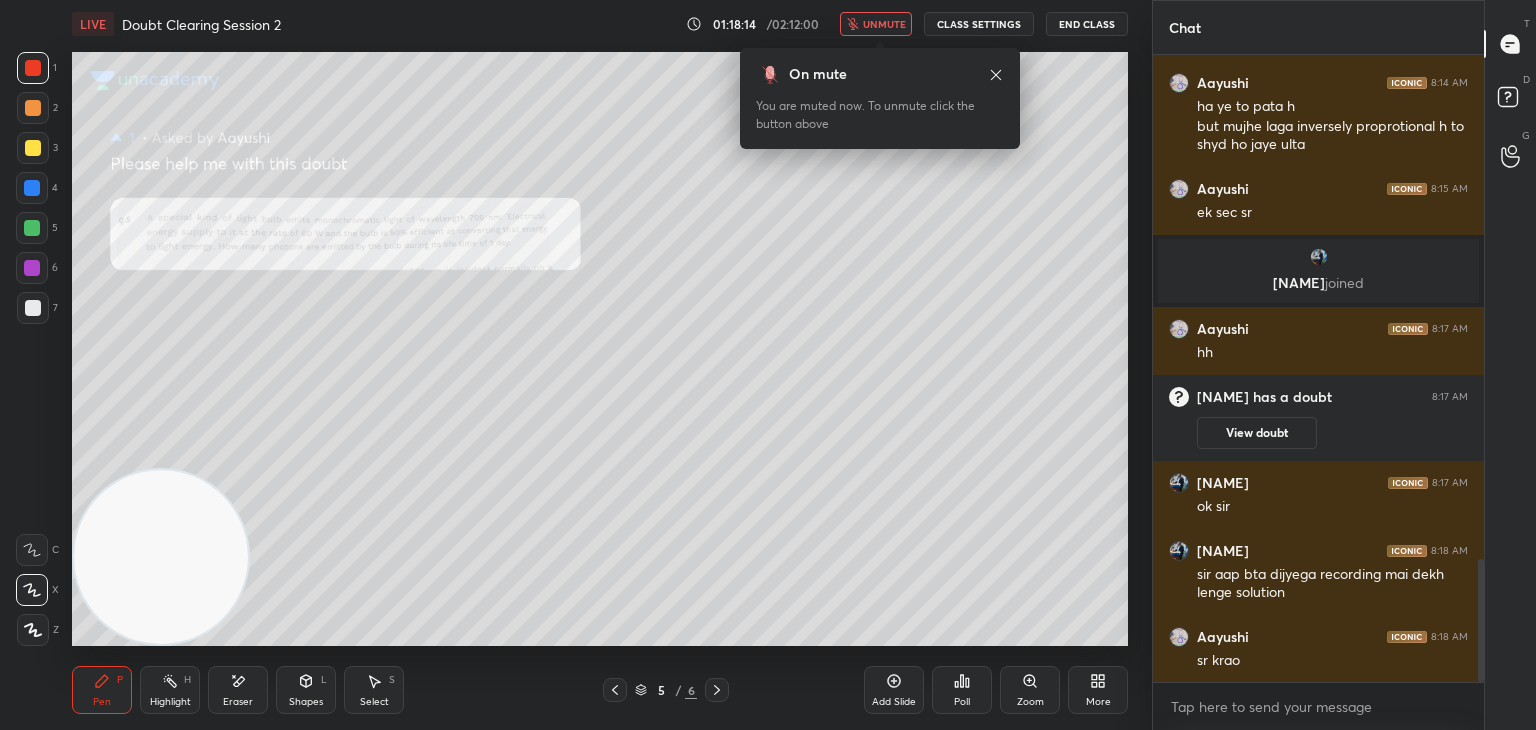 click on "unmute" at bounding box center [884, 24] 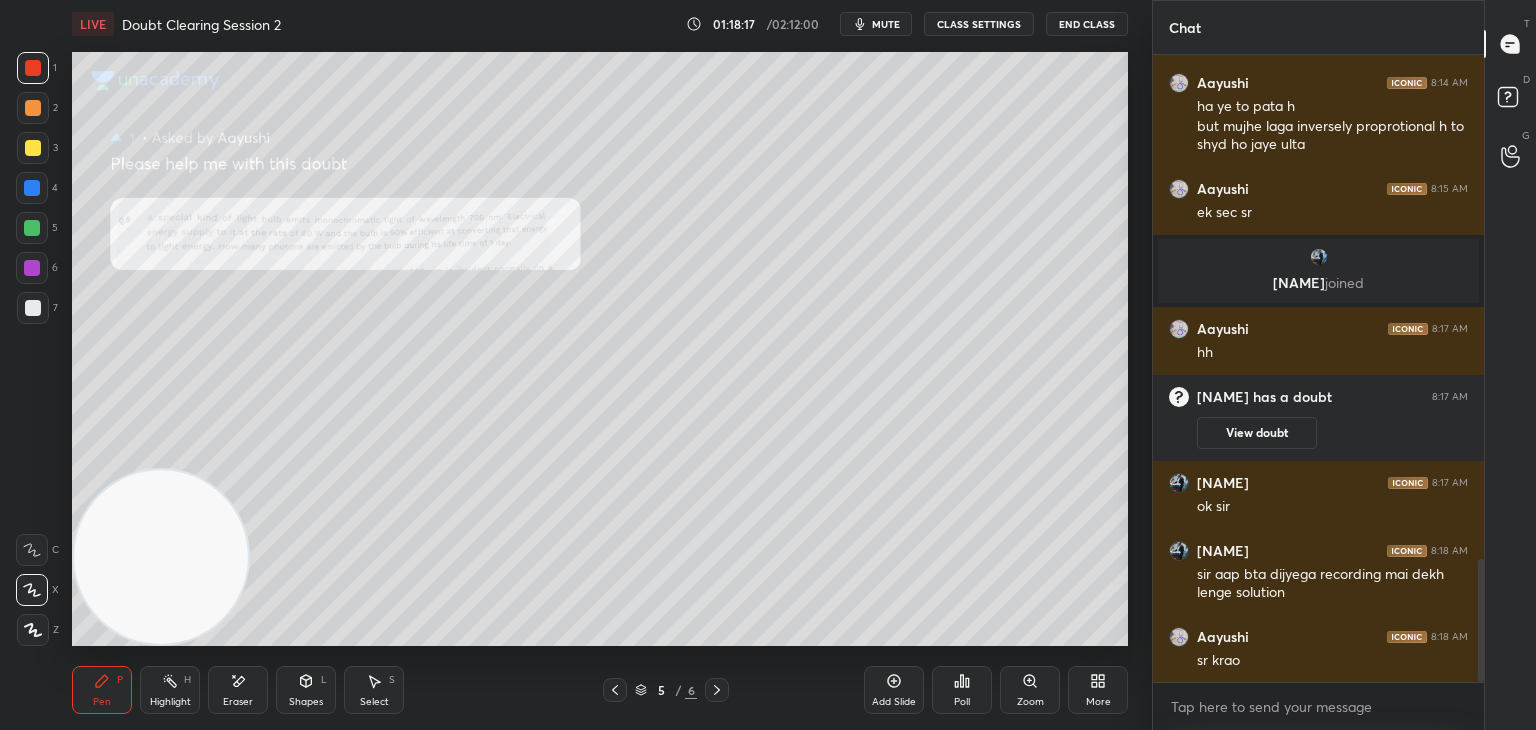 click on "mute" at bounding box center (886, 24) 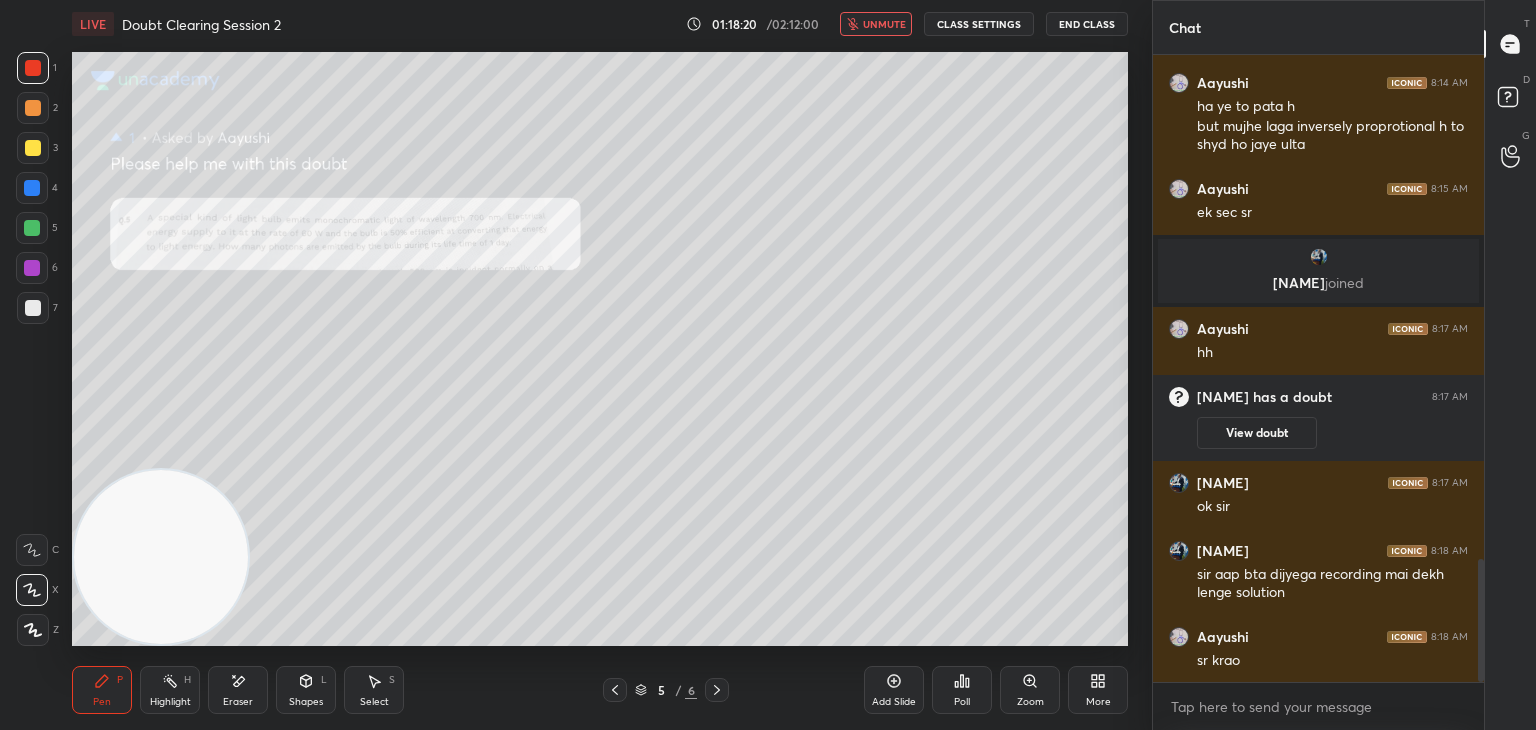scroll, scrollTop: 2590, scrollLeft: 0, axis: vertical 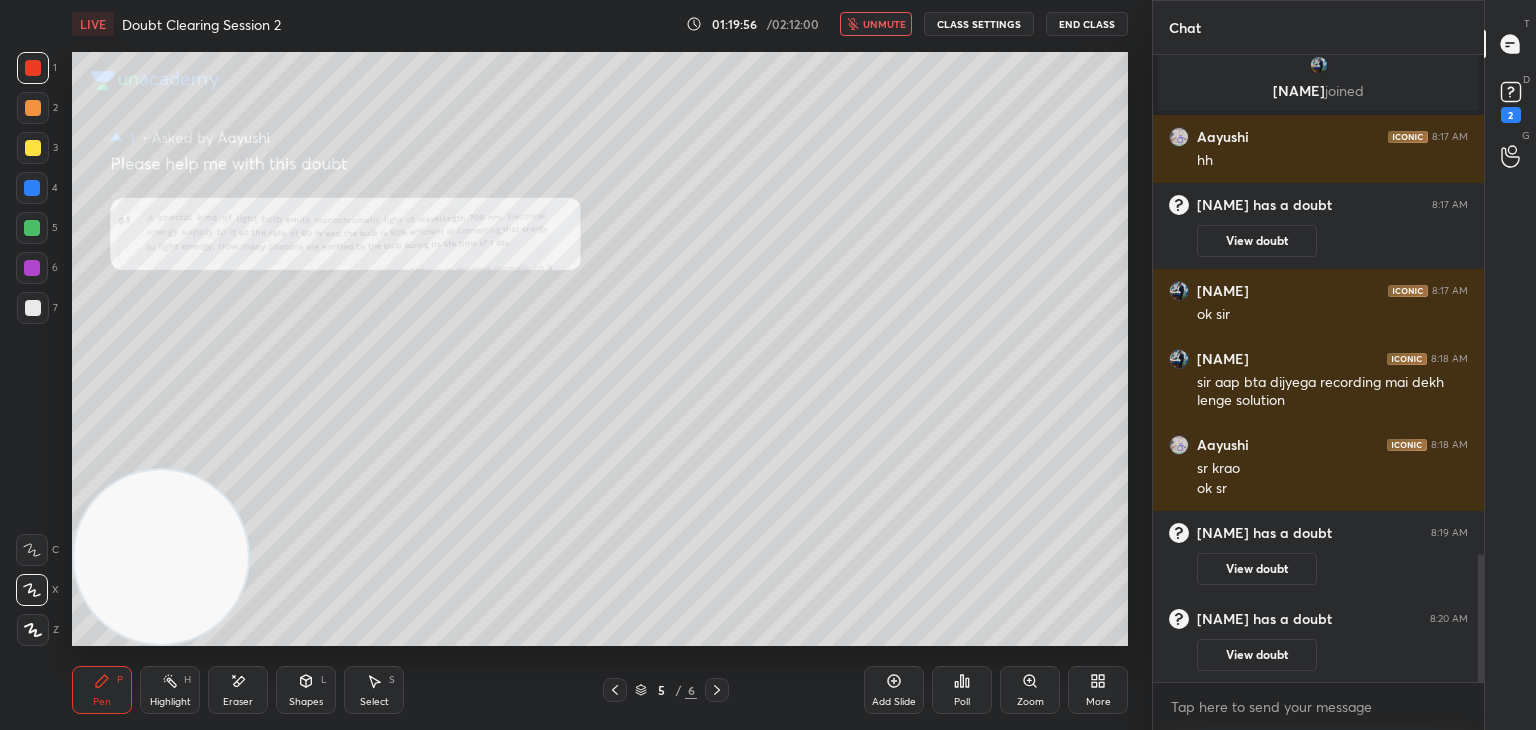 click on "unmute" at bounding box center [884, 24] 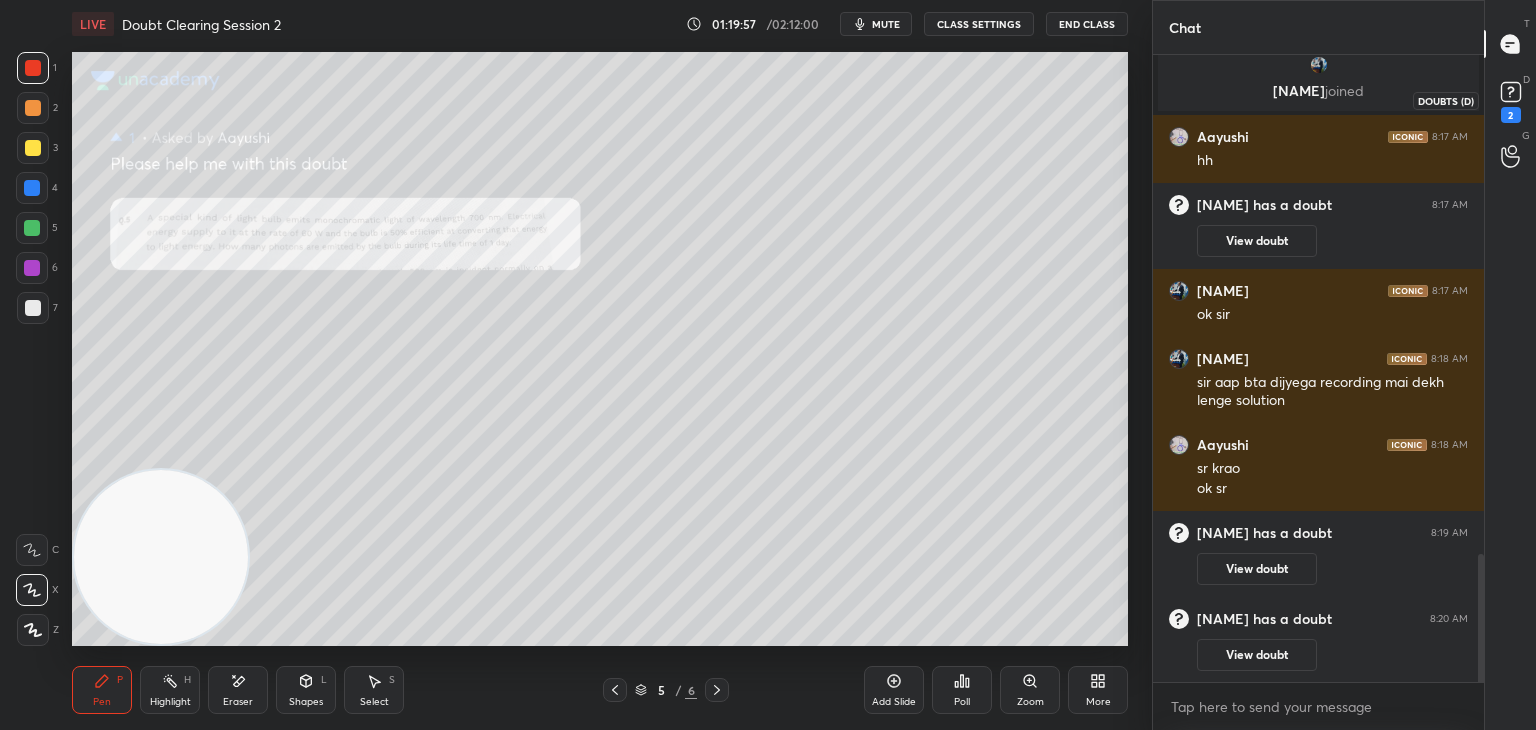click 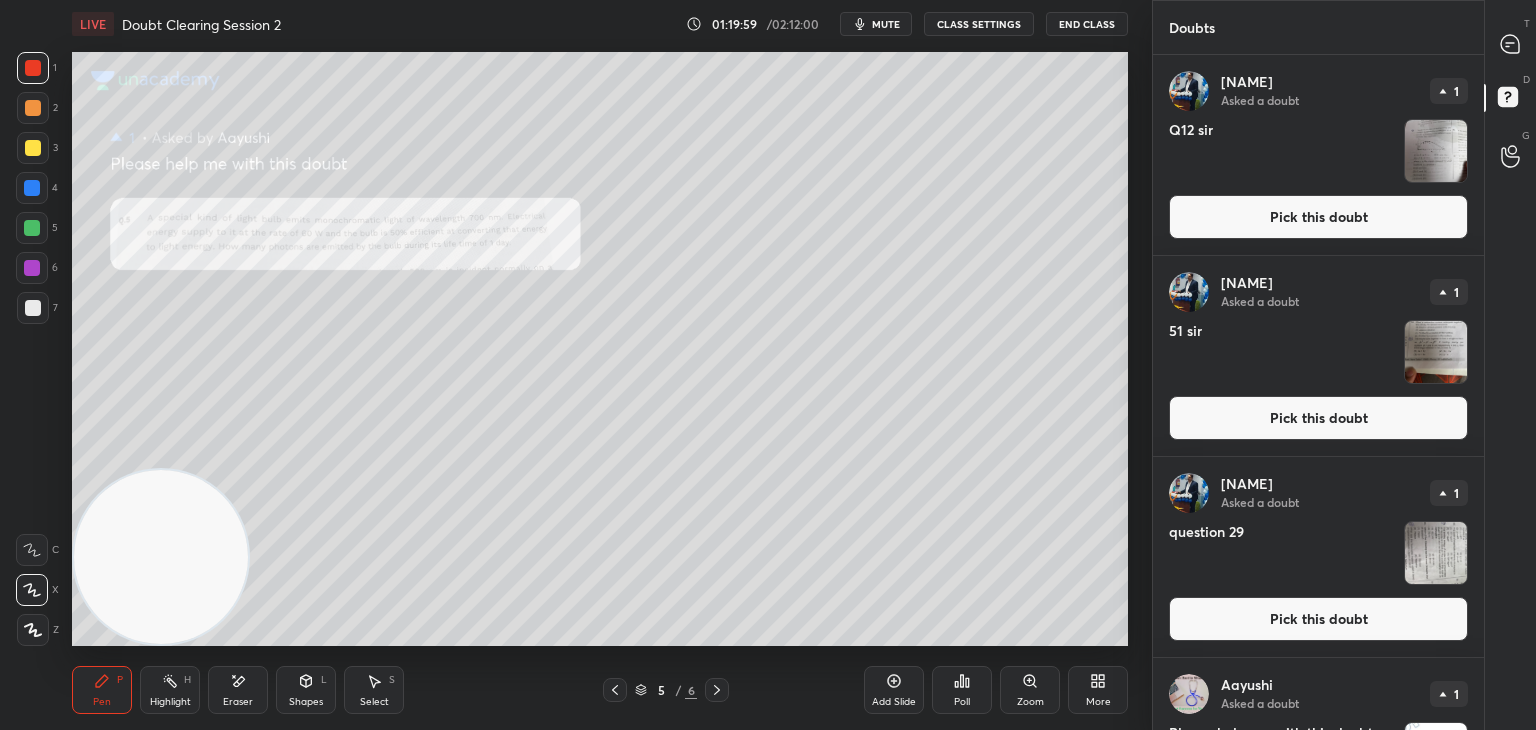 click at bounding box center (1436, 151) 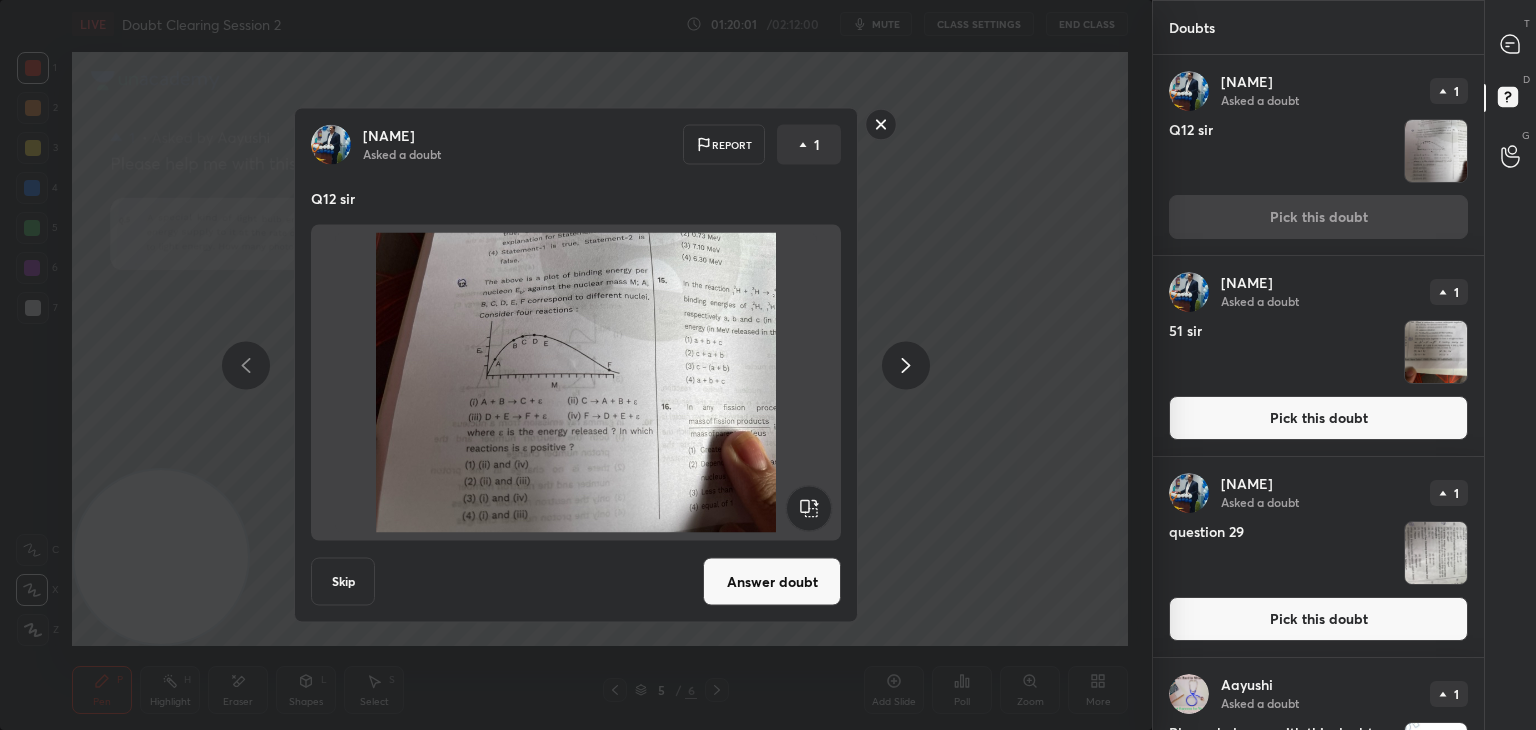 click at bounding box center (1436, 352) 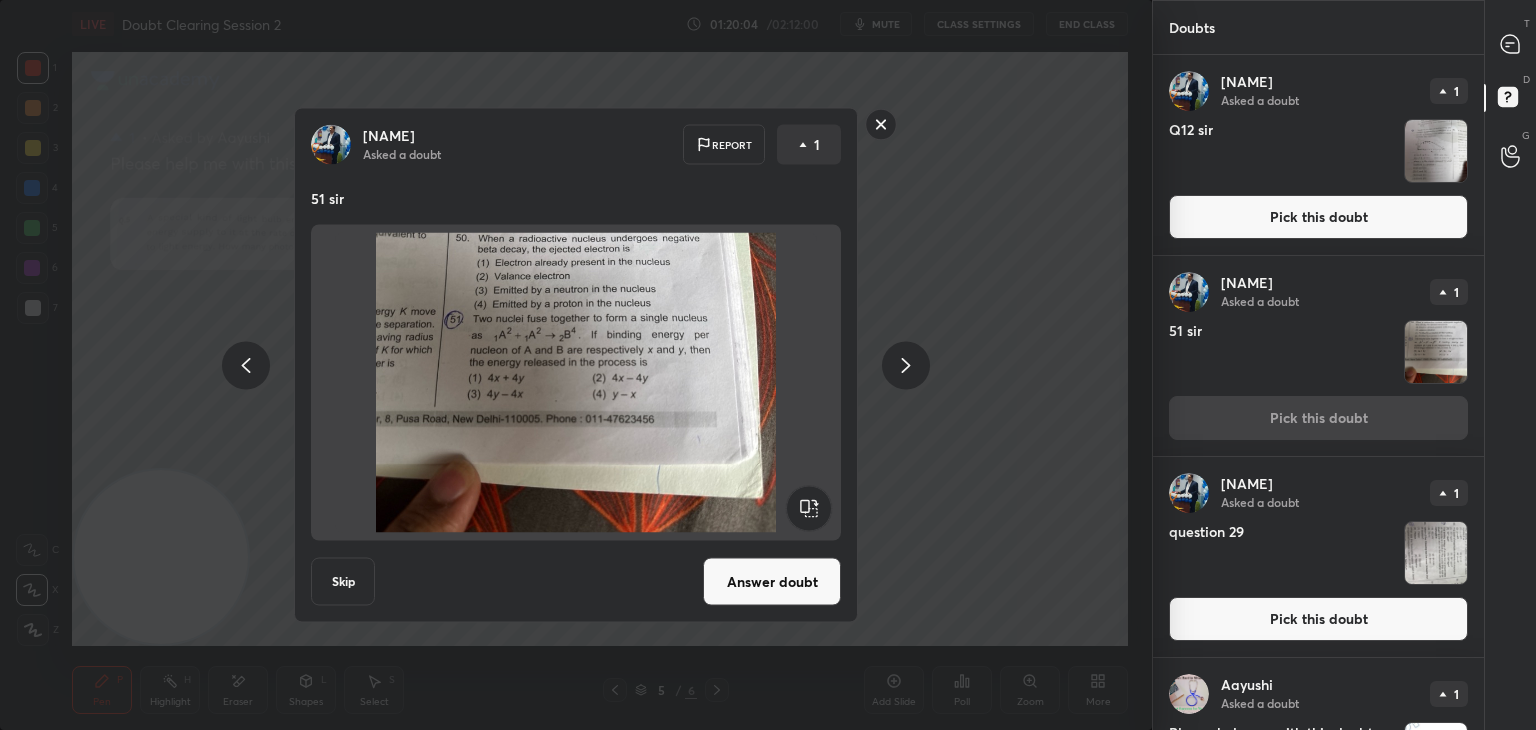 click 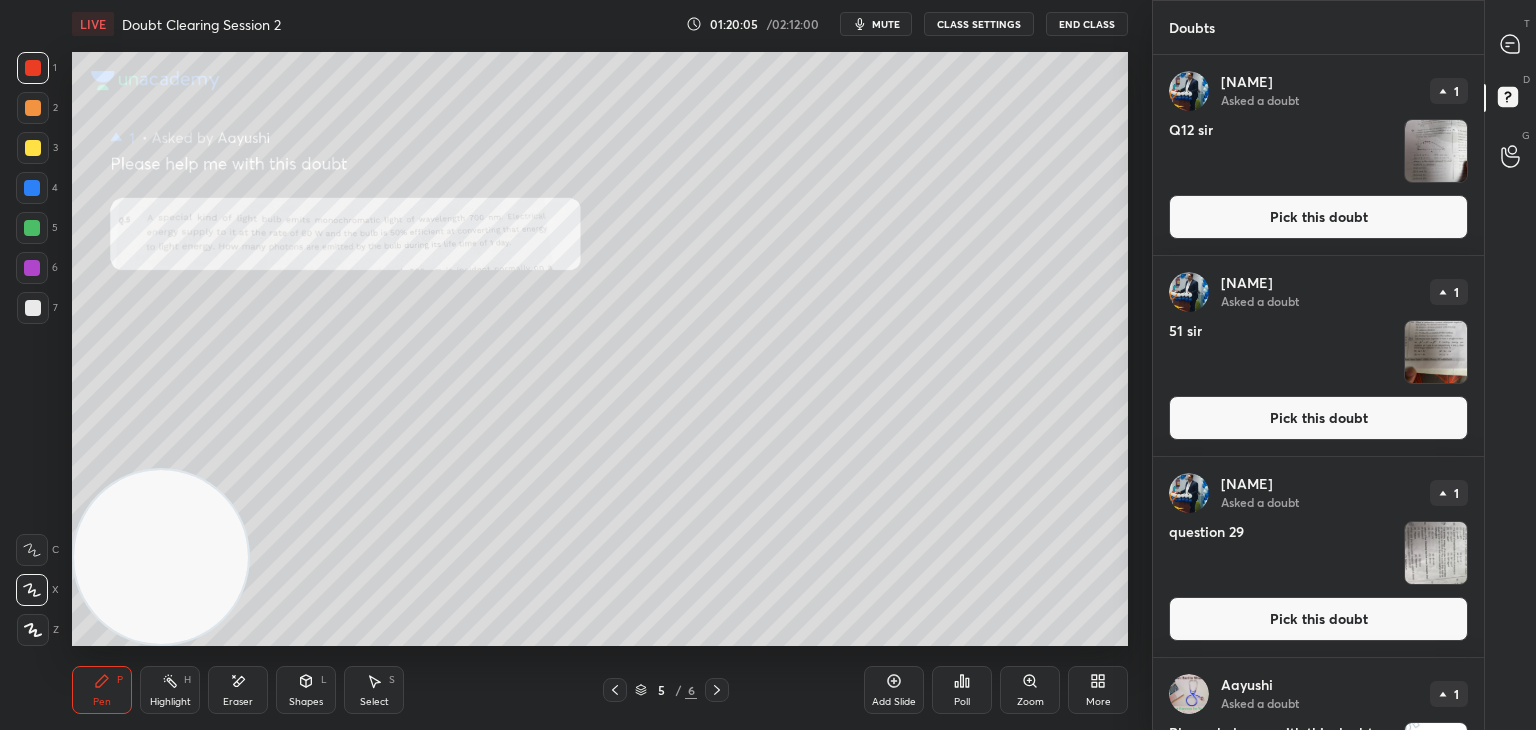 click 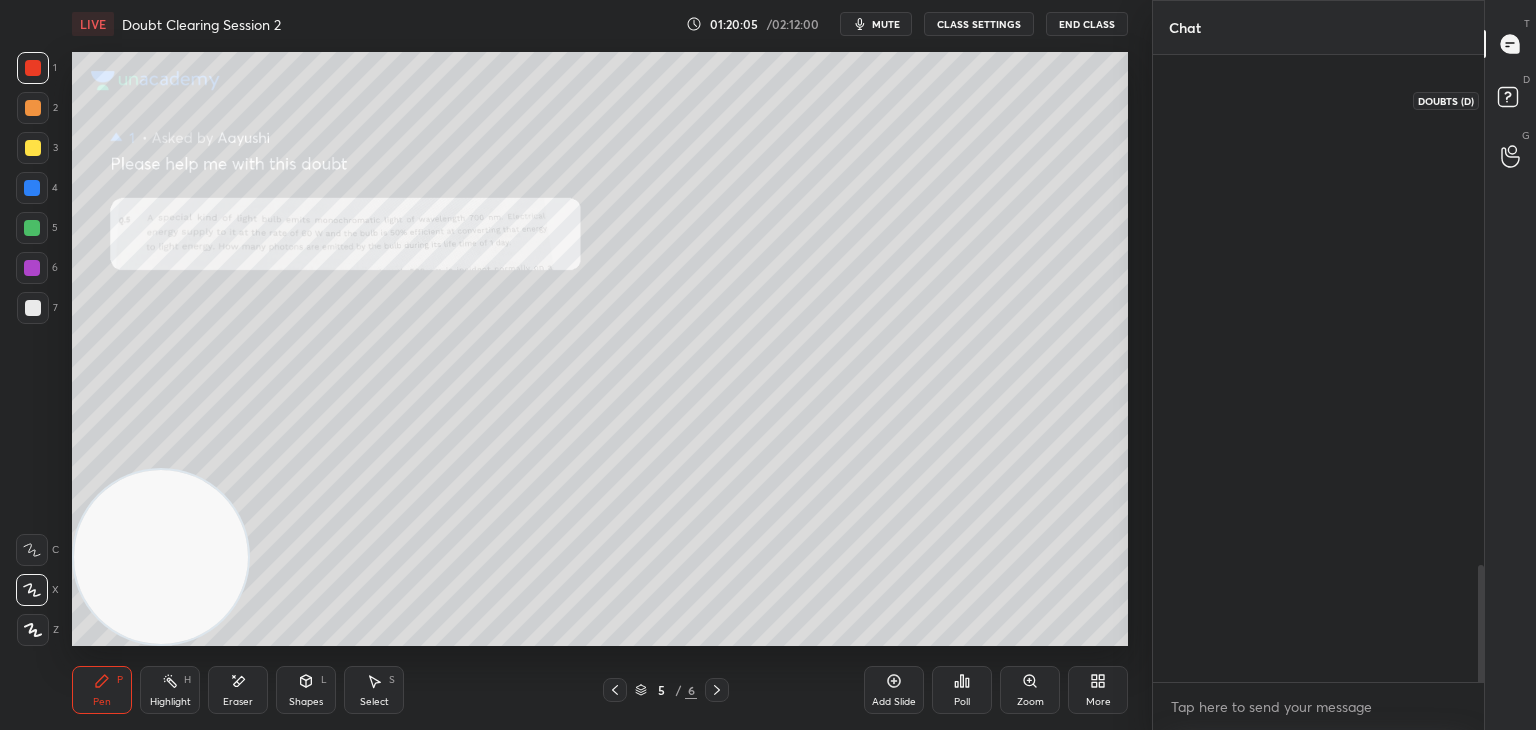 scroll, scrollTop: 2812, scrollLeft: 0, axis: vertical 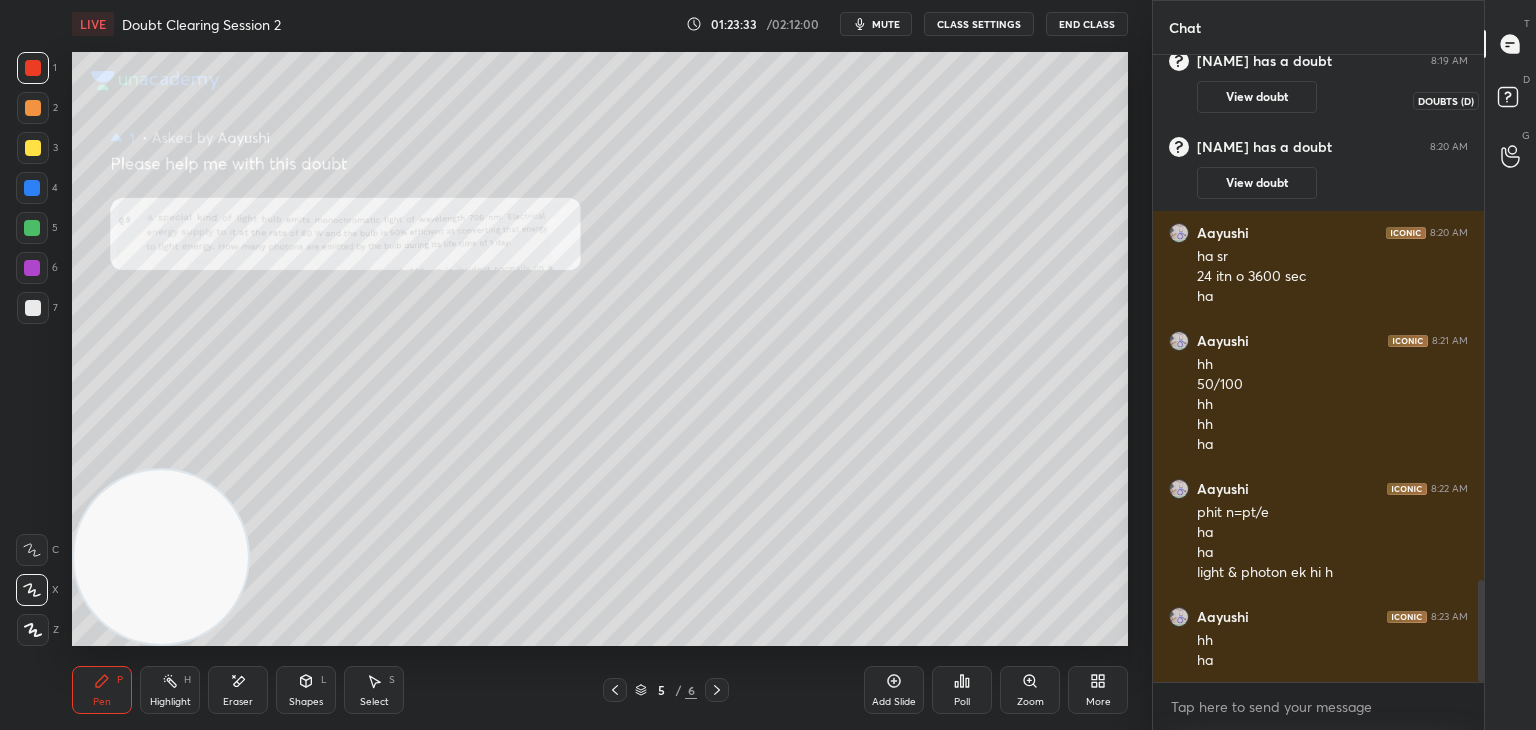 click 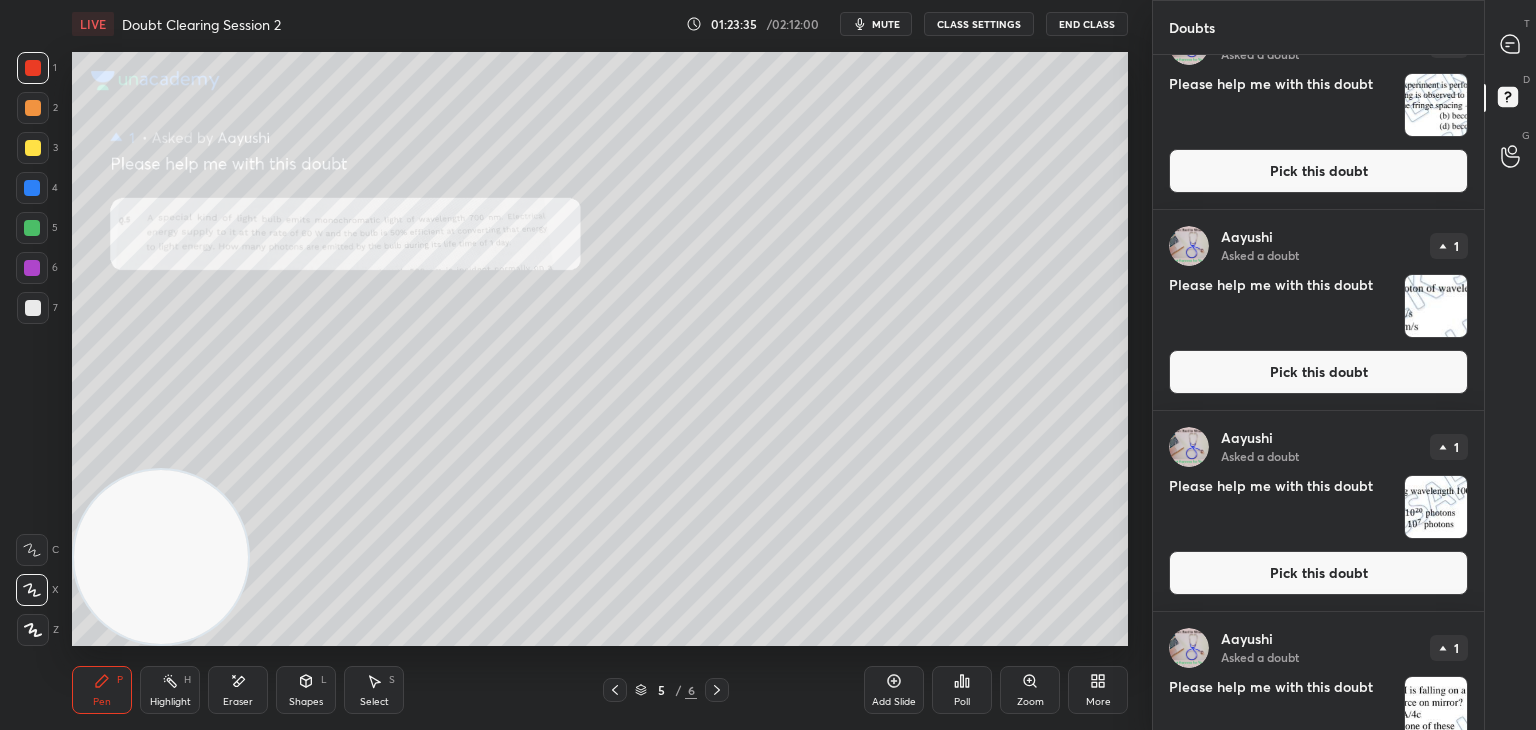 scroll, scrollTop: 1736, scrollLeft: 0, axis: vertical 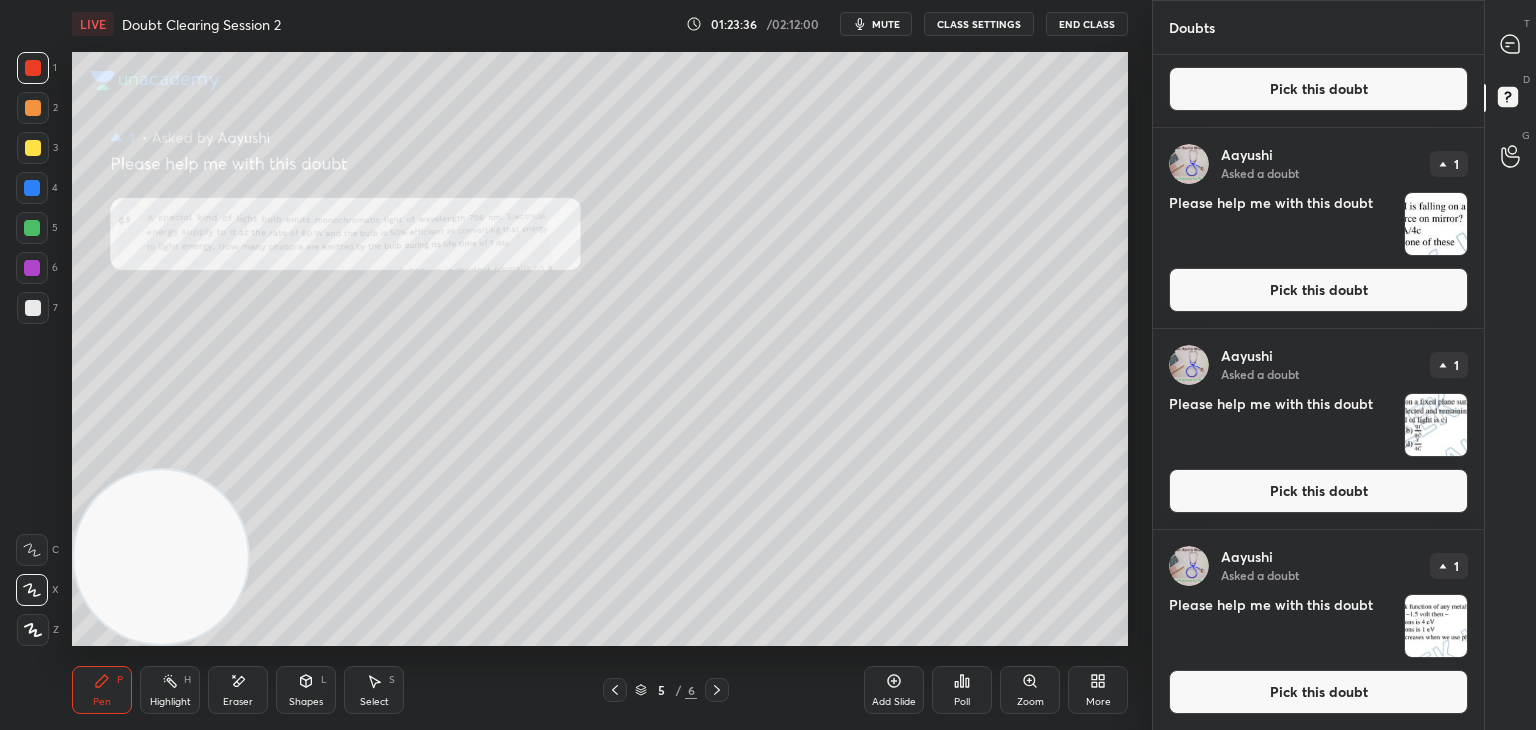 click at bounding box center [1436, 626] 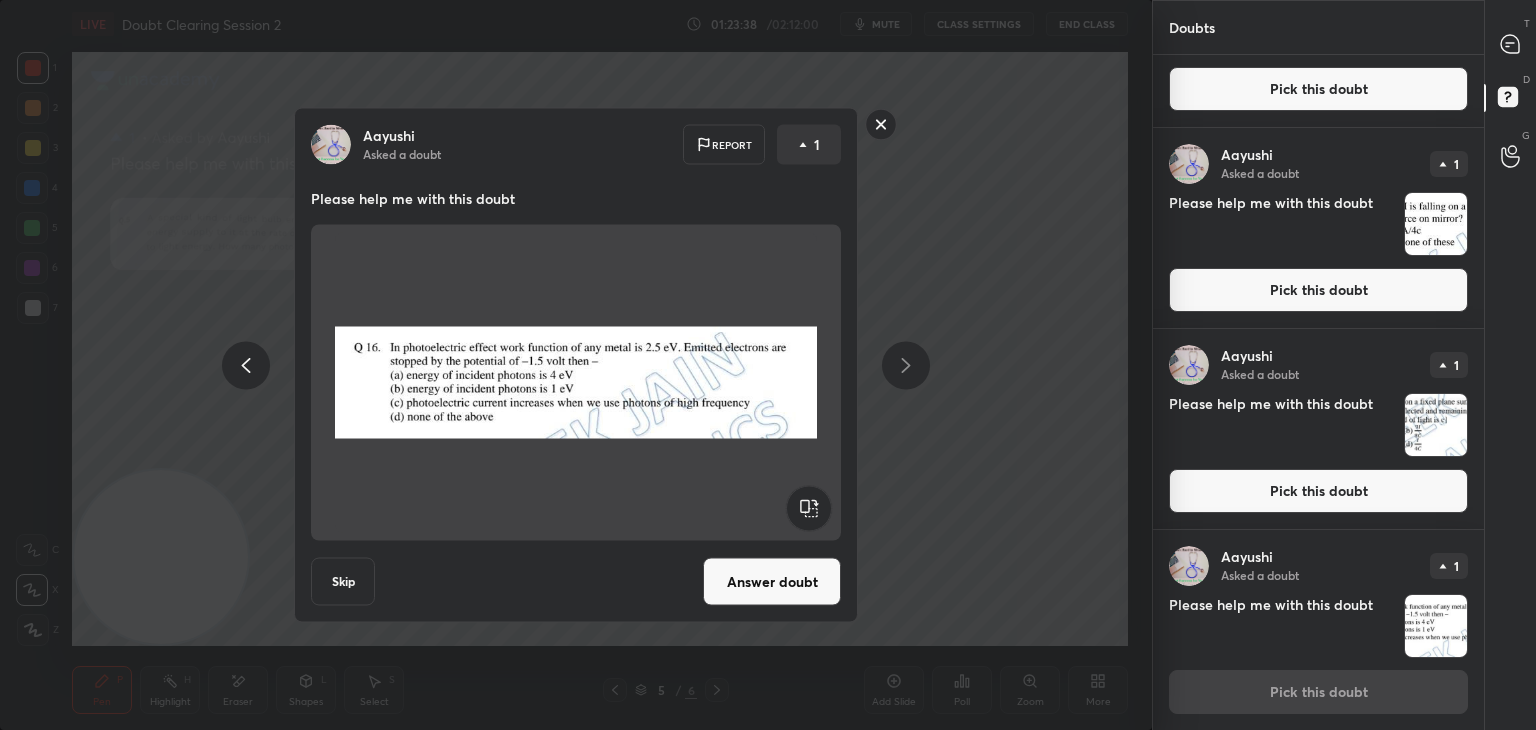 click at bounding box center [576, 383] 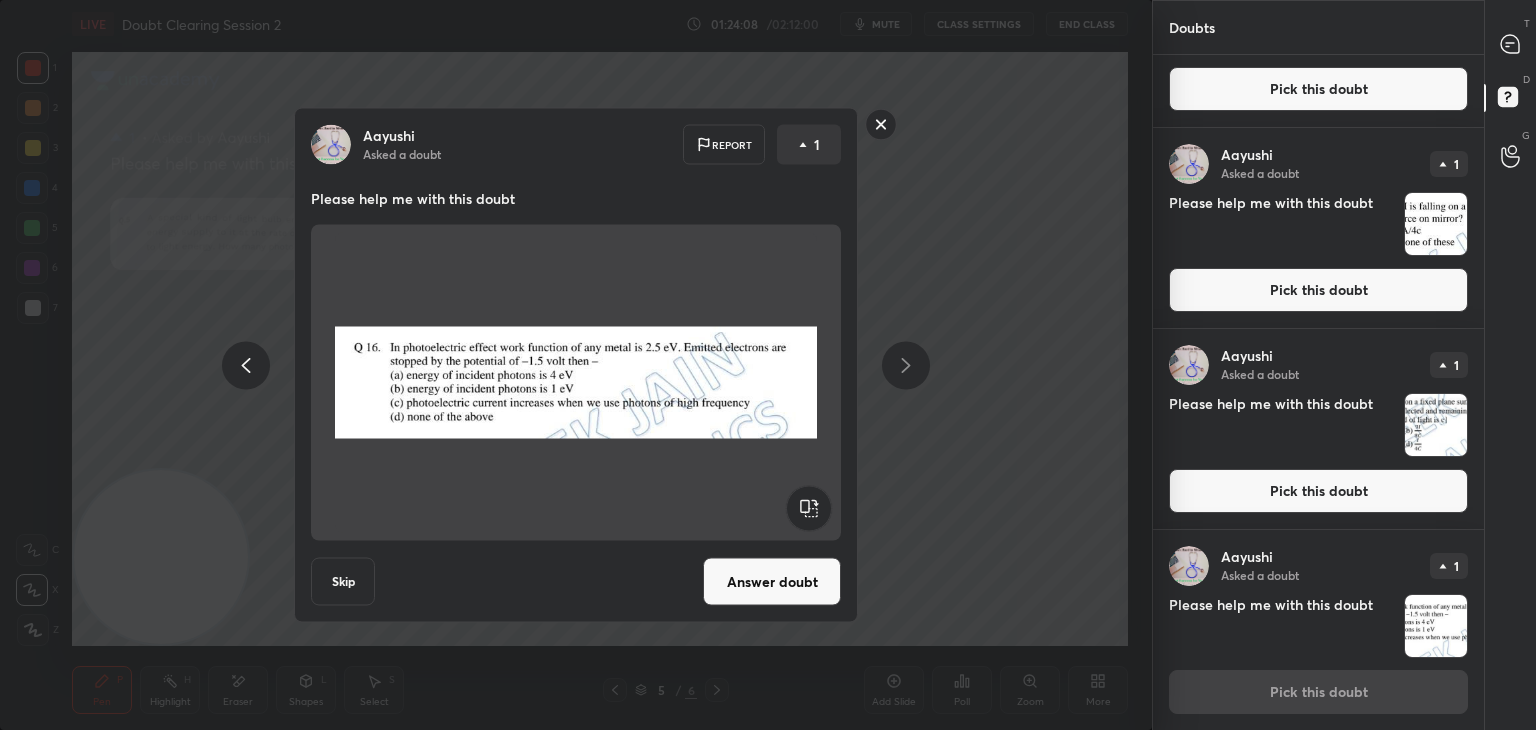 click at bounding box center (576, 383) 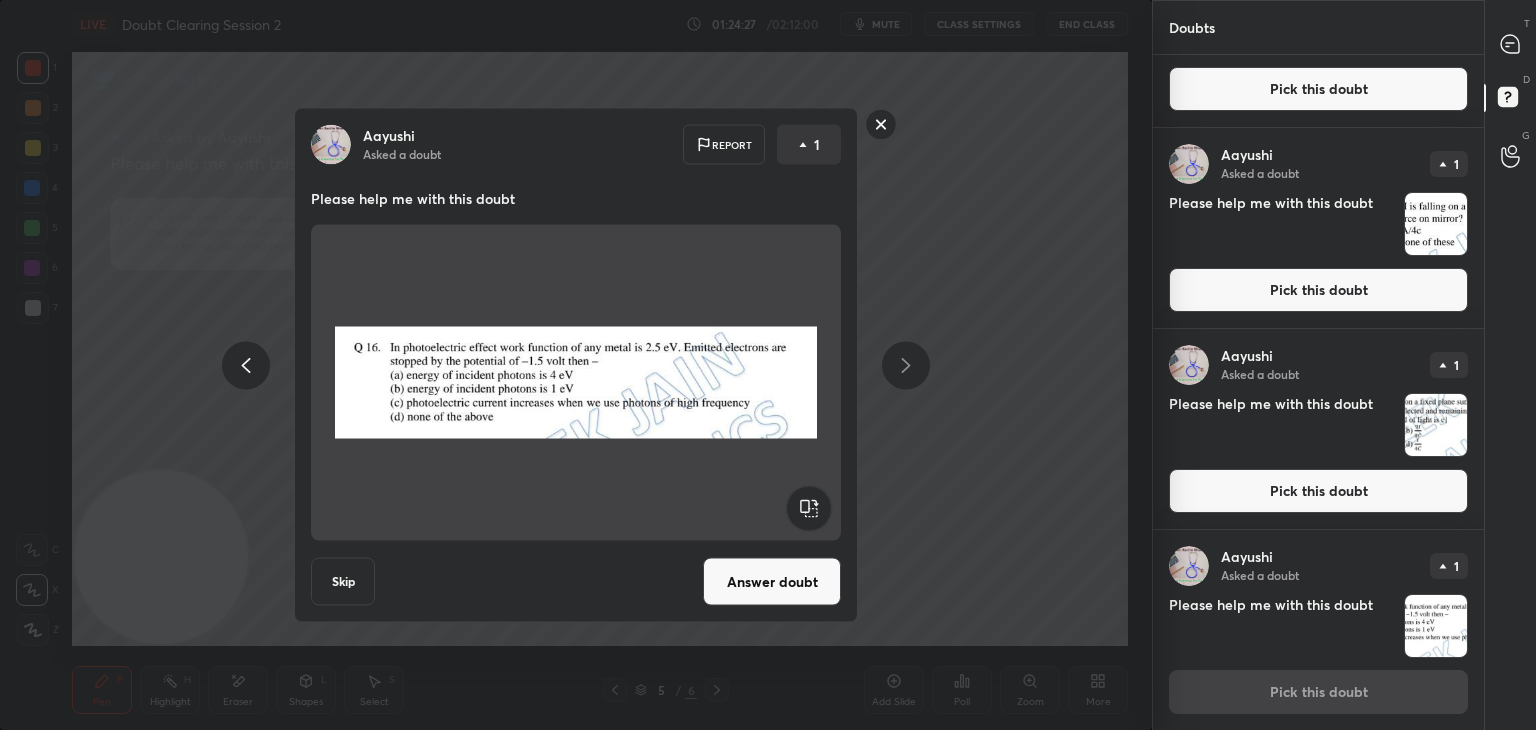 click on "Answer doubt" at bounding box center (772, 582) 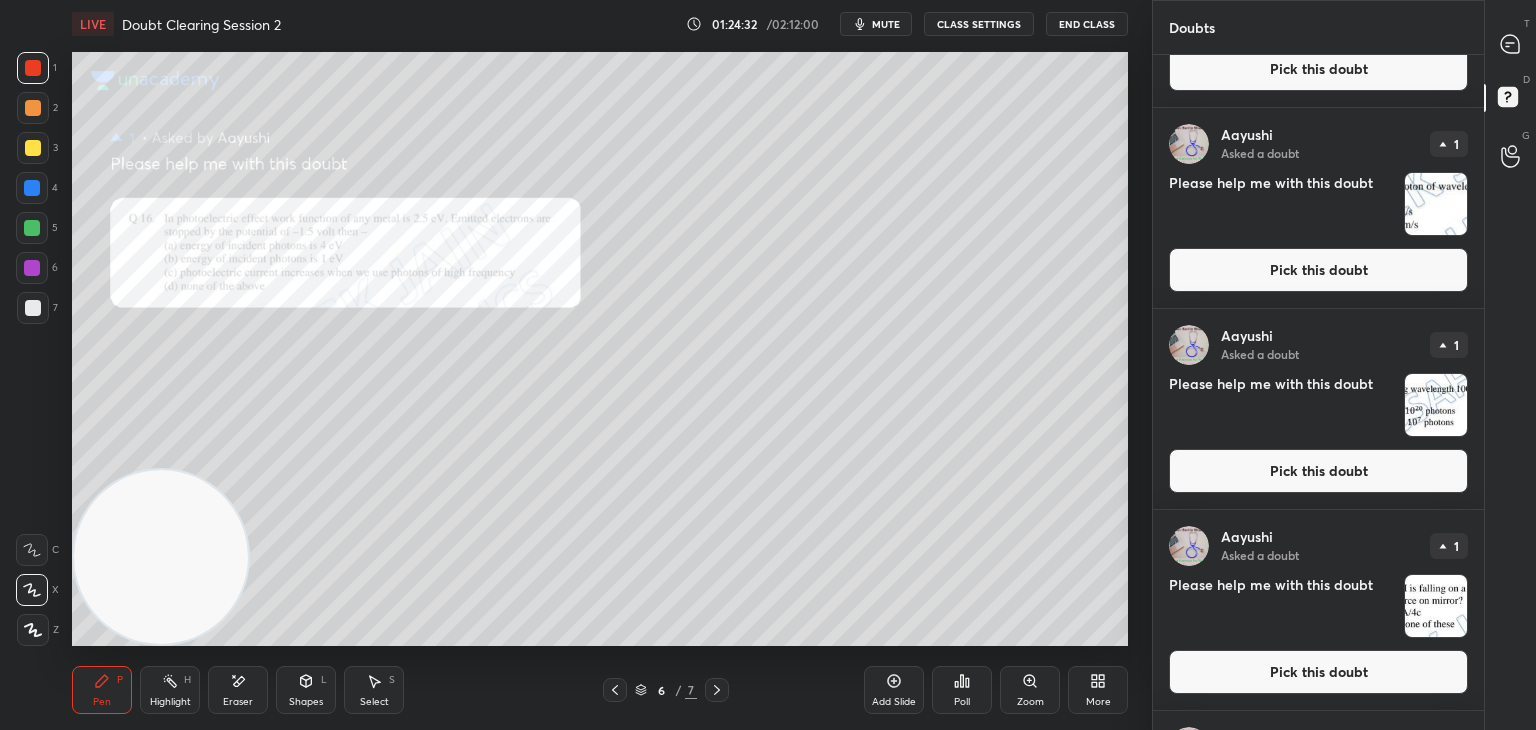 scroll, scrollTop: 1535, scrollLeft: 0, axis: vertical 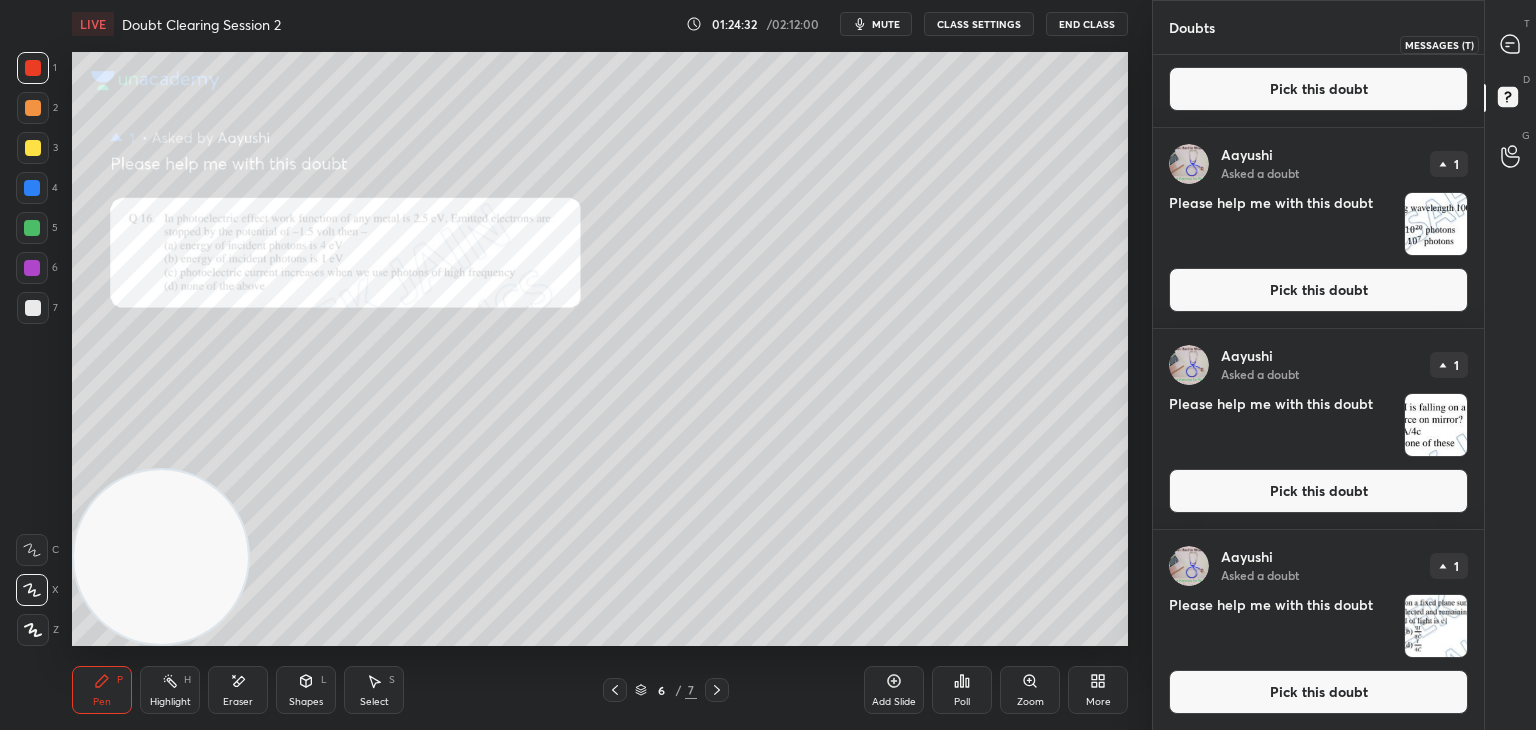 click at bounding box center [1511, 44] 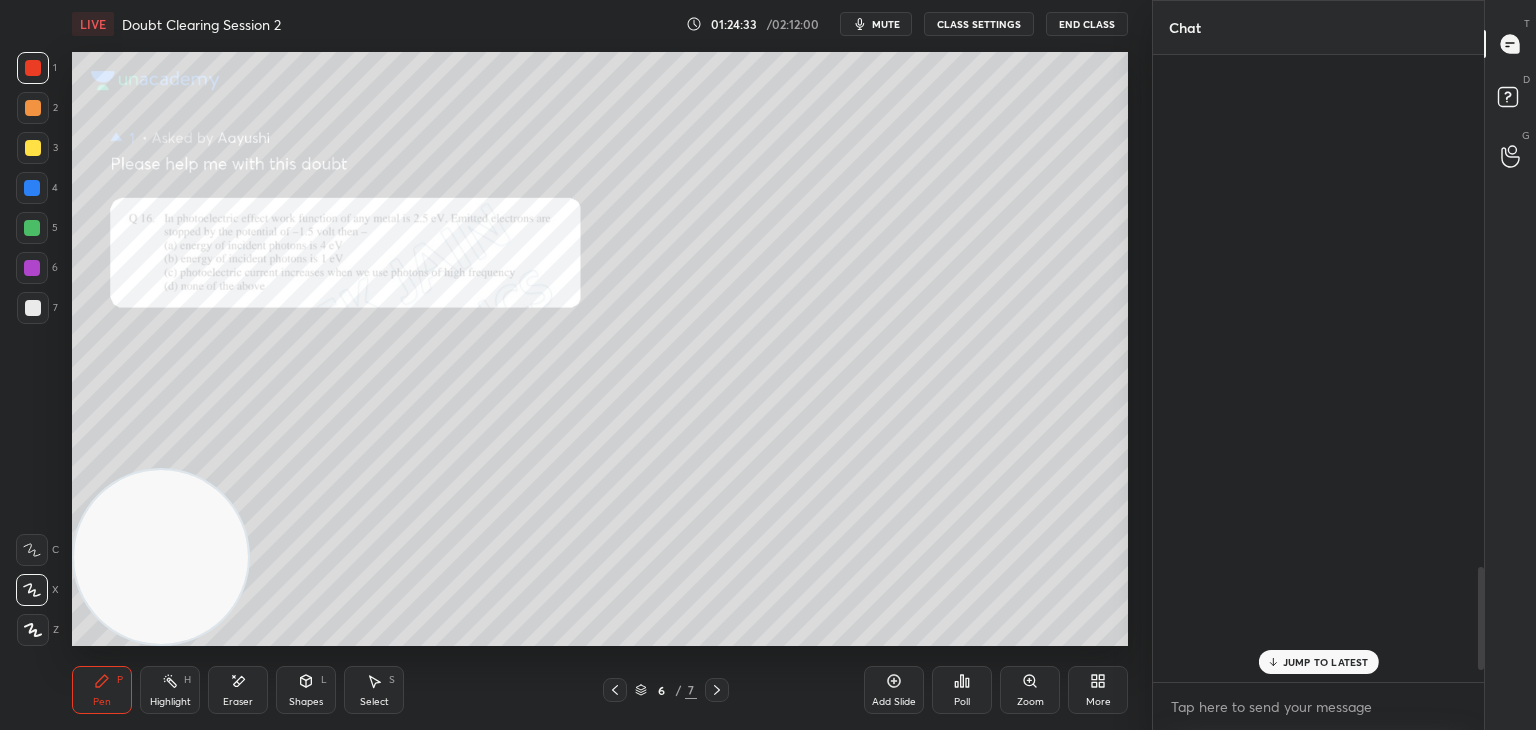 scroll, scrollTop: 3138, scrollLeft: 0, axis: vertical 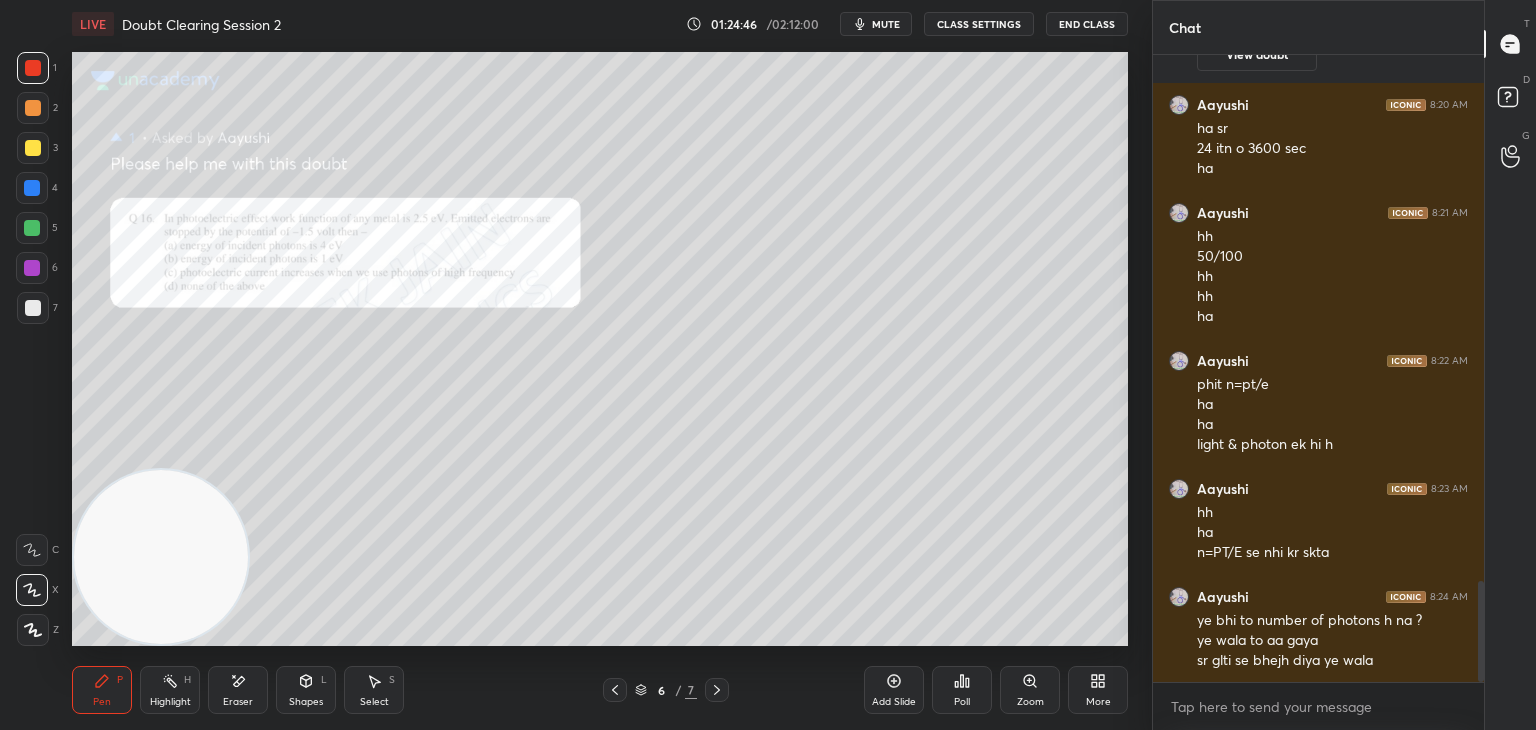 click 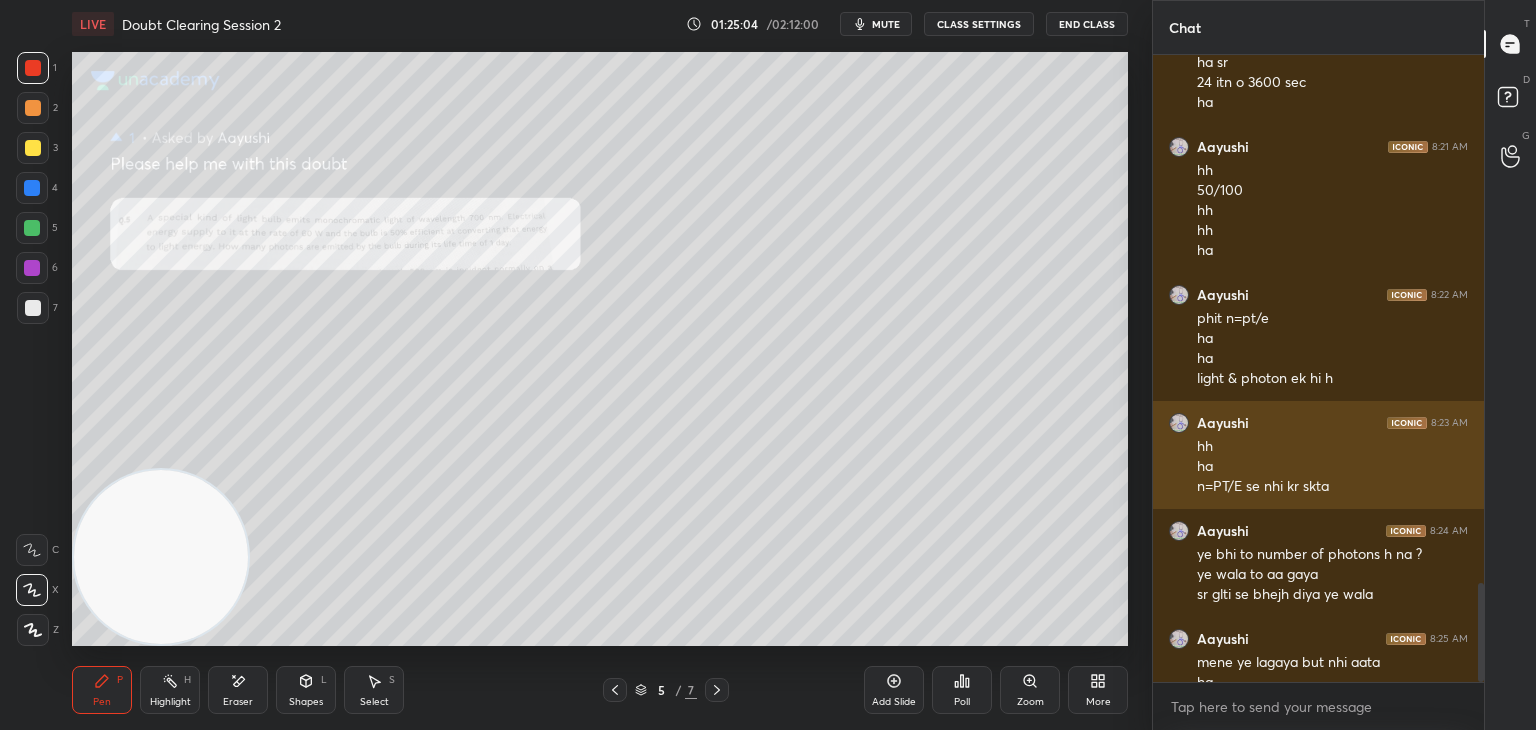 scroll, scrollTop: 3364, scrollLeft: 0, axis: vertical 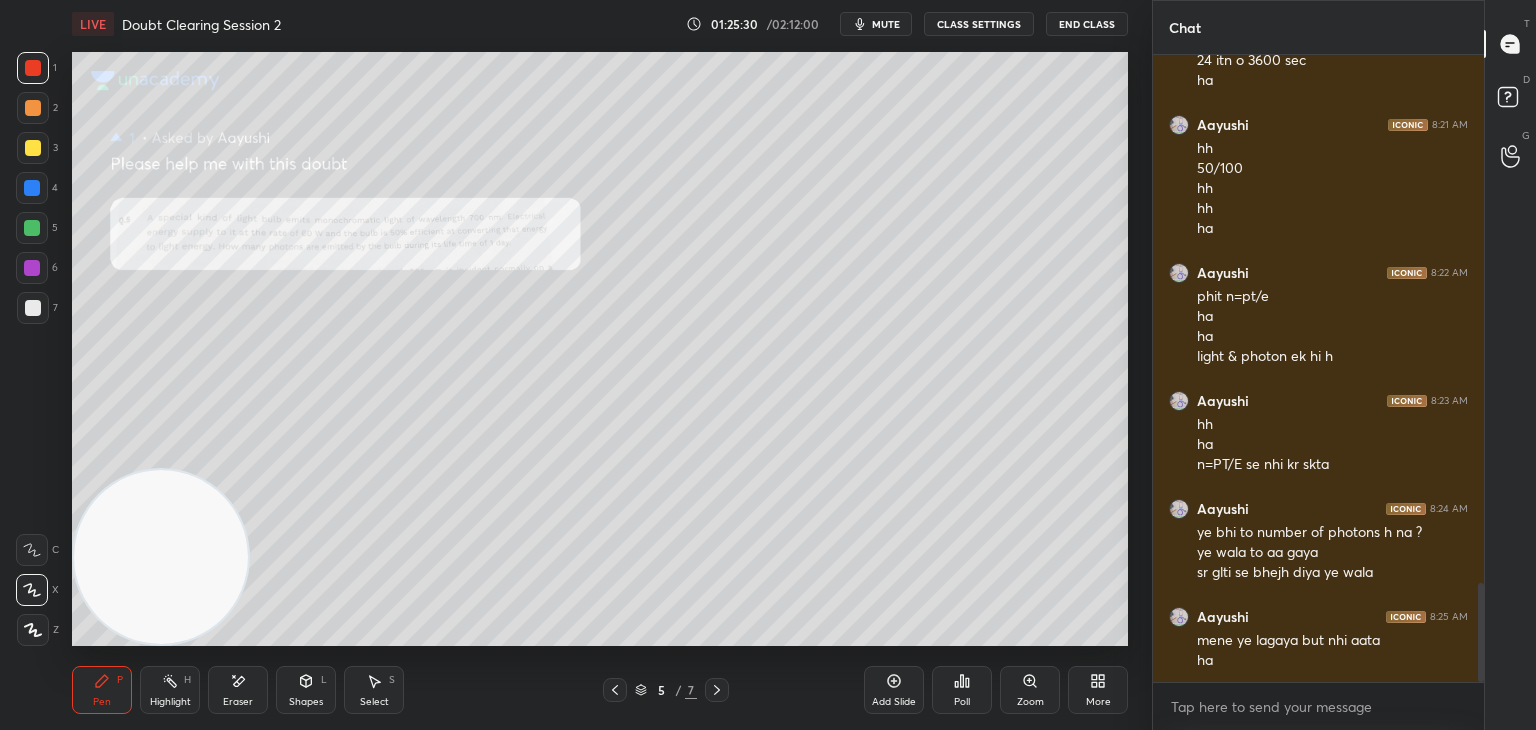click 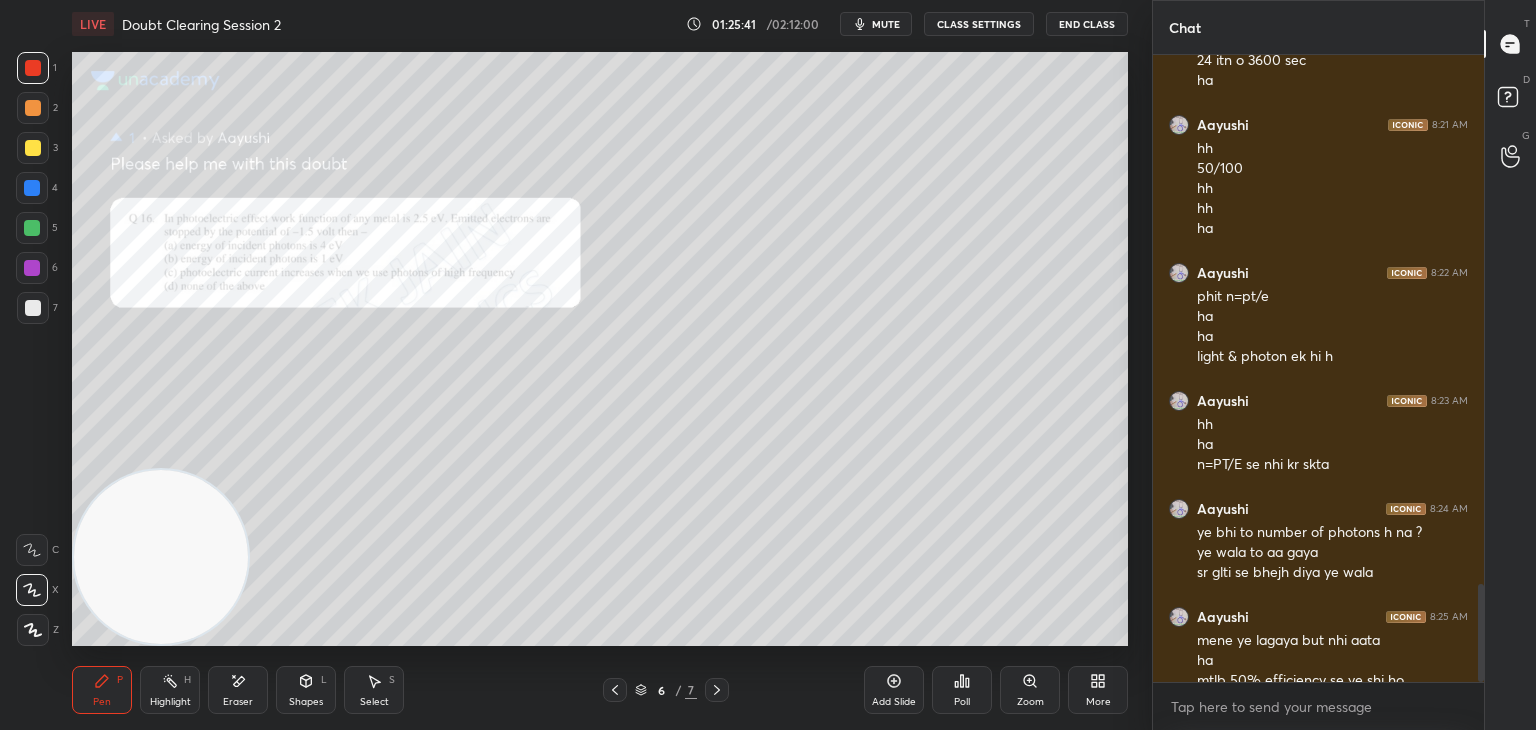 scroll, scrollTop: 3402, scrollLeft: 0, axis: vertical 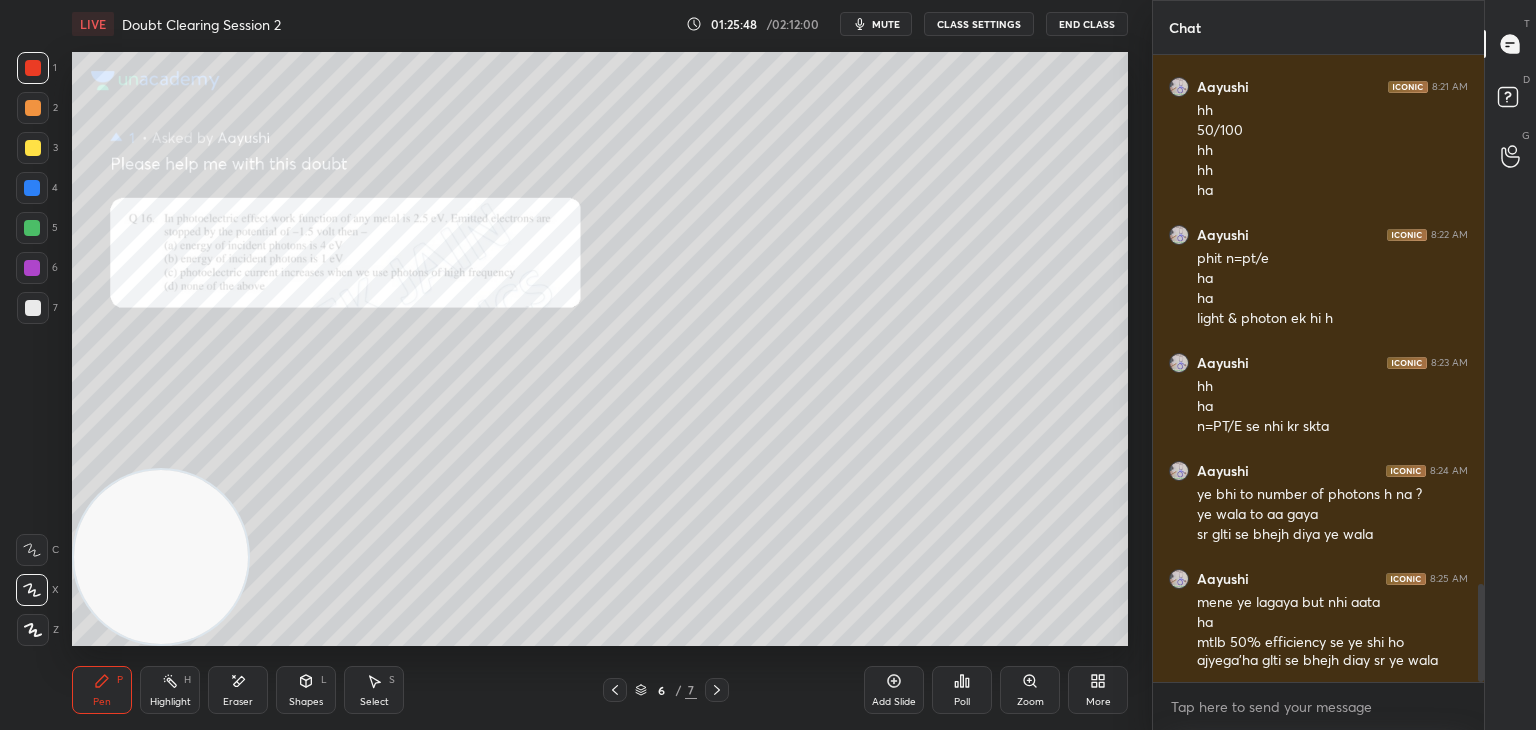 click on "D Doubts (D)" at bounding box center (1510, 100) 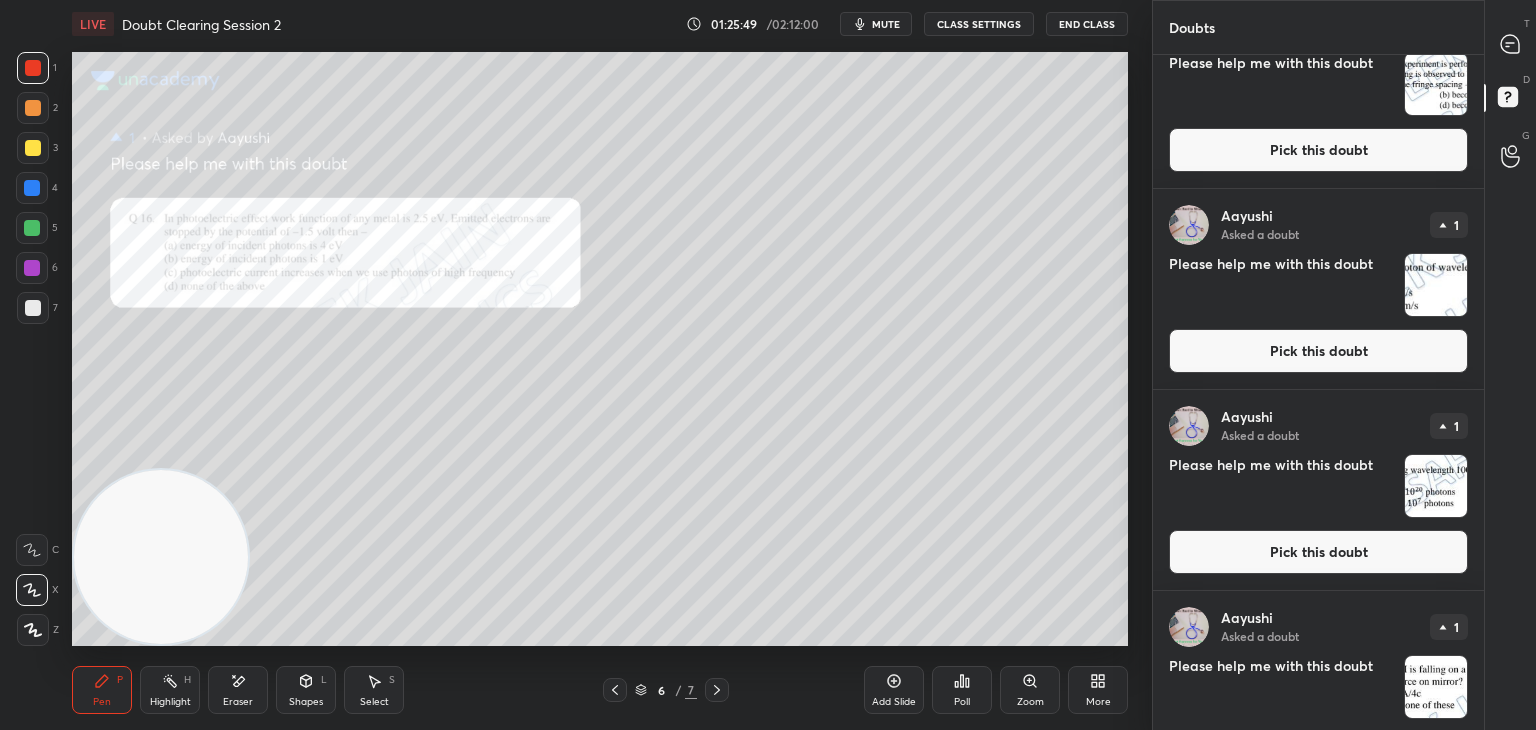 scroll, scrollTop: 1535, scrollLeft: 0, axis: vertical 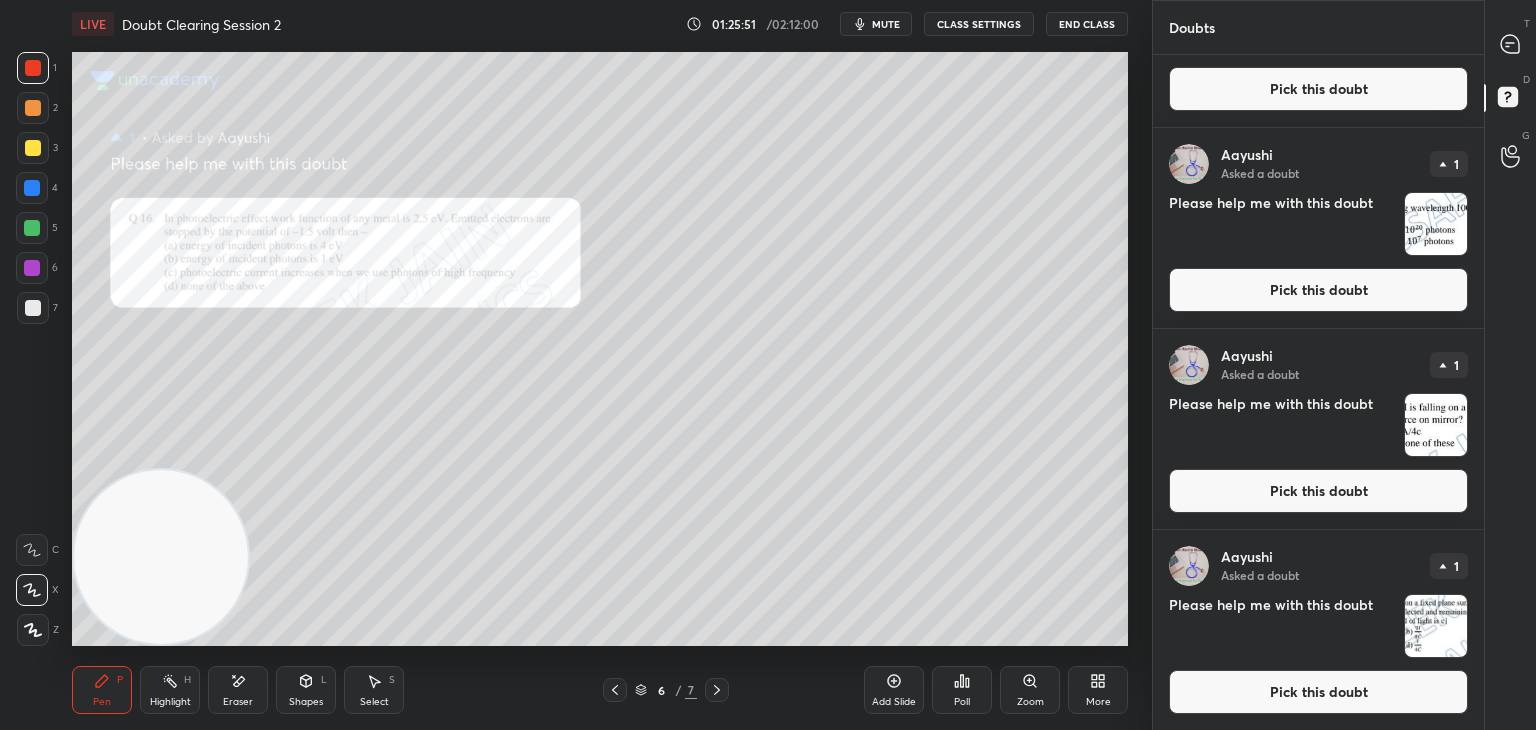 click at bounding box center (1436, 626) 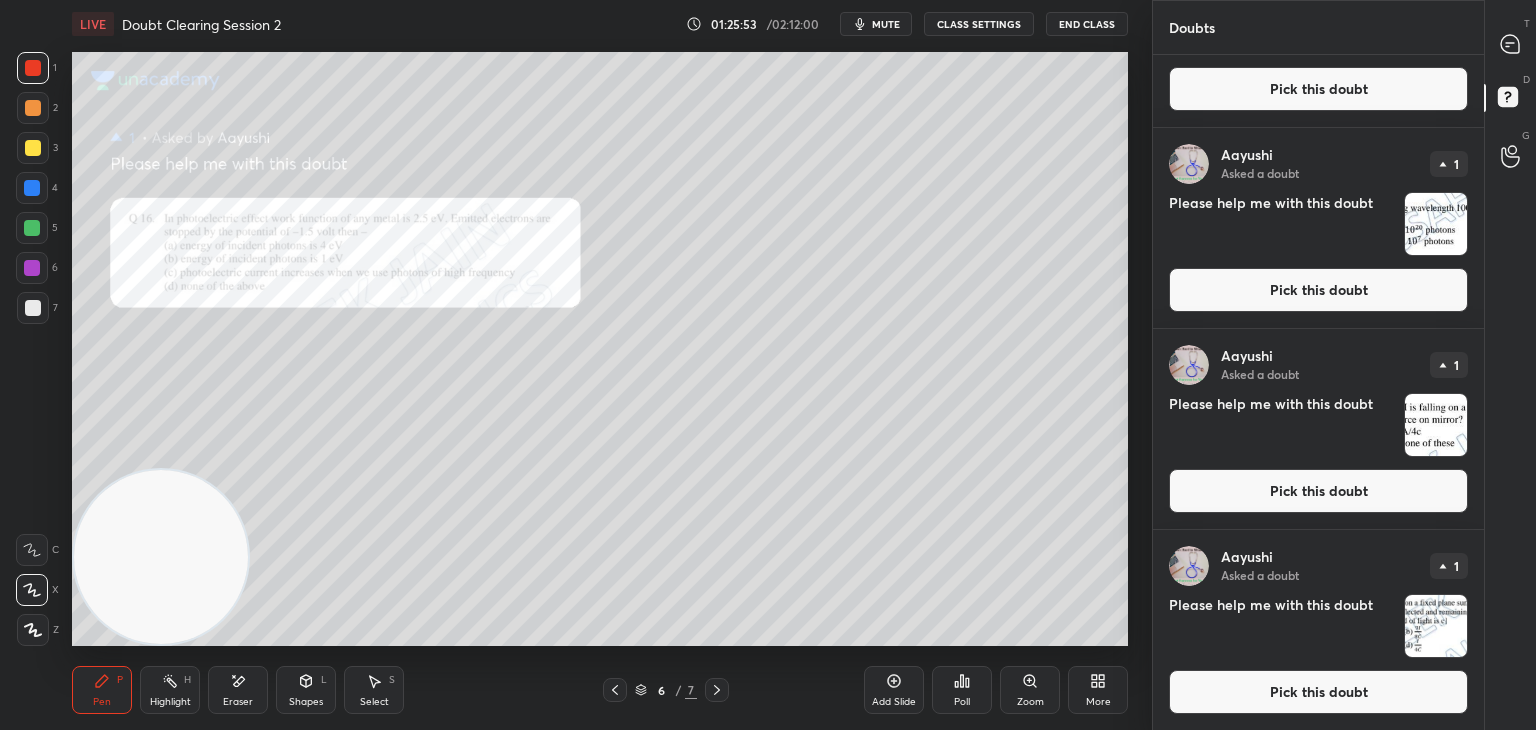 click at bounding box center (1436, 626) 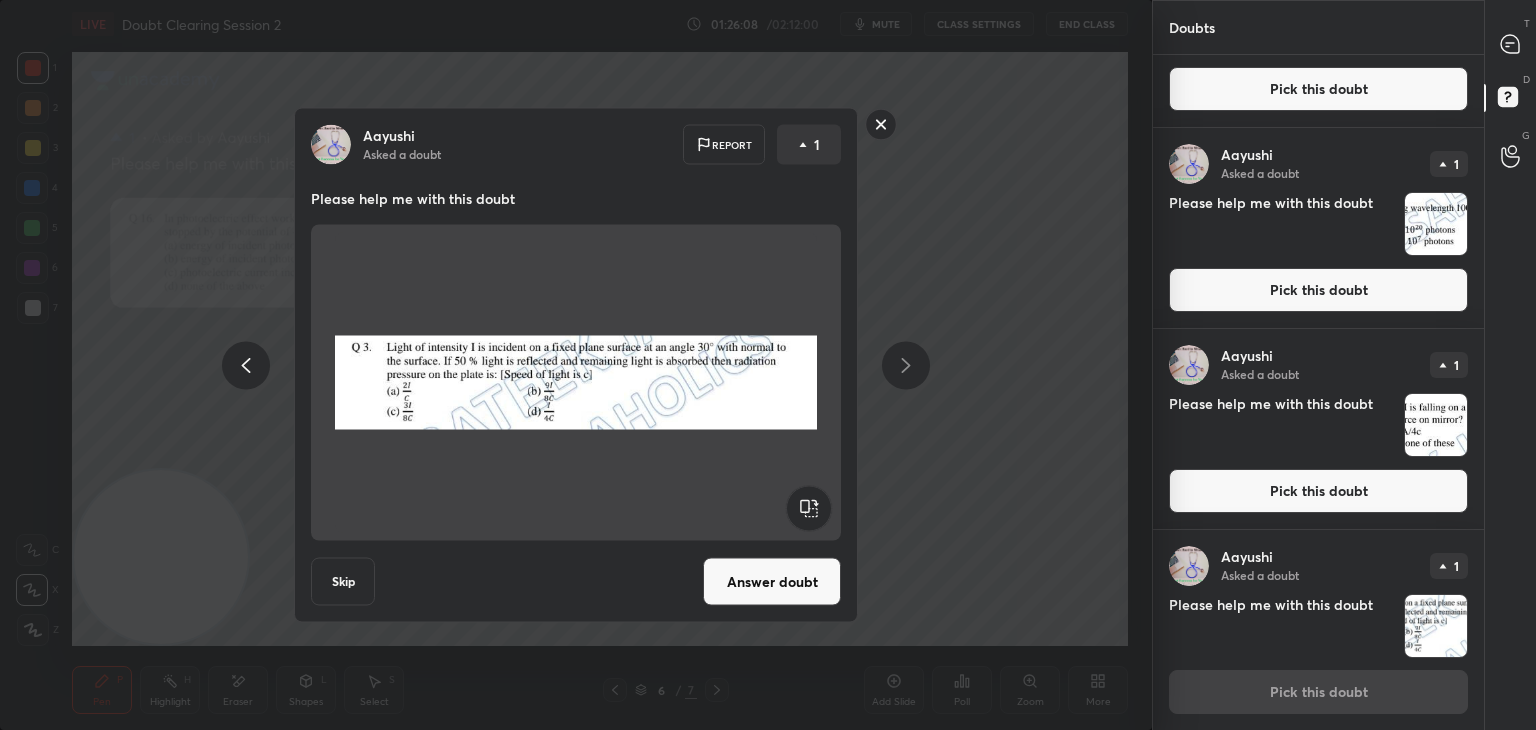 click at bounding box center (576, 383) 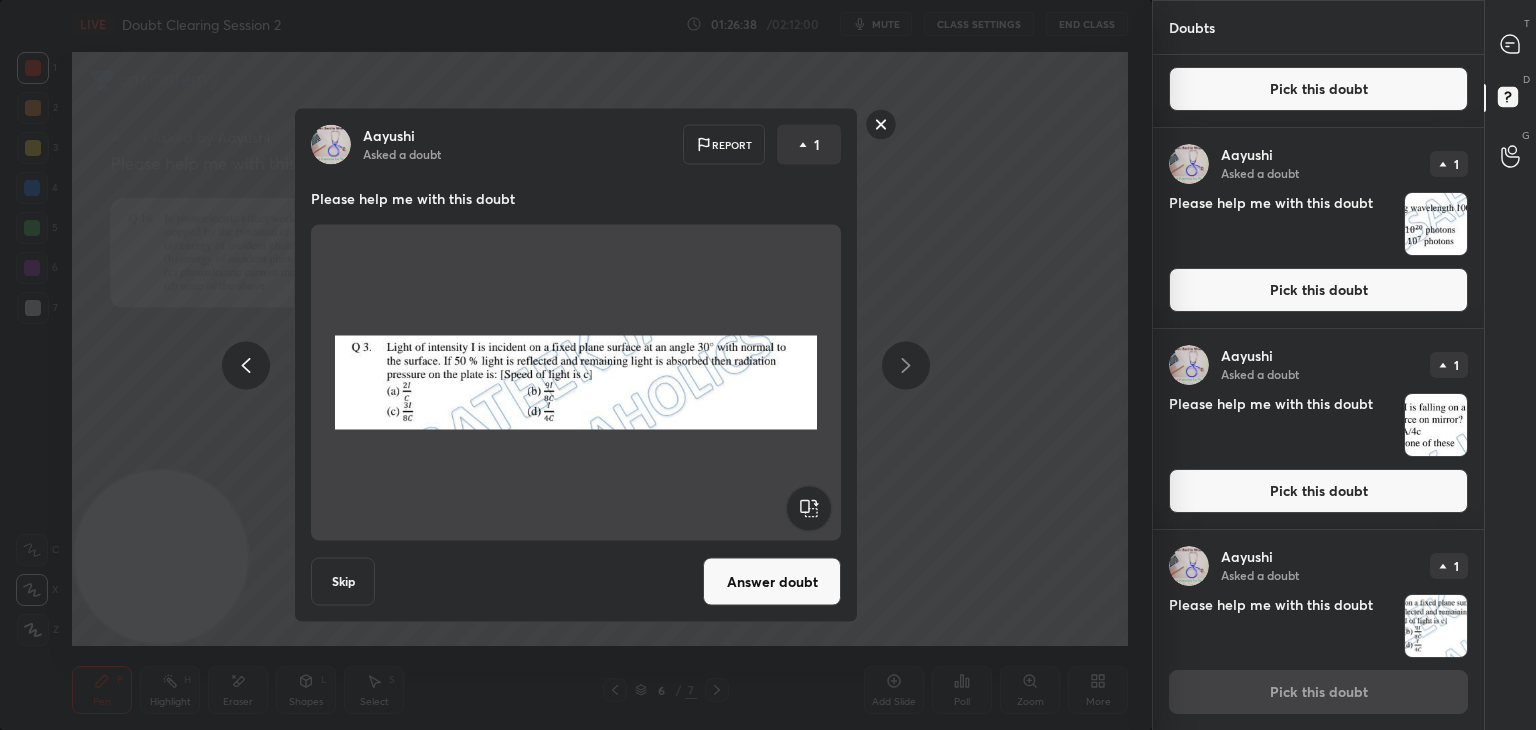 click at bounding box center [576, 383] 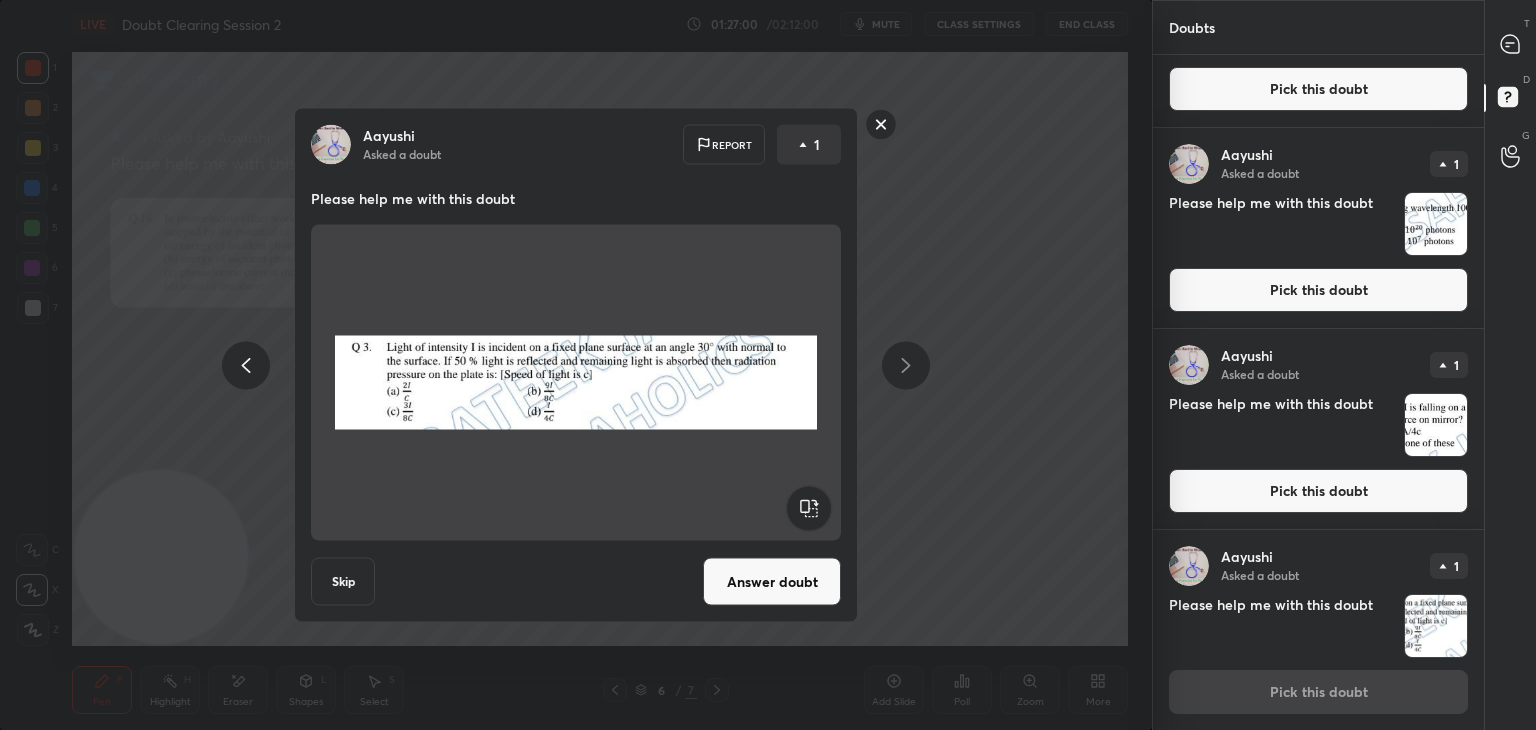click at bounding box center [1511, 44] 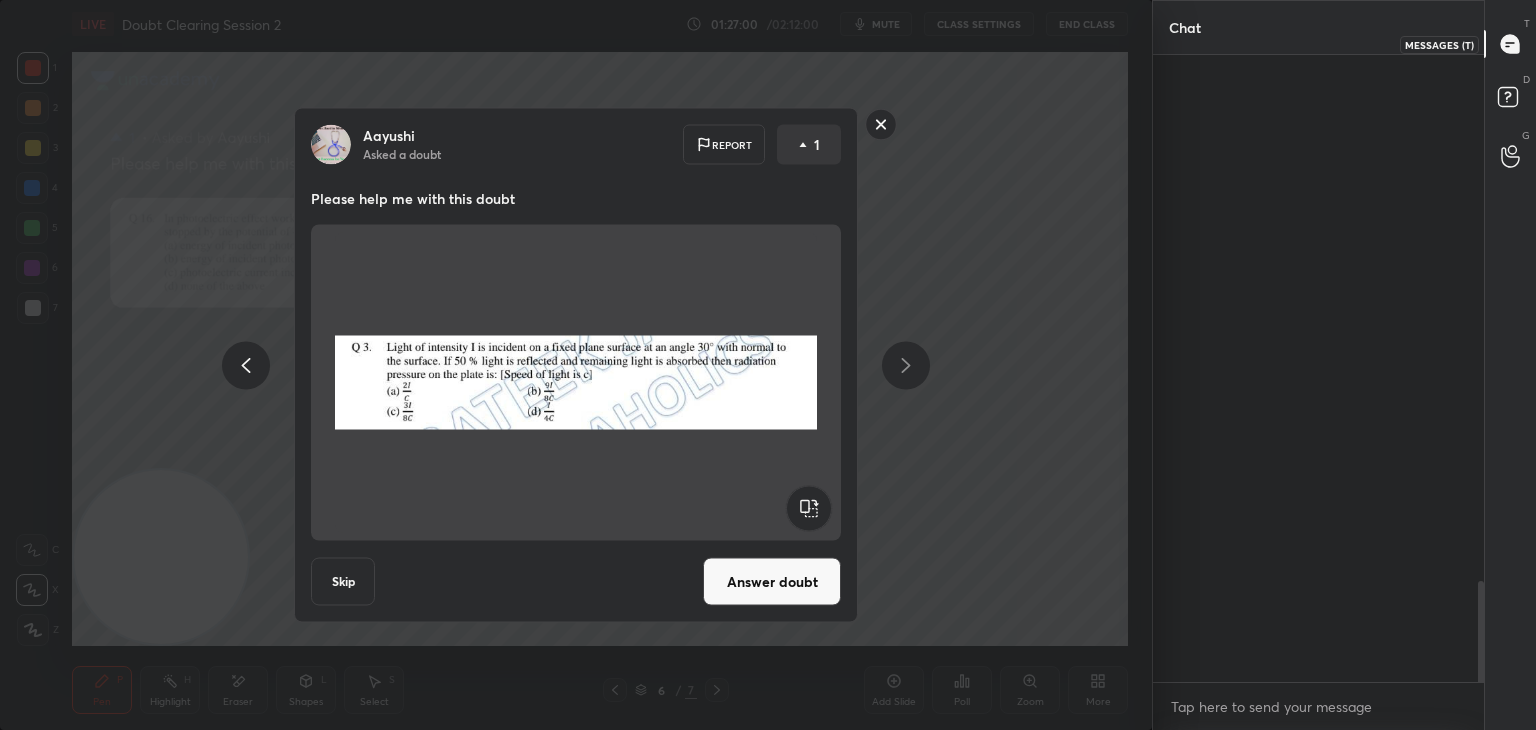scroll, scrollTop: 3452, scrollLeft: 0, axis: vertical 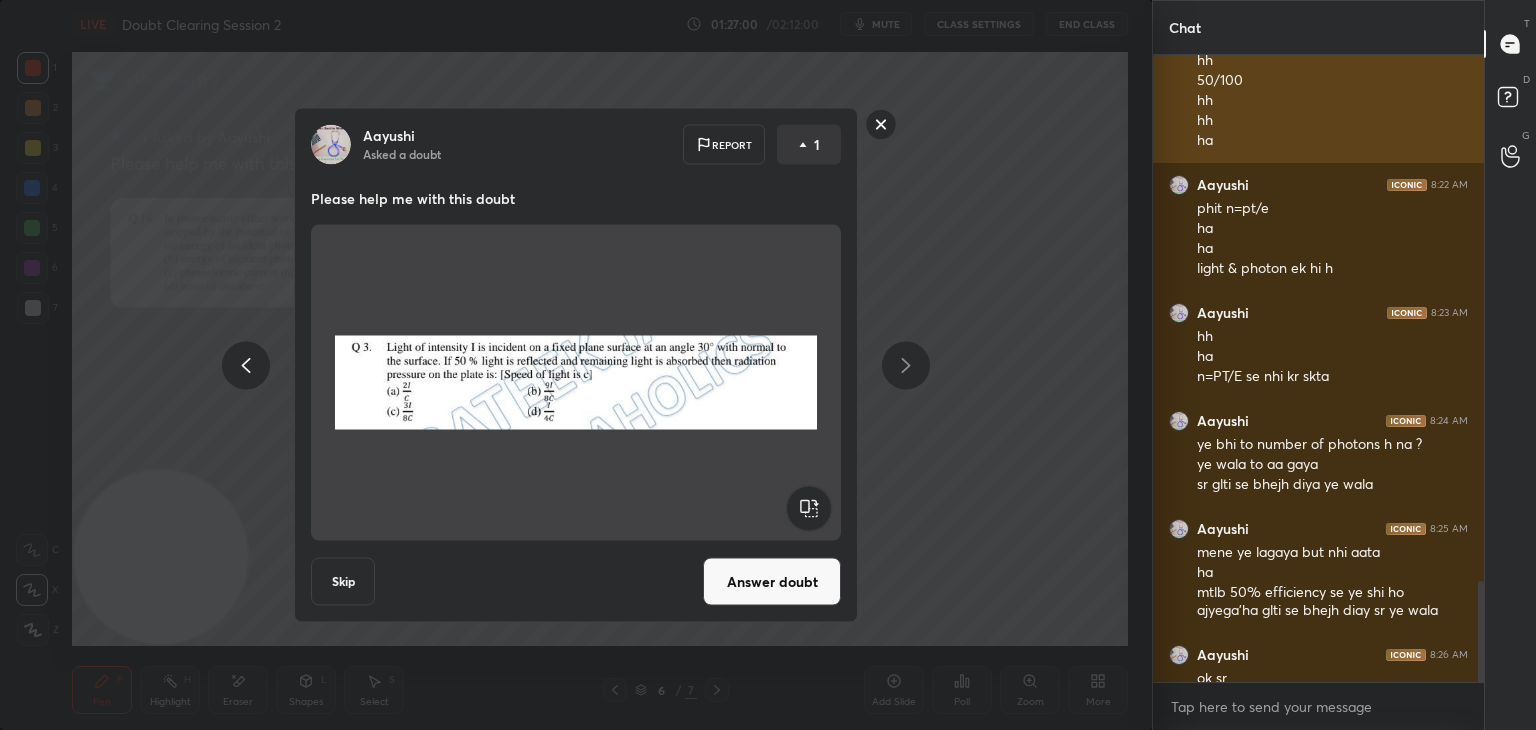 click on "T Messages (T)" at bounding box center (1510, 44) 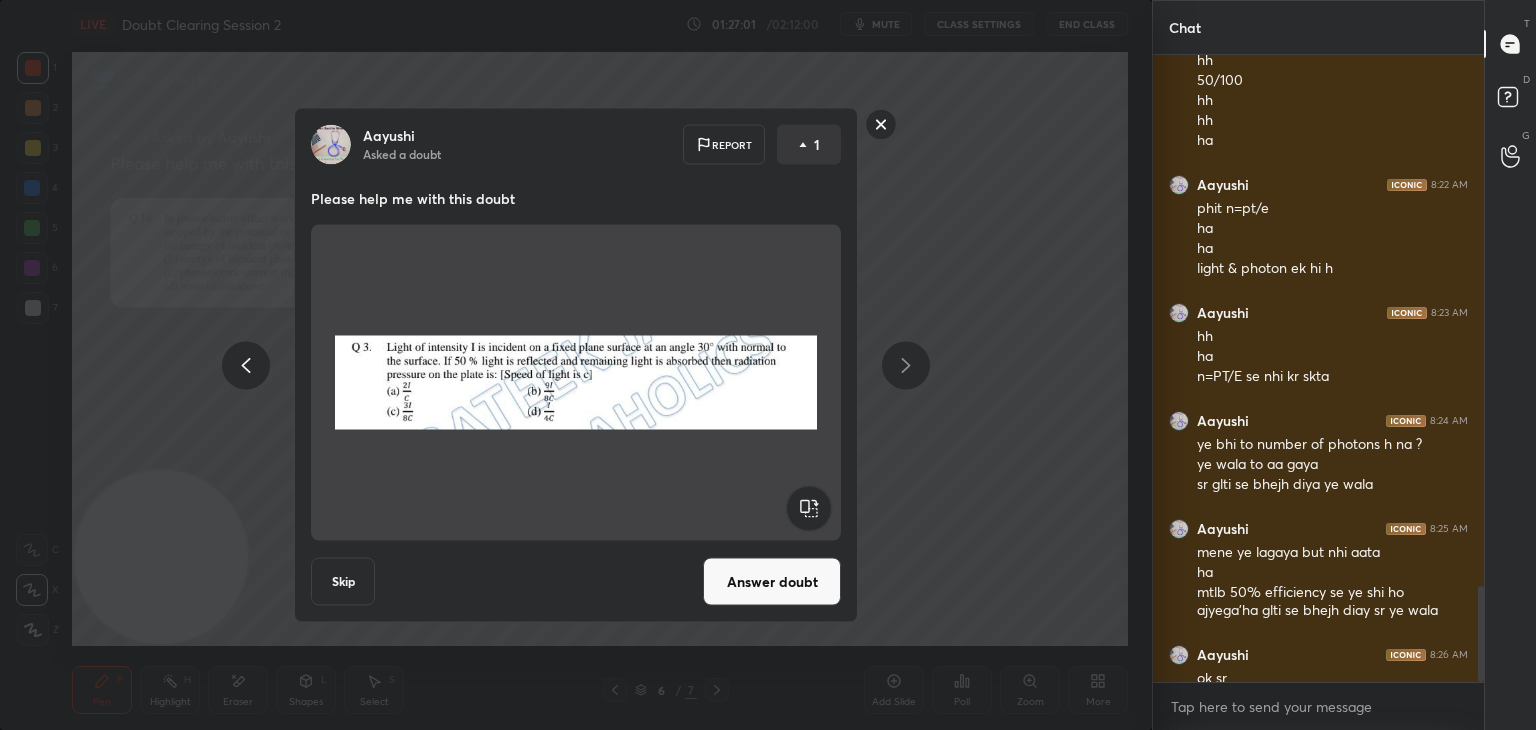 scroll, scrollTop: 3490, scrollLeft: 0, axis: vertical 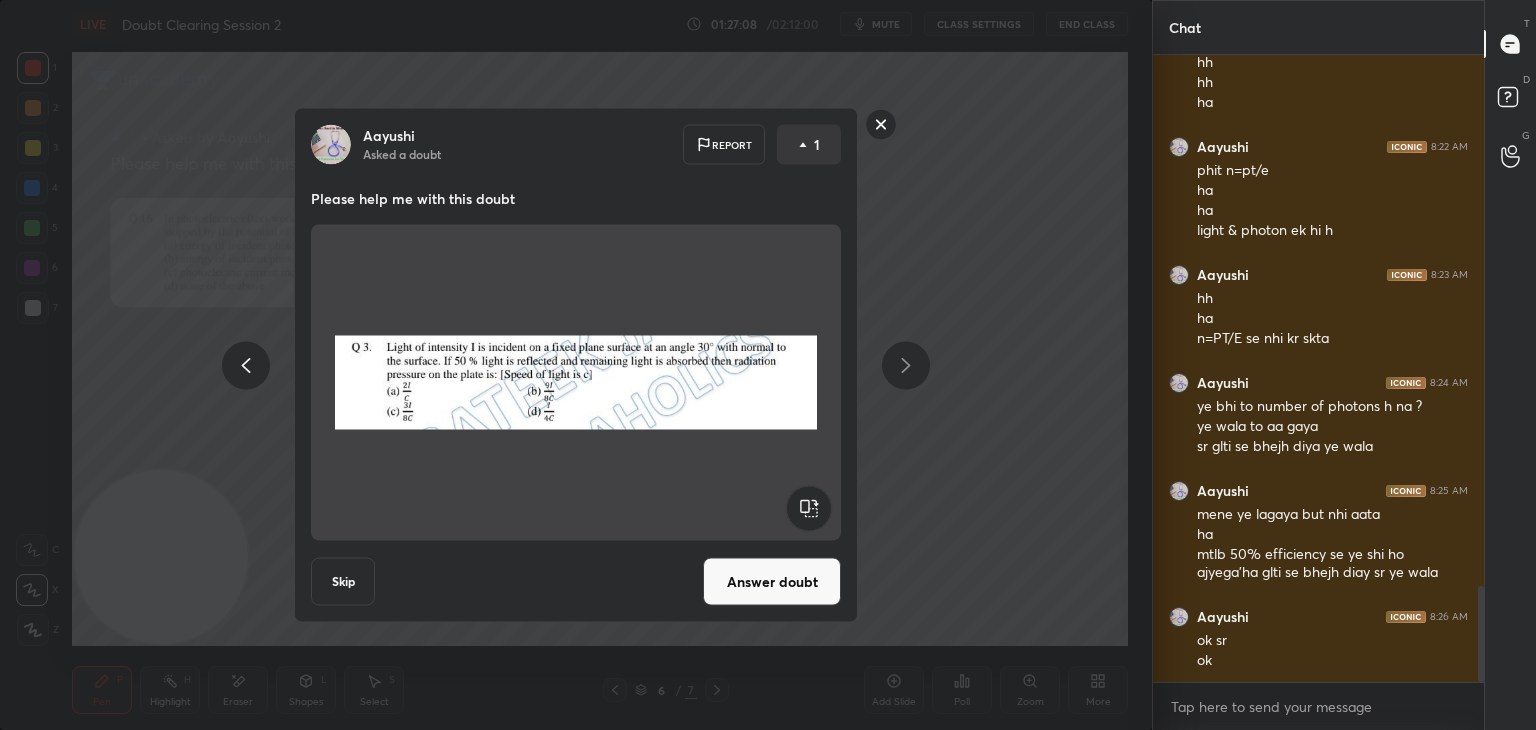 click at bounding box center [576, 383] 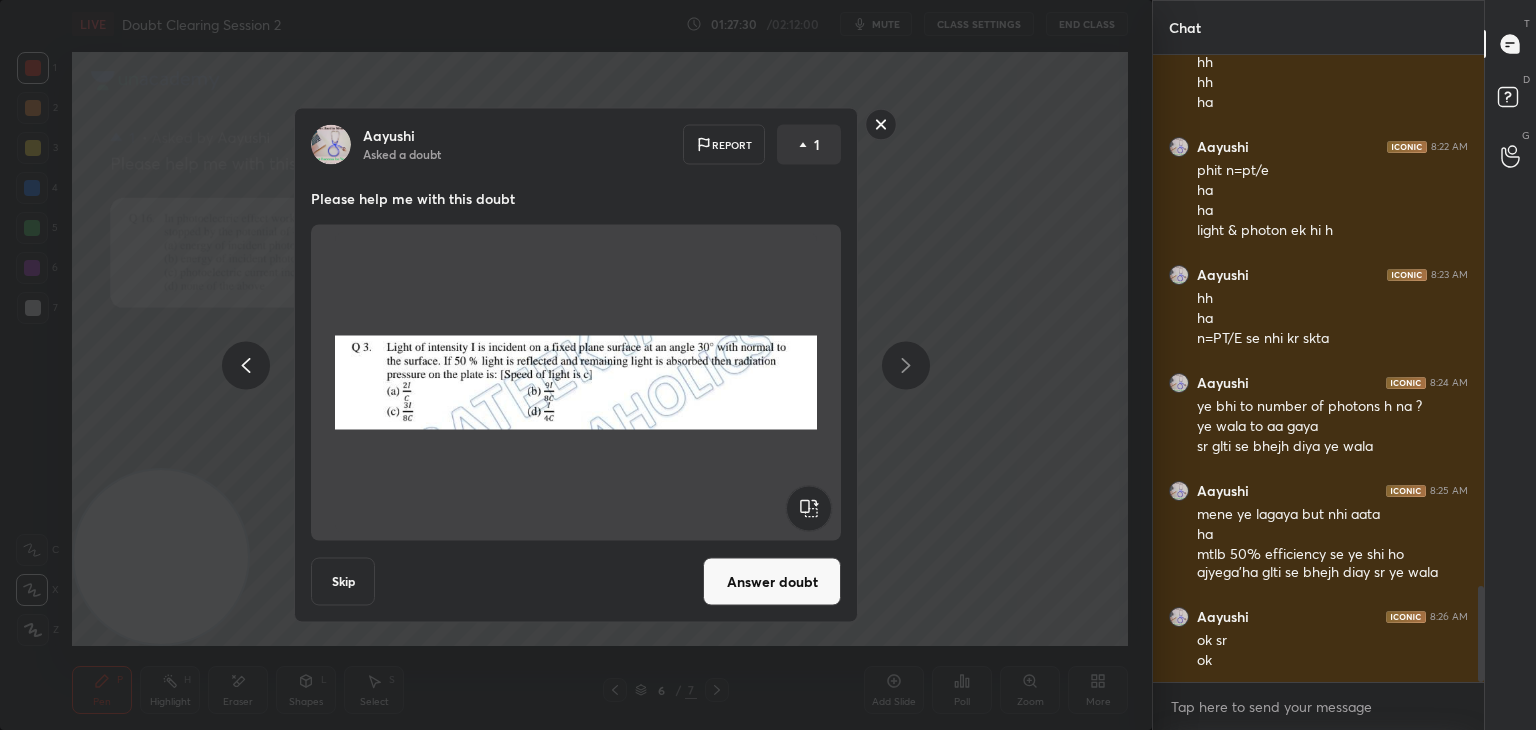 click on "Answer doubt" at bounding box center (772, 582) 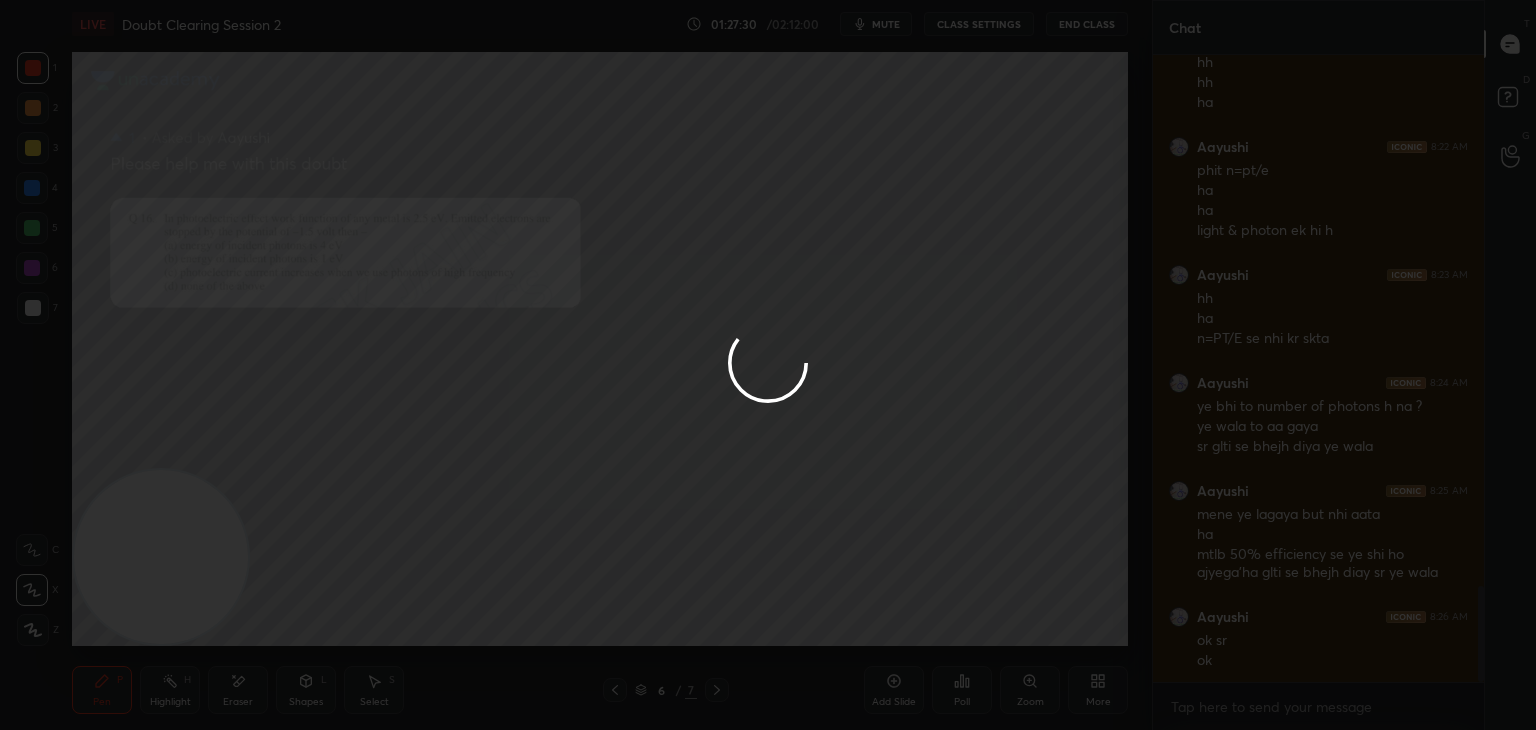scroll, scrollTop: 0, scrollLeft: 0, axis: both 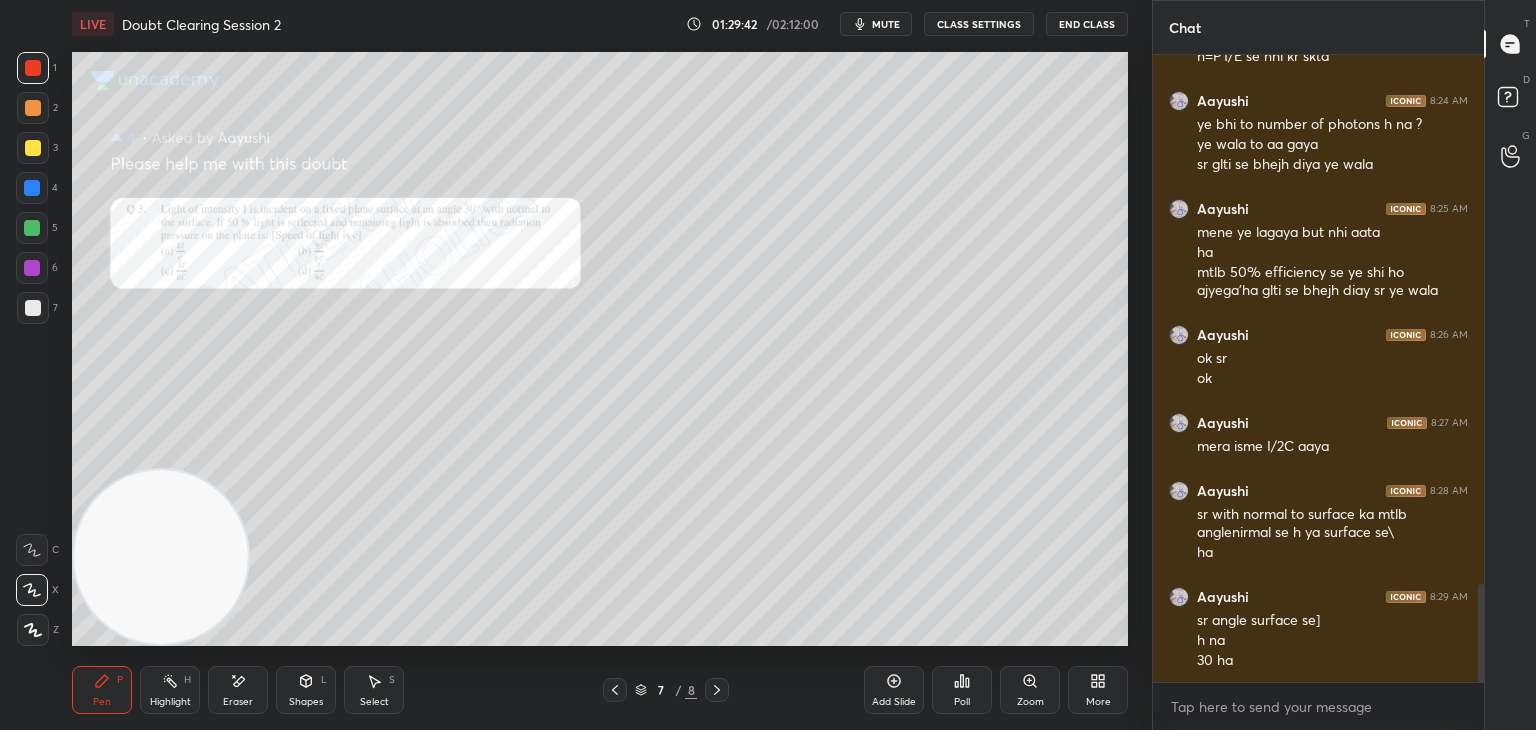 click on "Eraser" at bounding box center [238, 690] 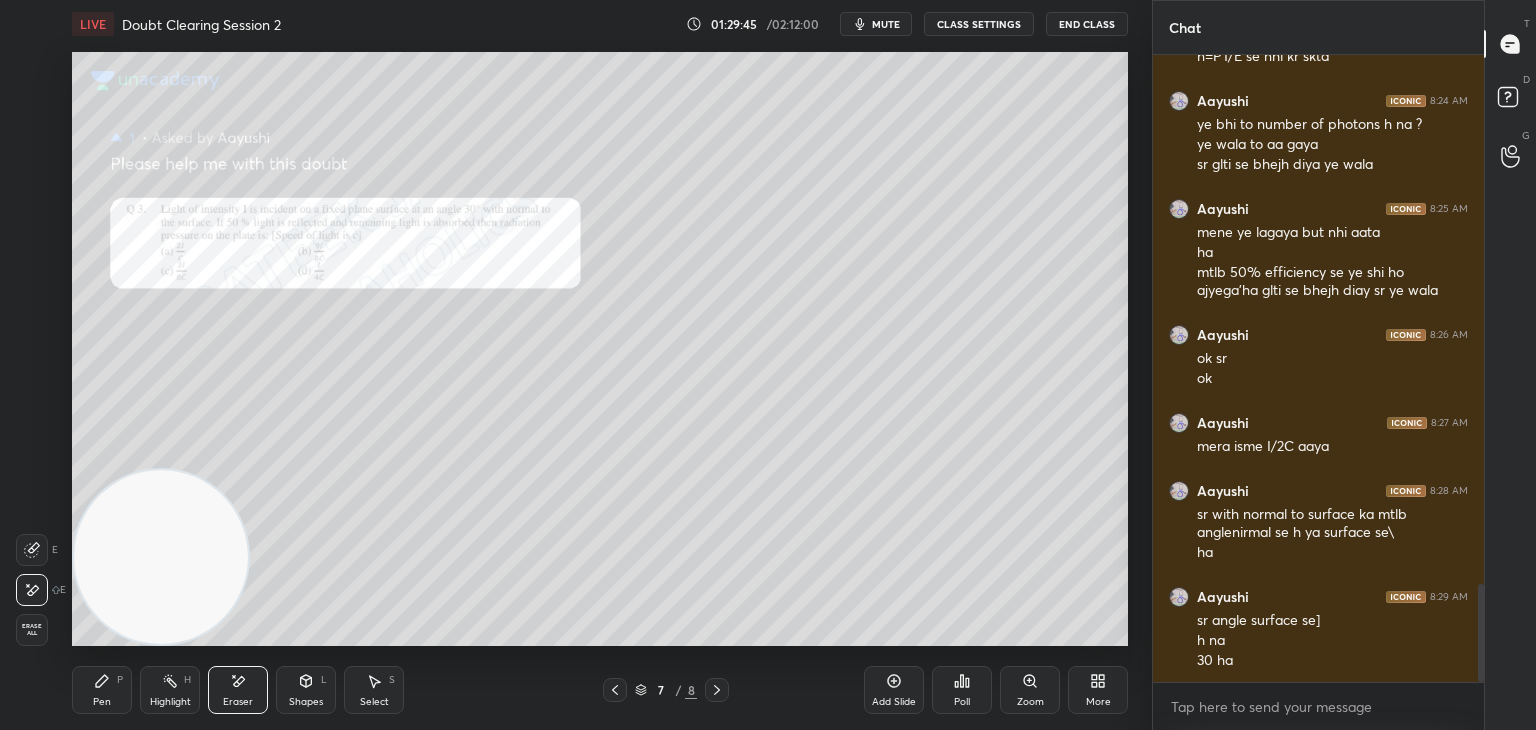 click on "Pen P" at bounding box center (102, 690) 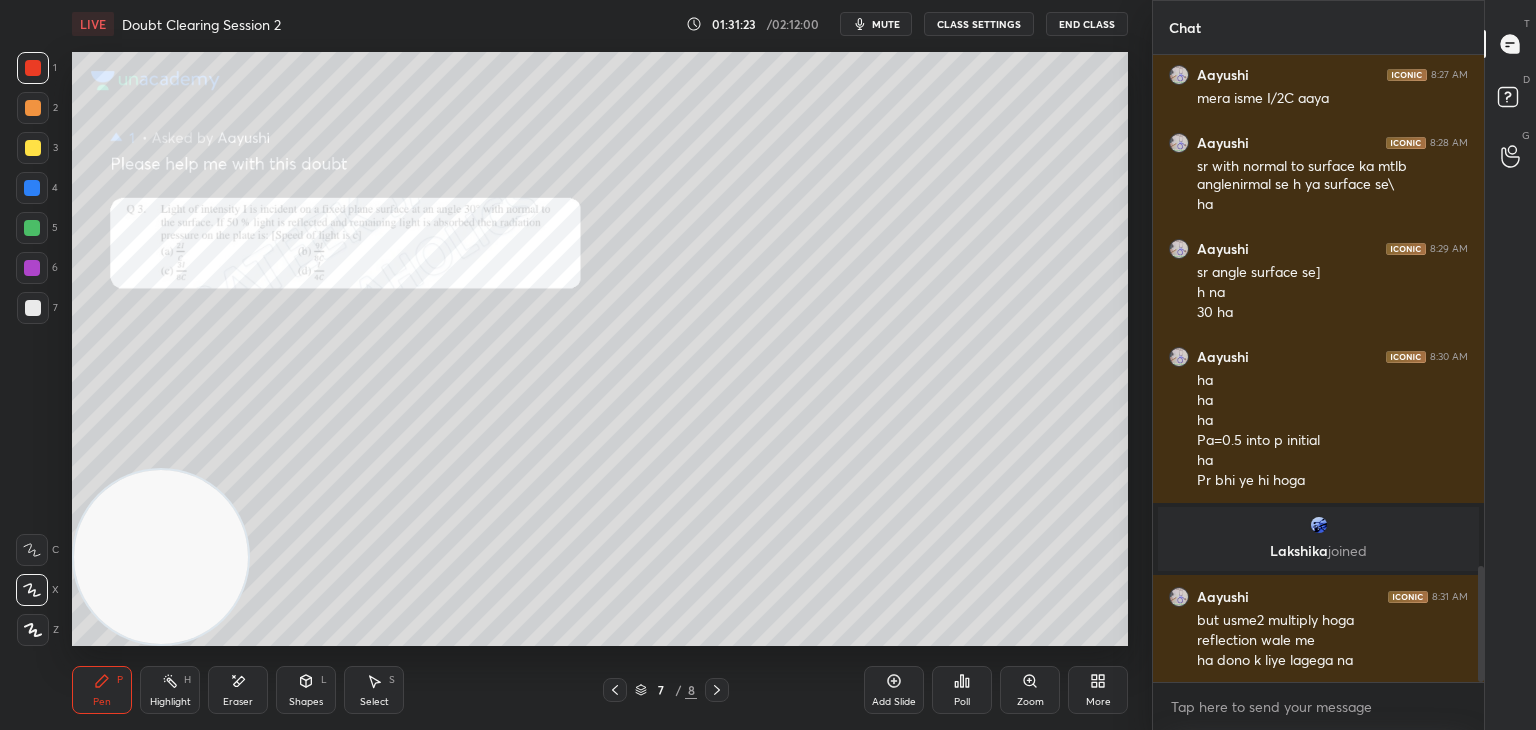 scroll, scrollTop: 2860, scrollLeft: 0, axis: vertical 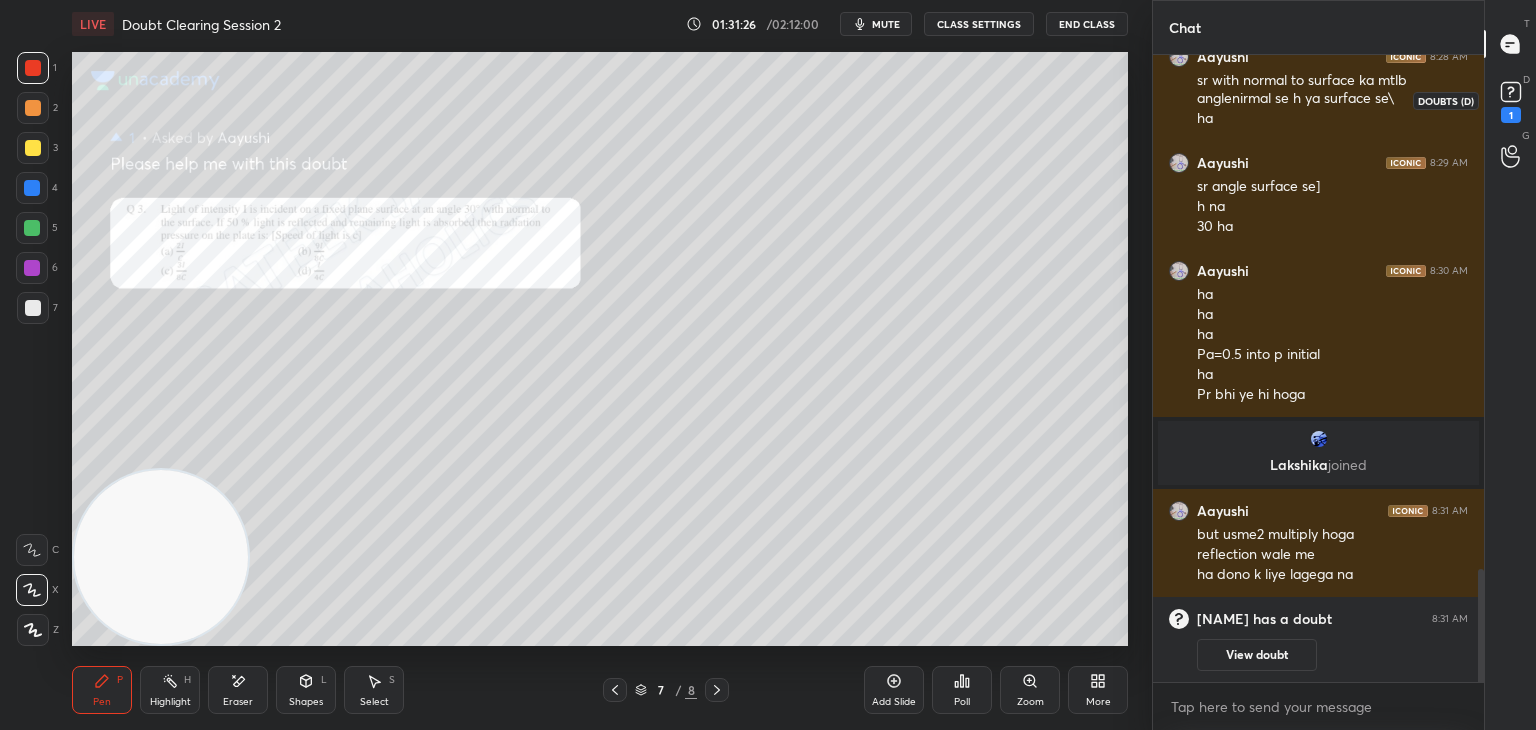 click on "1" at bounding box center (1511, 100) 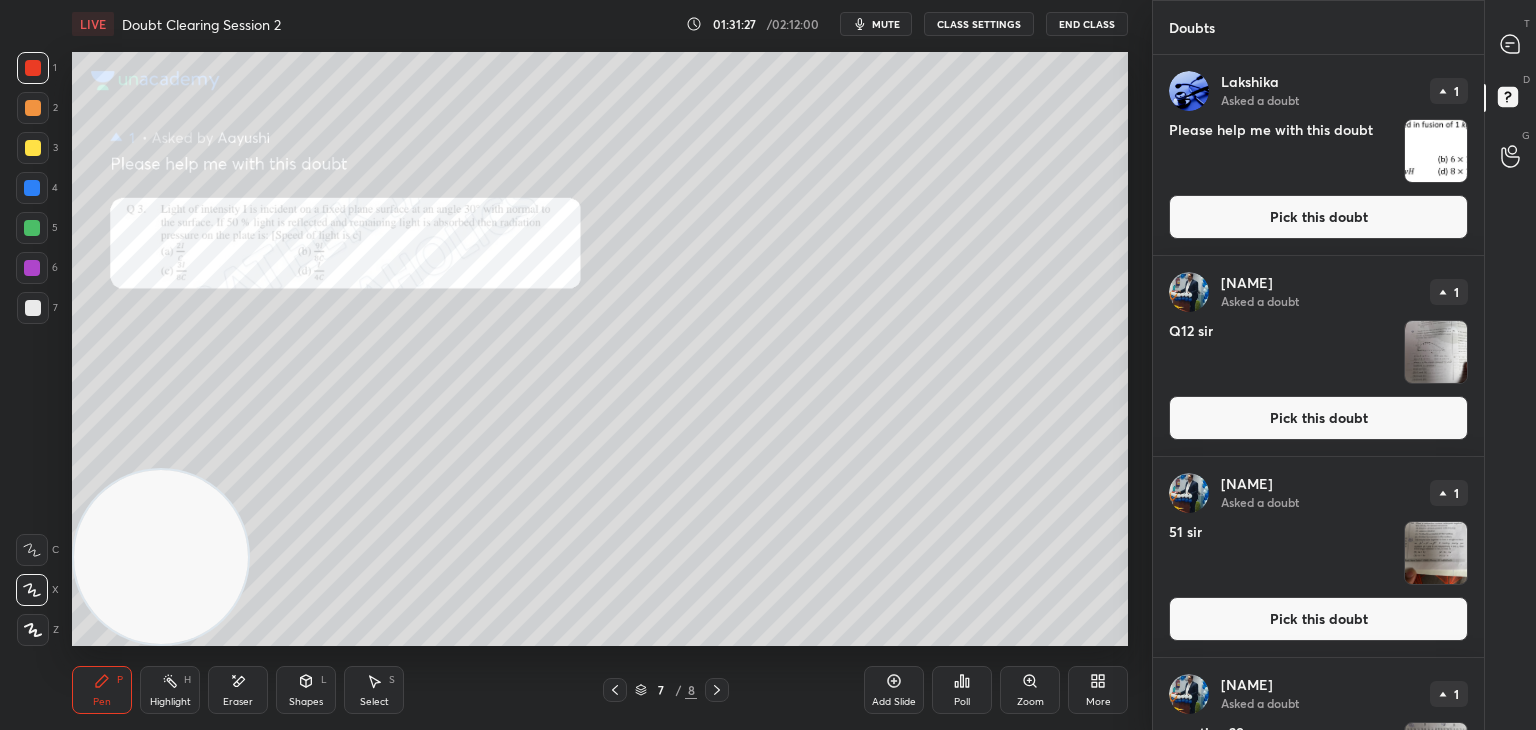 click at bounding box center [1436, 151] 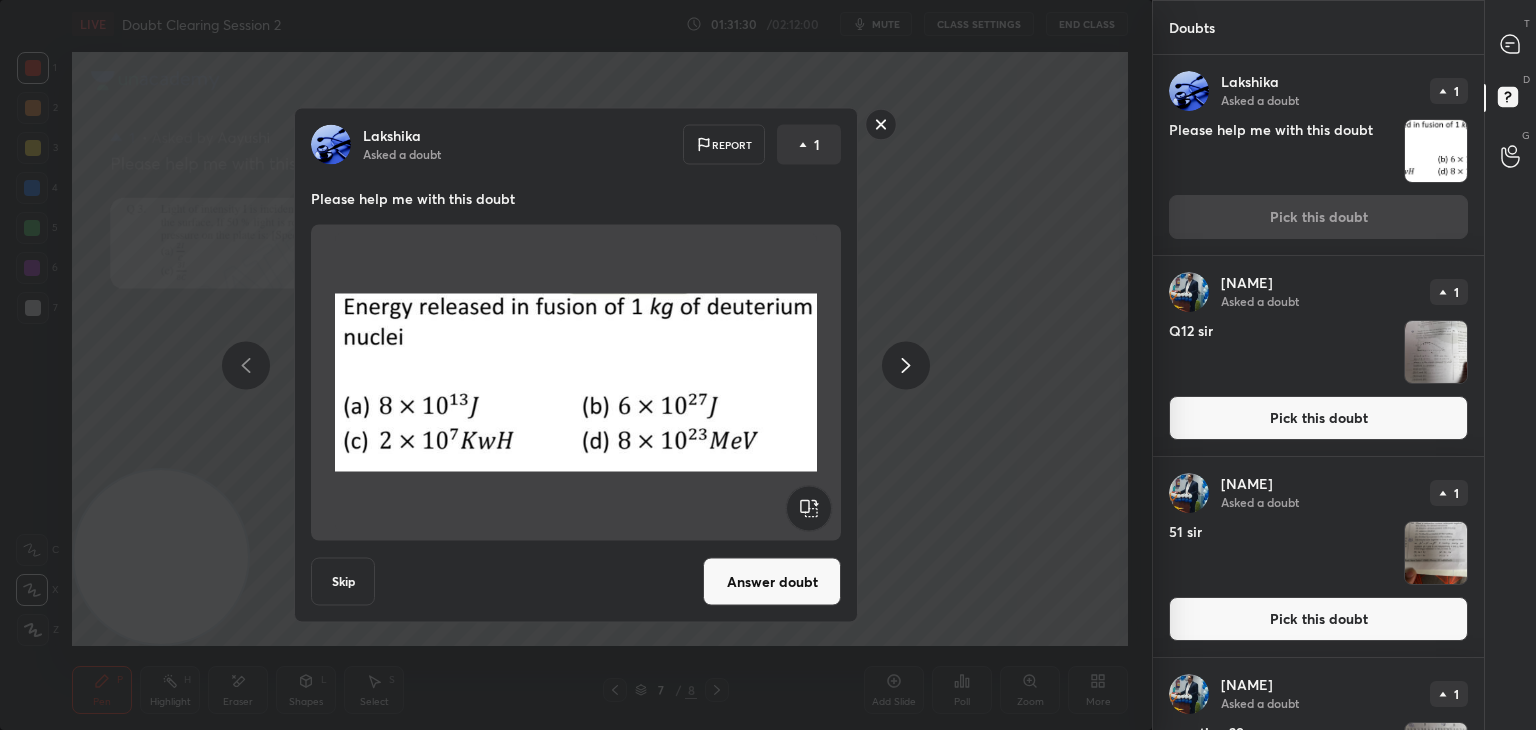 click 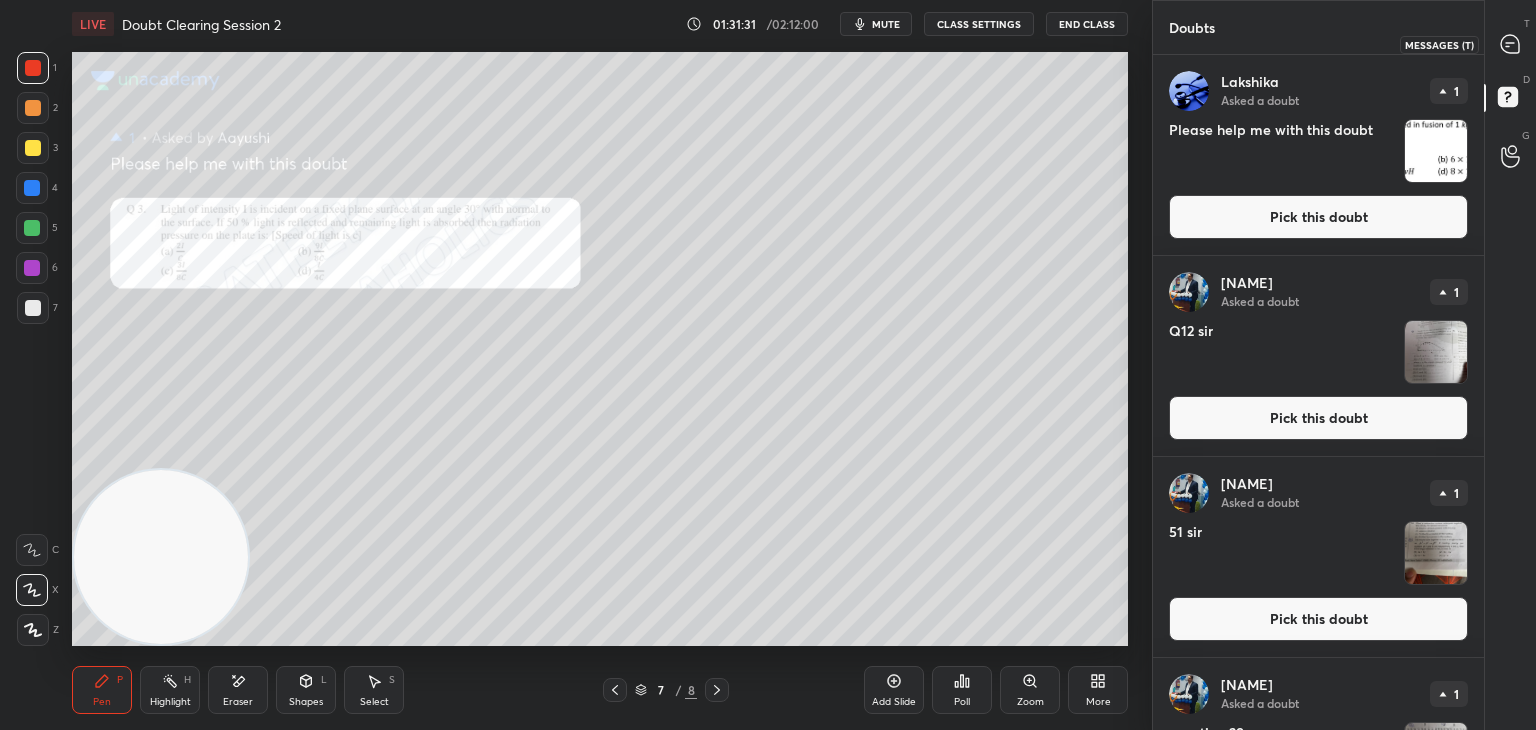 click at bounding box center [1511, 44] 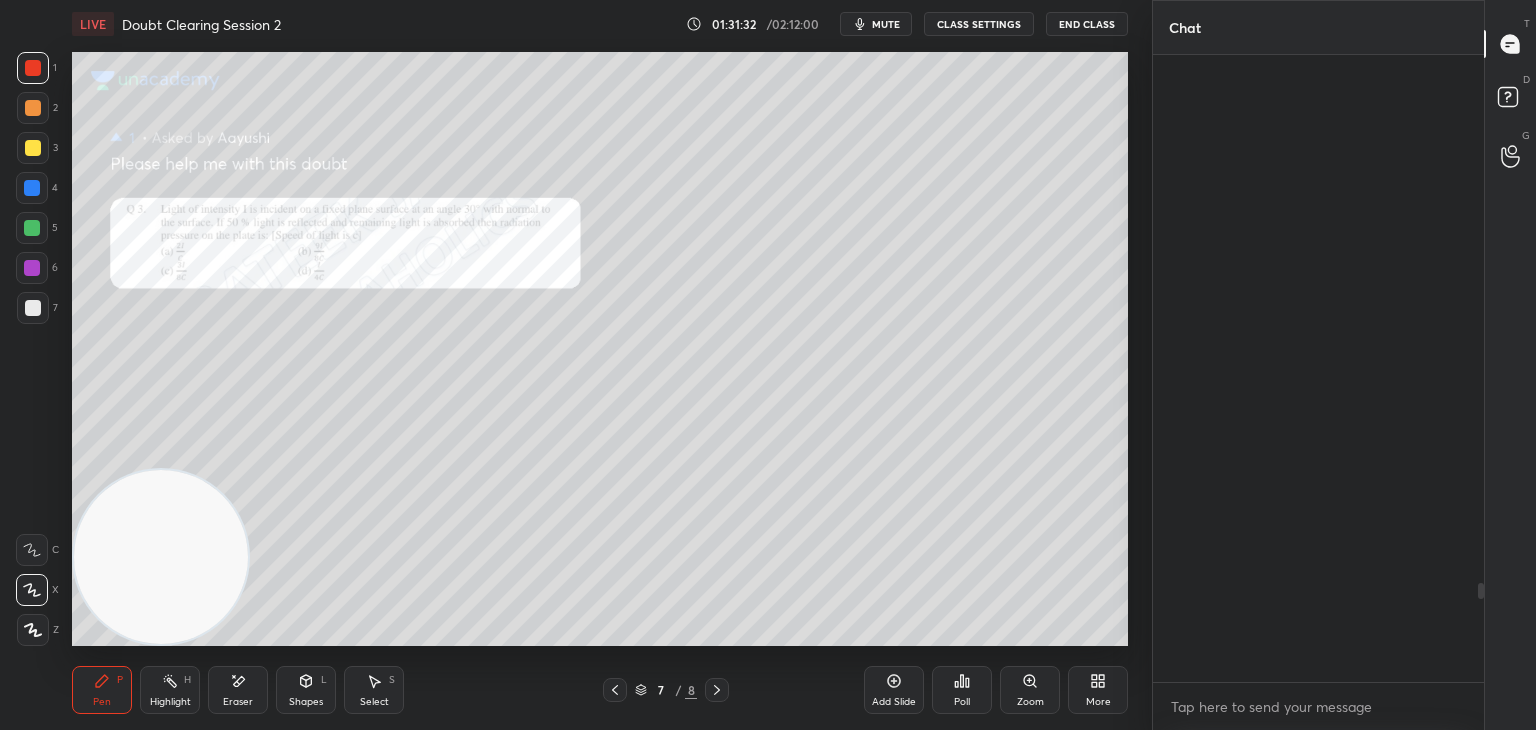scroll, scrollTop: 3362, scrollLeft: 0, axis: vertical 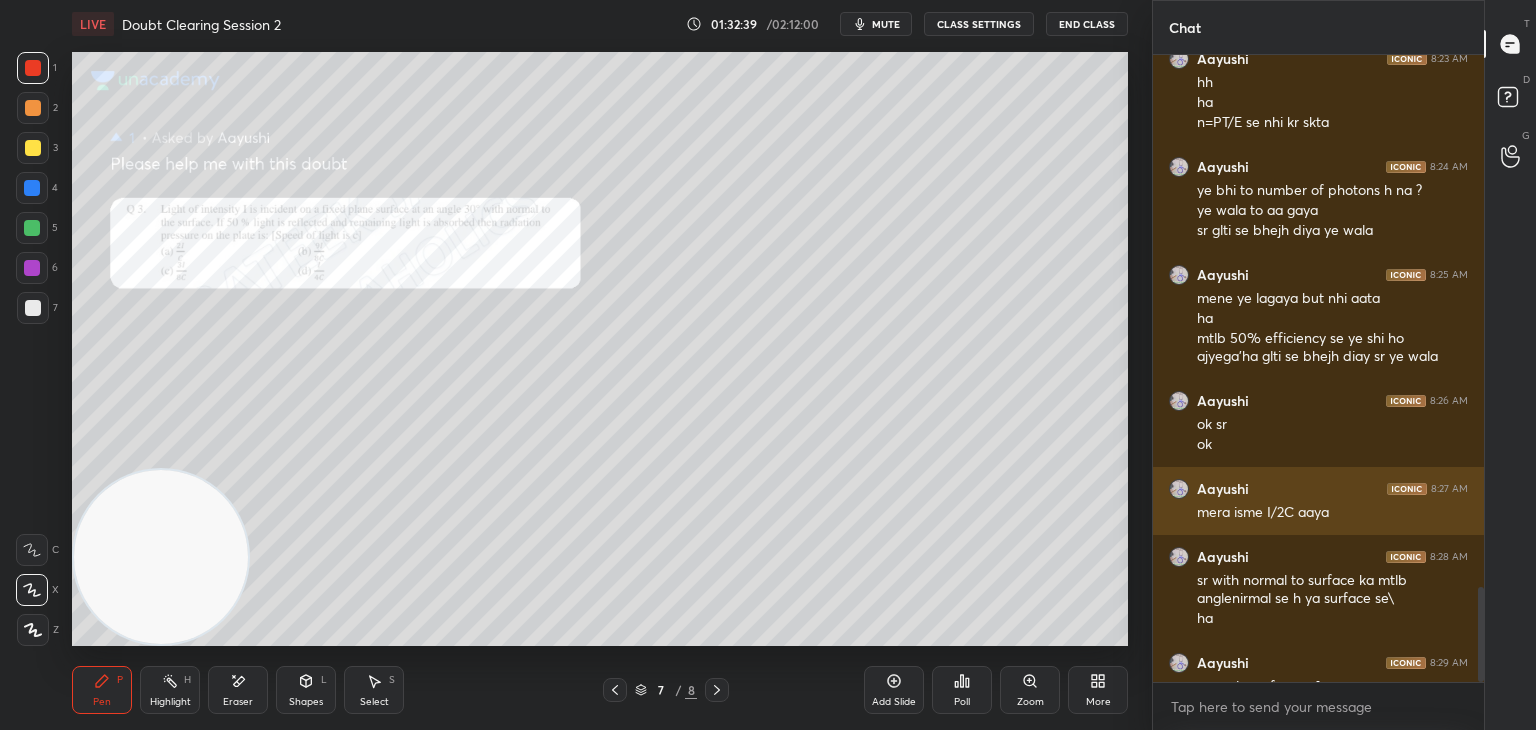 click on "Aayushi 8:27 AM mera isme I/2C aaya" at bounding box center [1318, 501] 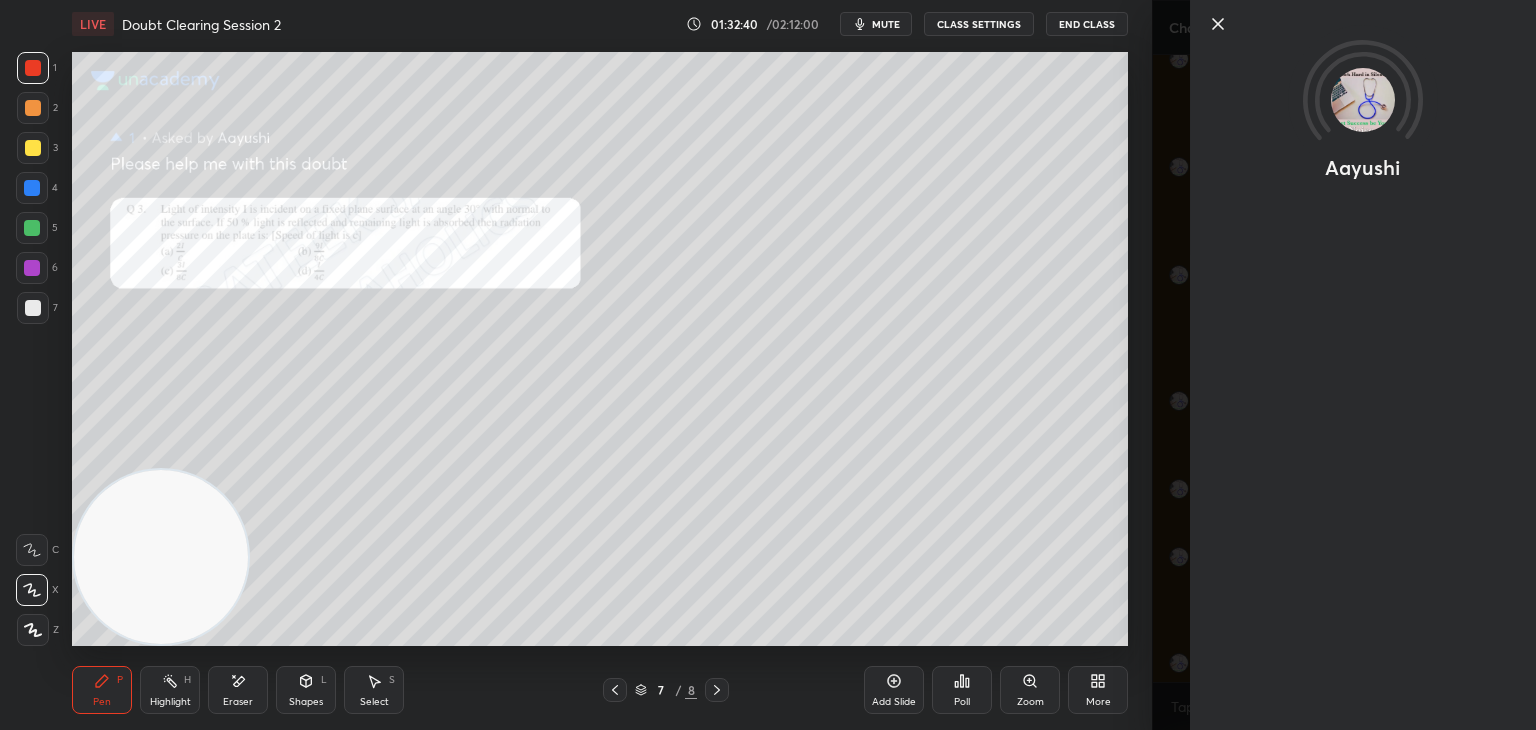 click 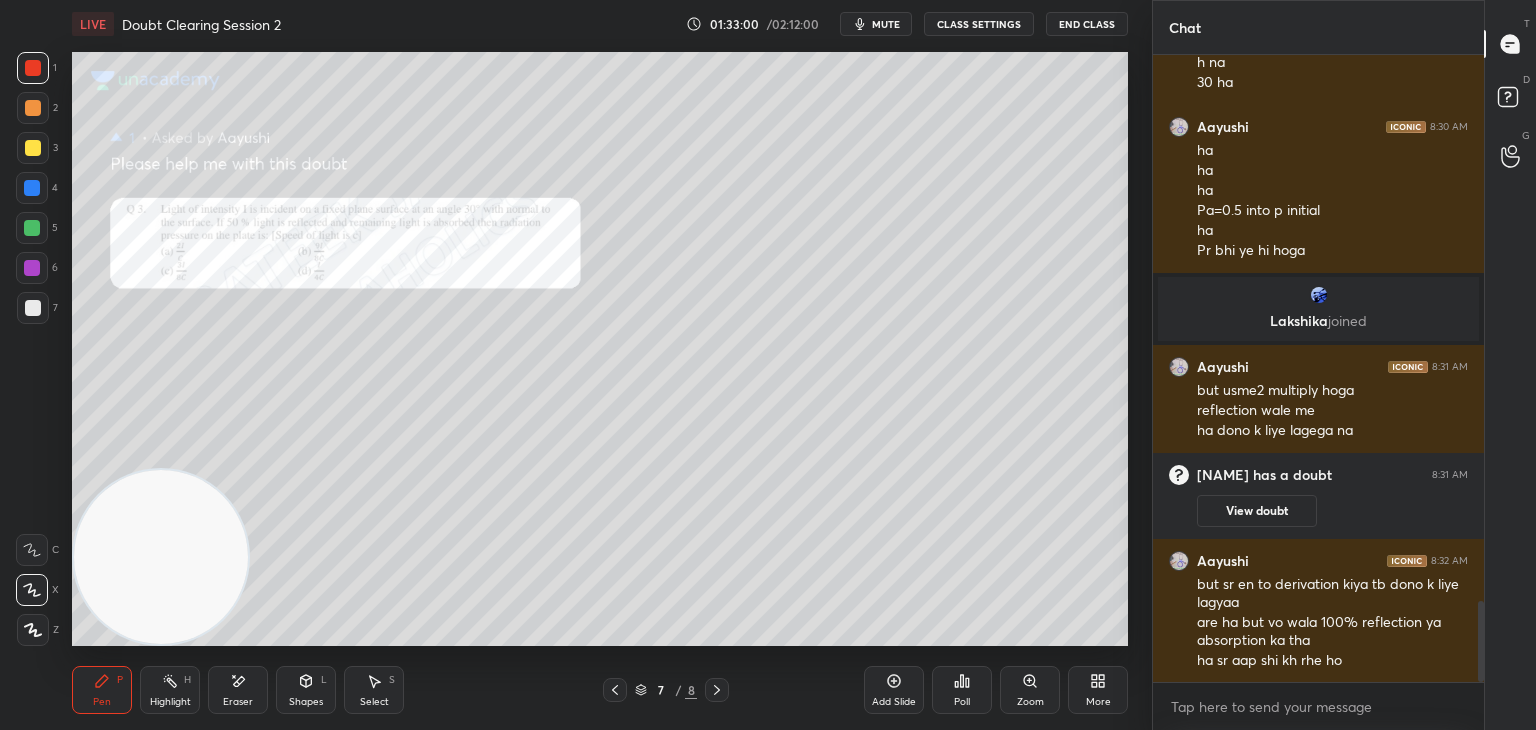 scroll, scrollTop: 4218, scrollLeft: 0, axis: vertical 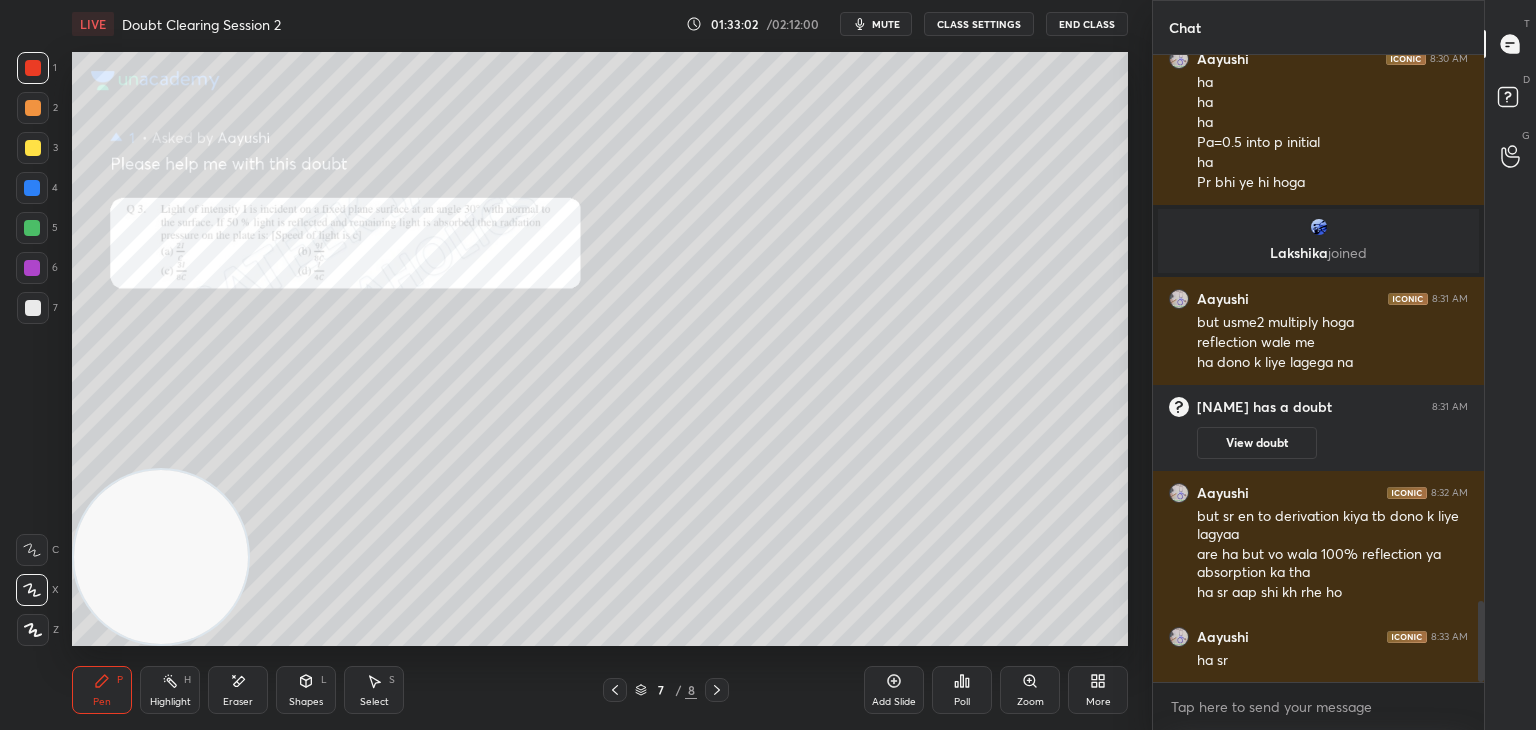 click 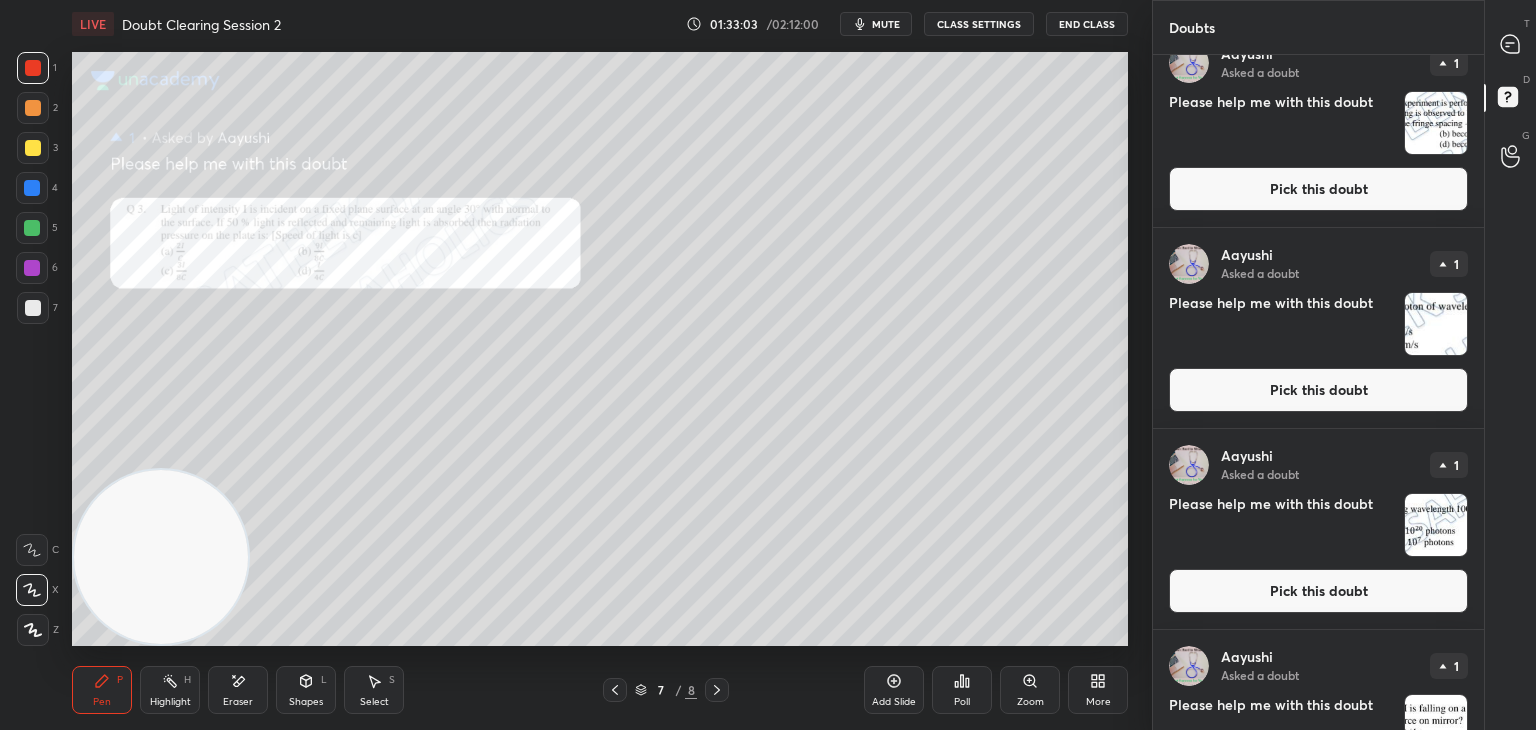 scroll, scrollTop: 1535, scrollLeft: 0, axis: vertical 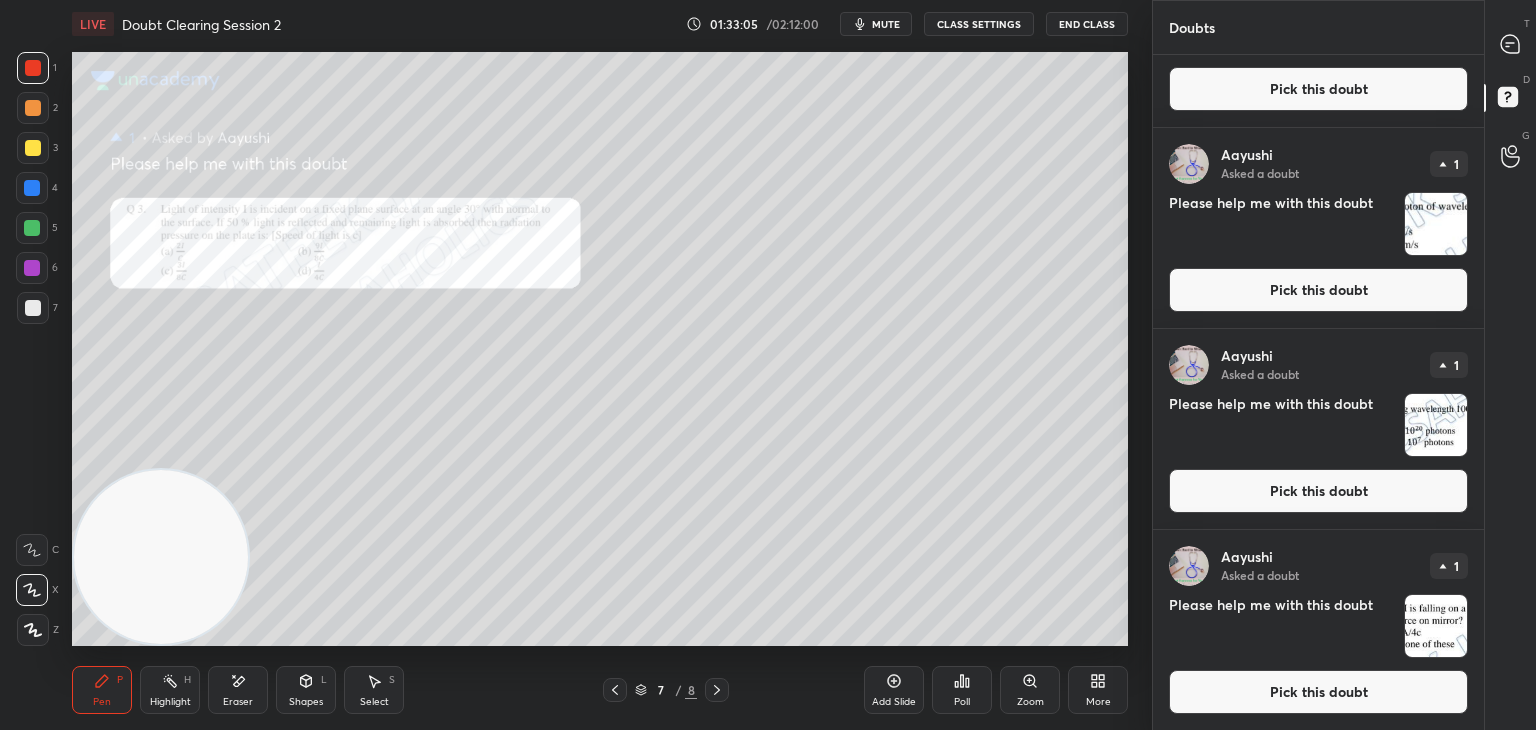 click at bounding box center (1436, 626) 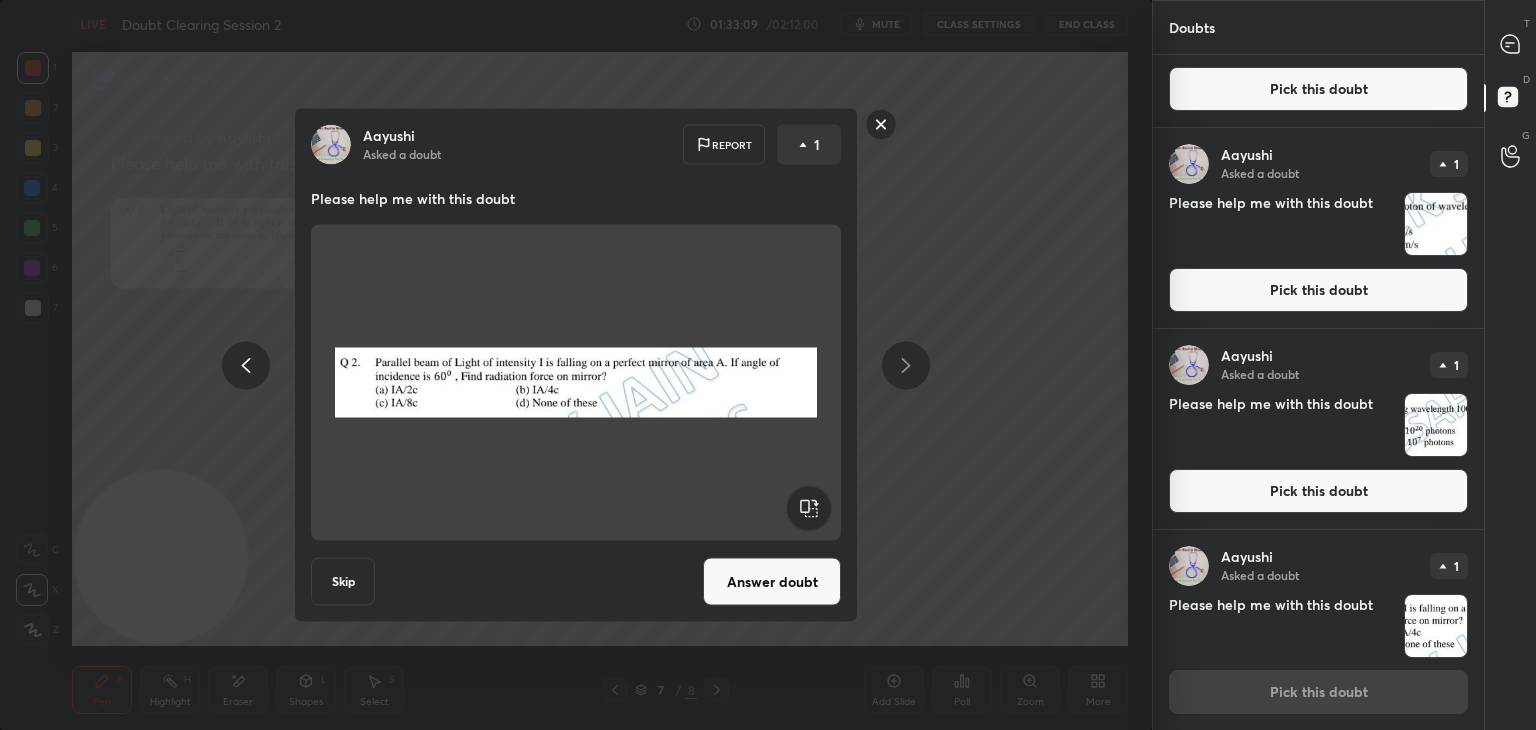 click at bounding box center [576, 383] 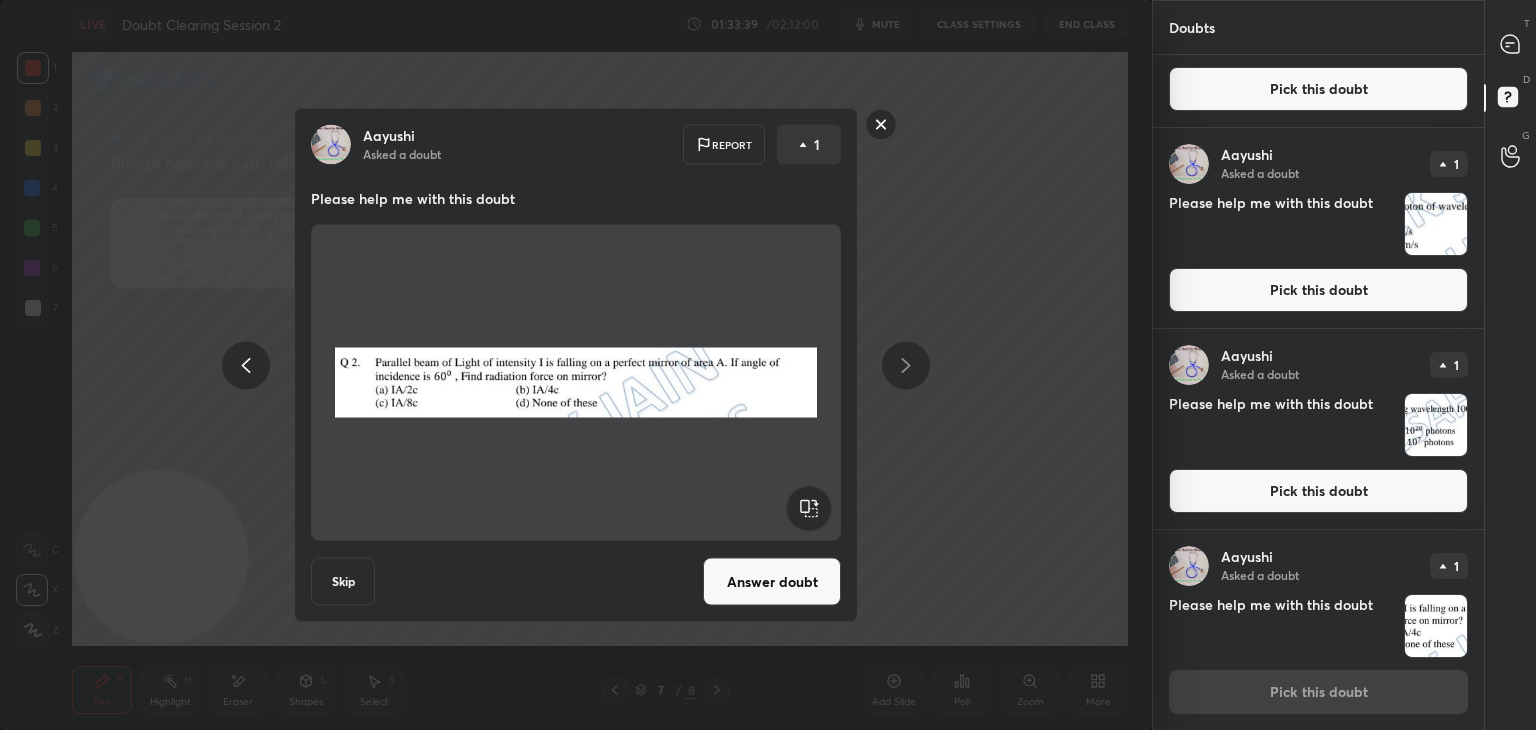 click at bounding box center (576, 383) 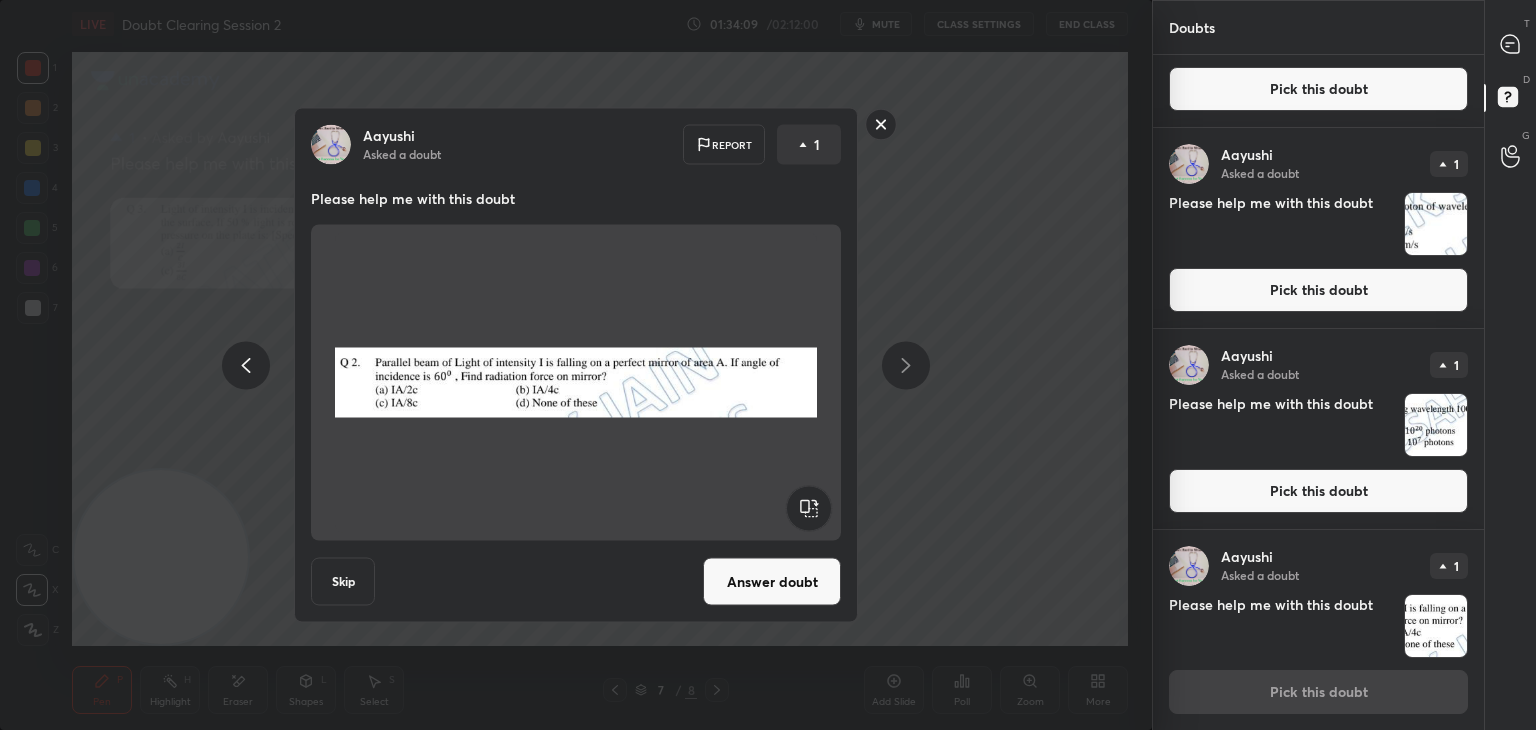 click at bounding box center (576, 383) 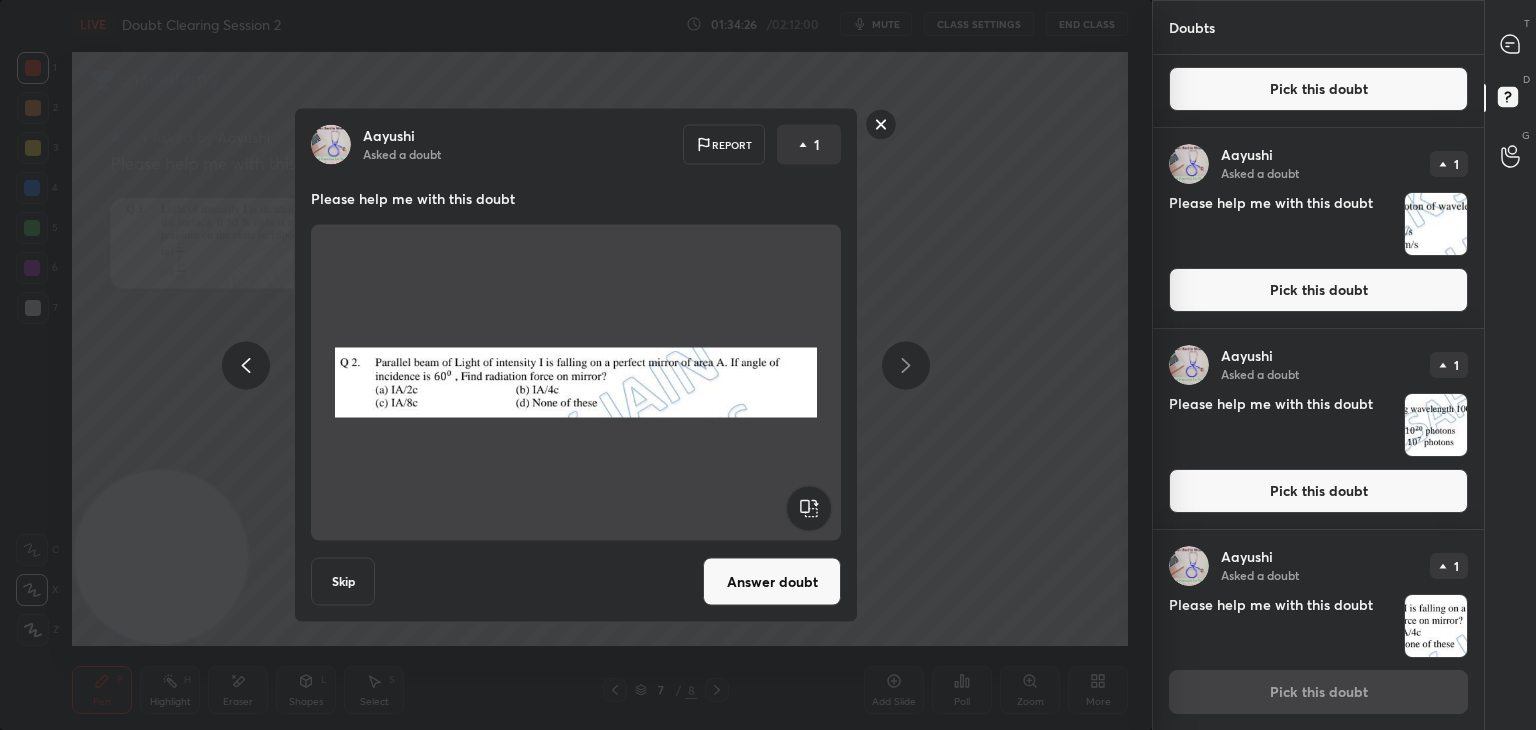 click on "Answer doubt" at bounding box center (772, 582) 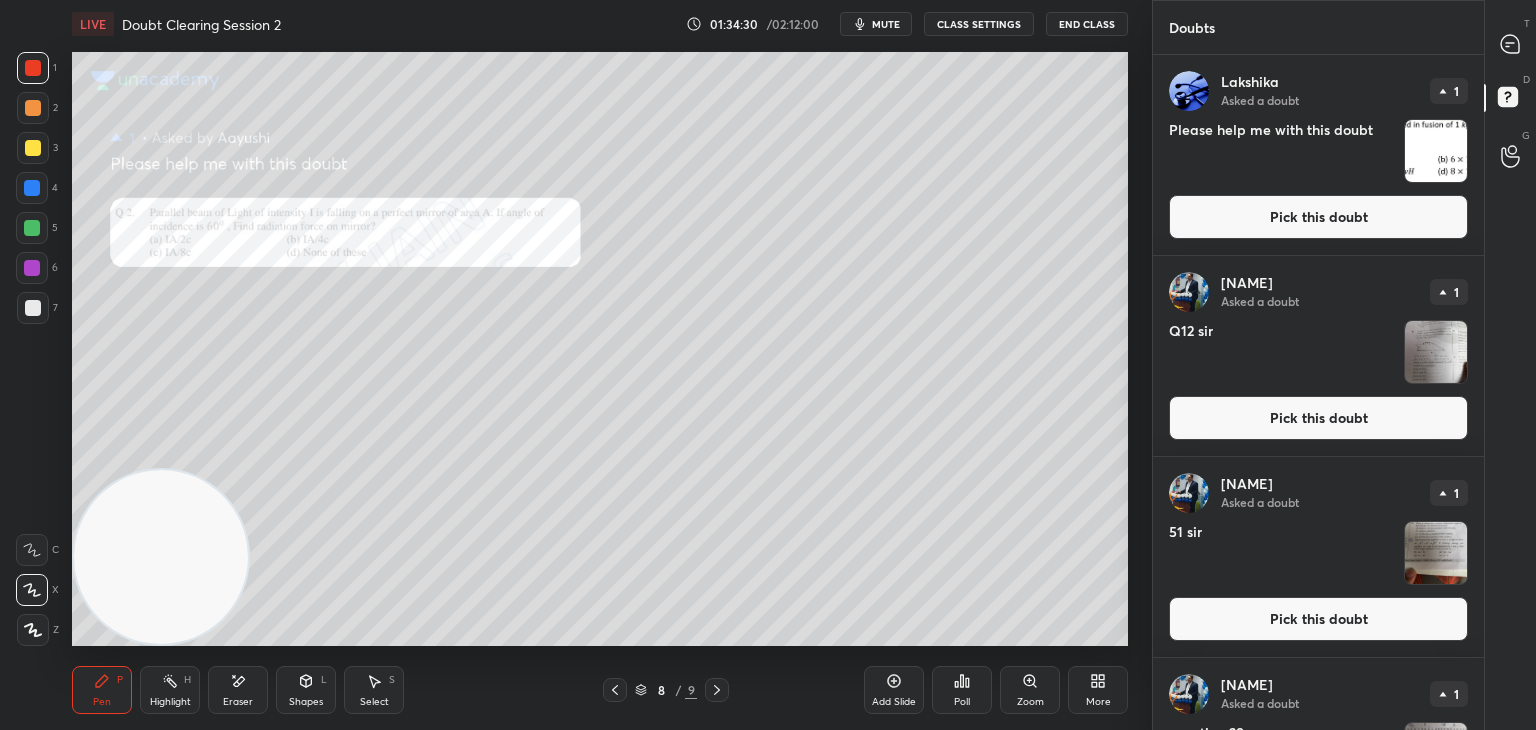 click at bounding box center (1511, 44) 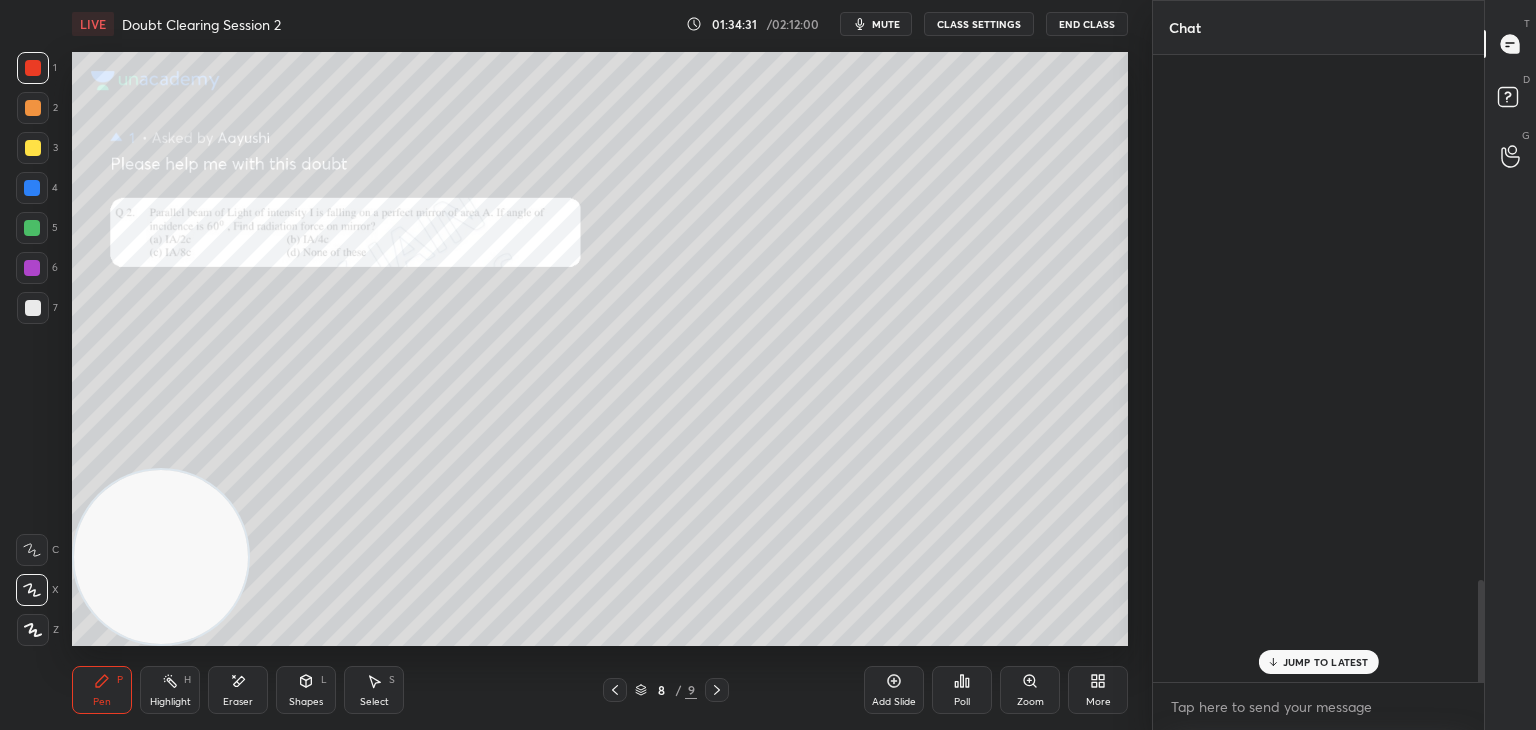 scroll, scrollTop: 4142, scrollLeft: 0, axis: vertical 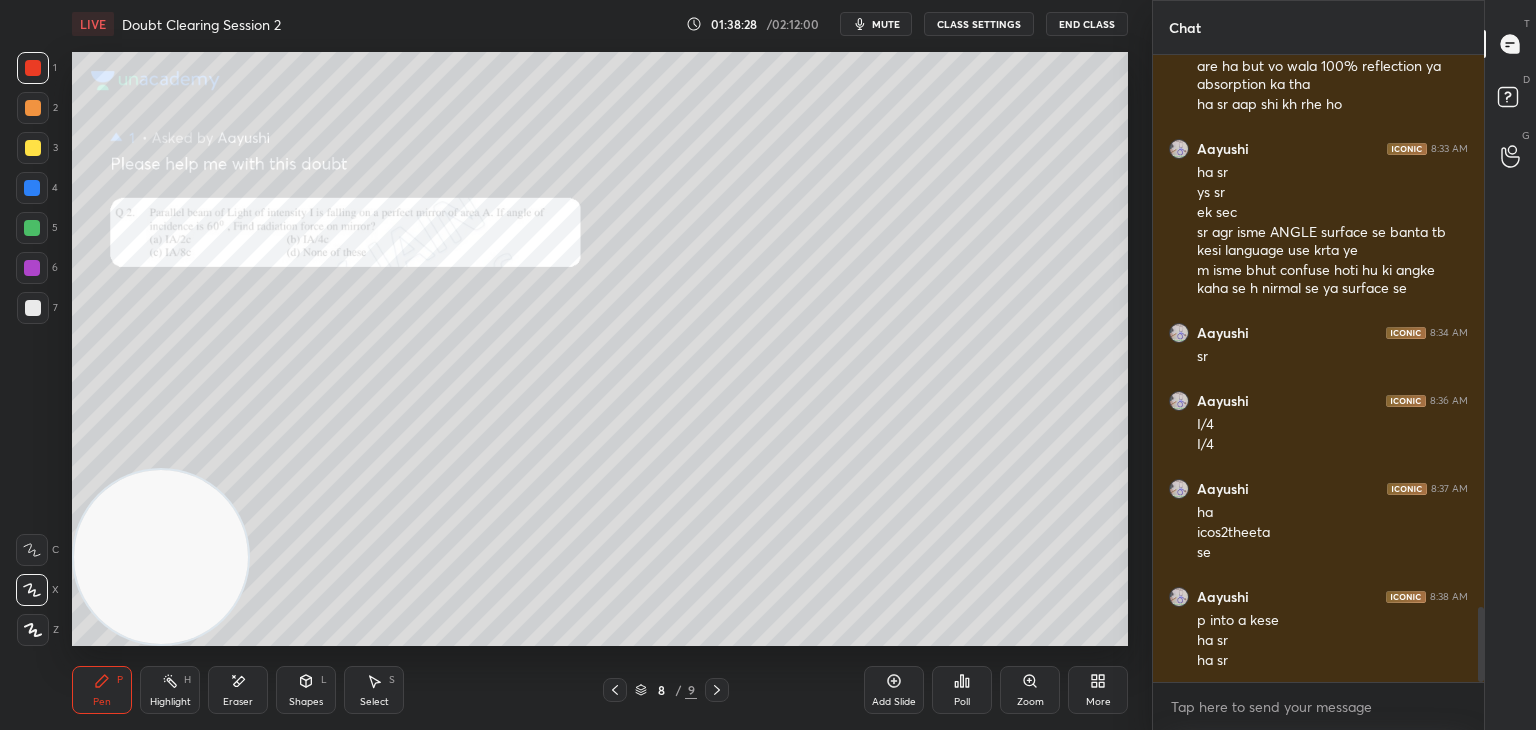 click at bounding box center (1511, 100) 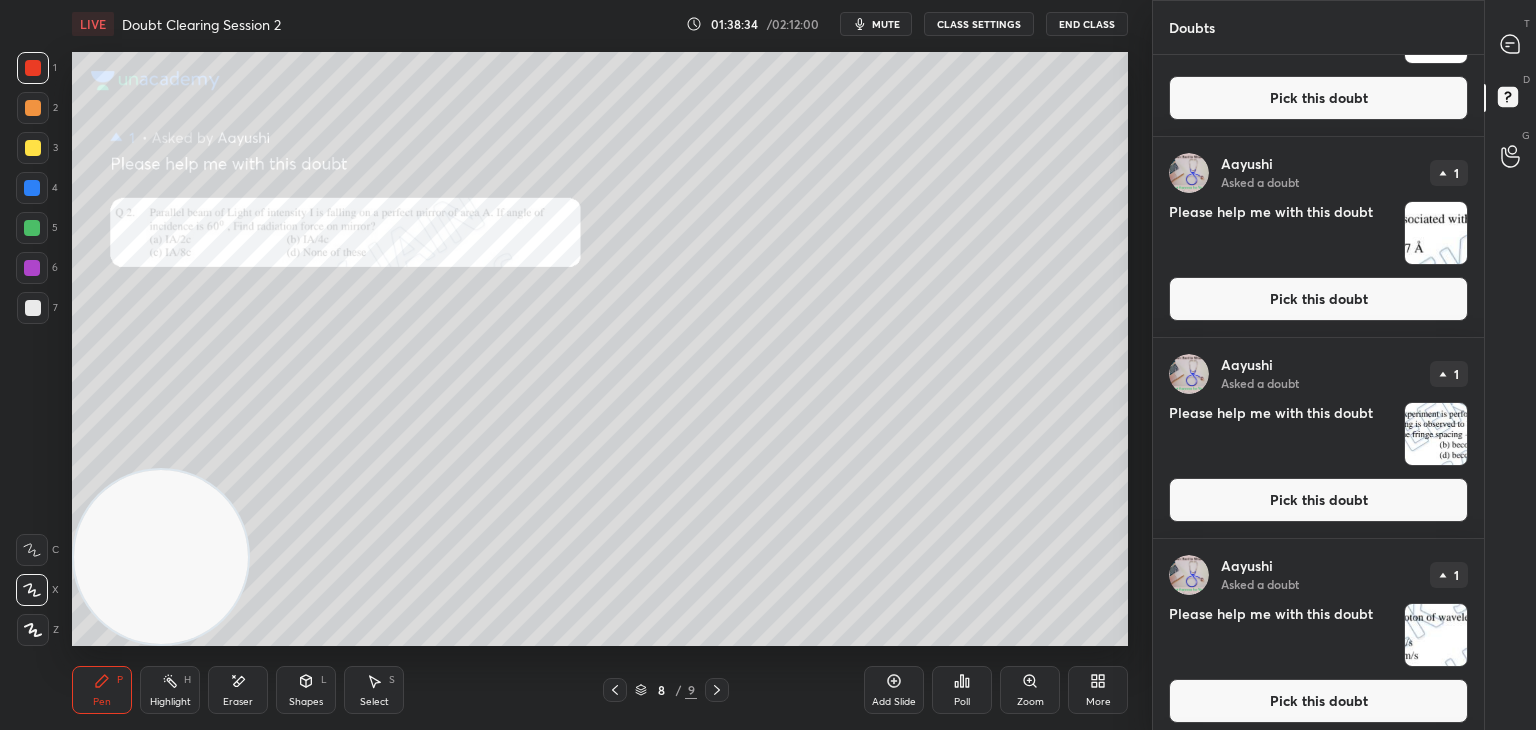 scroll, scrollTop: 1334, scrollLeft: 0, axis: vertical 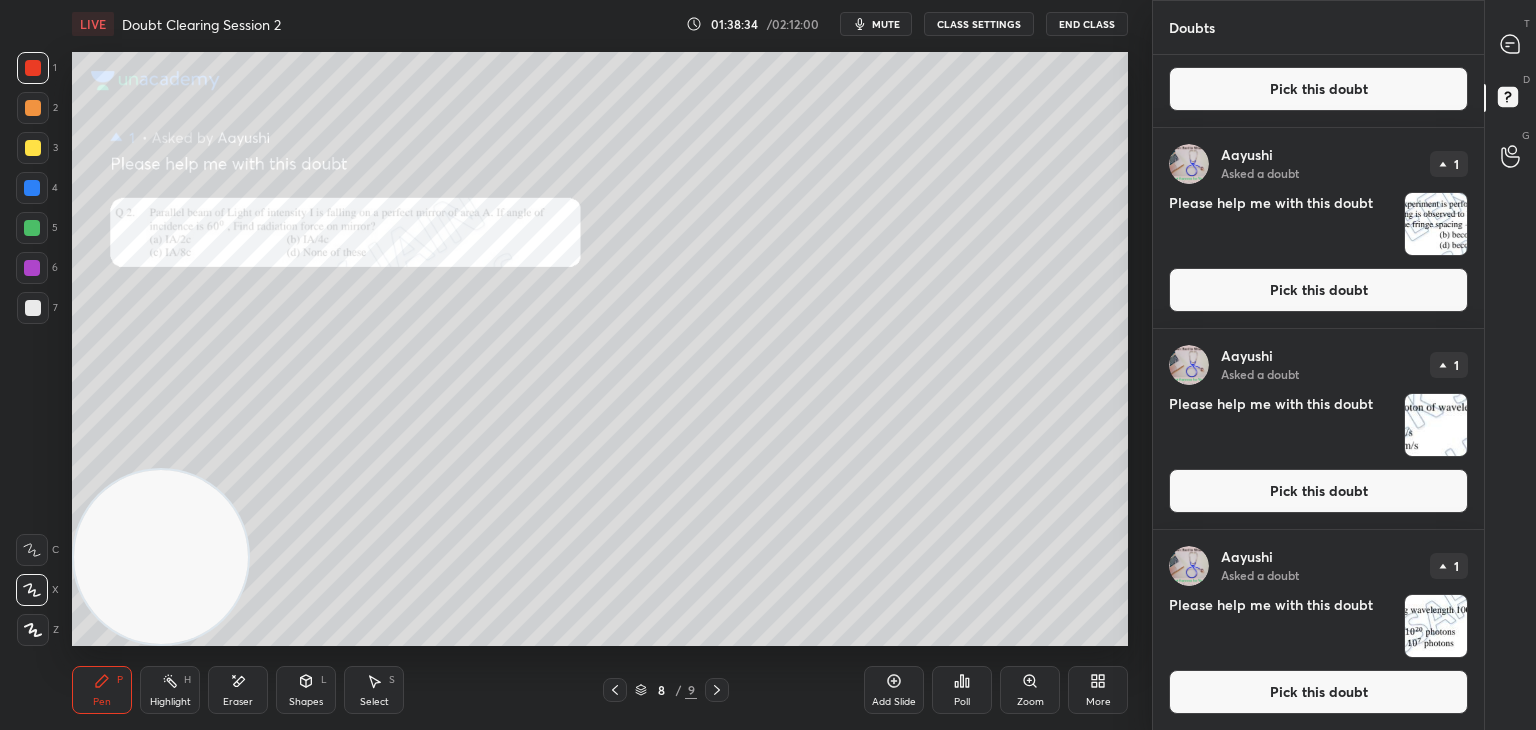 click at bounding box center [1436, 626] 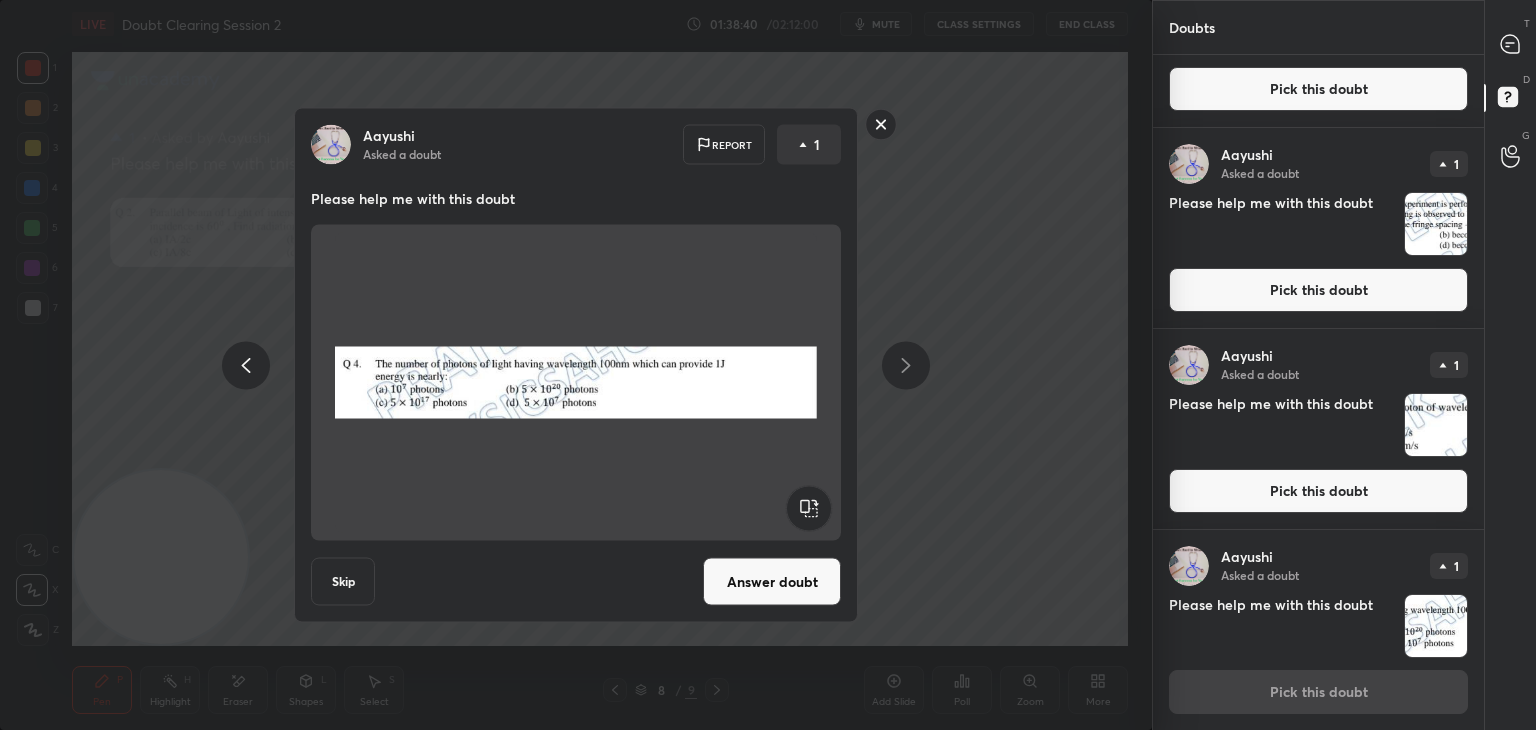 click at bounding box center [576, 383] 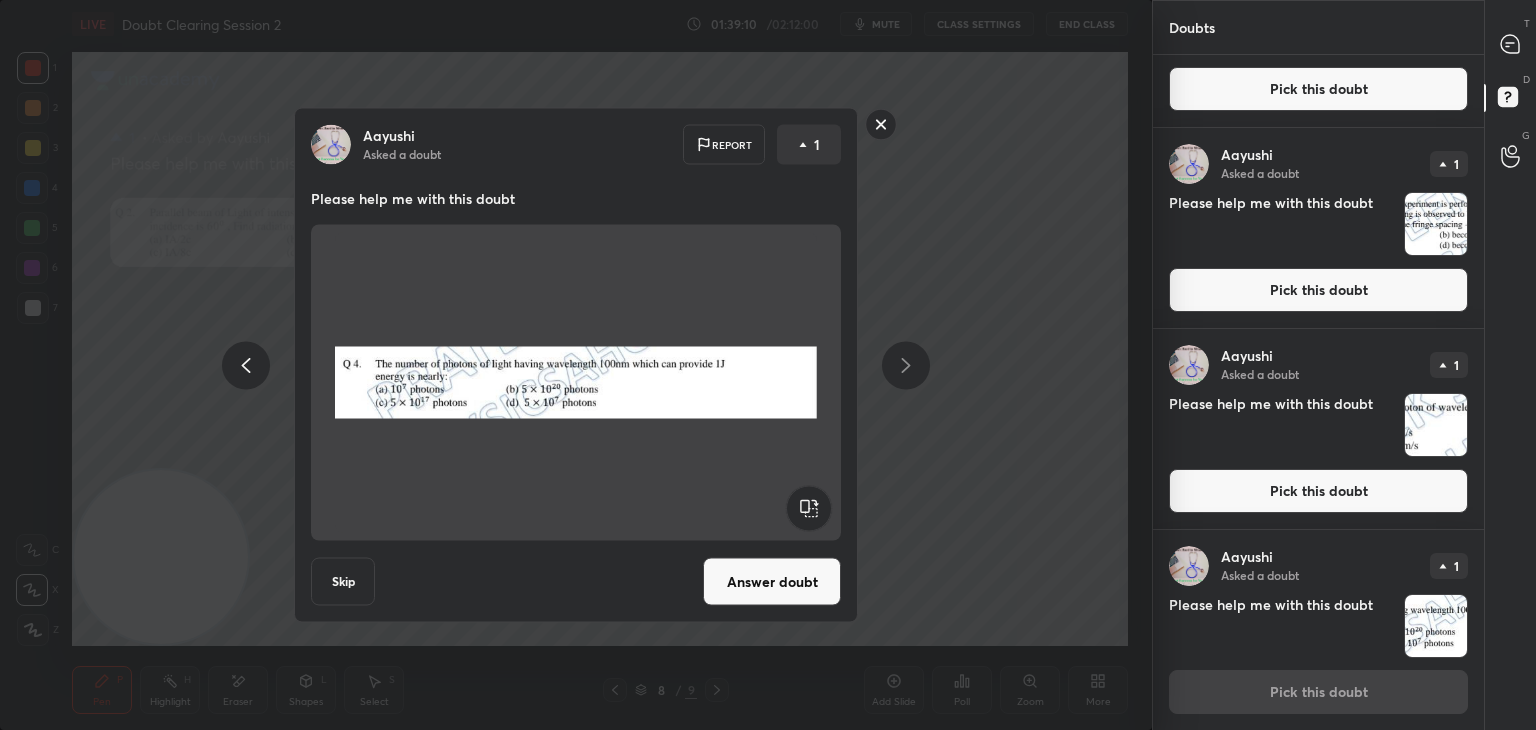 click at bounding box center [576, 383] 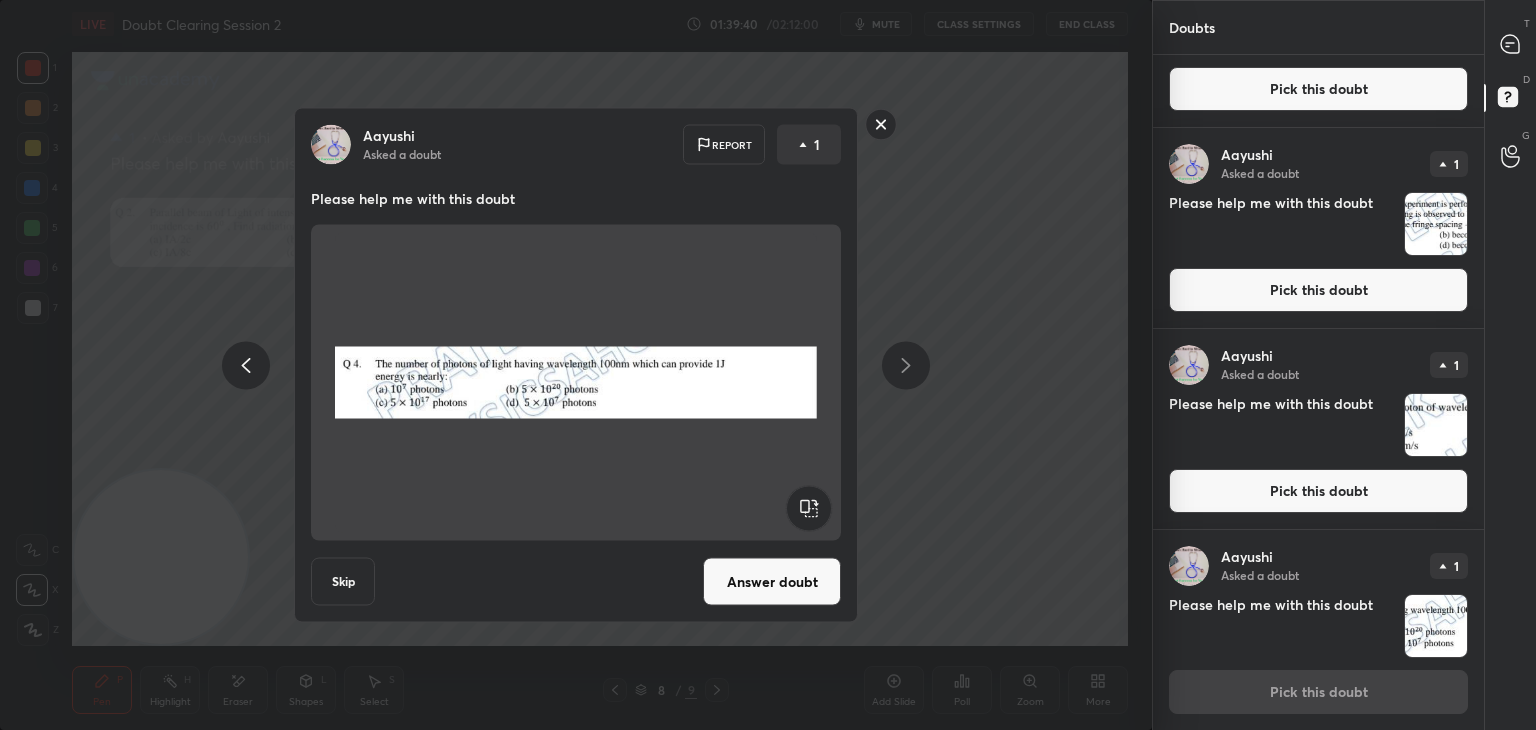 click at bounding box center [576, 383] 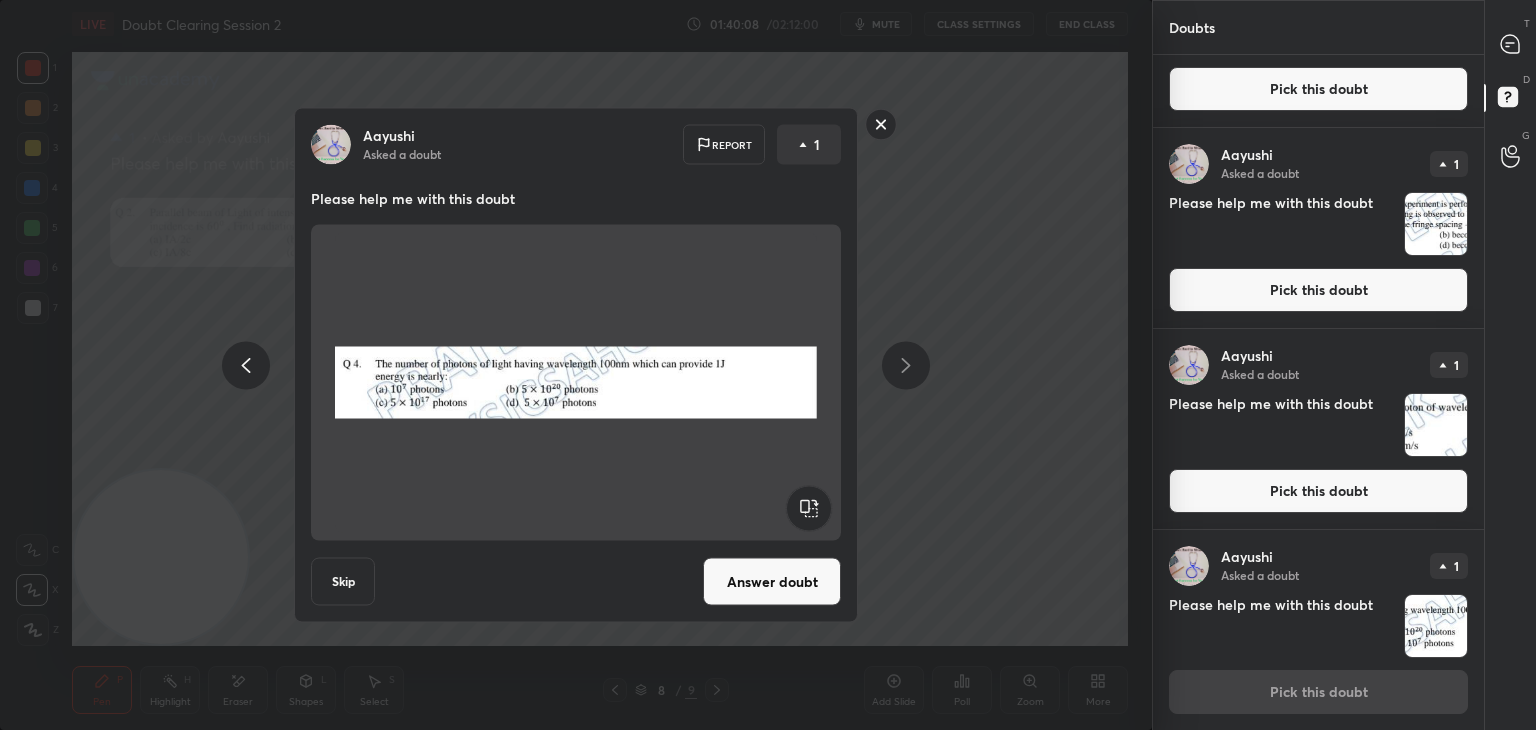 click on "Answer doubt" at bounding box center (772, 582) 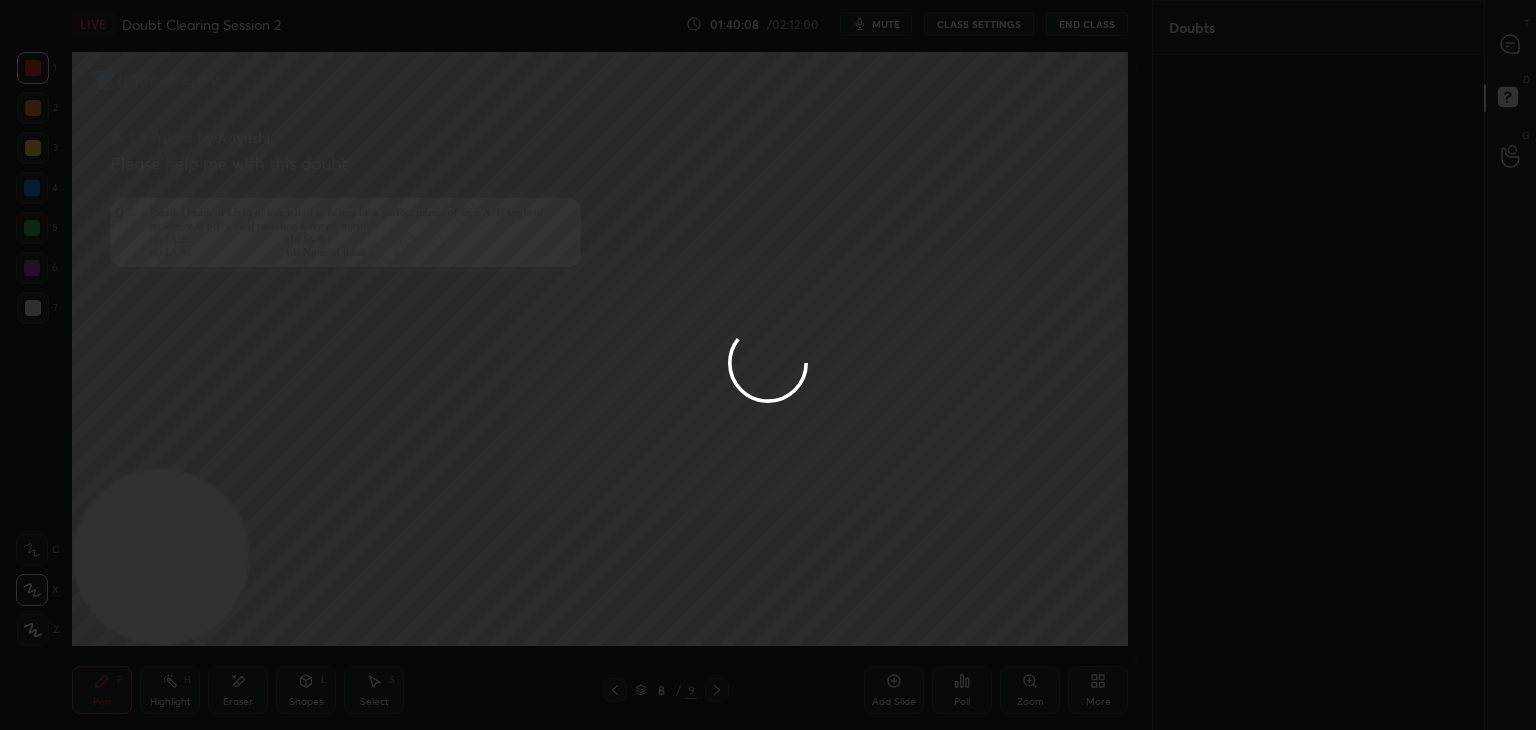 scroll, scrollTop: 0, scrollLeft: 0, axis: both 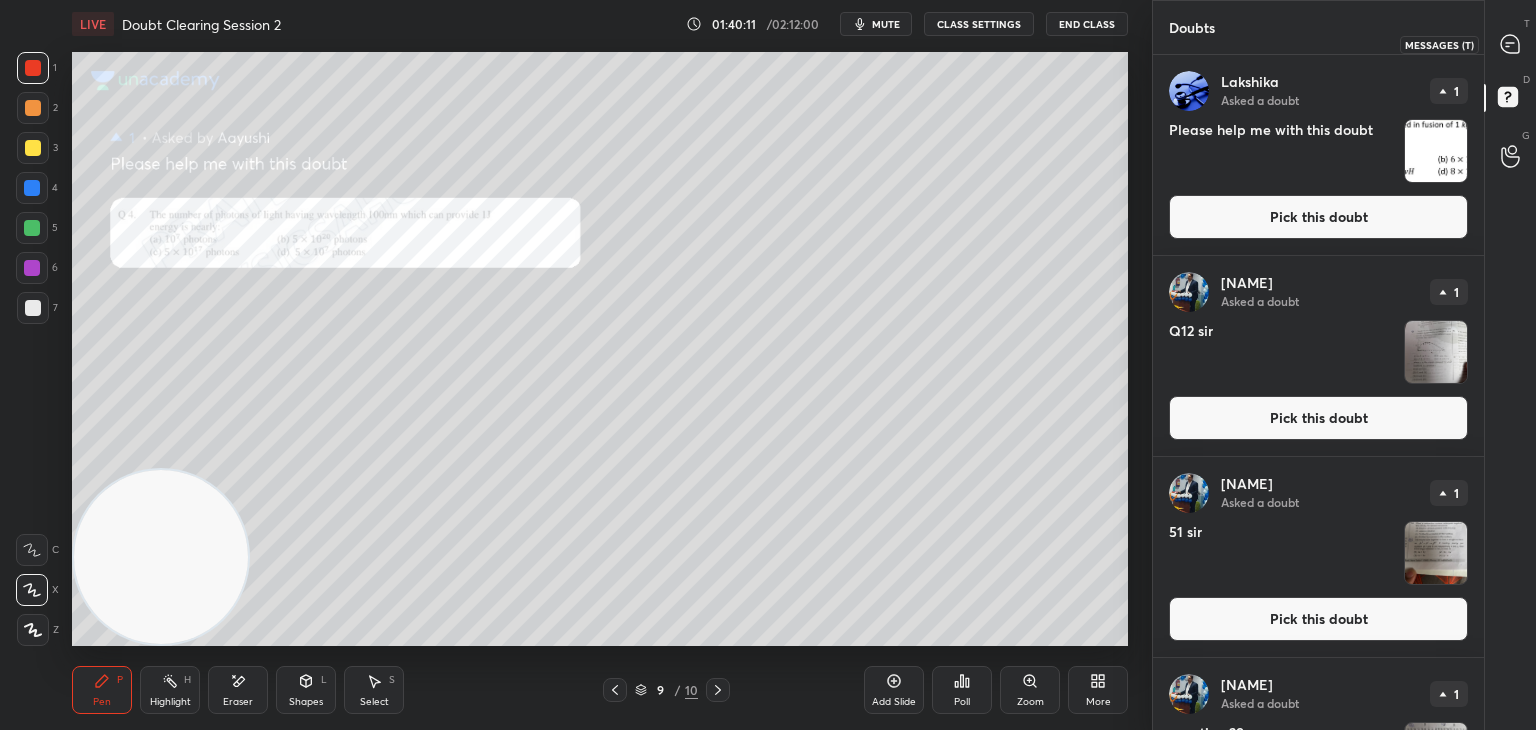 click at bounding box center (1511, 44) 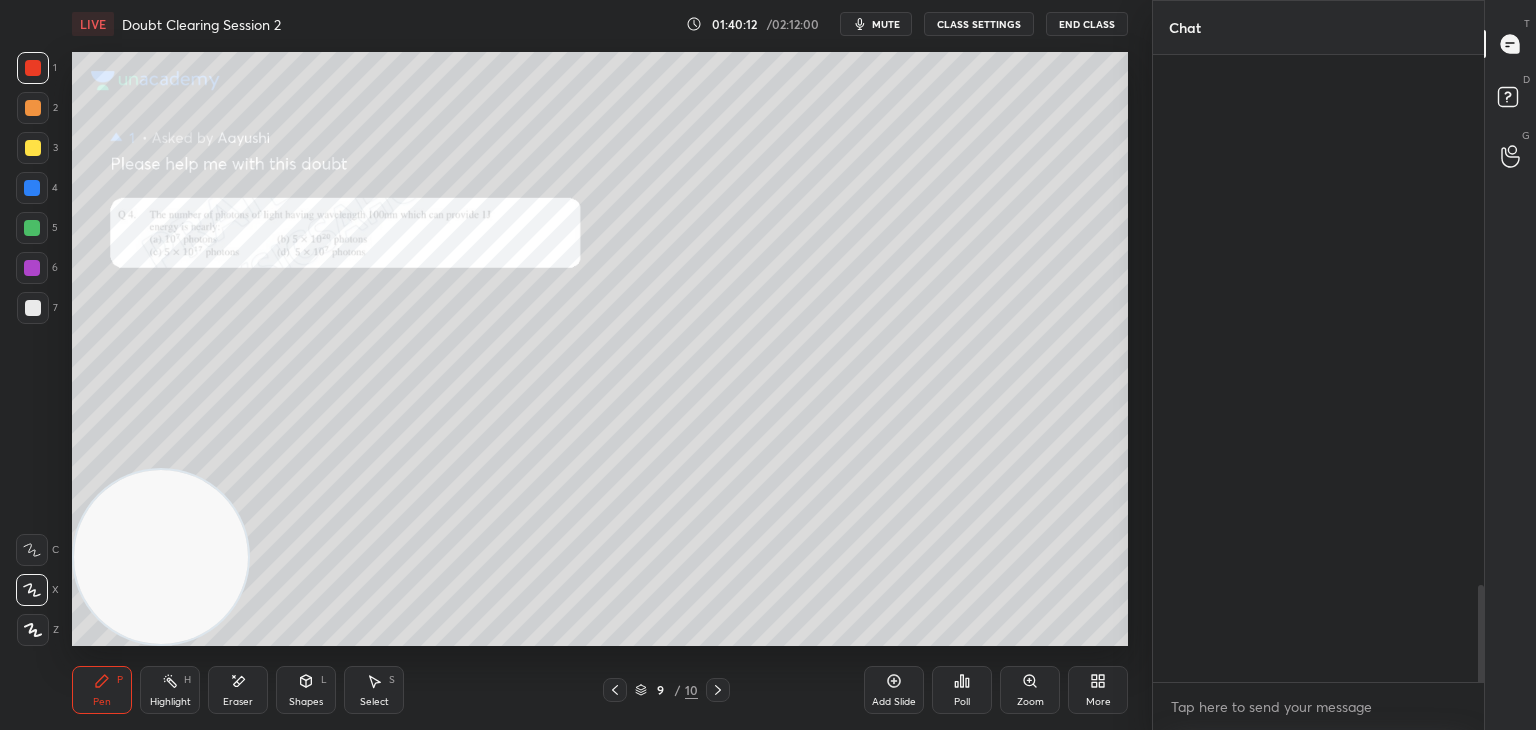scroll, scrollTop: 4504, scrollLeft: 0, axis: vertical 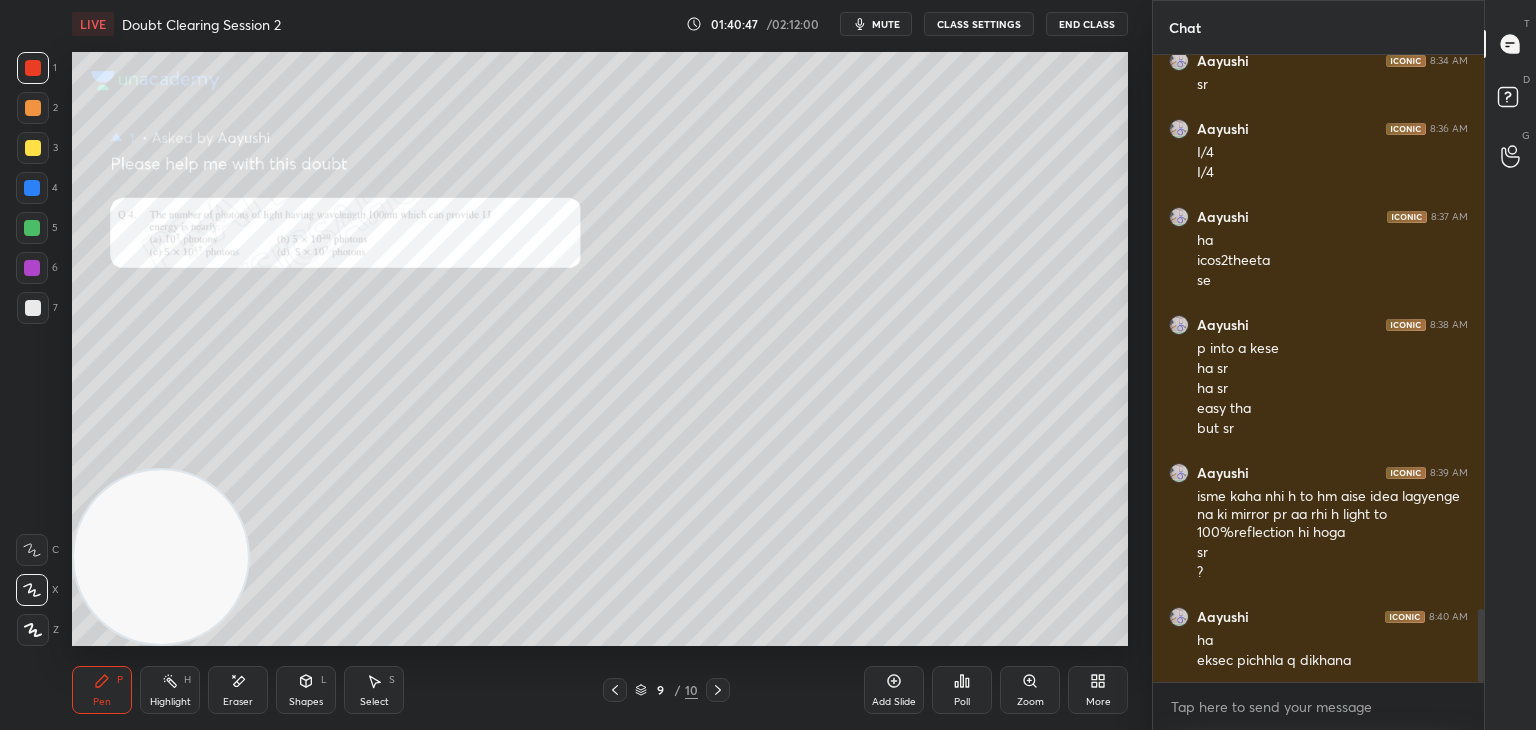 click 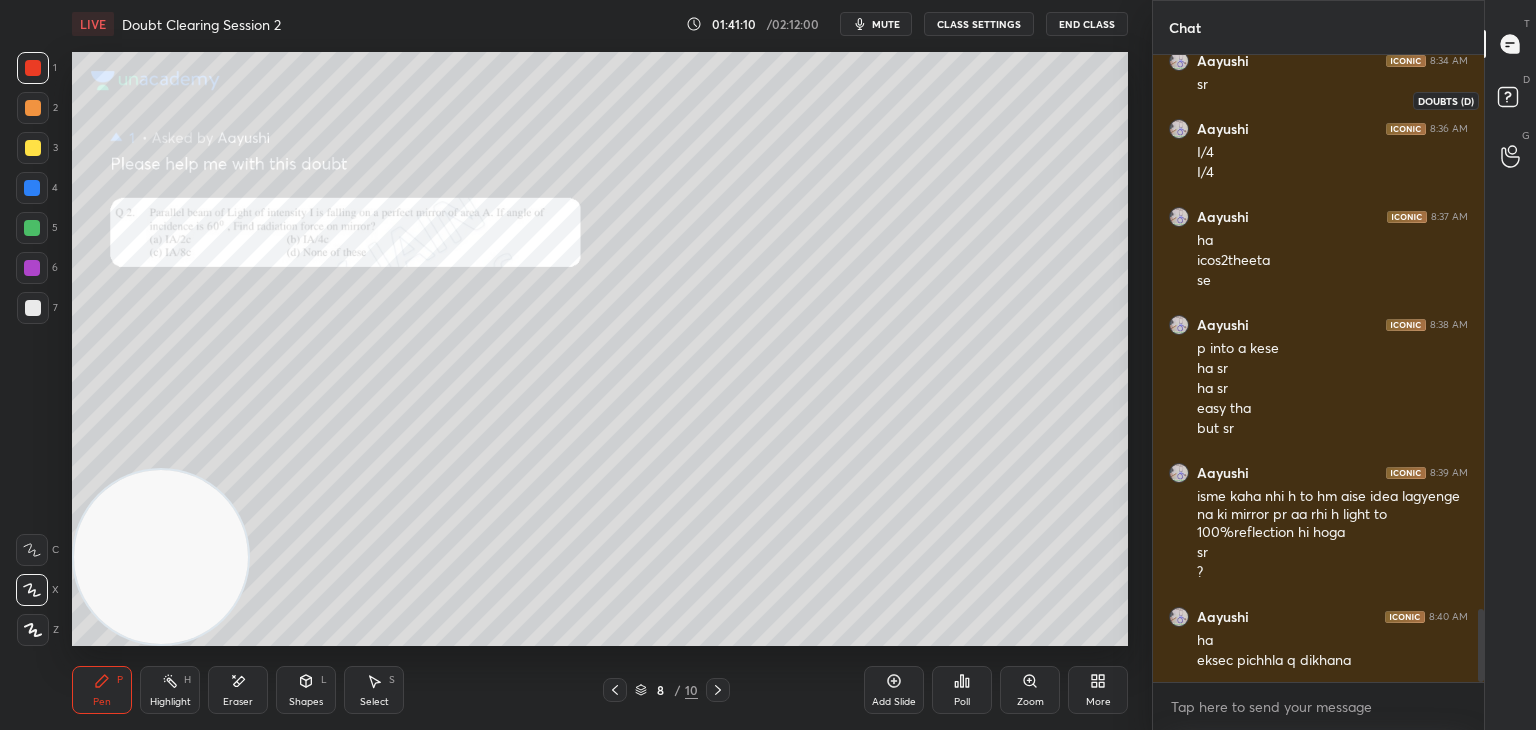click 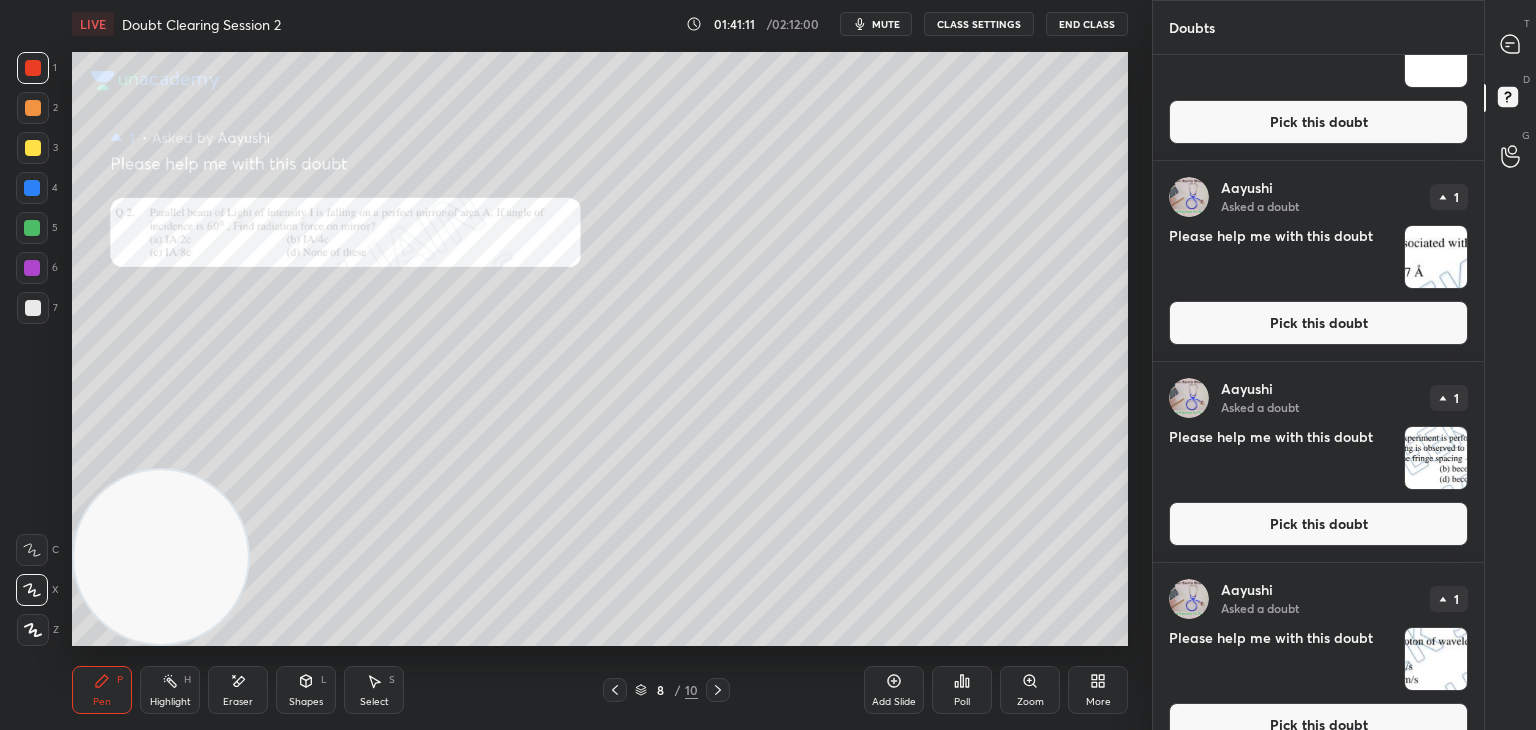scroll, scrollTop: 1132, scrollLeft: 0, axis: vertical 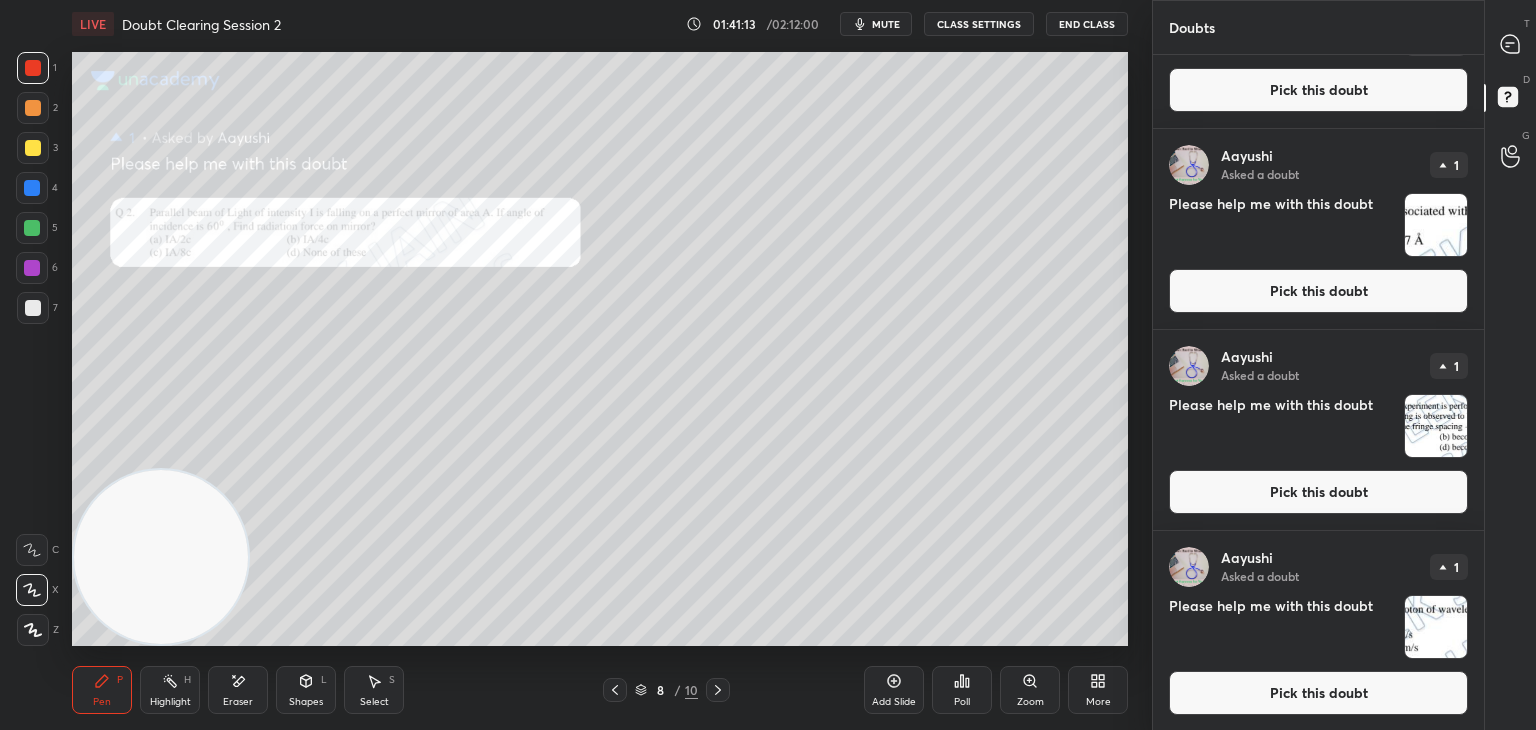 click on "Aayushi Asked a doubt 1 Please help me with this doubt Pick this doubt" at bounding box center (1318, 430) 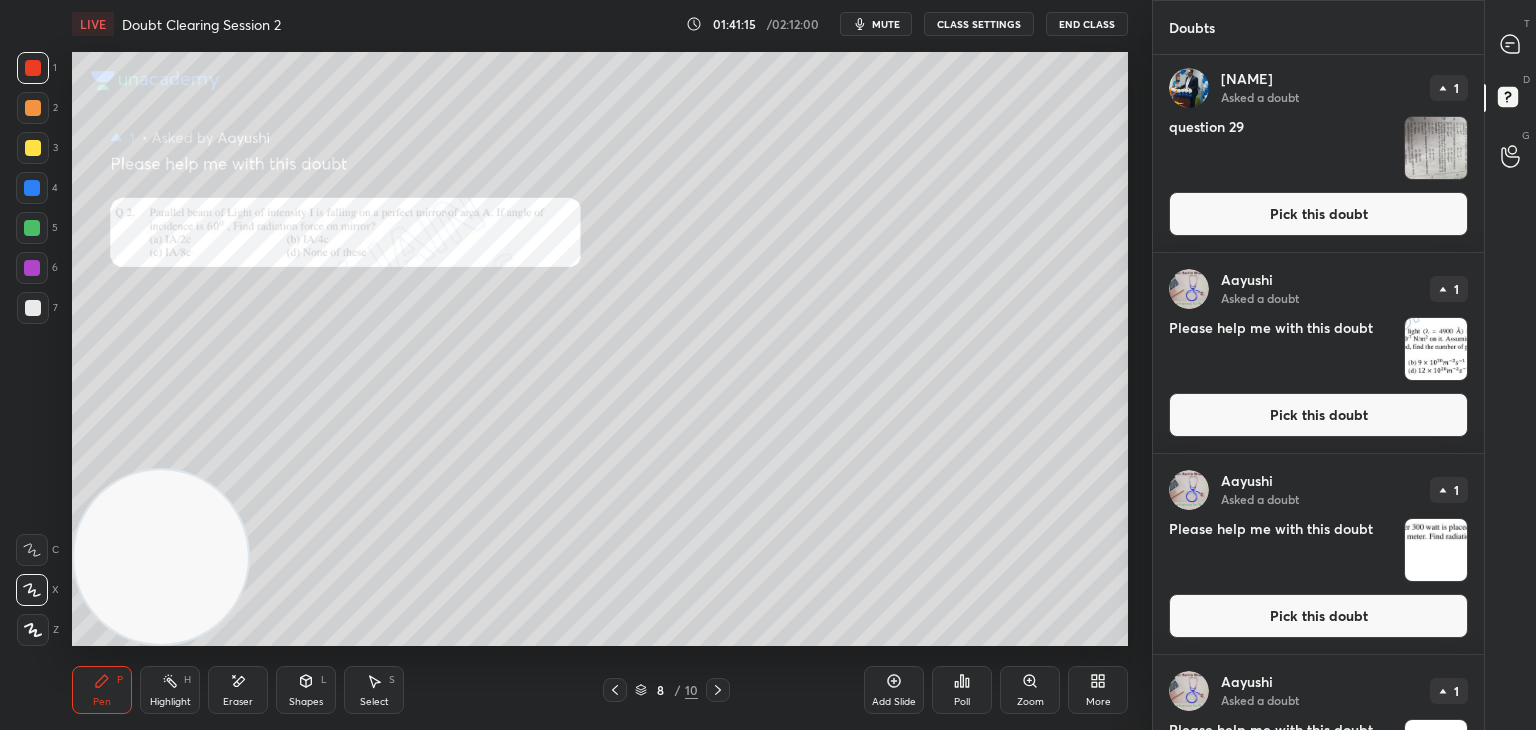 scroll, scrollTop: 567, scrollLeft: 0, axis: vertical 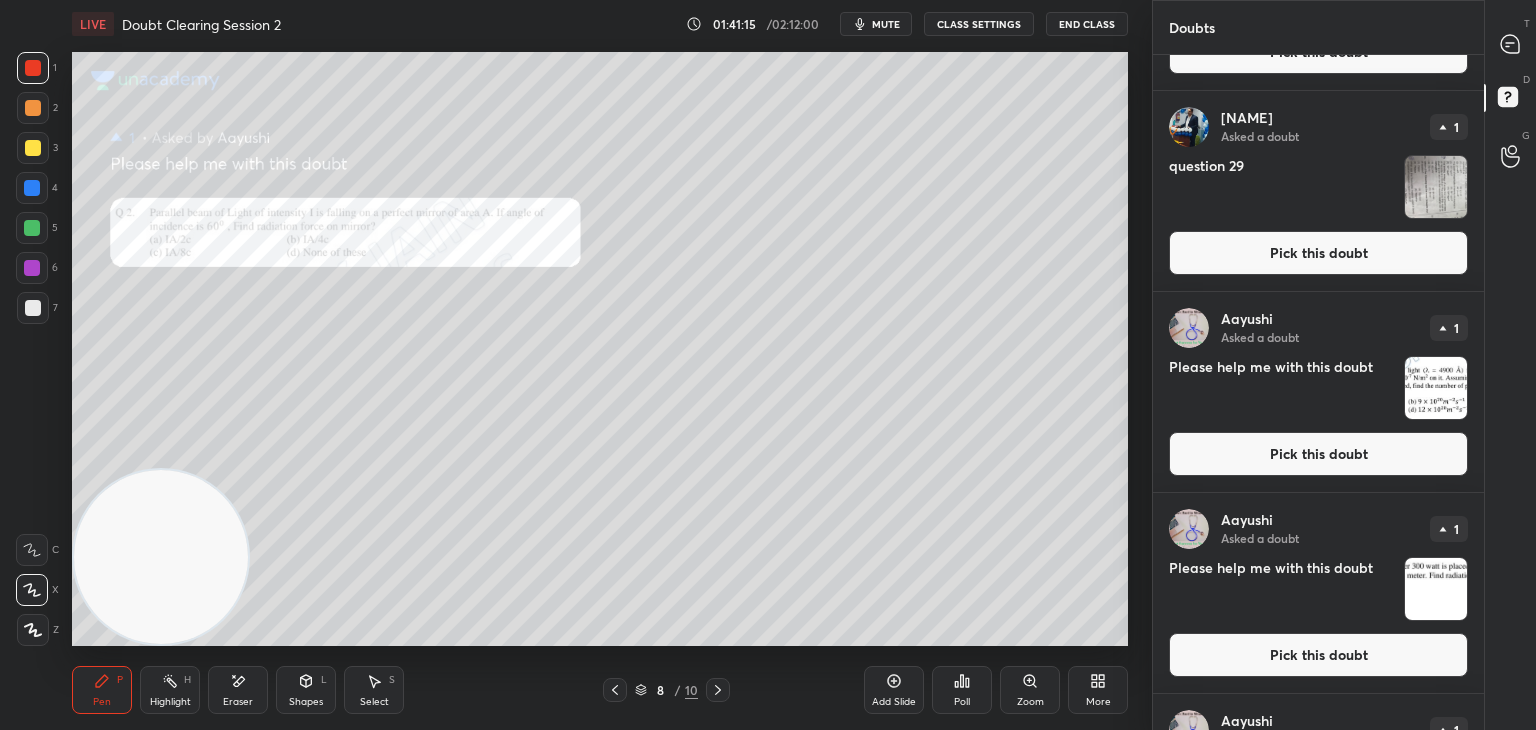 click at bounding box center [1436, 388] 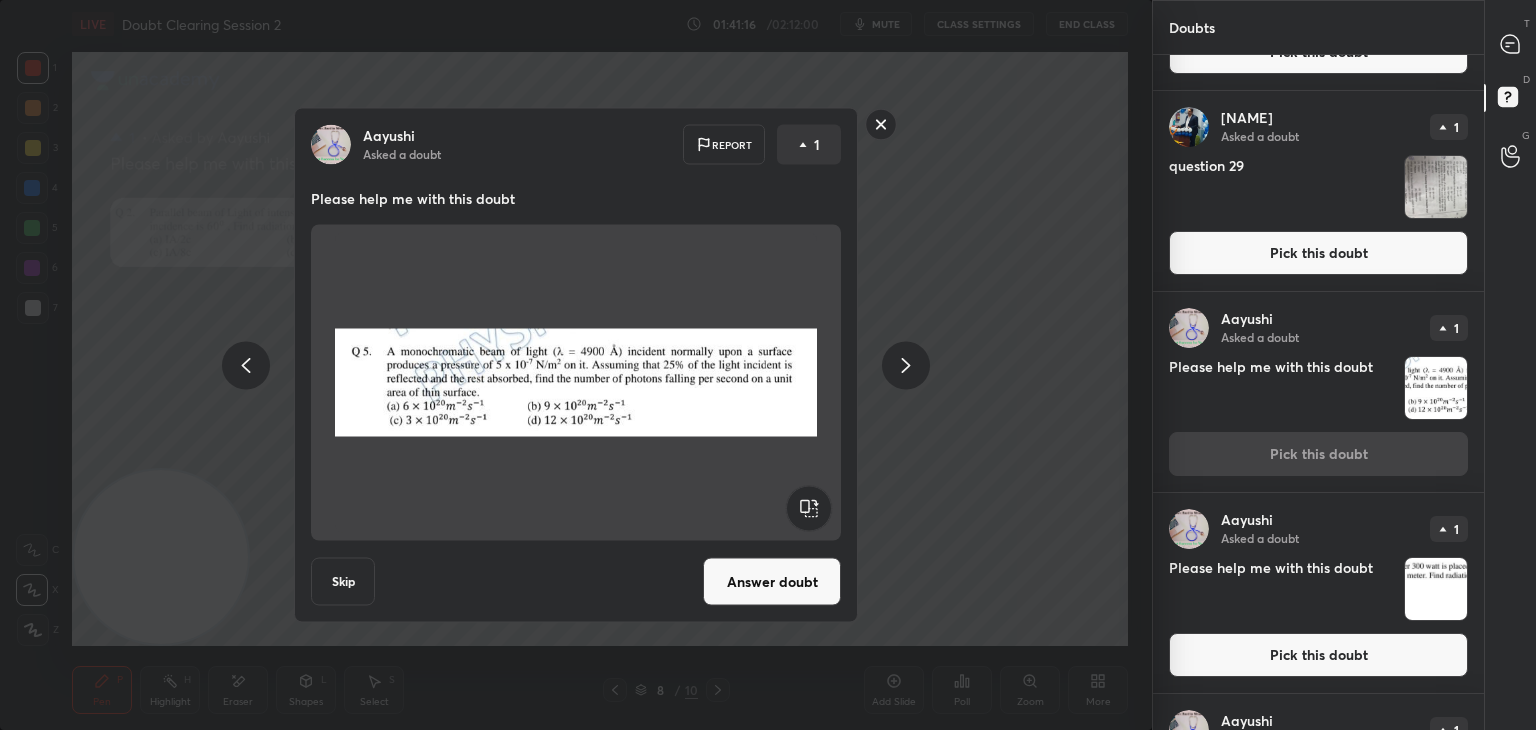 scroll, scrollTop: 676, scrollLeft: 0, axis: vertical 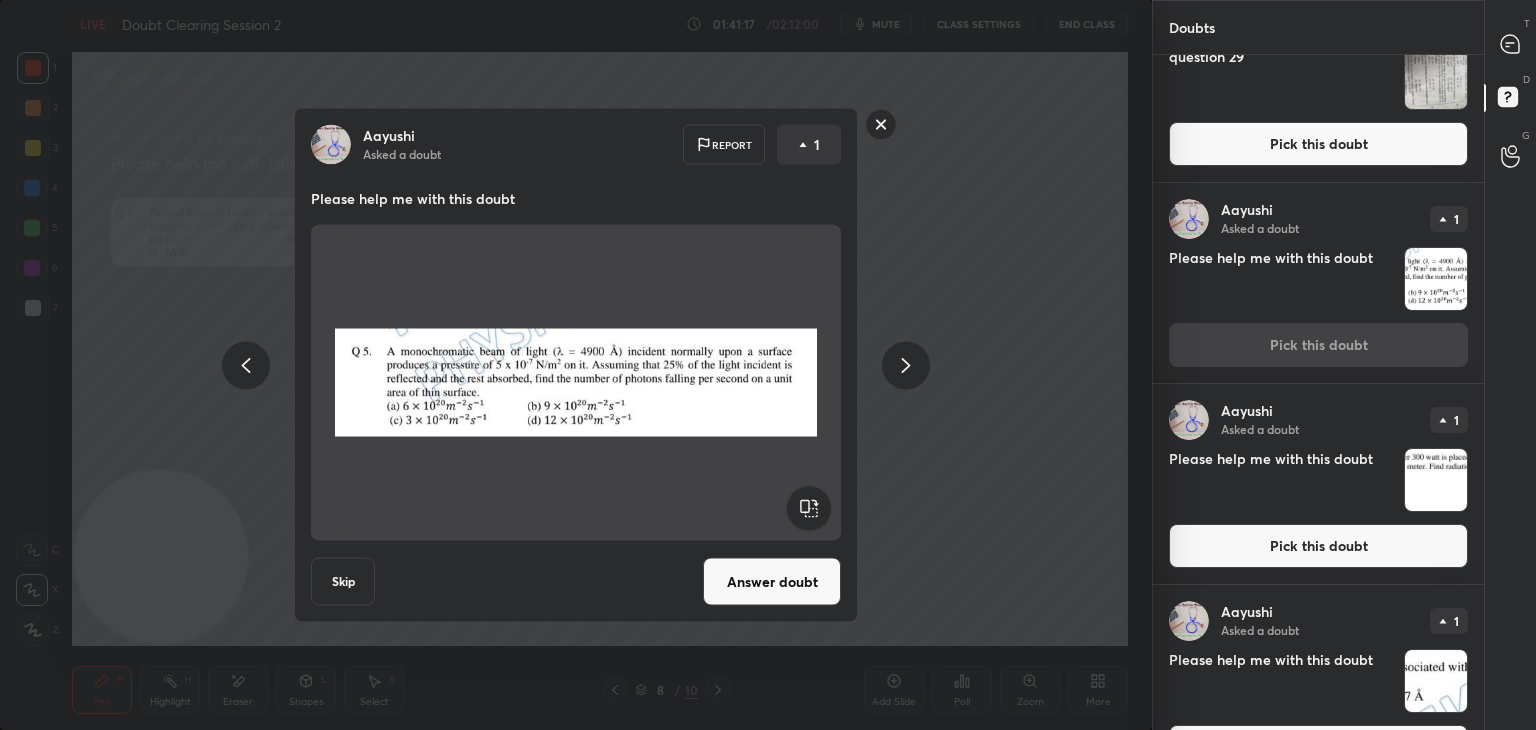 click at bounding box center (1436, 480) 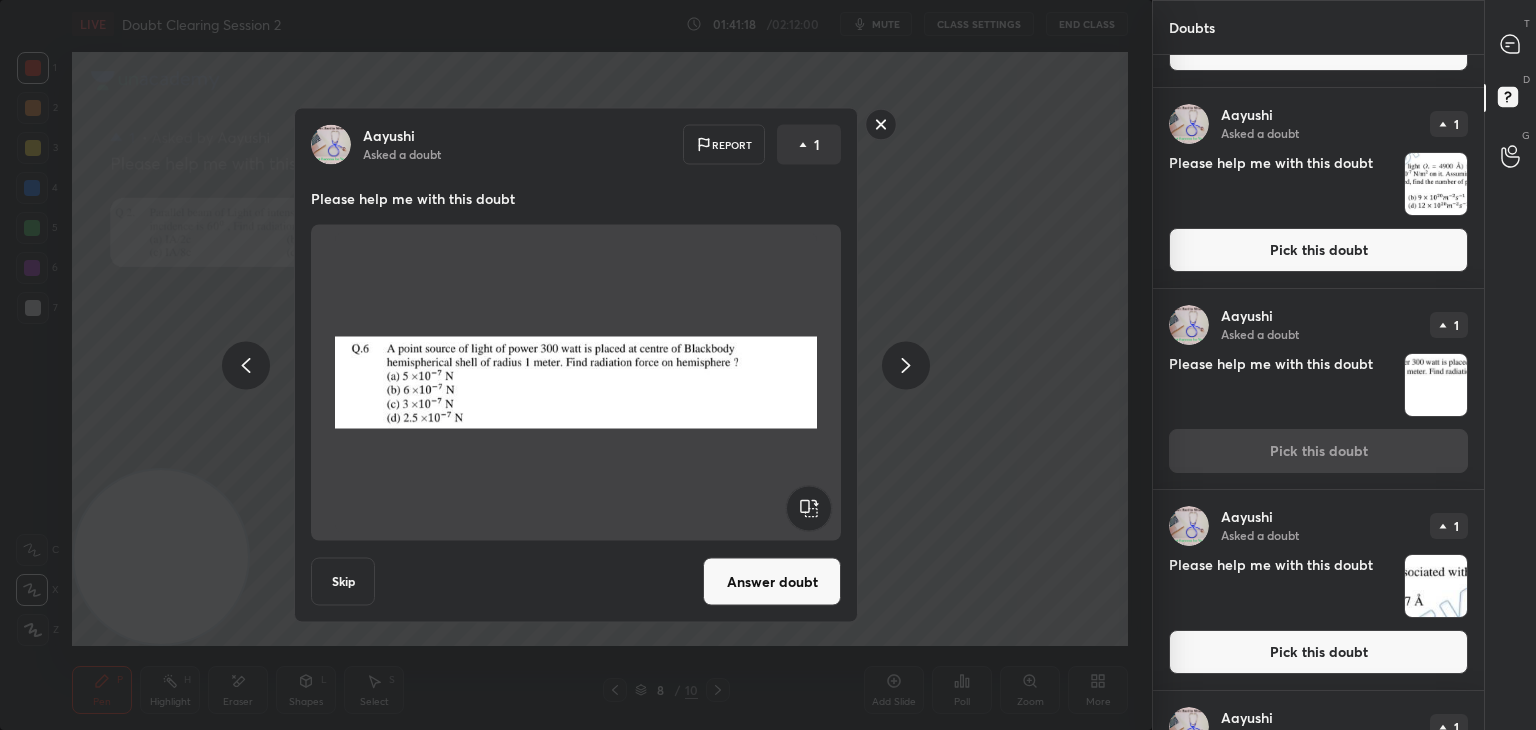scroll, scrollTop: 808, scrollLeft: 0, axis: vertical 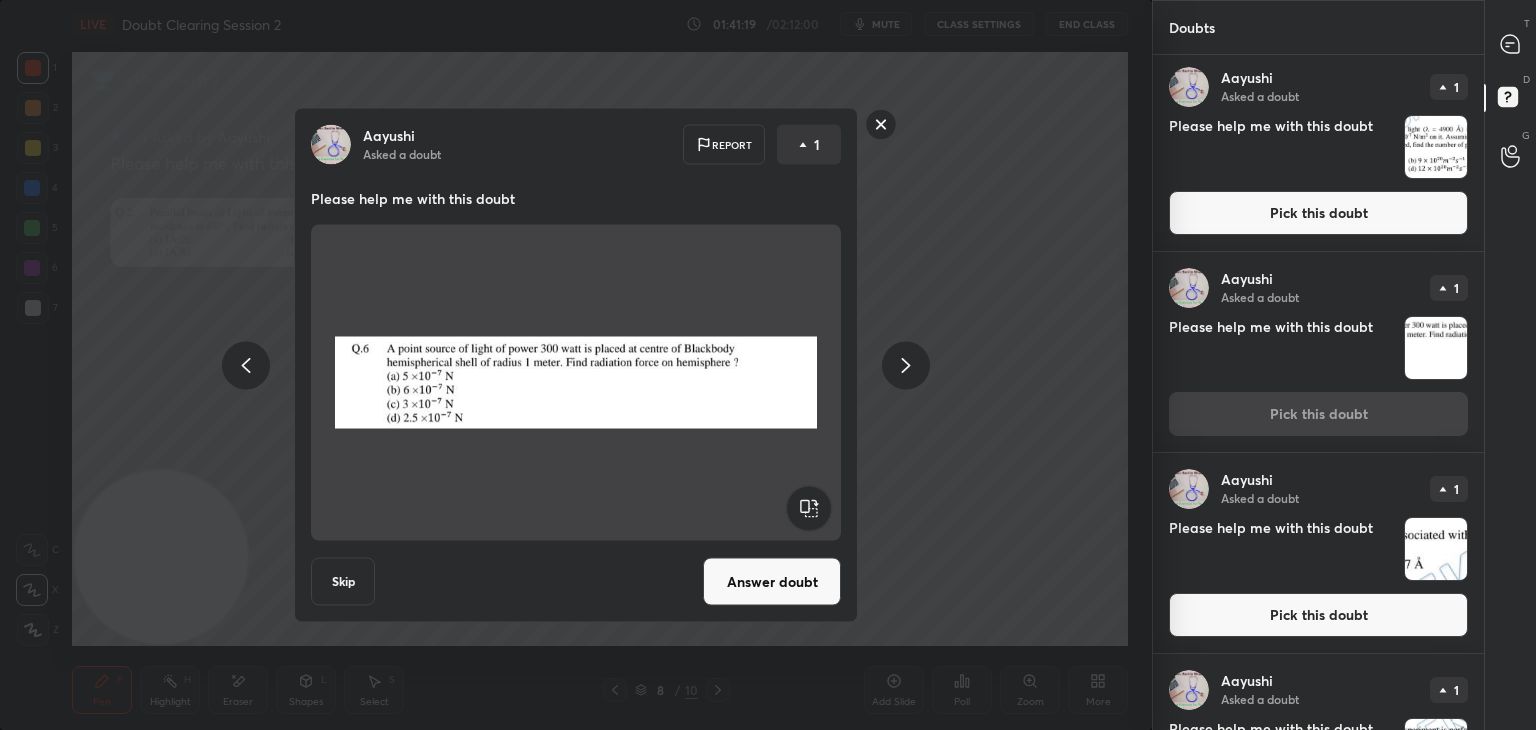 click at bounding box center (1436, 549) 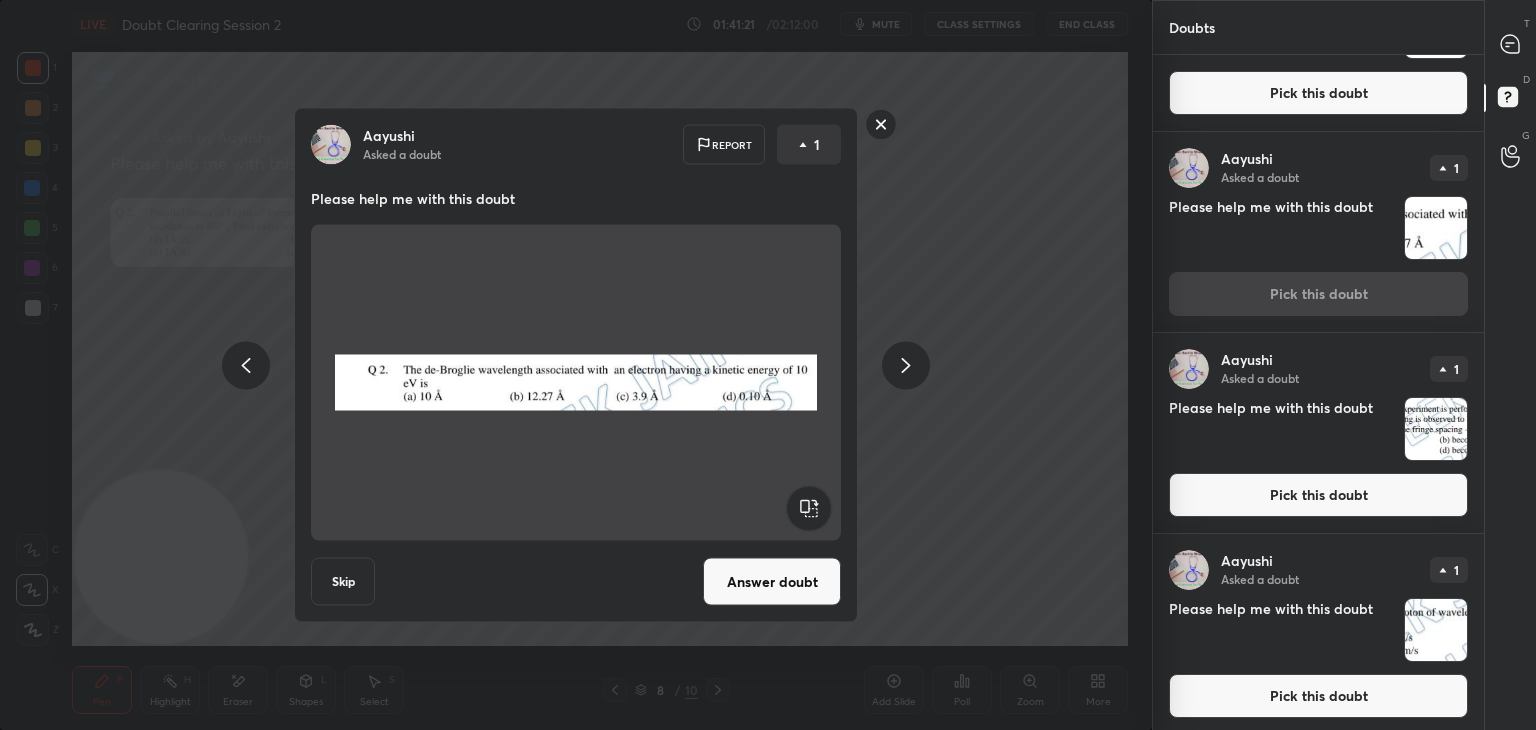 click at bounding box center (1436, 429) 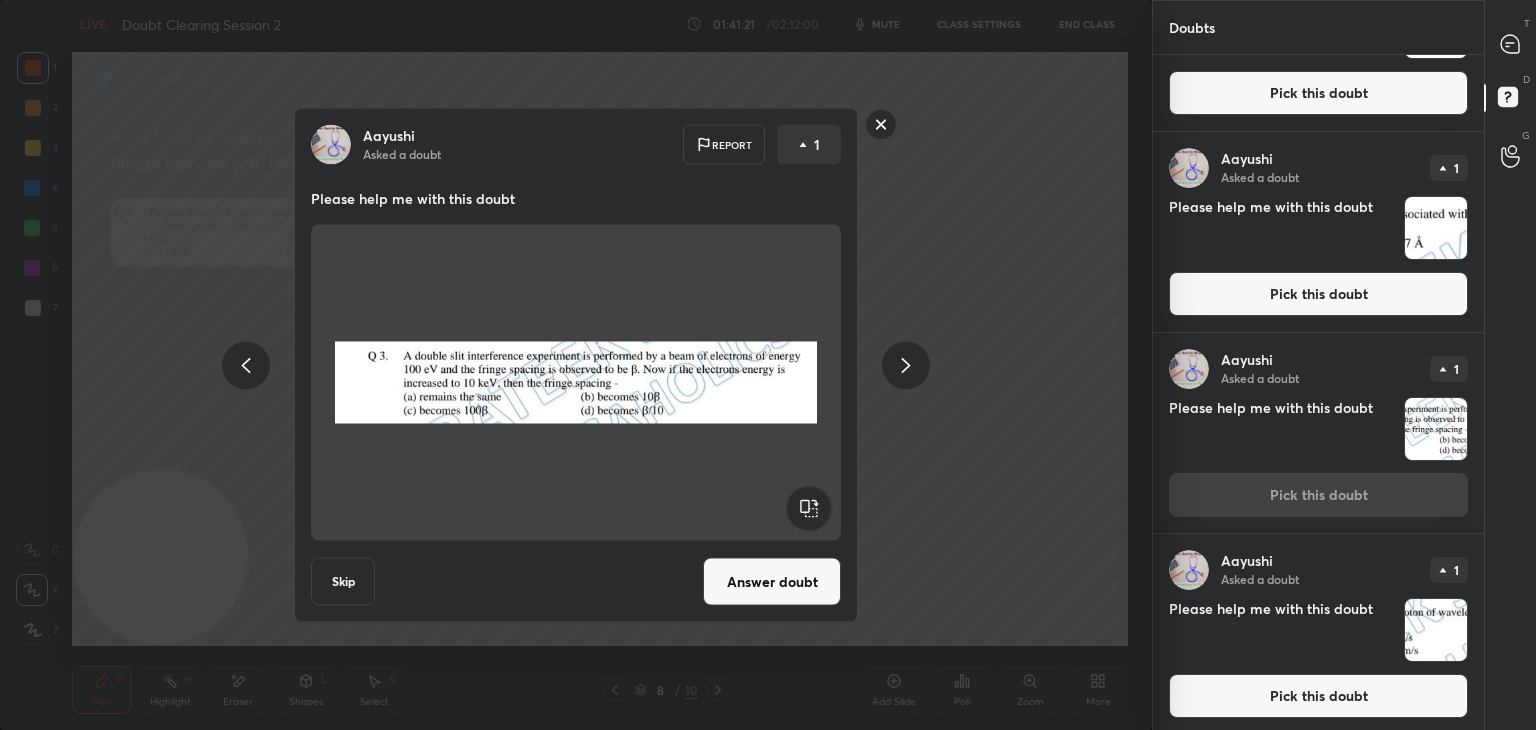 scroll, scrollTop: 1132, scrollLeft: 0, axis: vertical 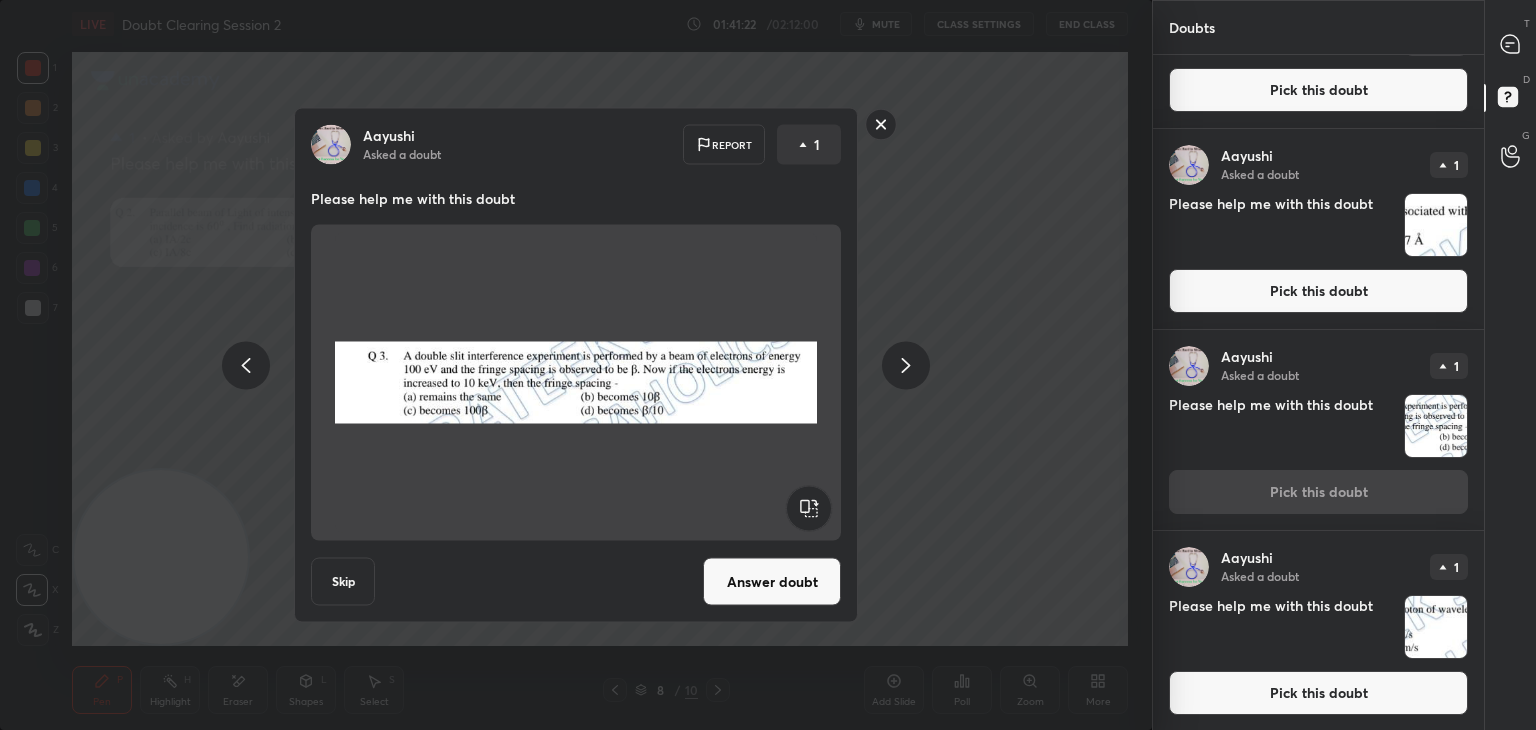 click at bounding box center [1436, 627] 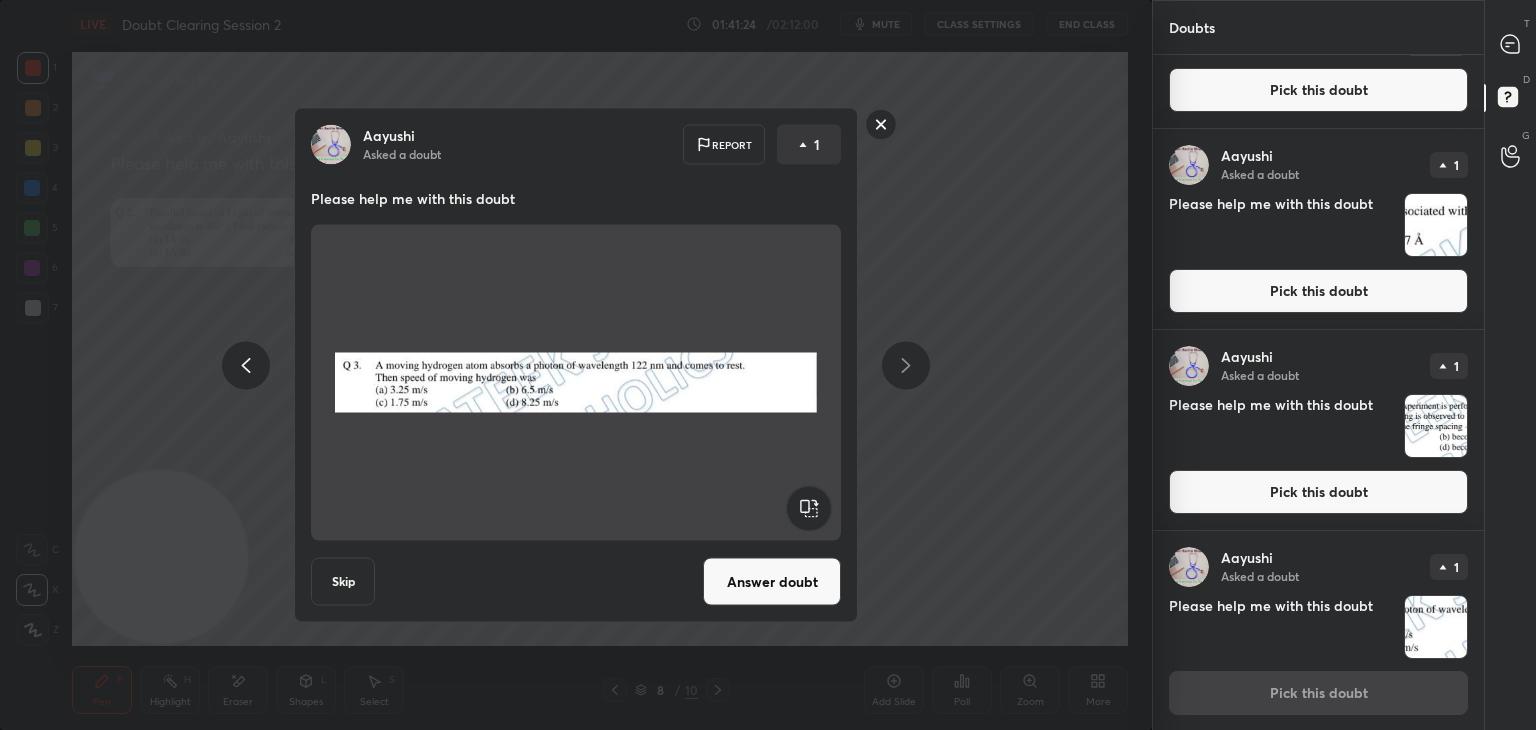 click on "[NAME] Asked a doubt 1 Please help me with this doubt Skip Answer doubt" at bounding box center (576, 365) 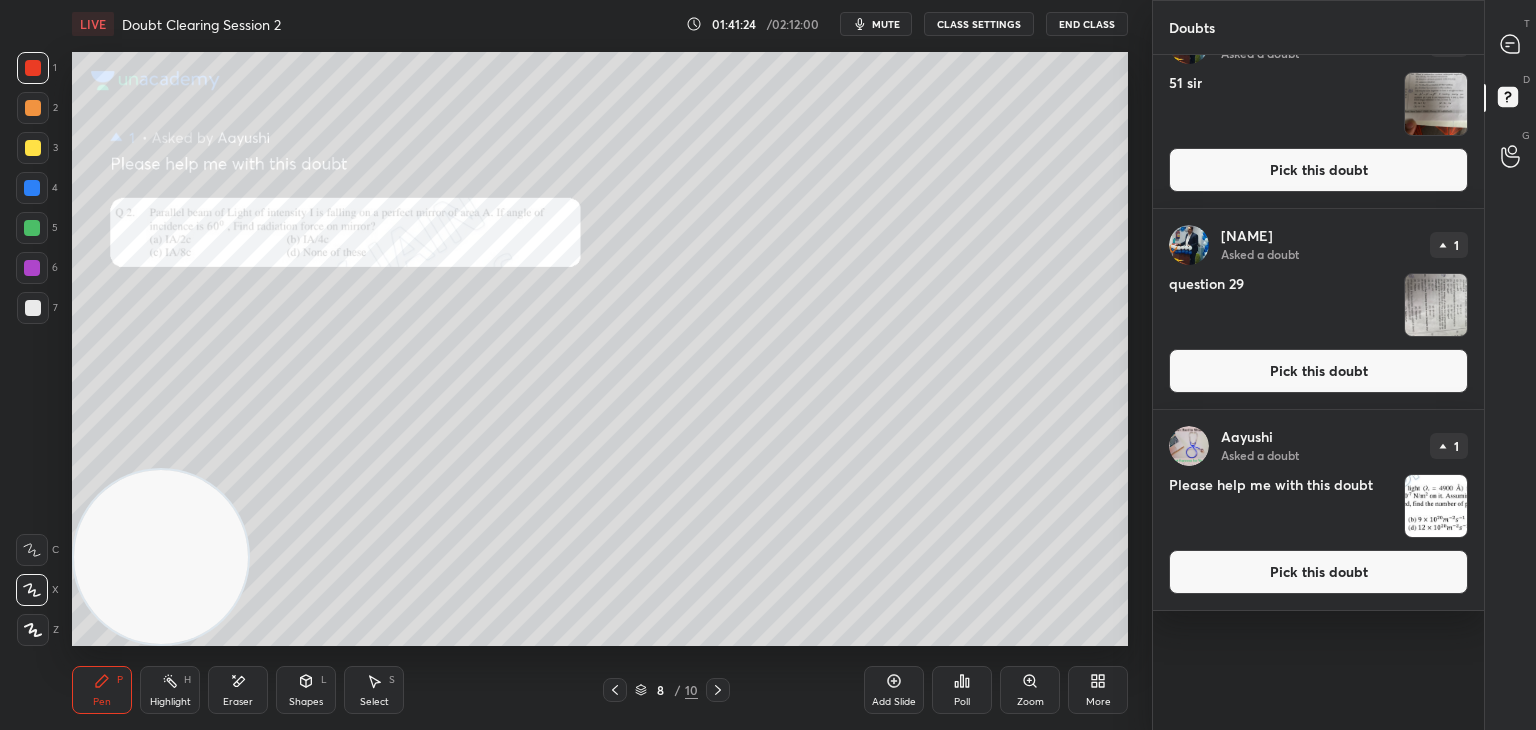 scroll, scrollTop: 0, scrollLeft: 0, axis: both 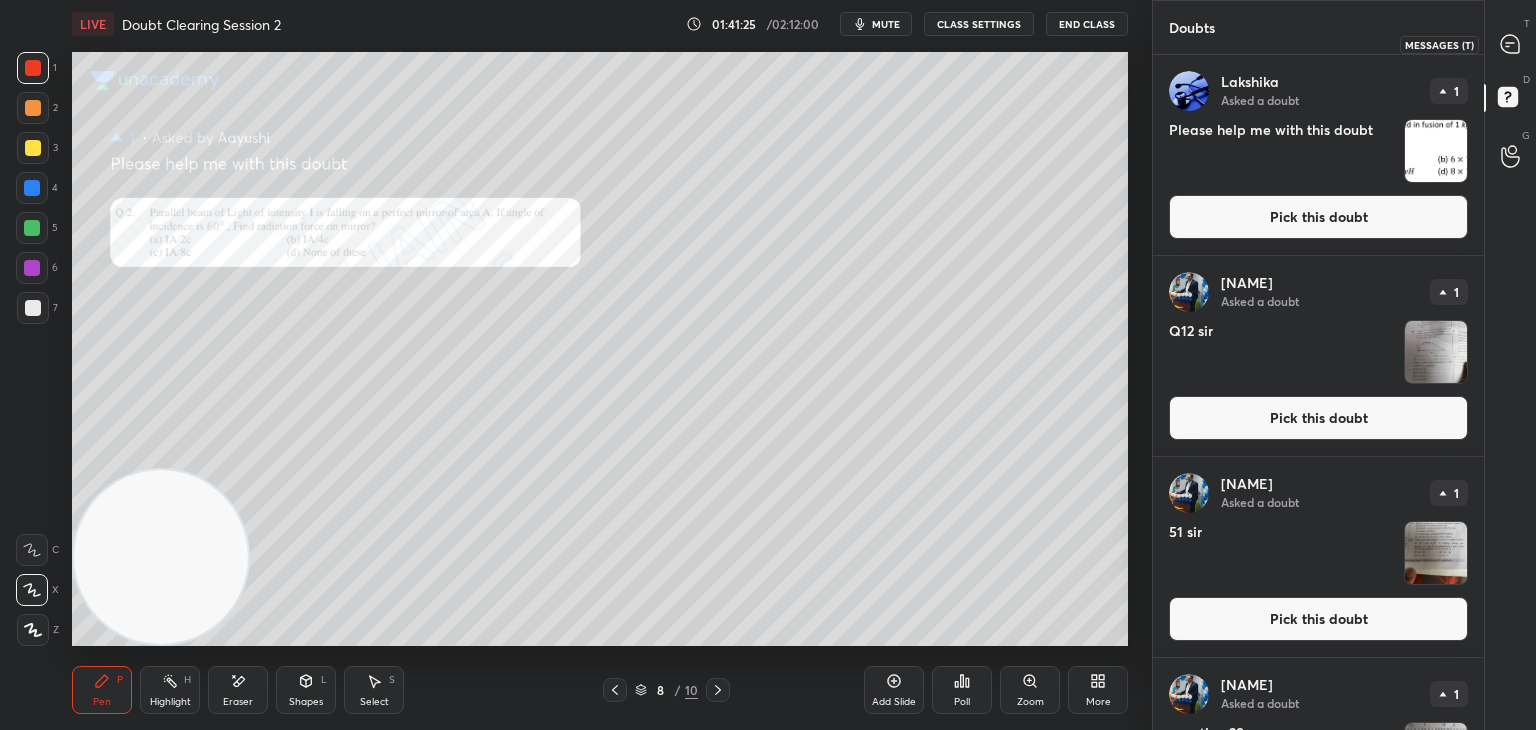 click at bounding box center [1511, 44] 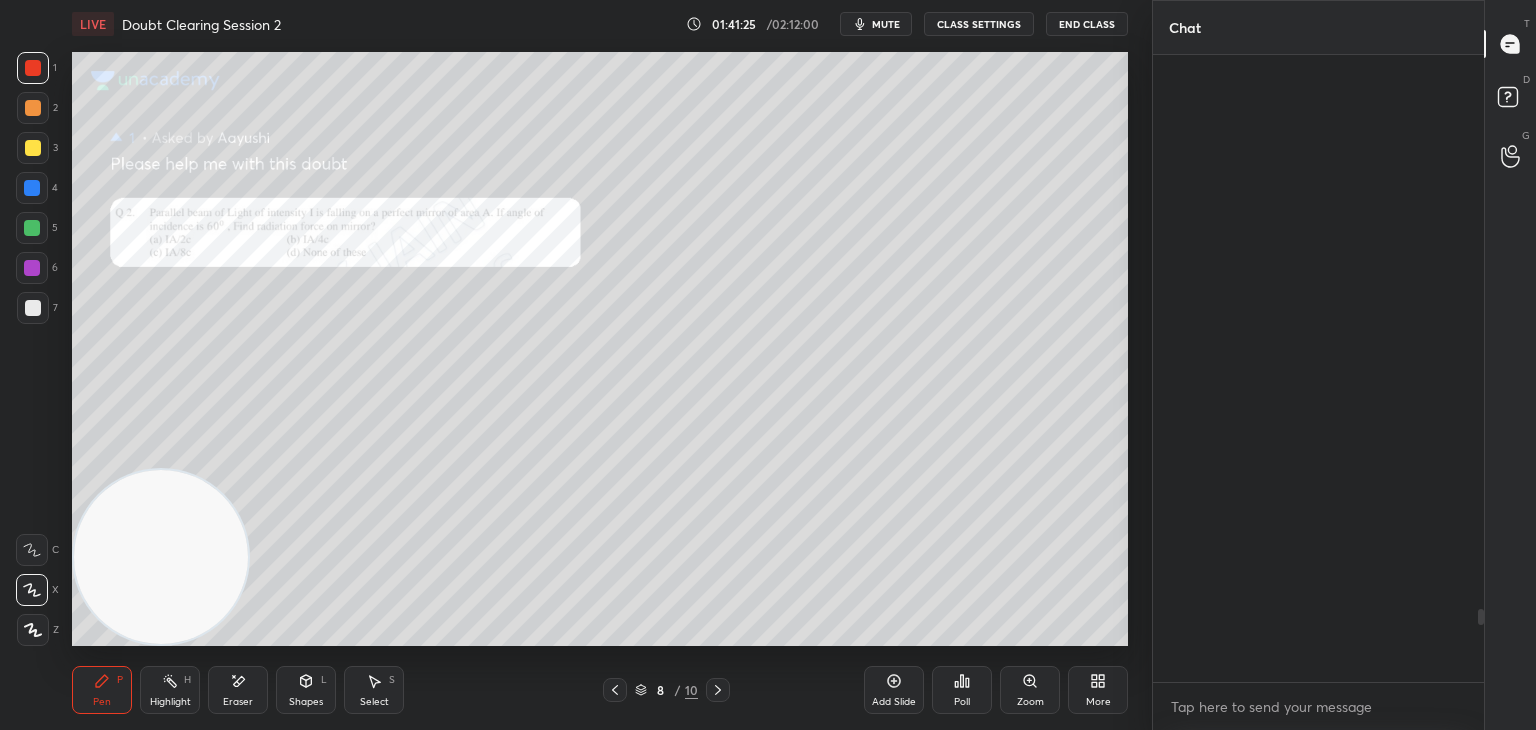 scroll, scrollTop: 4784, scrollLeft: 0, axis: vertical 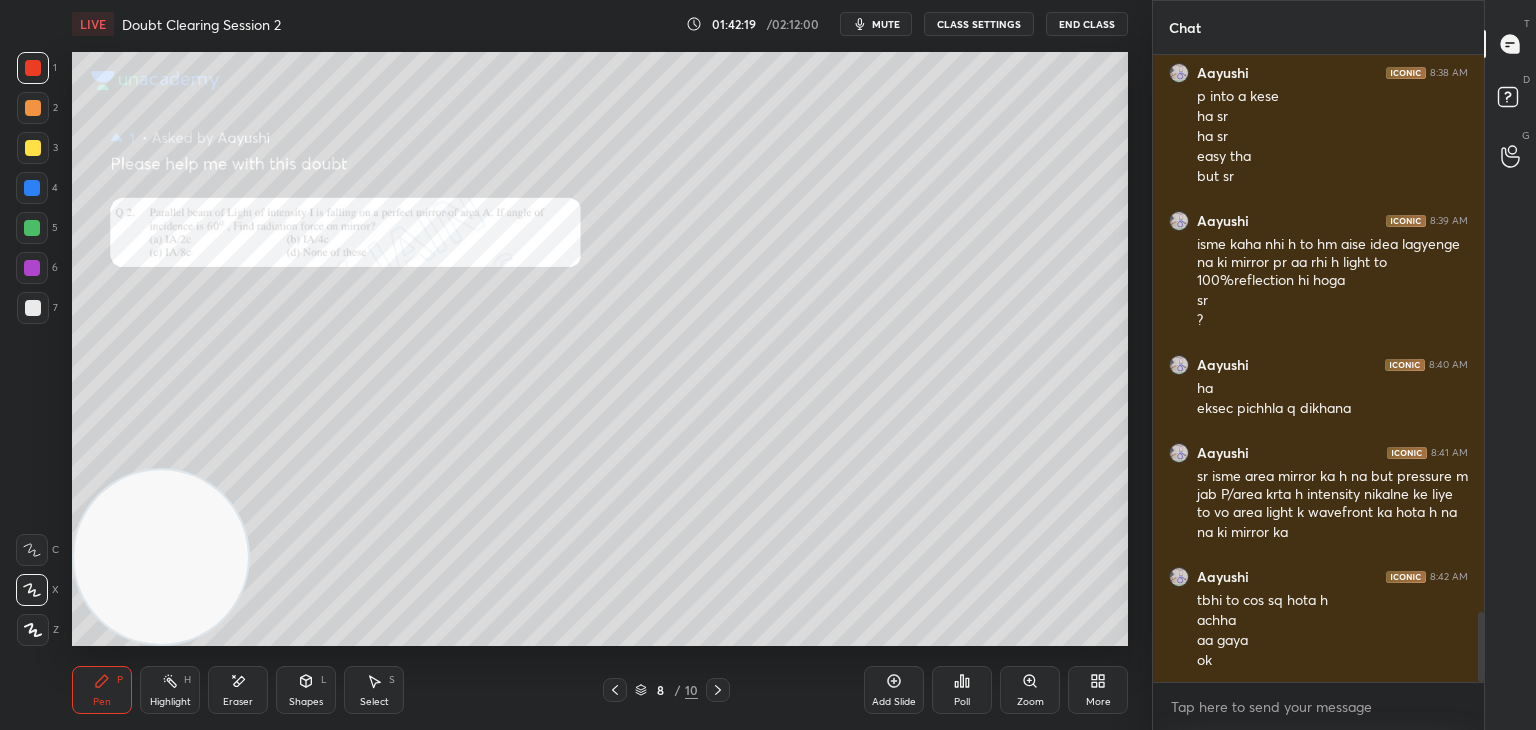 click 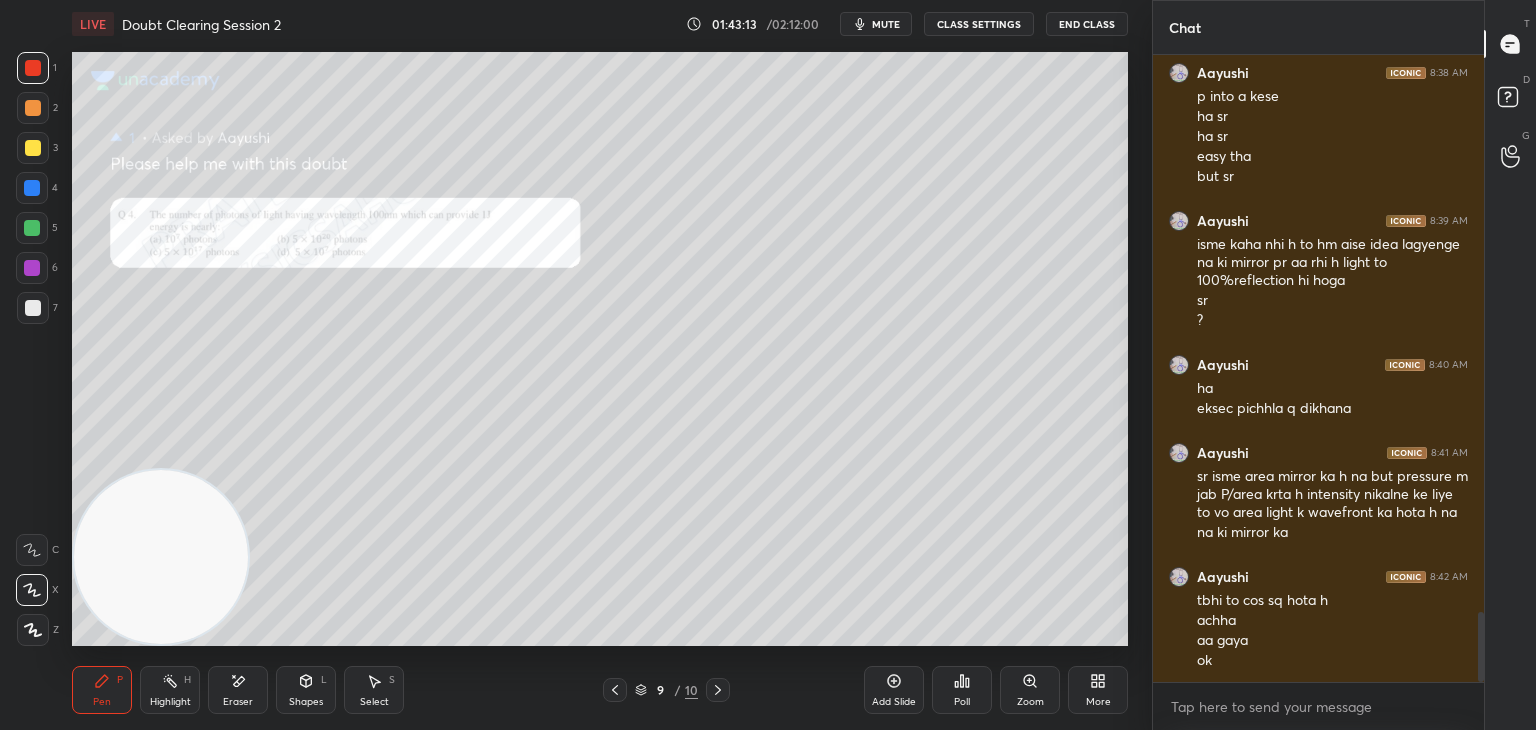 click 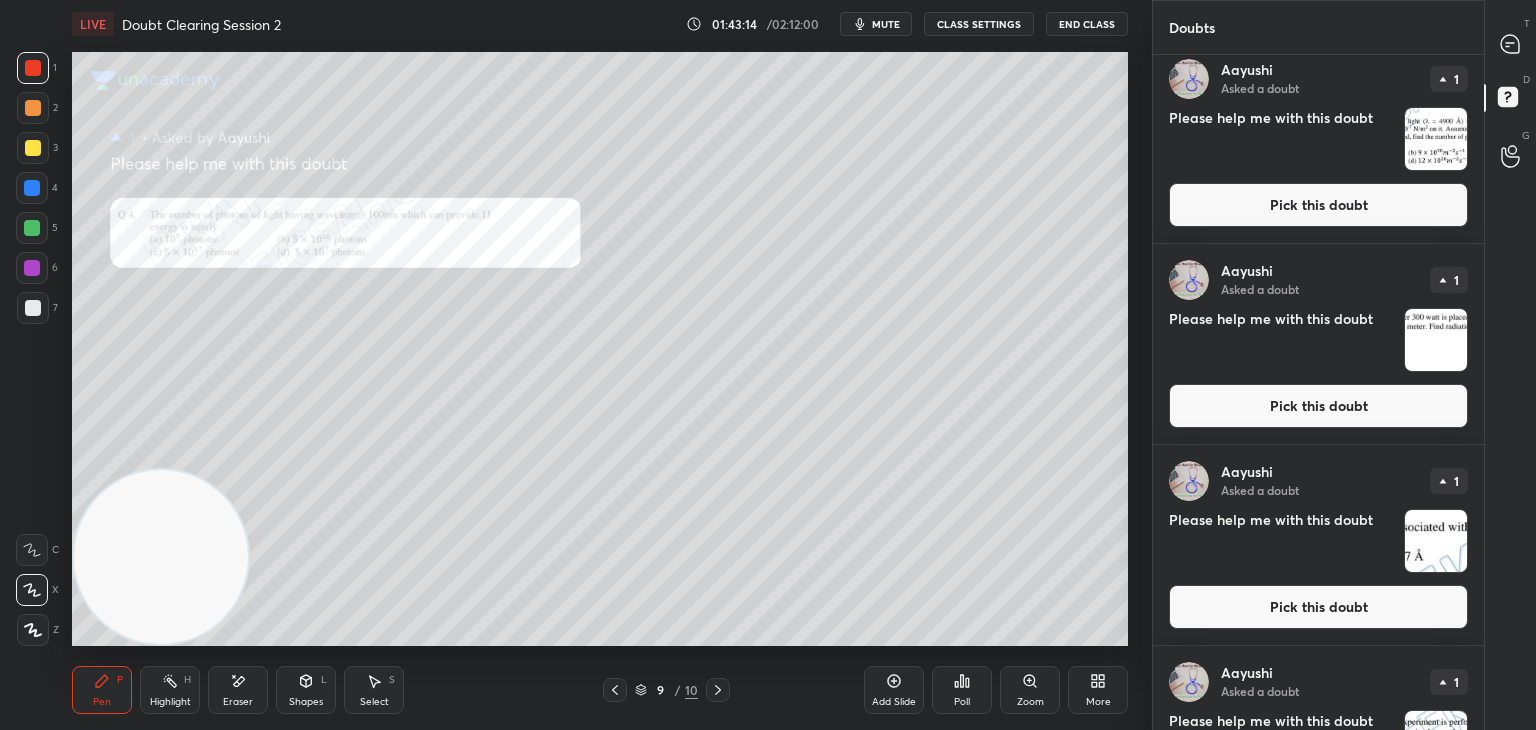 scroll, scrollTop: 1132, scrollLeft: 0, axis: vertical 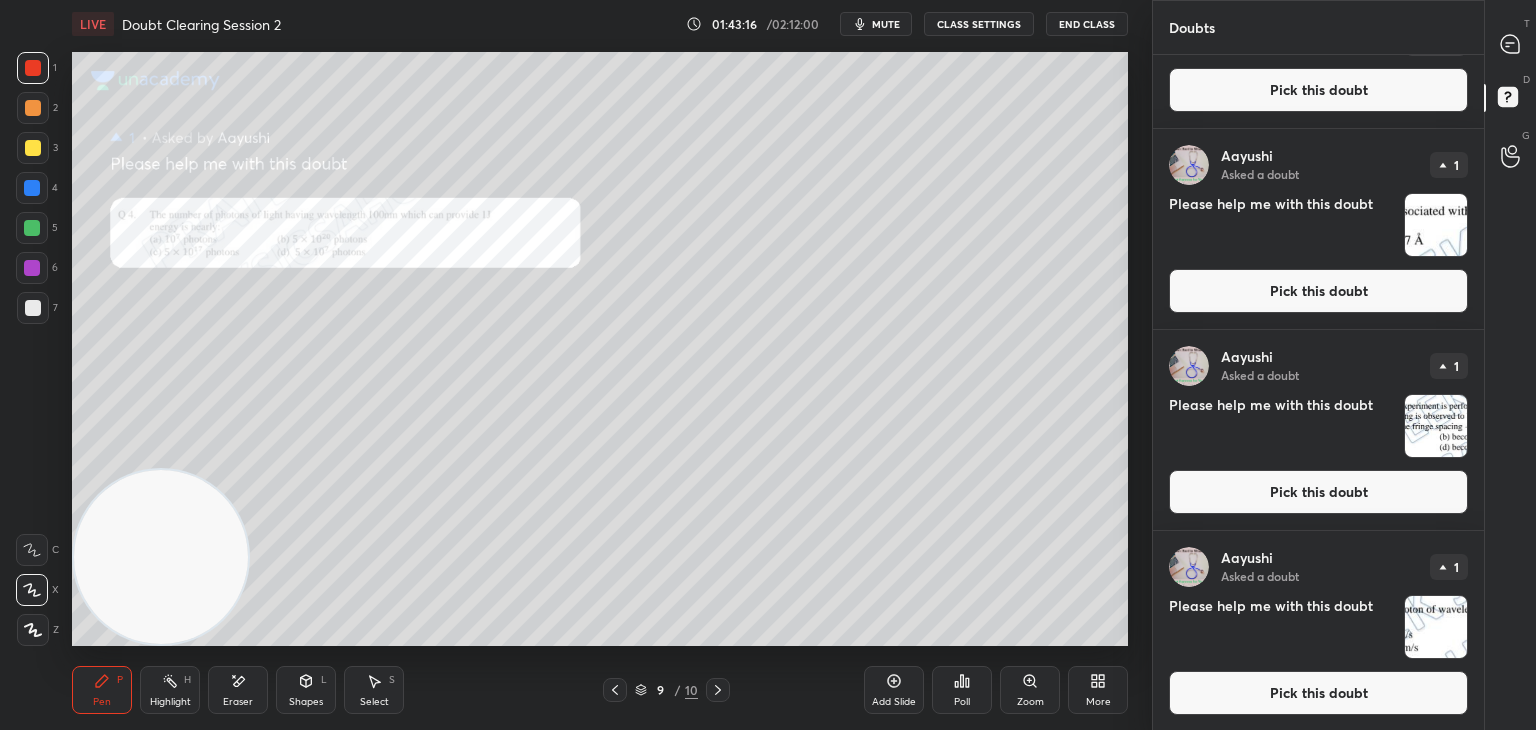 click at bounding box center [1436, 627] 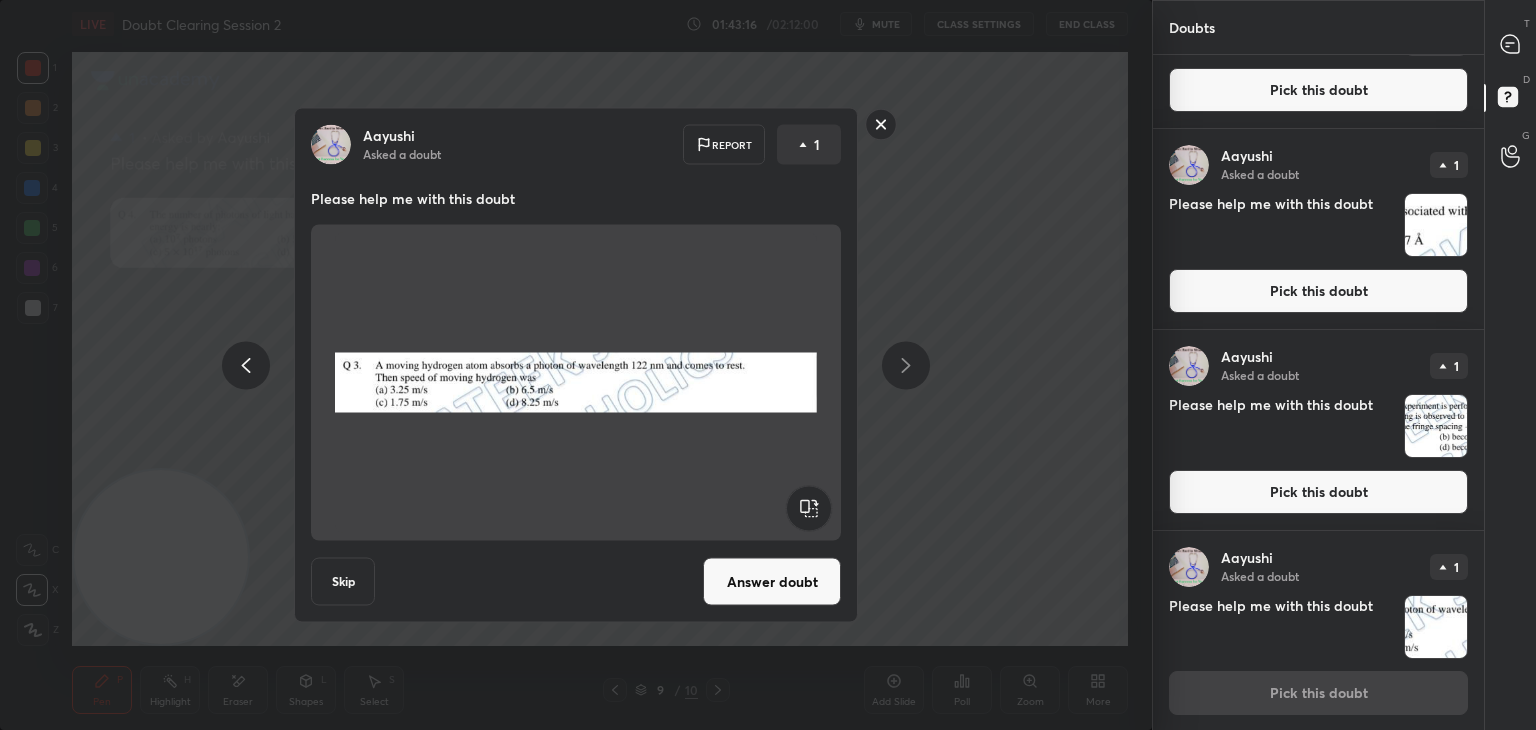 click 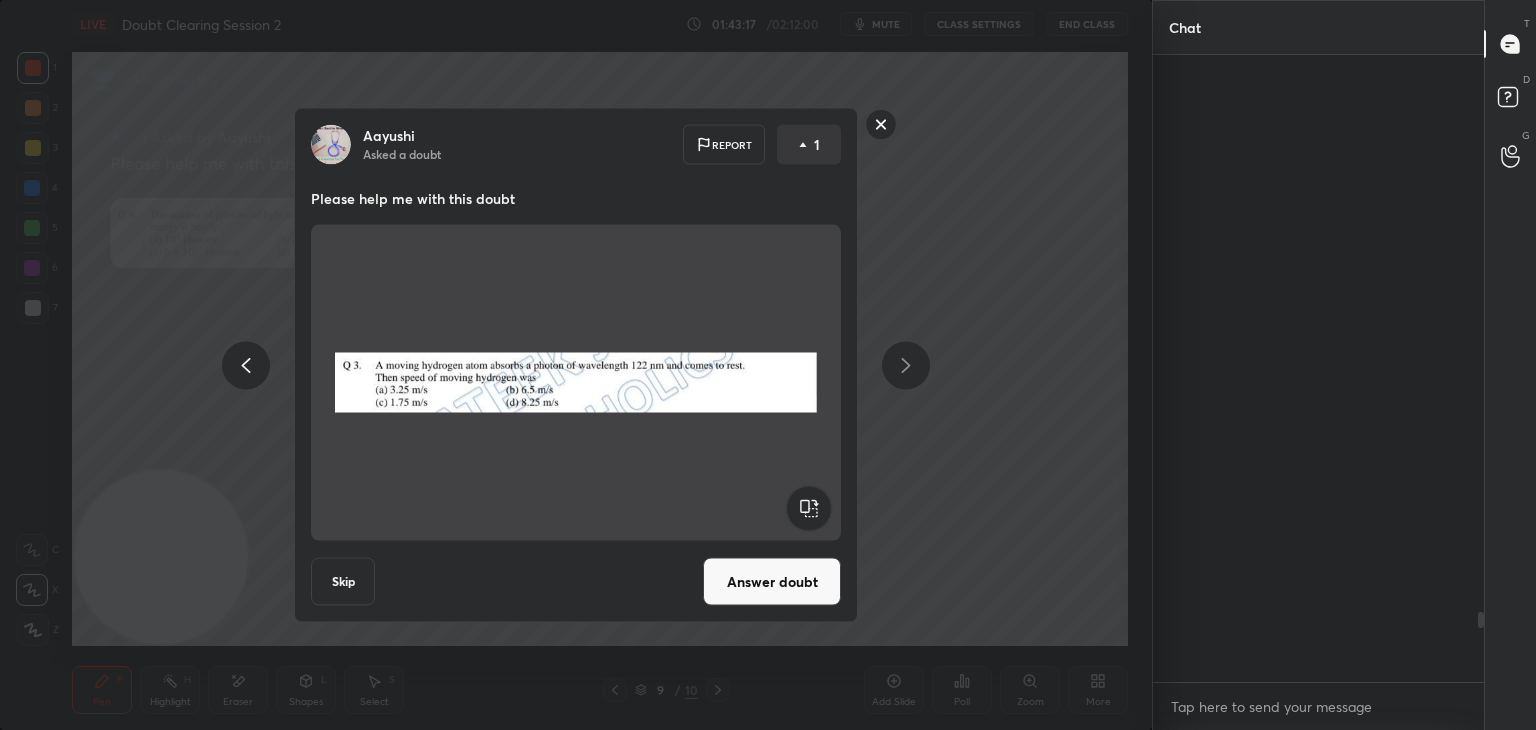 scroll, scrollTop: 5036, scrollLeft: 0, axis: vertical 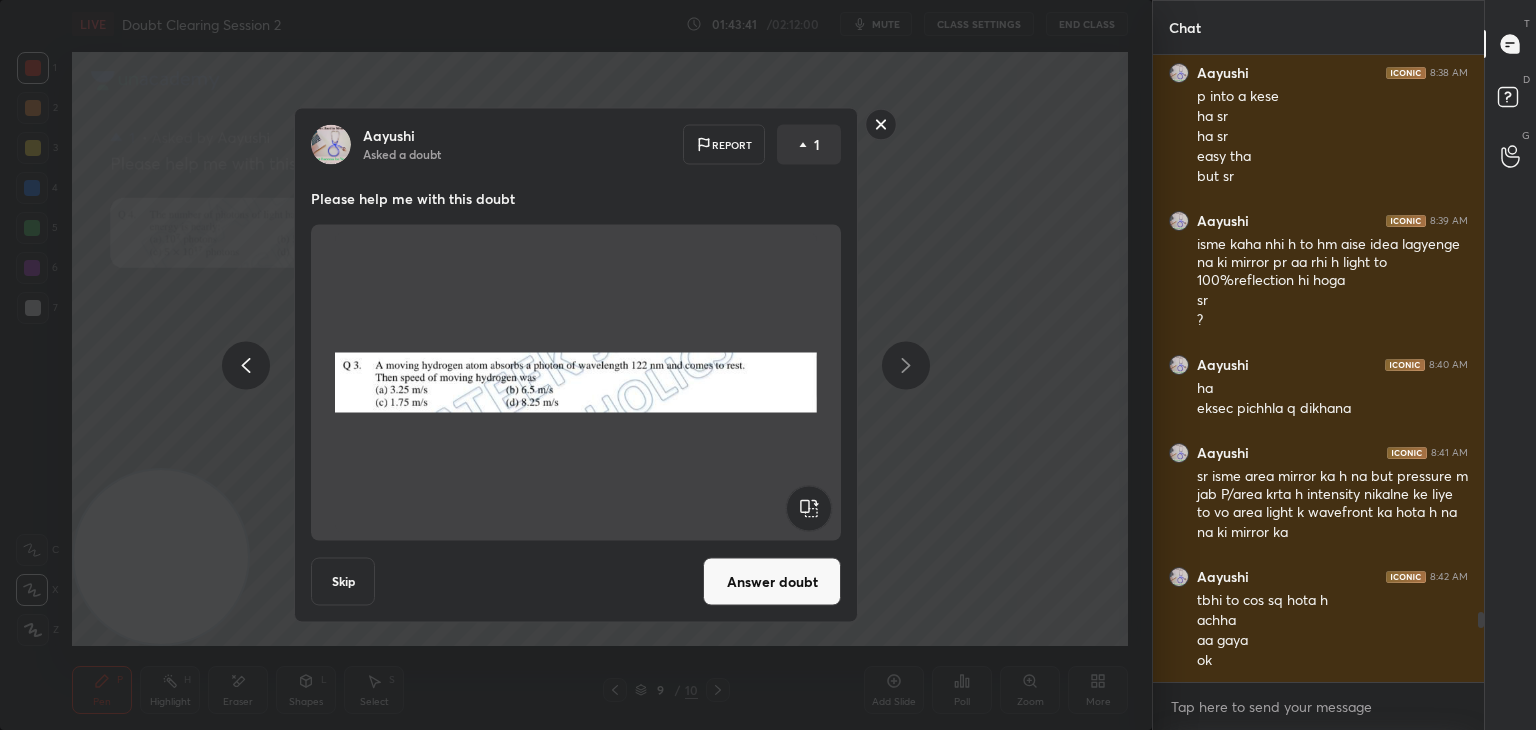 click on "Answer doubt" at bounding box center [772, 582] 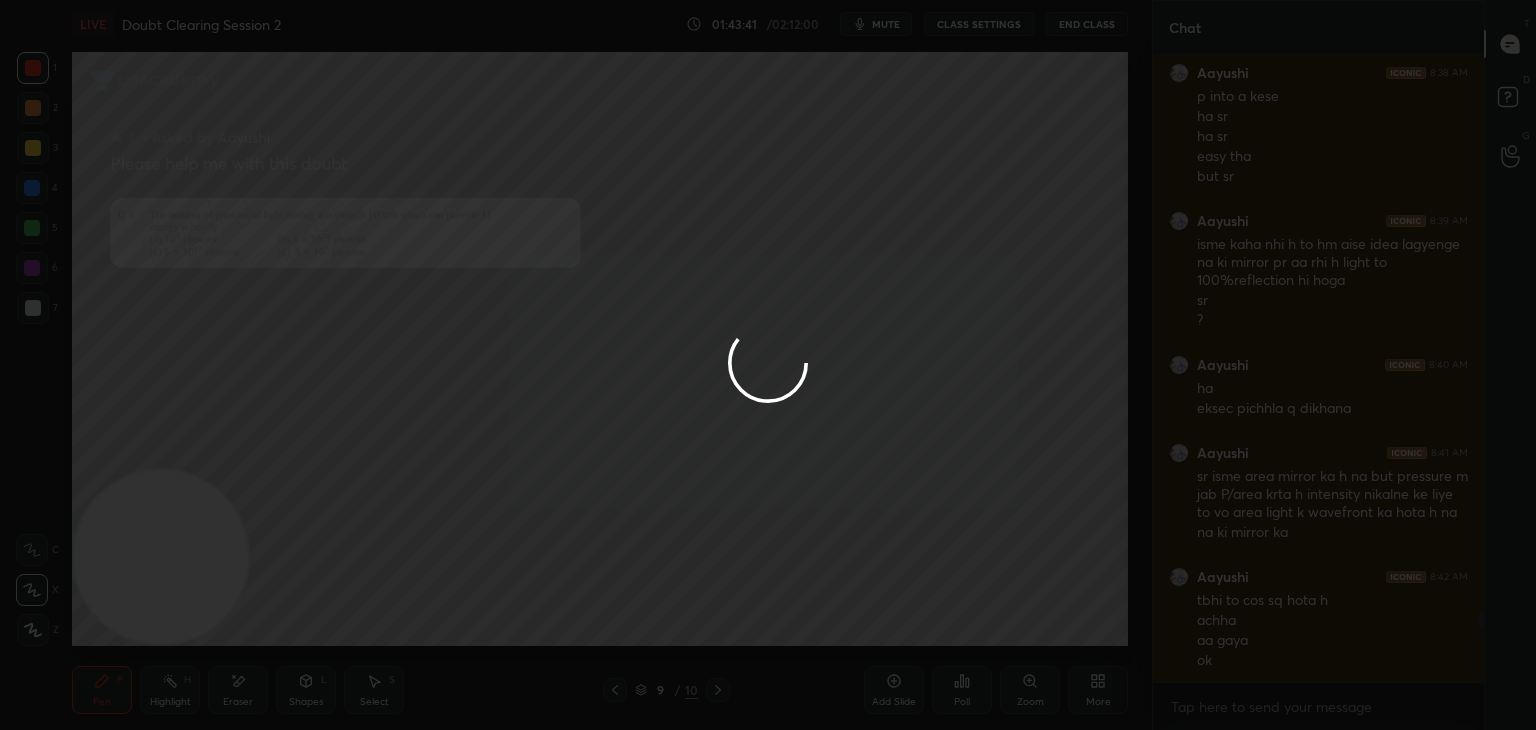 scroll, scrollTop: 0, scrollLeft: 0, axis: both 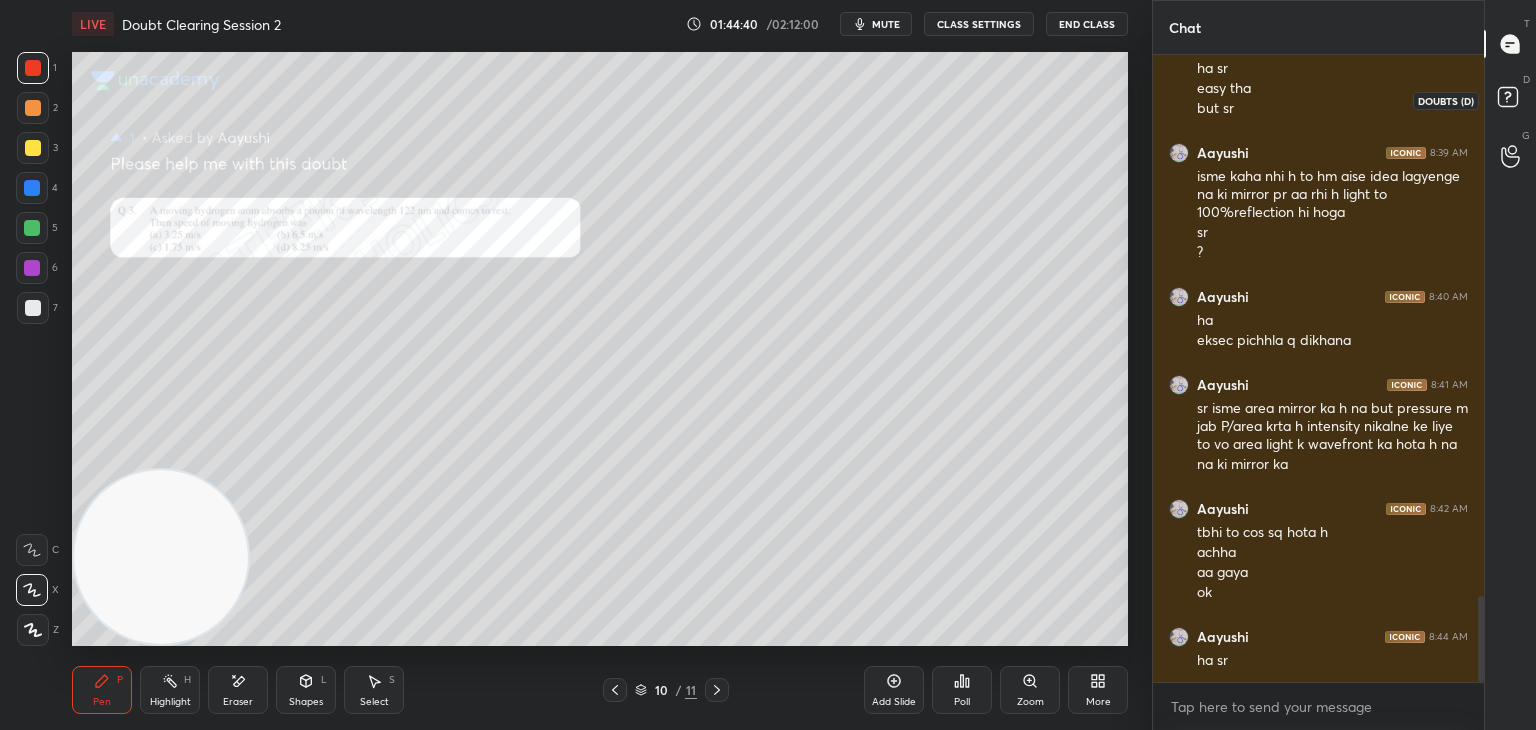 click 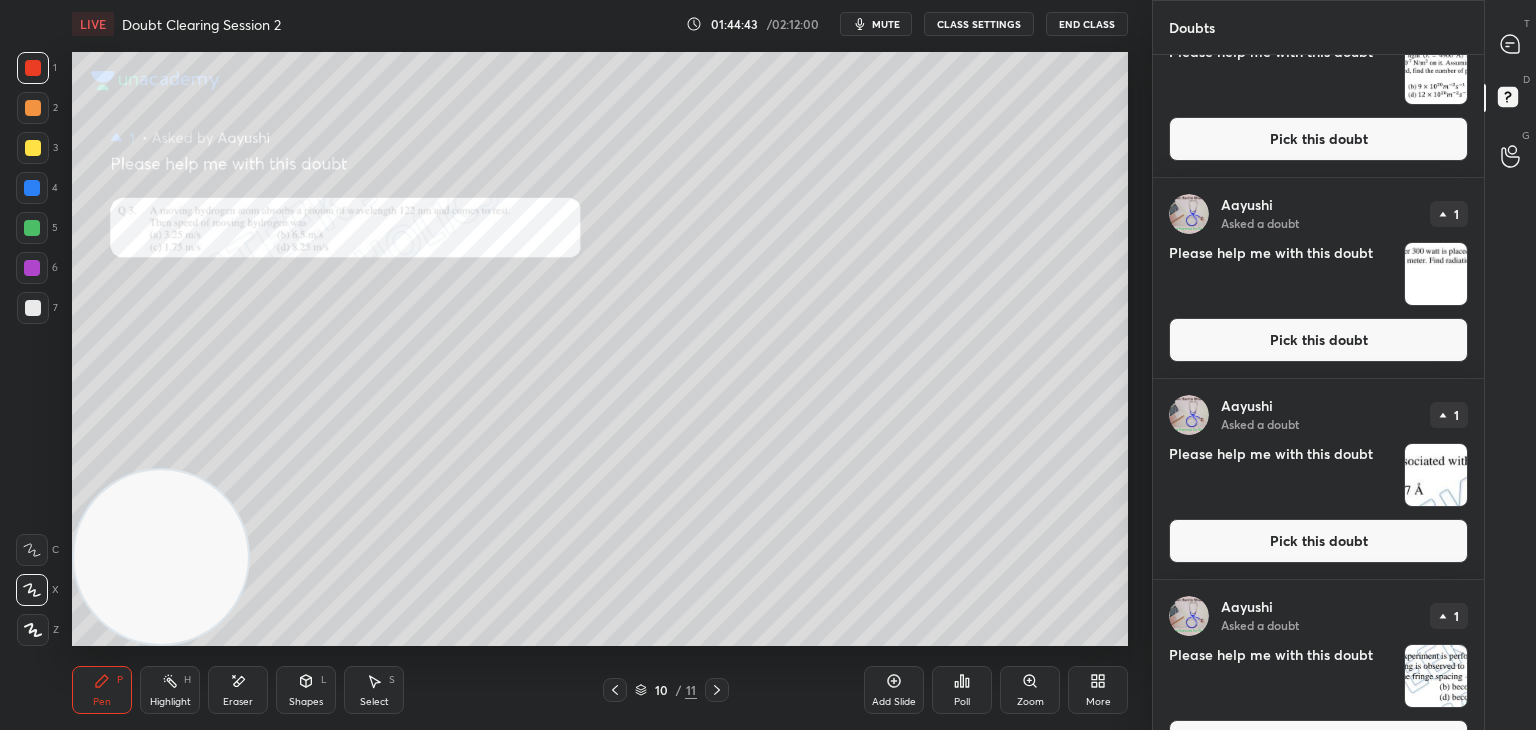 scroll, scrollTop: 932, scrollLeft: 0, axis: vertical 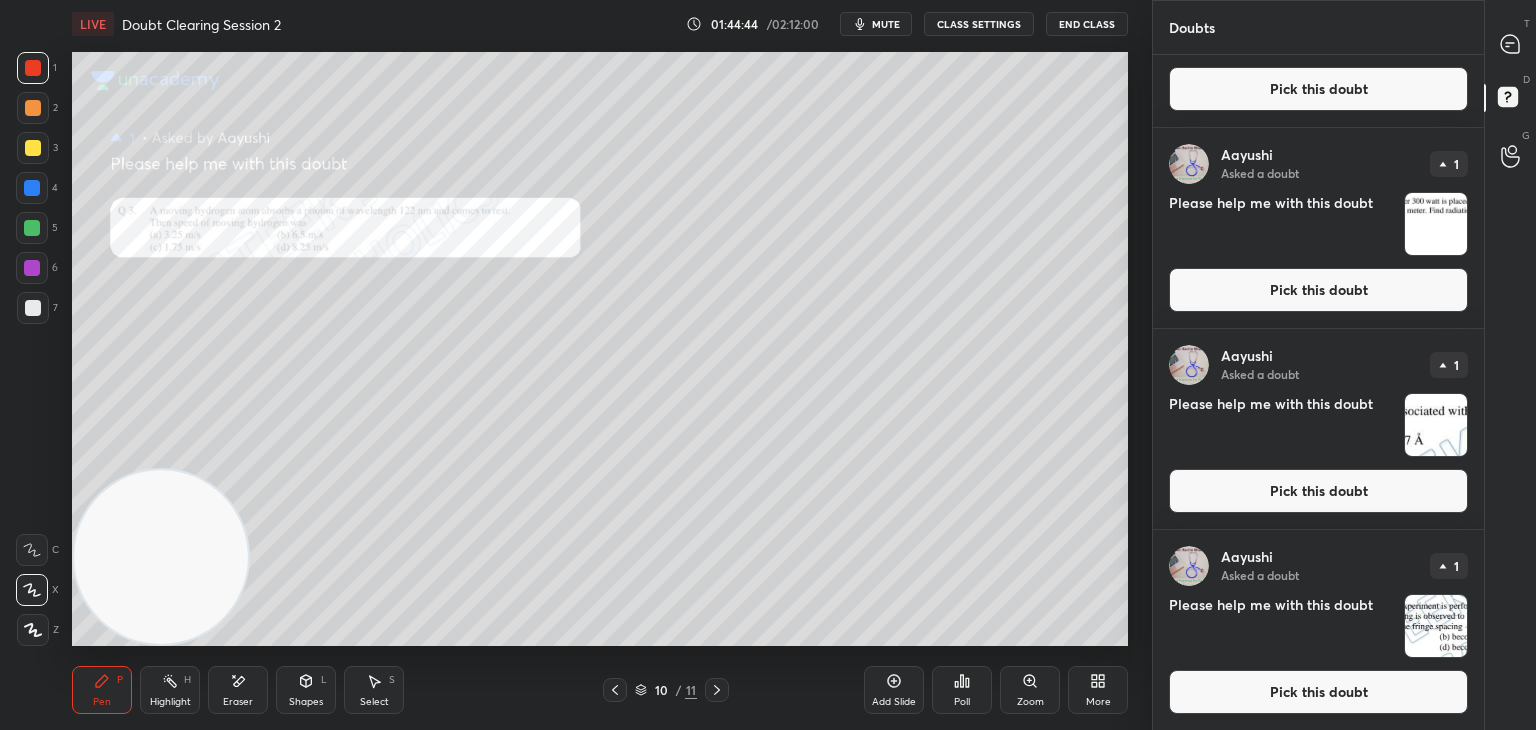 click at bounding box center (1436, 626) 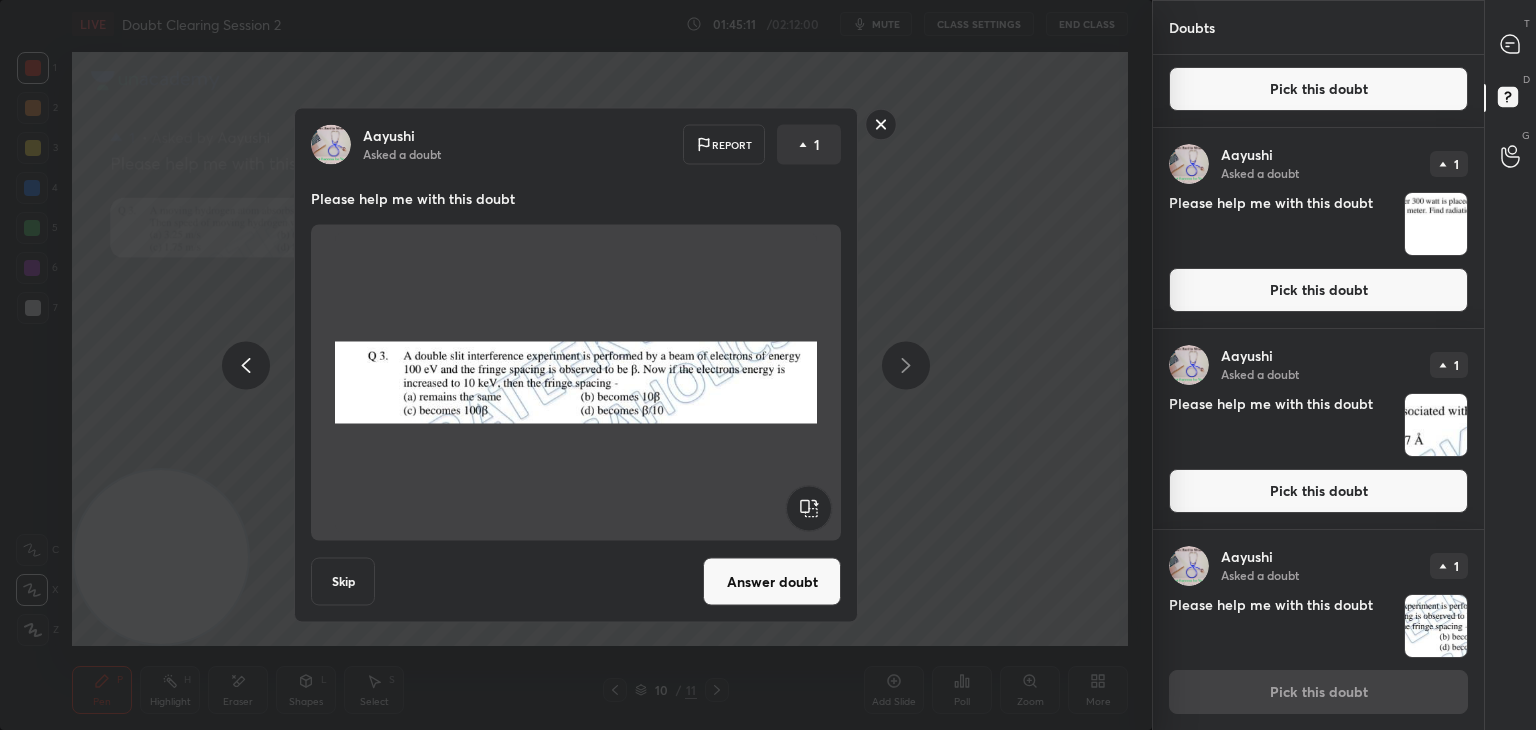 click at bounding box center [576, 383] 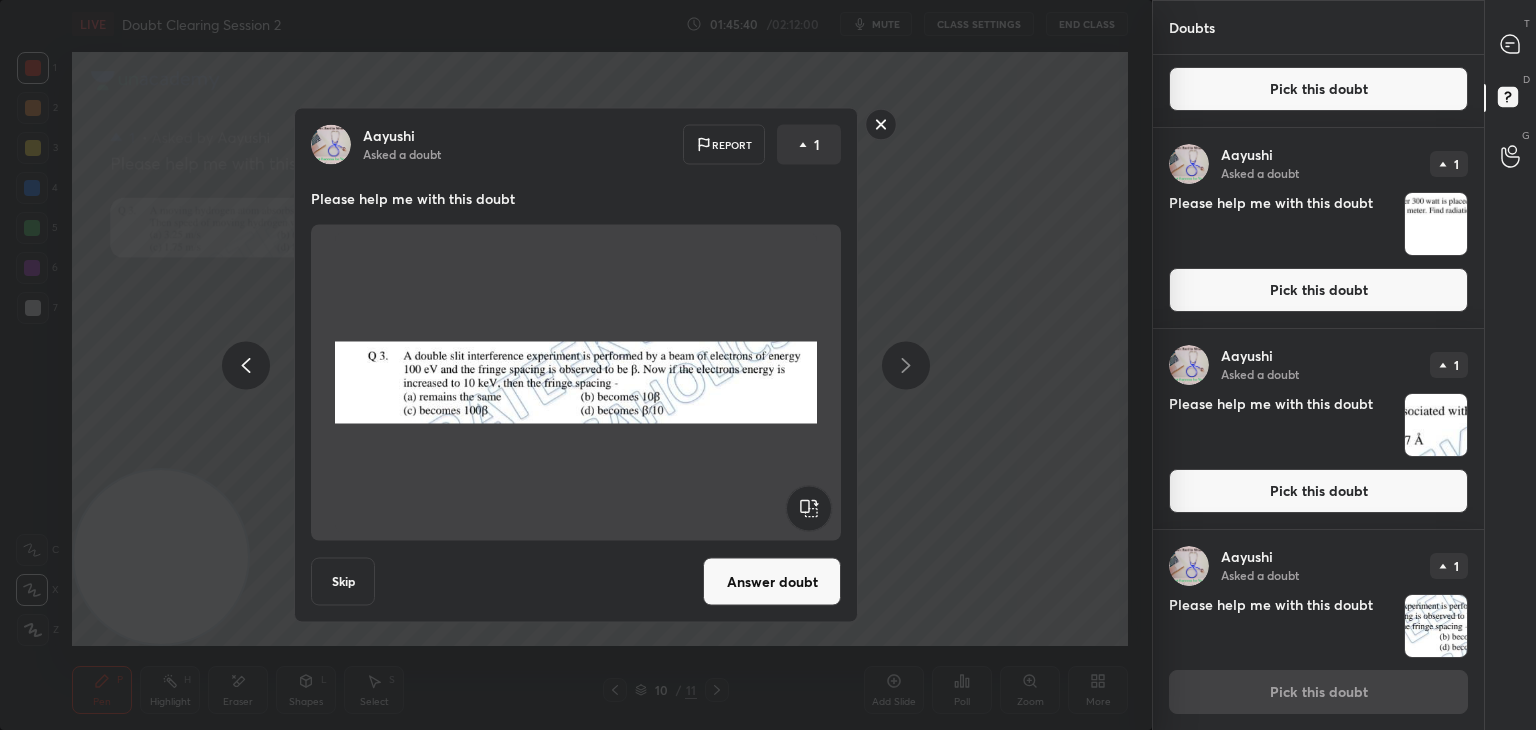 click on "Answer doubt" at bounding box center [772, 582] 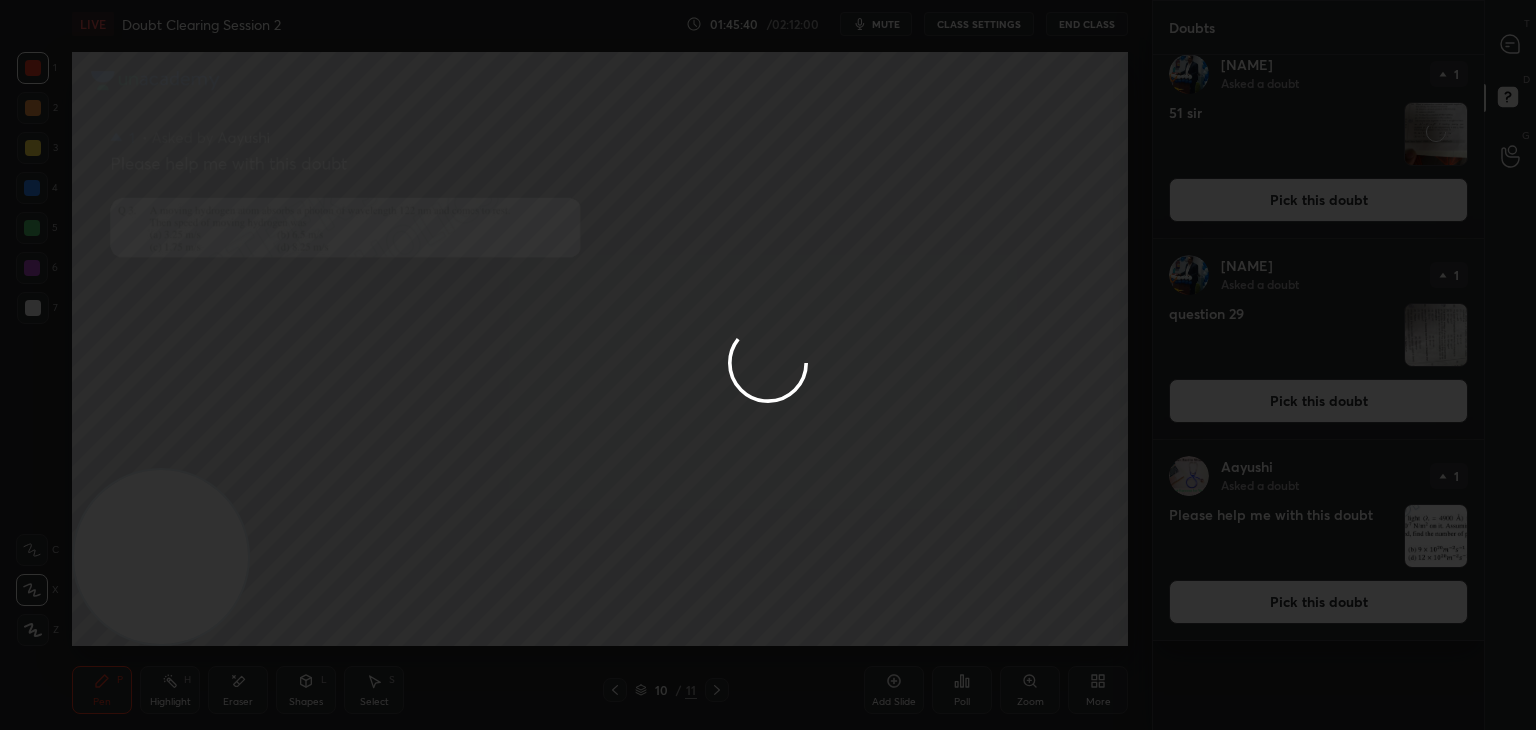 scroll, scrollTop: 0, scrollLeft: 0, axis: both 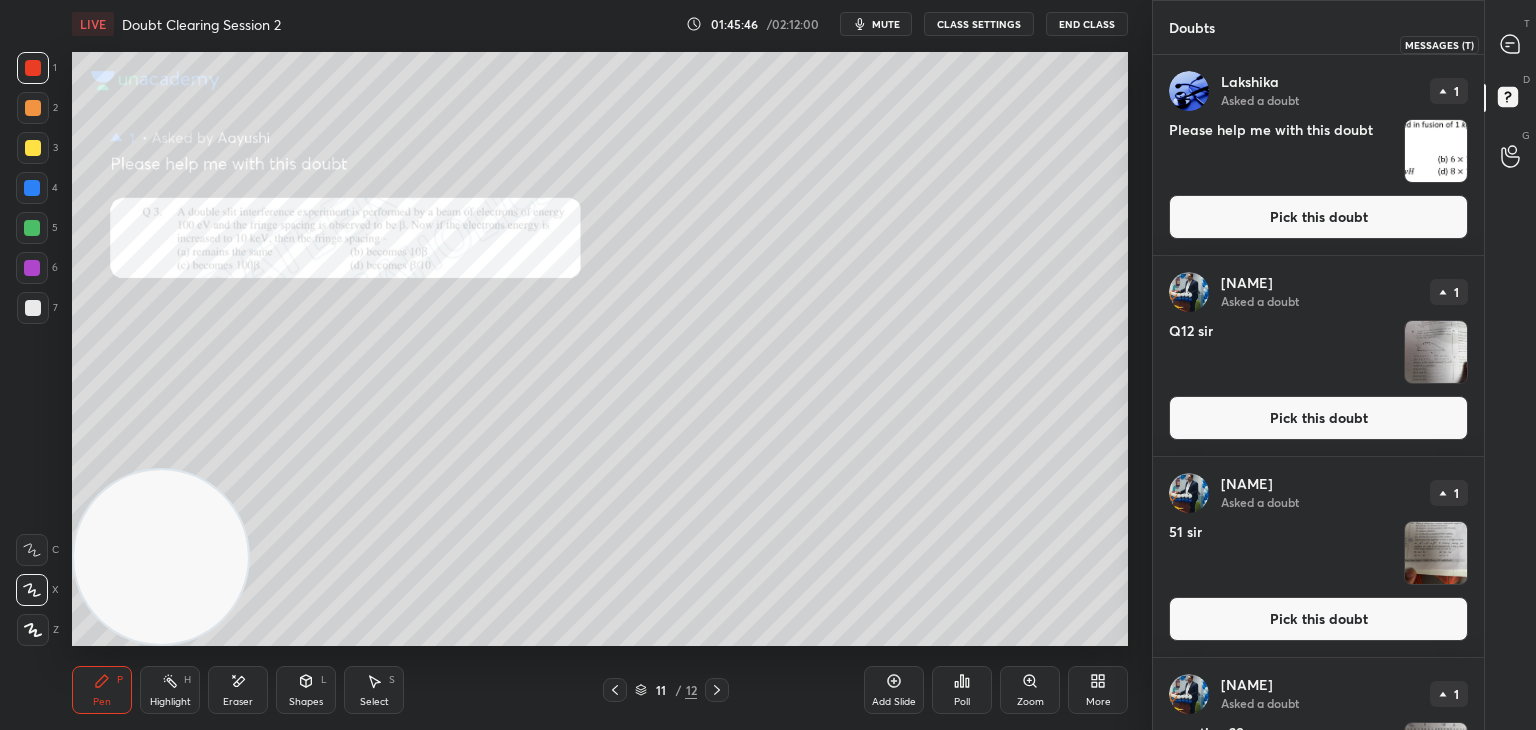 click 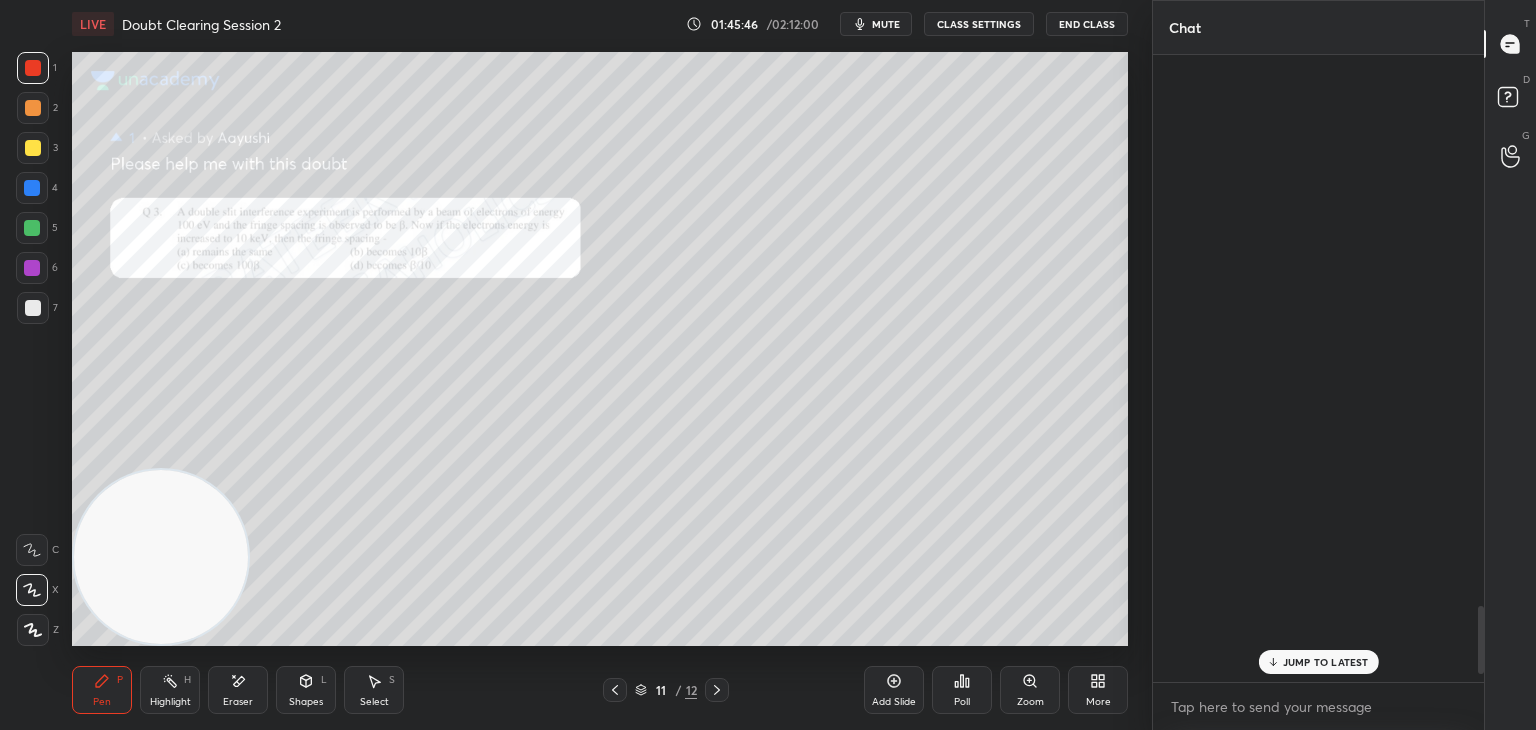 scroll, scrollTop: 5078, scrollLeft: 0, axis: vertical 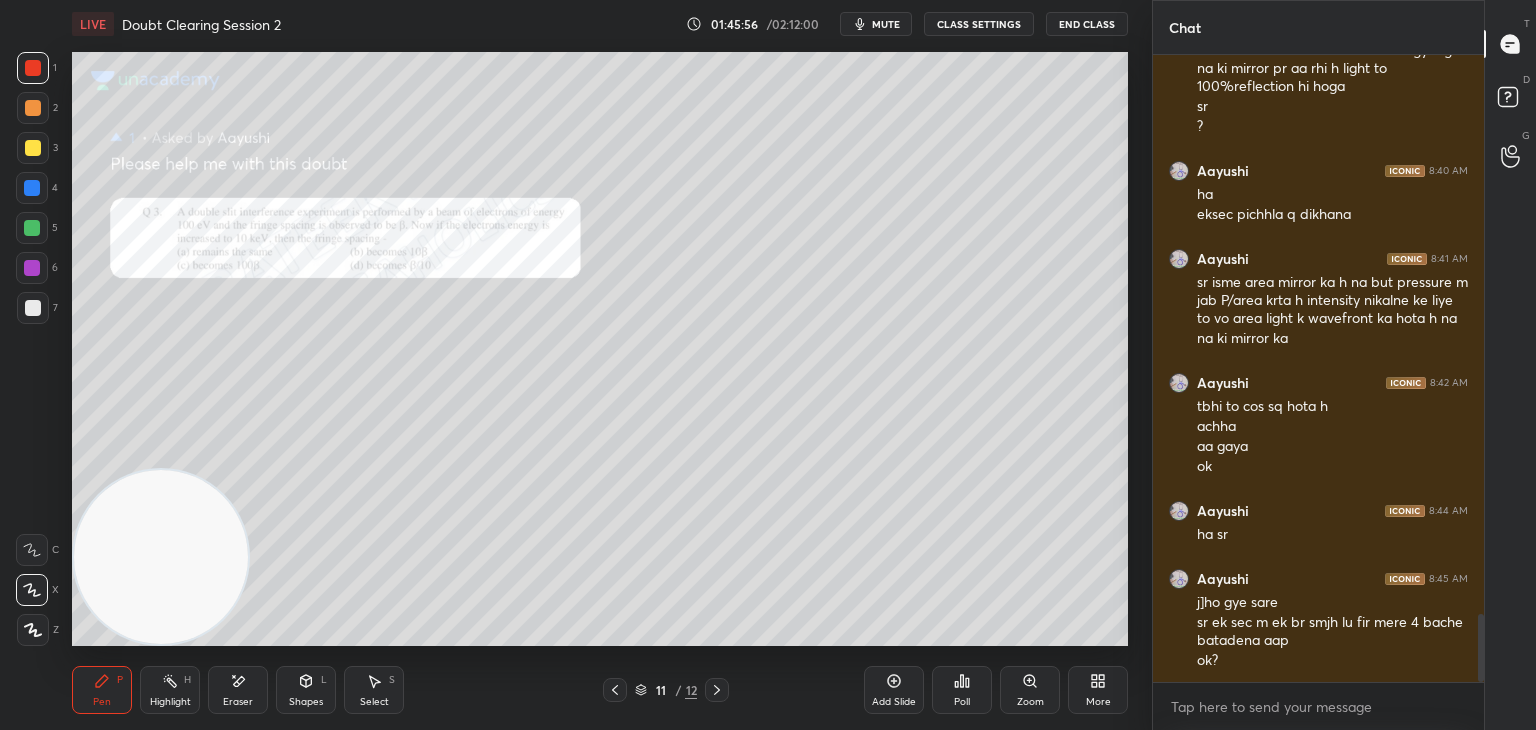 click 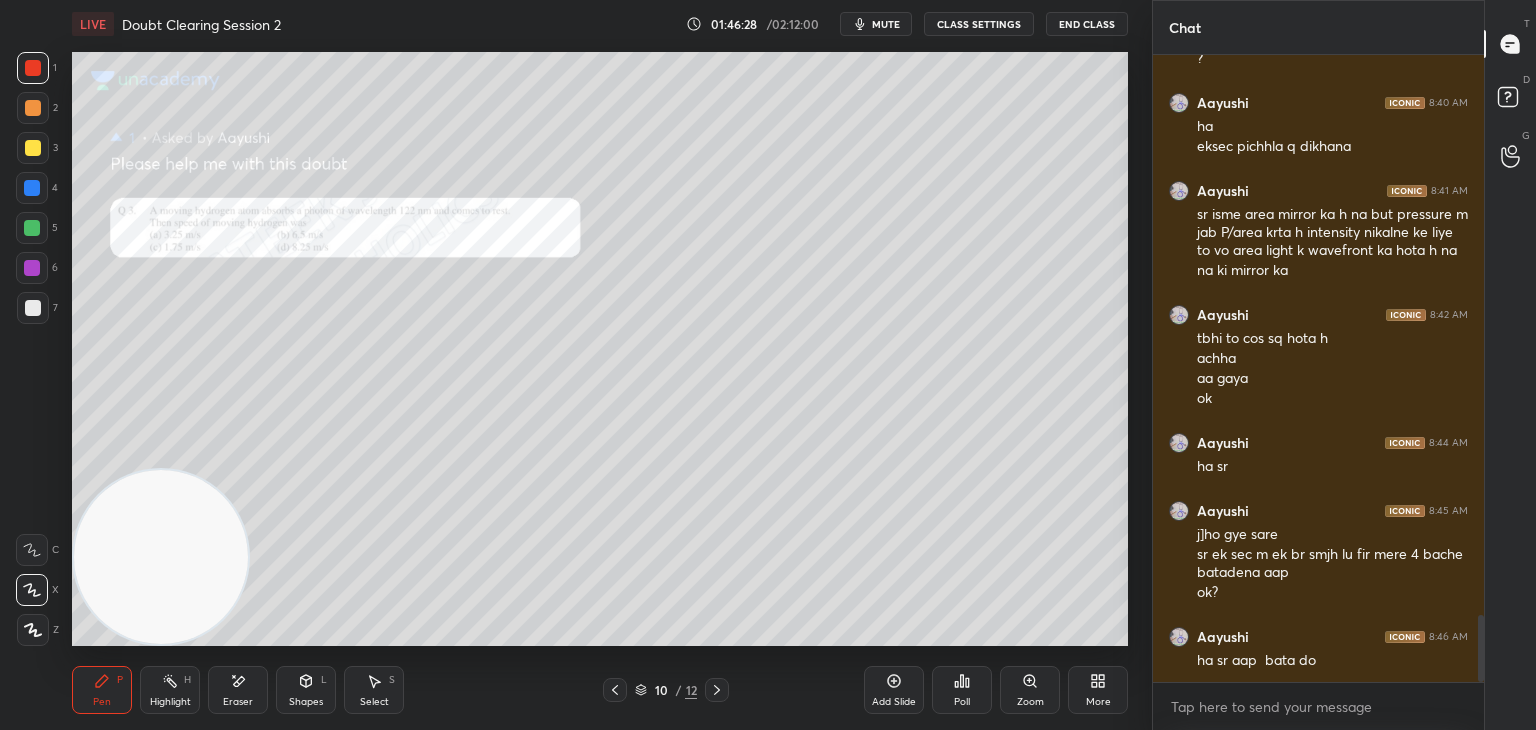 scroll, scrollTop: 5242, scrollLeft: 0, axis: vertical 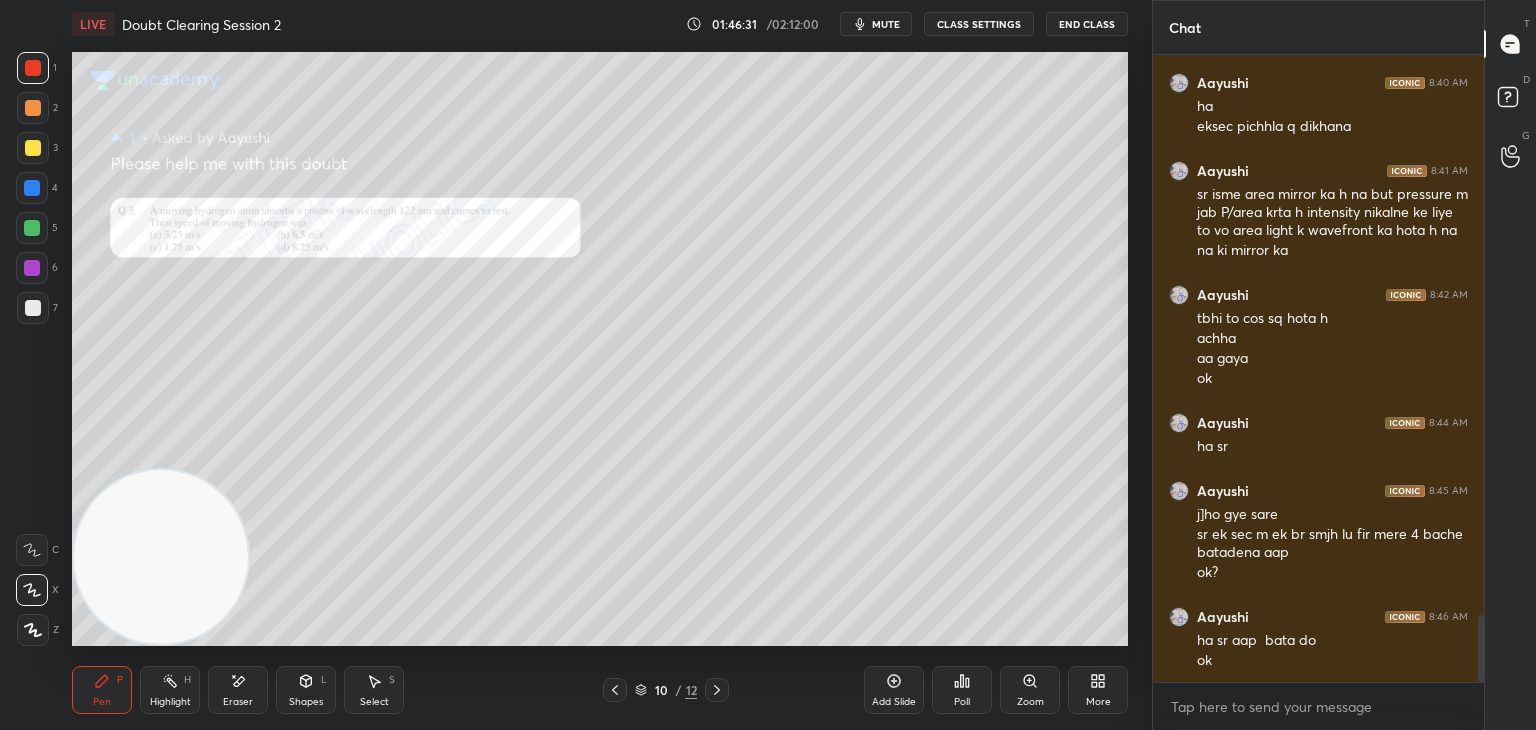 click on "10 / 12" at bounding box center [666, 690] 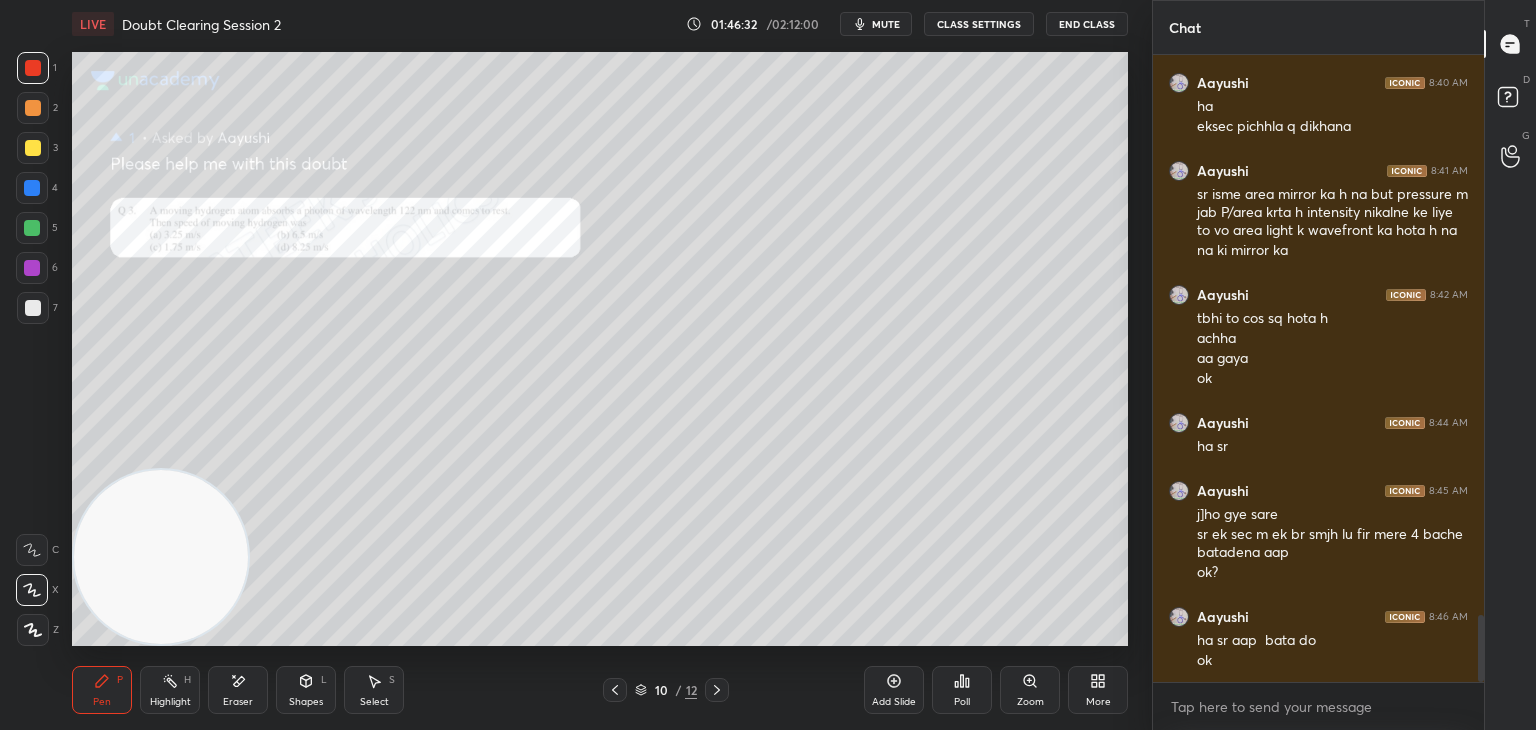 click 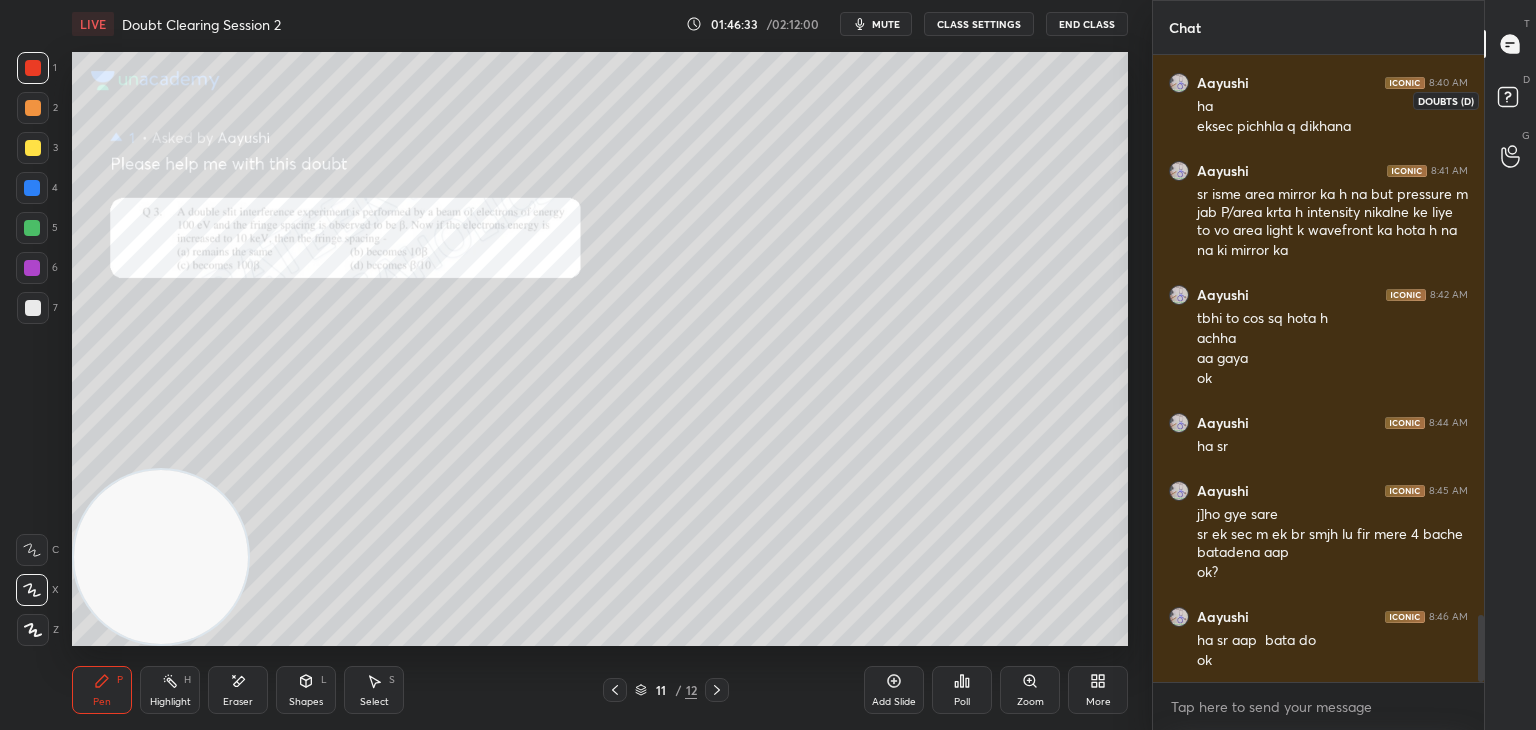 click 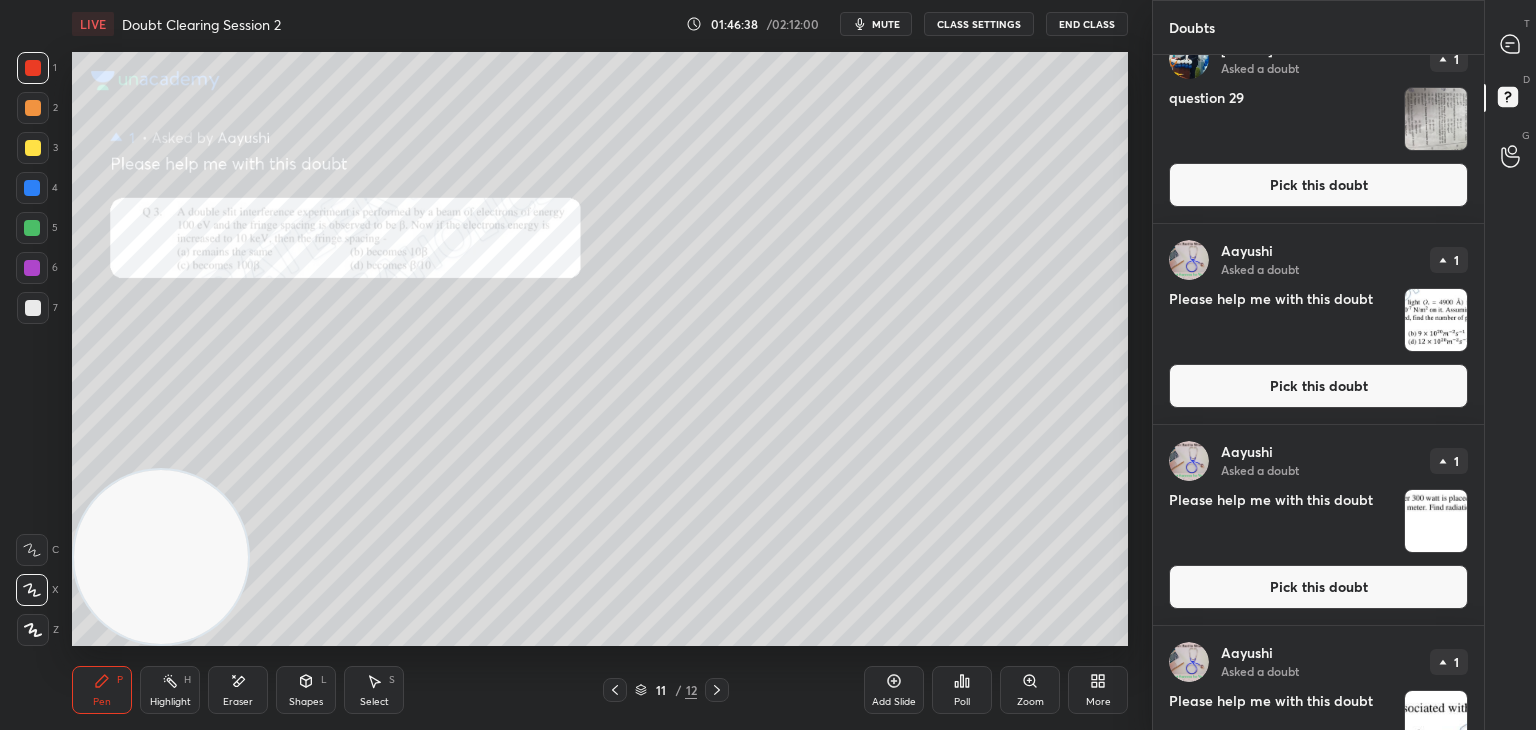 scroll, scrollTop: 731, scrollLeft: 0, axis: vertical 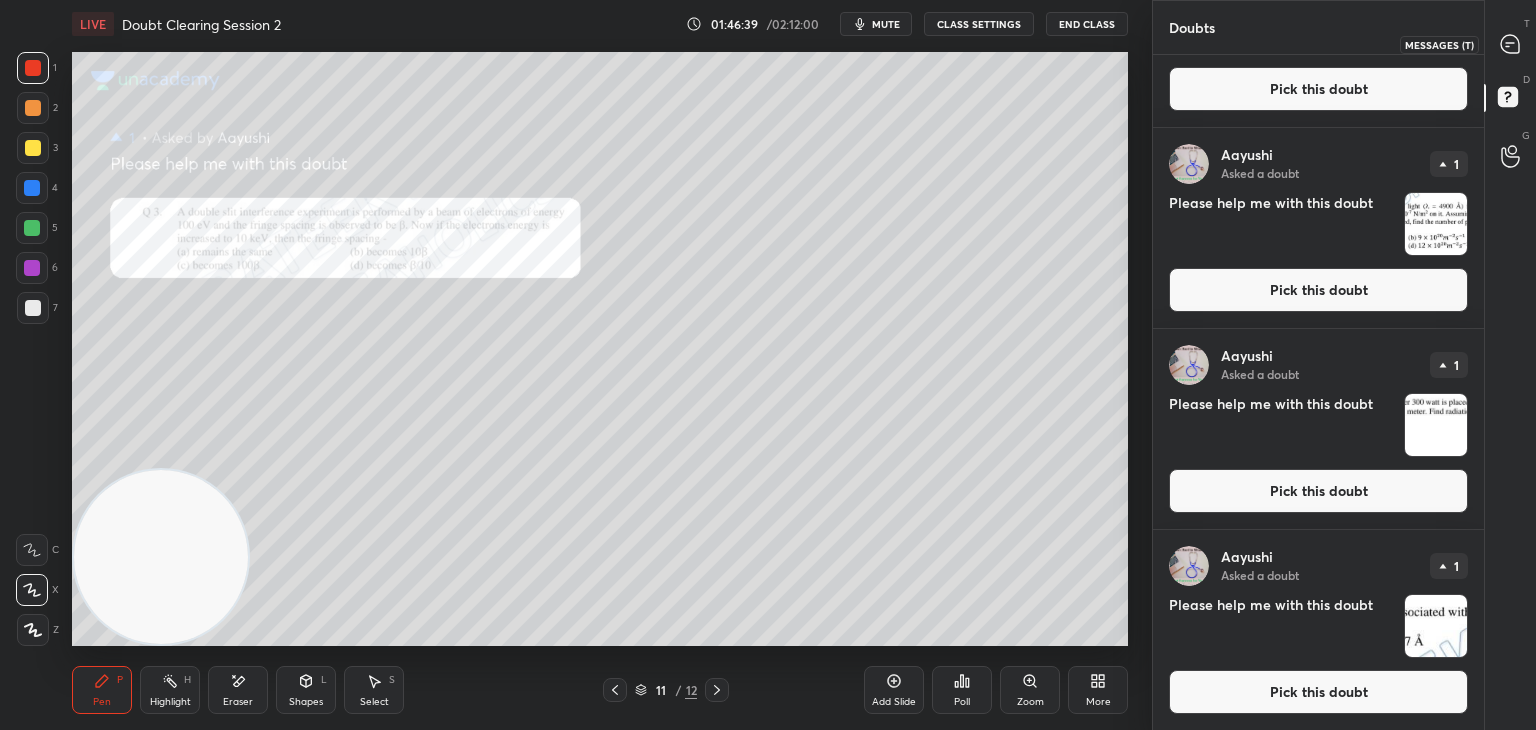 click 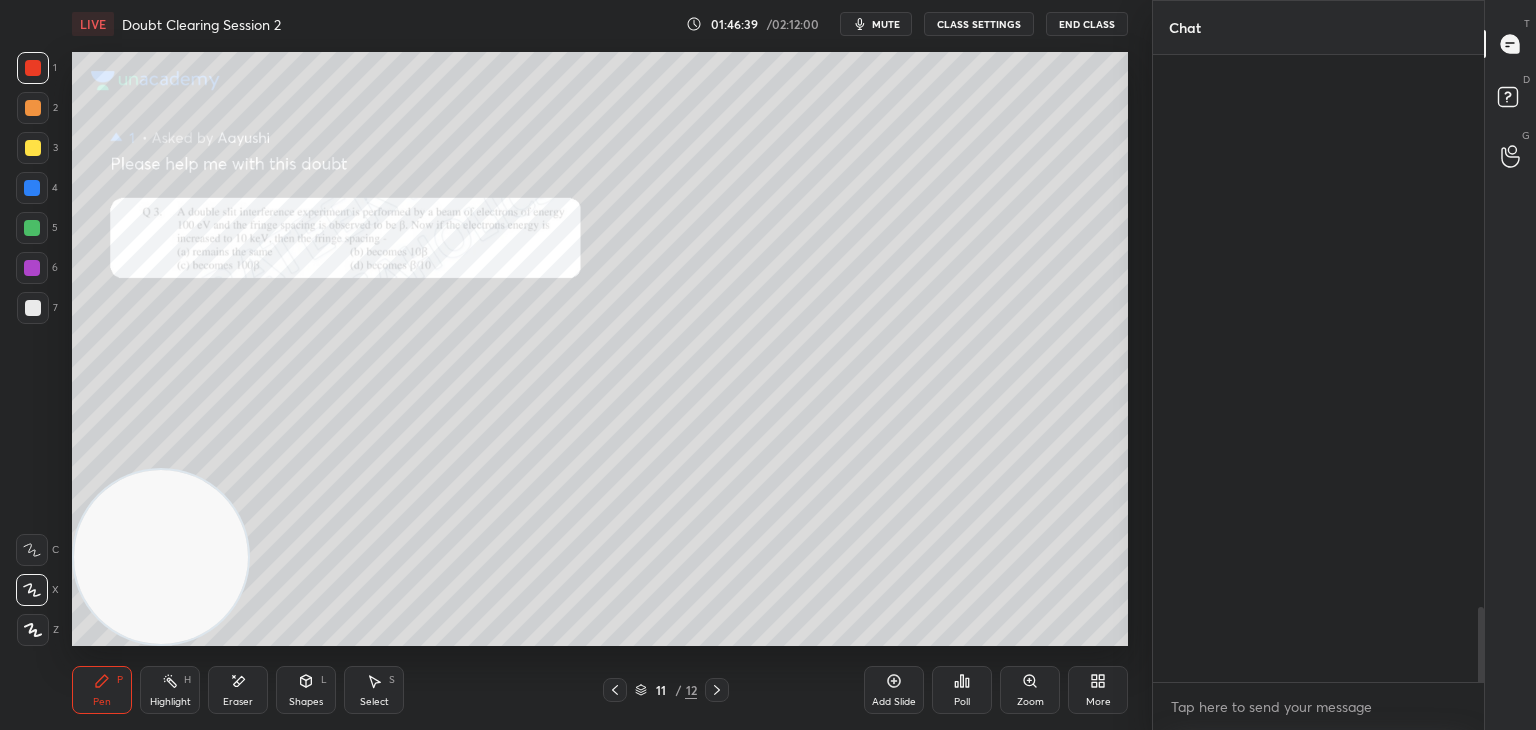 scroll, scrollTop: 5204, scrollLeft: 0, axis: vertical 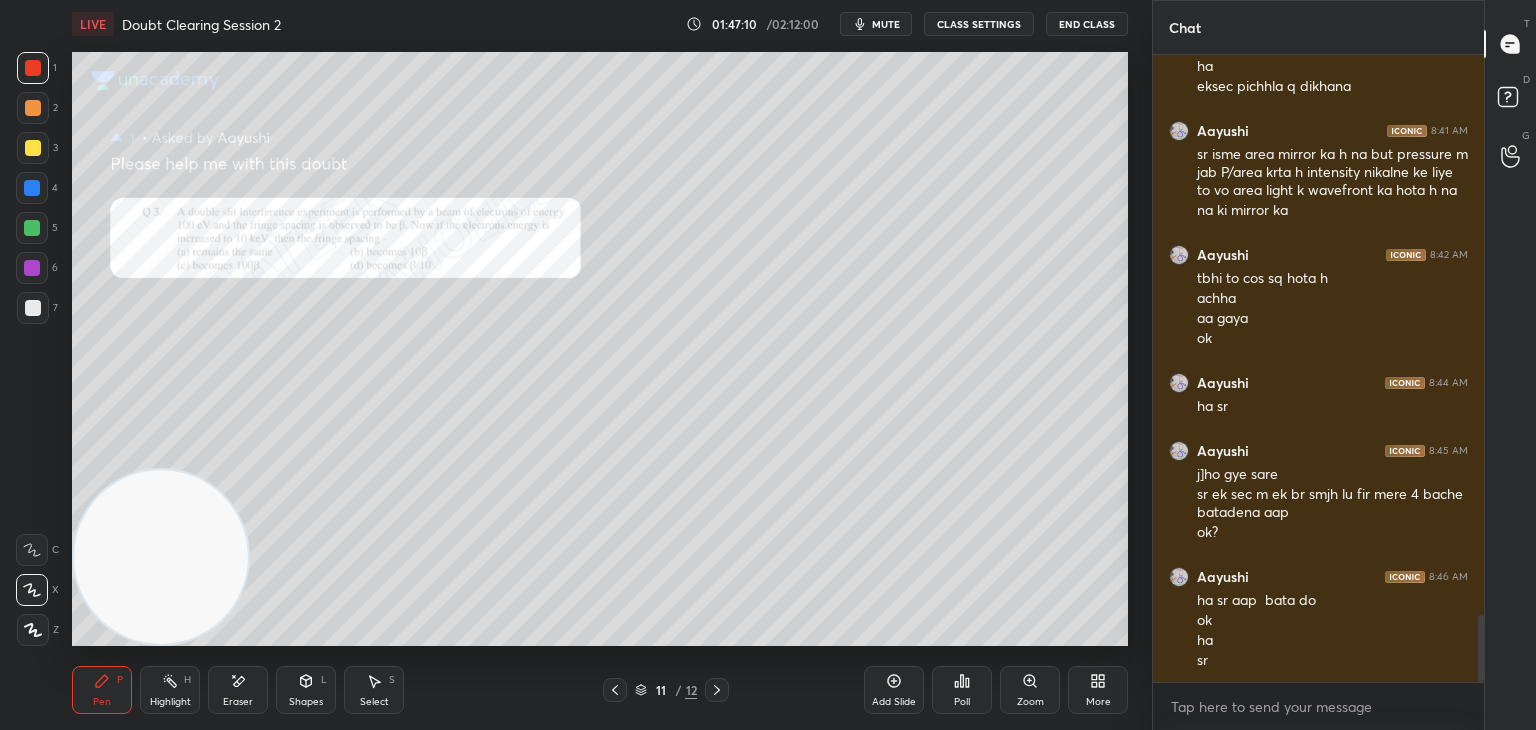 click on "Eraser" at bounding box center (238, 690) 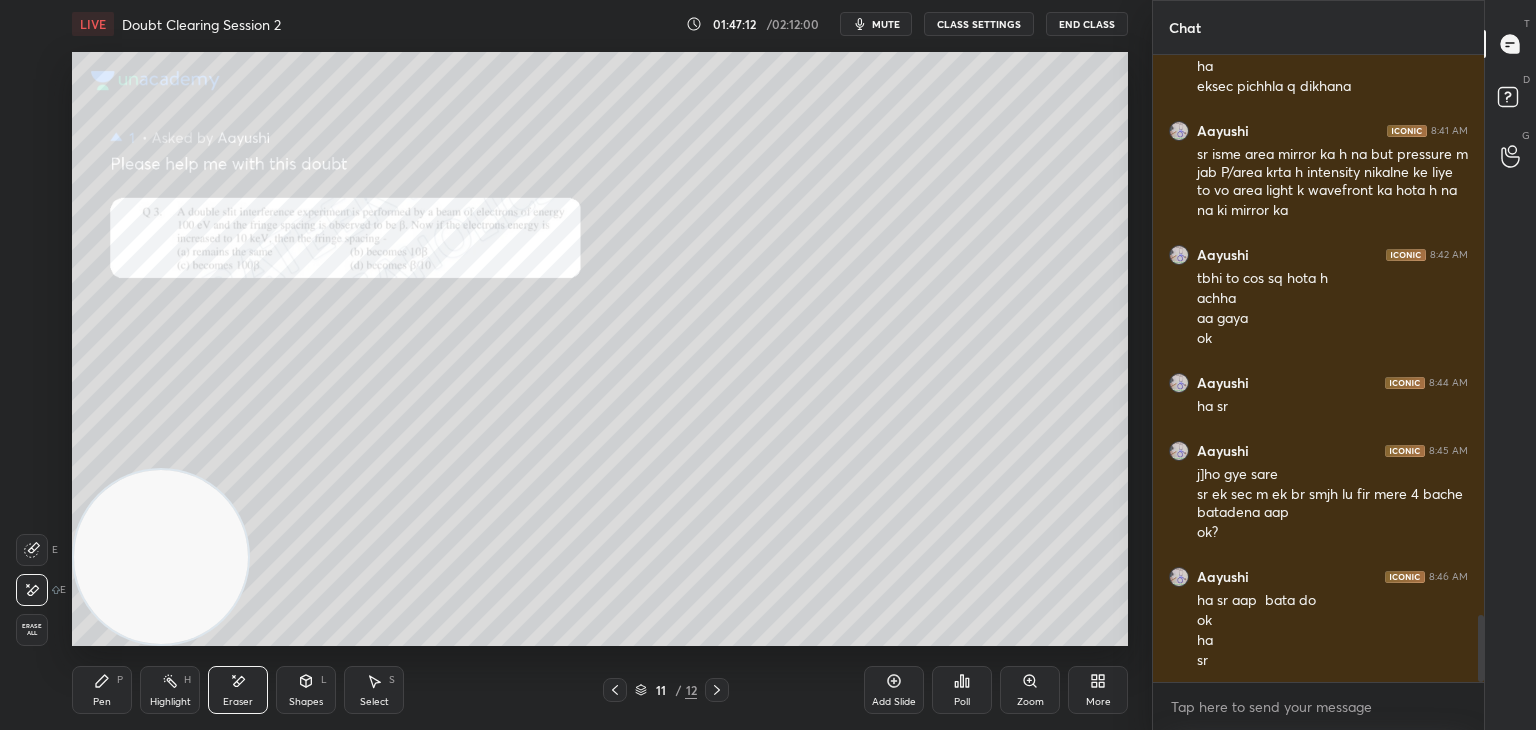 click on "Pen P" at bounding box center [102, 690] 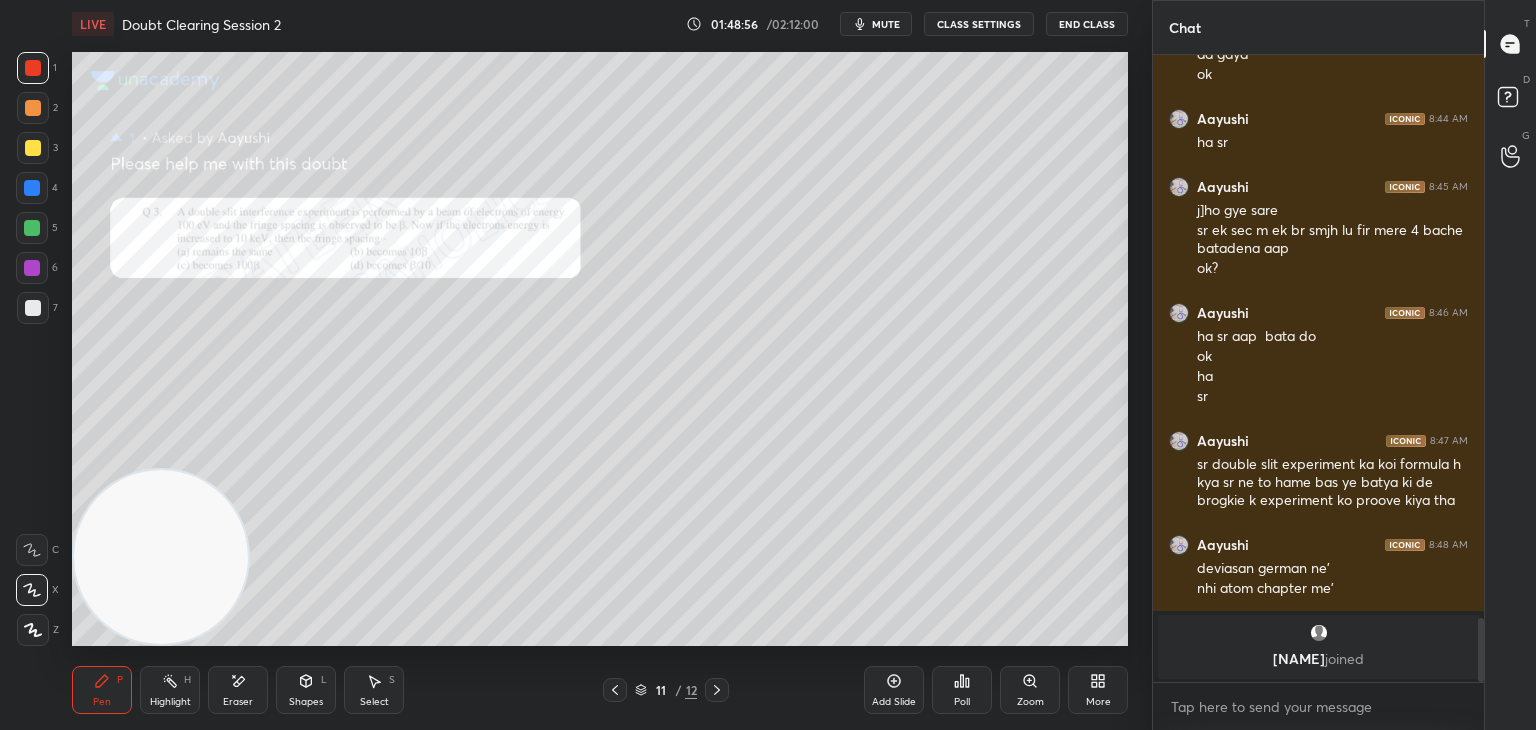 scroll, scrollTop: 3486, scrollLeft: 0, axis: vertical 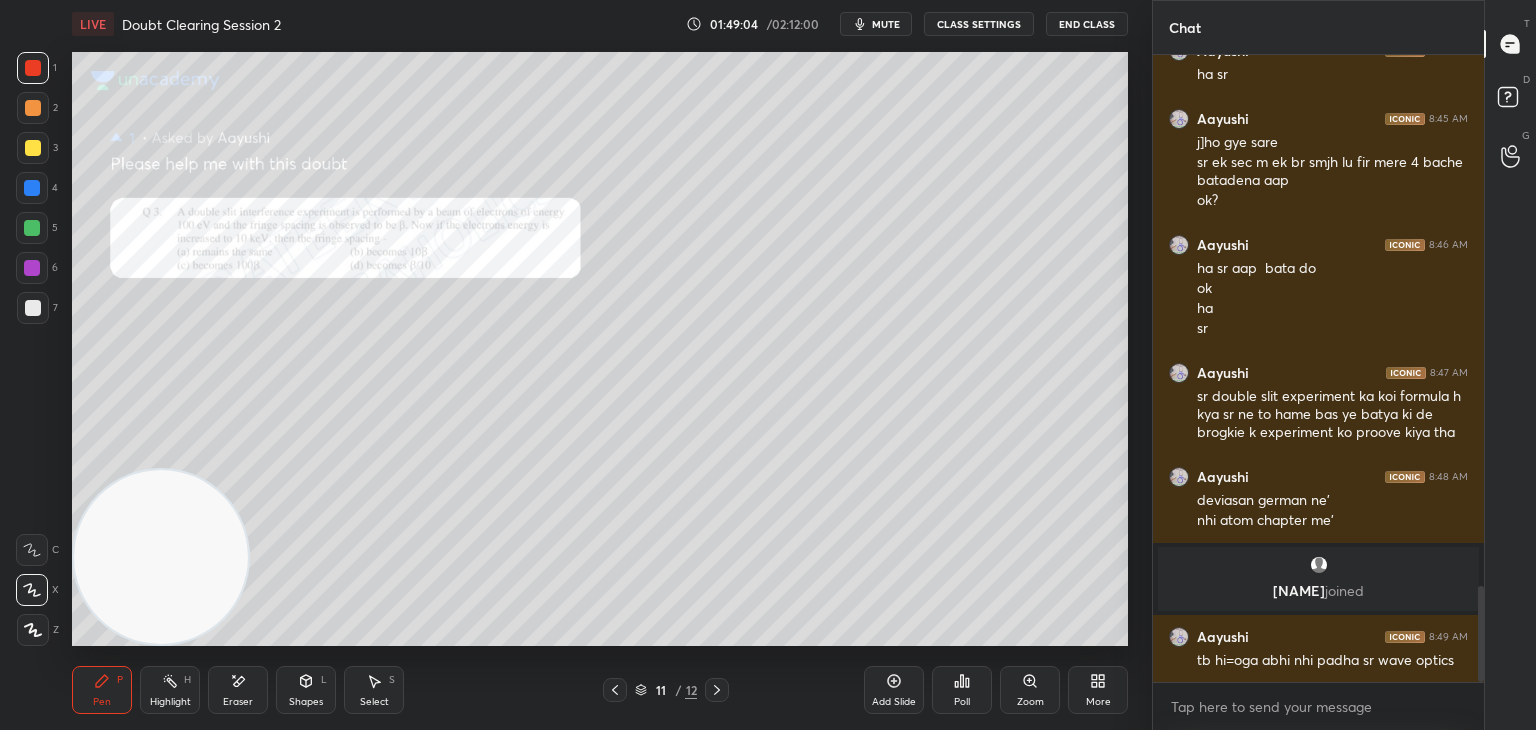 click 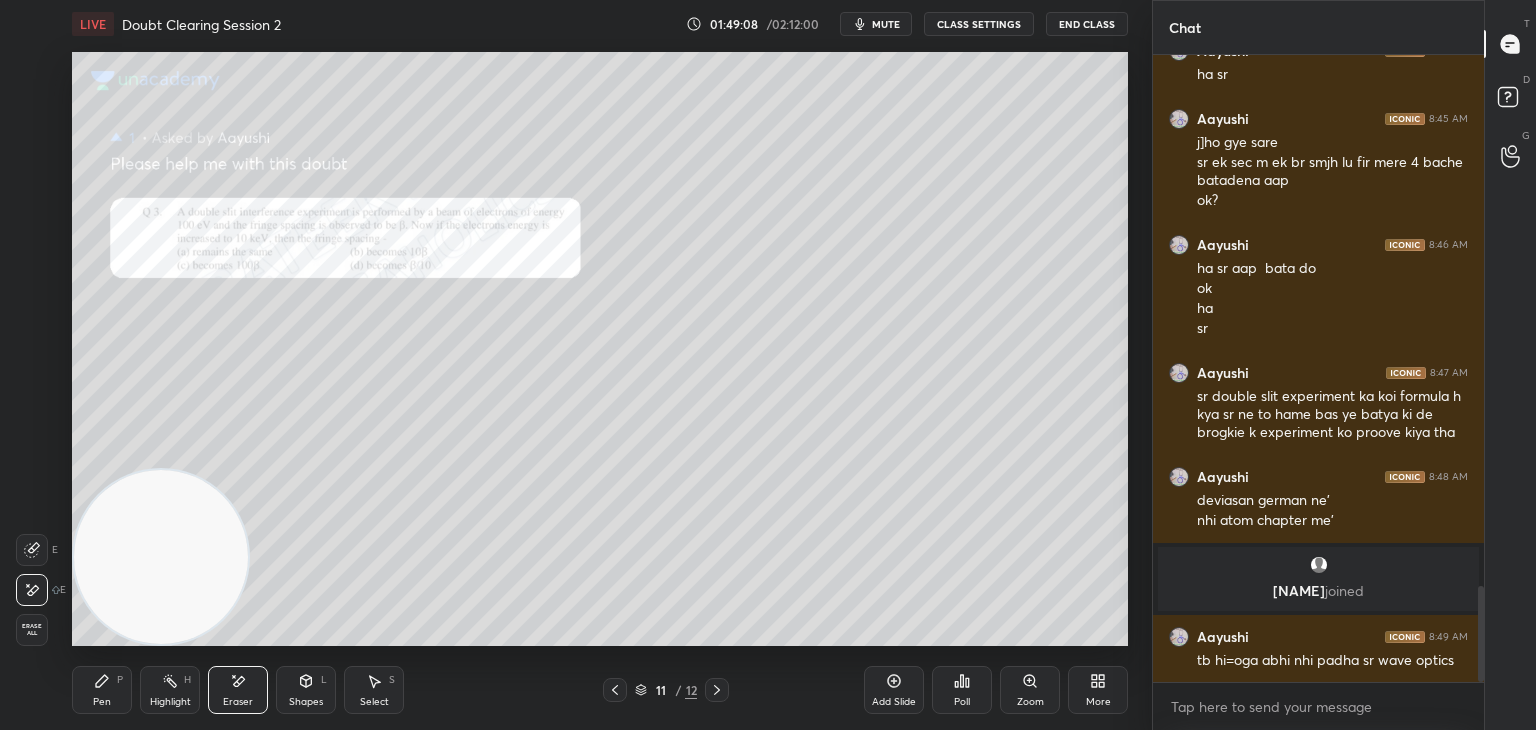 click on "Pen P" at bounding box center (102, 690) 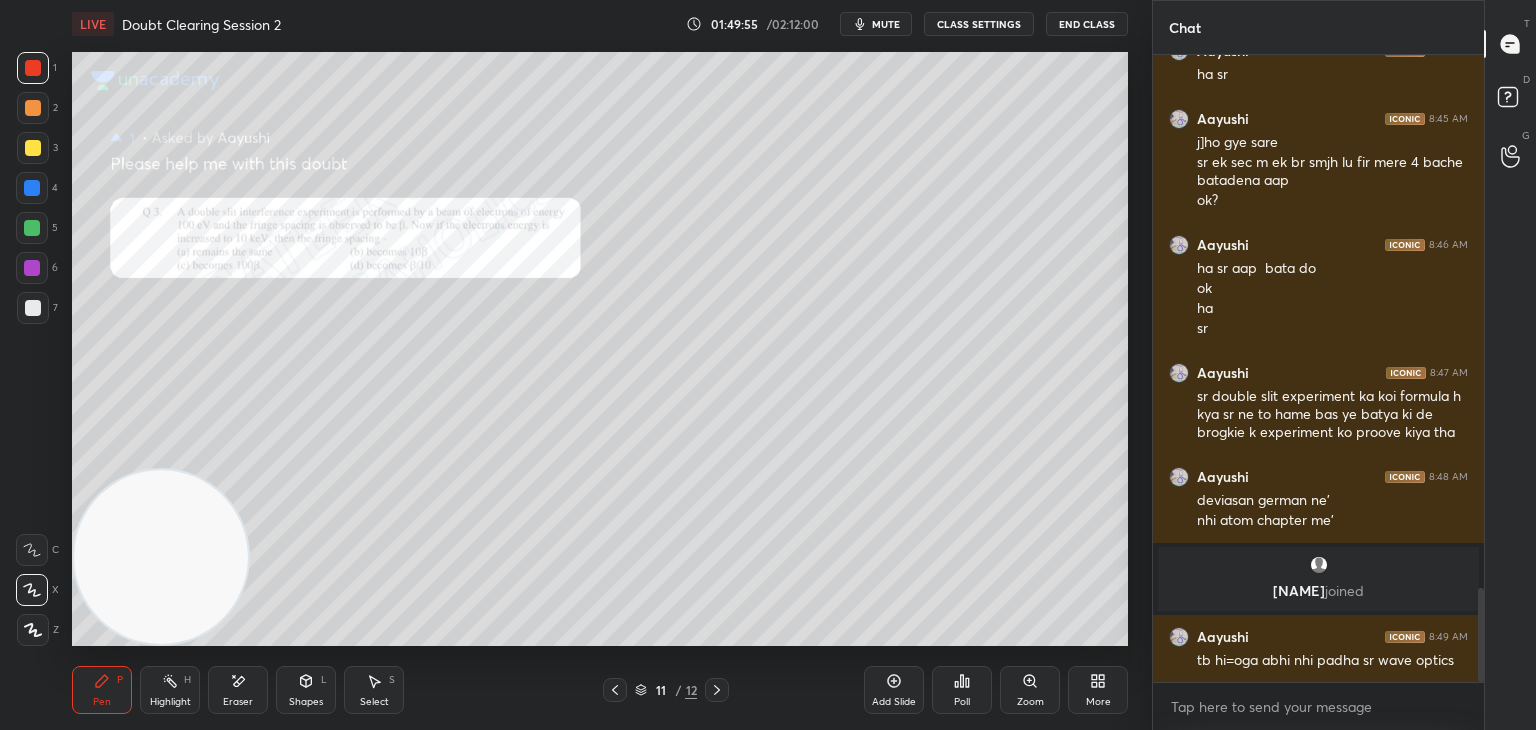 scroll, scrollTop: 3554, scrollLeft: 0, axis: vertical 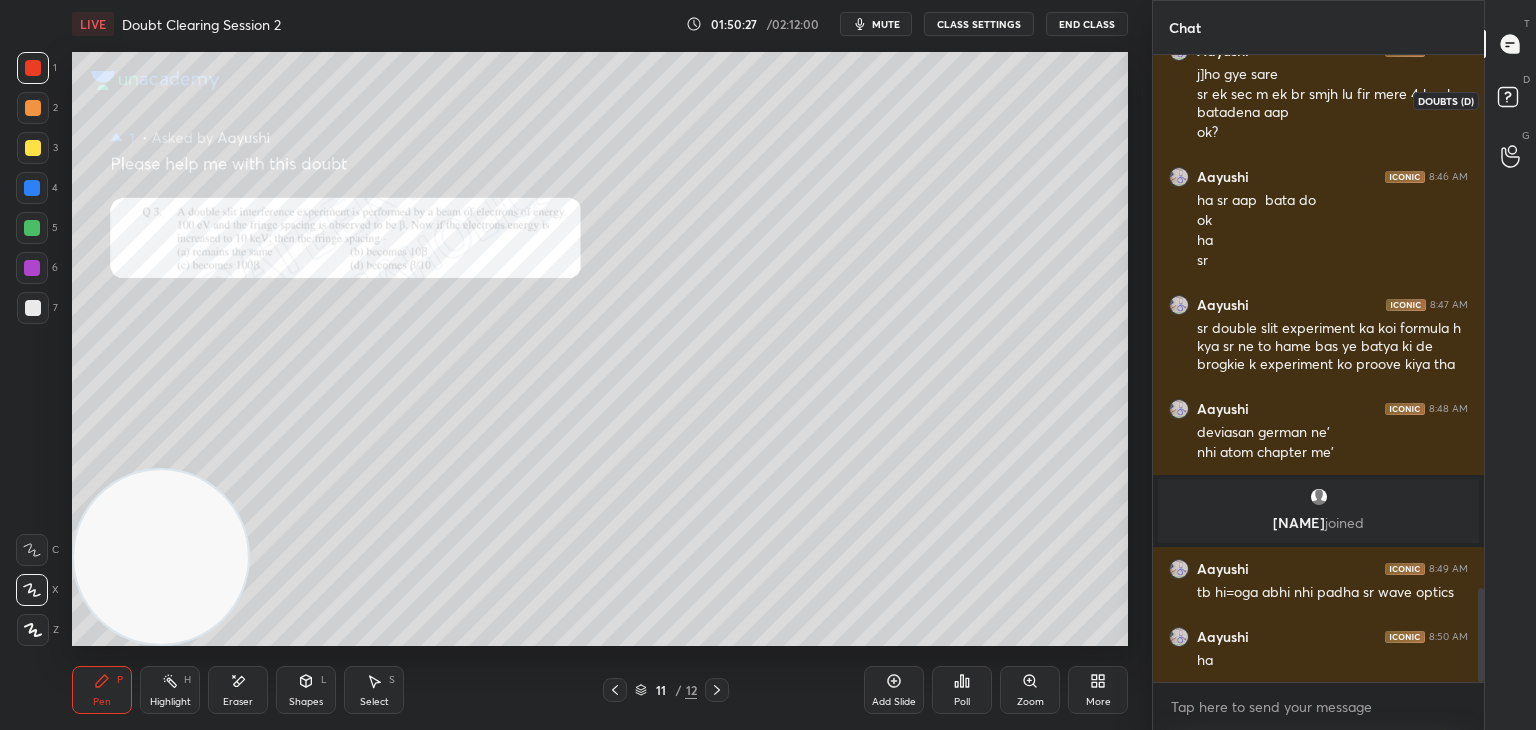 click 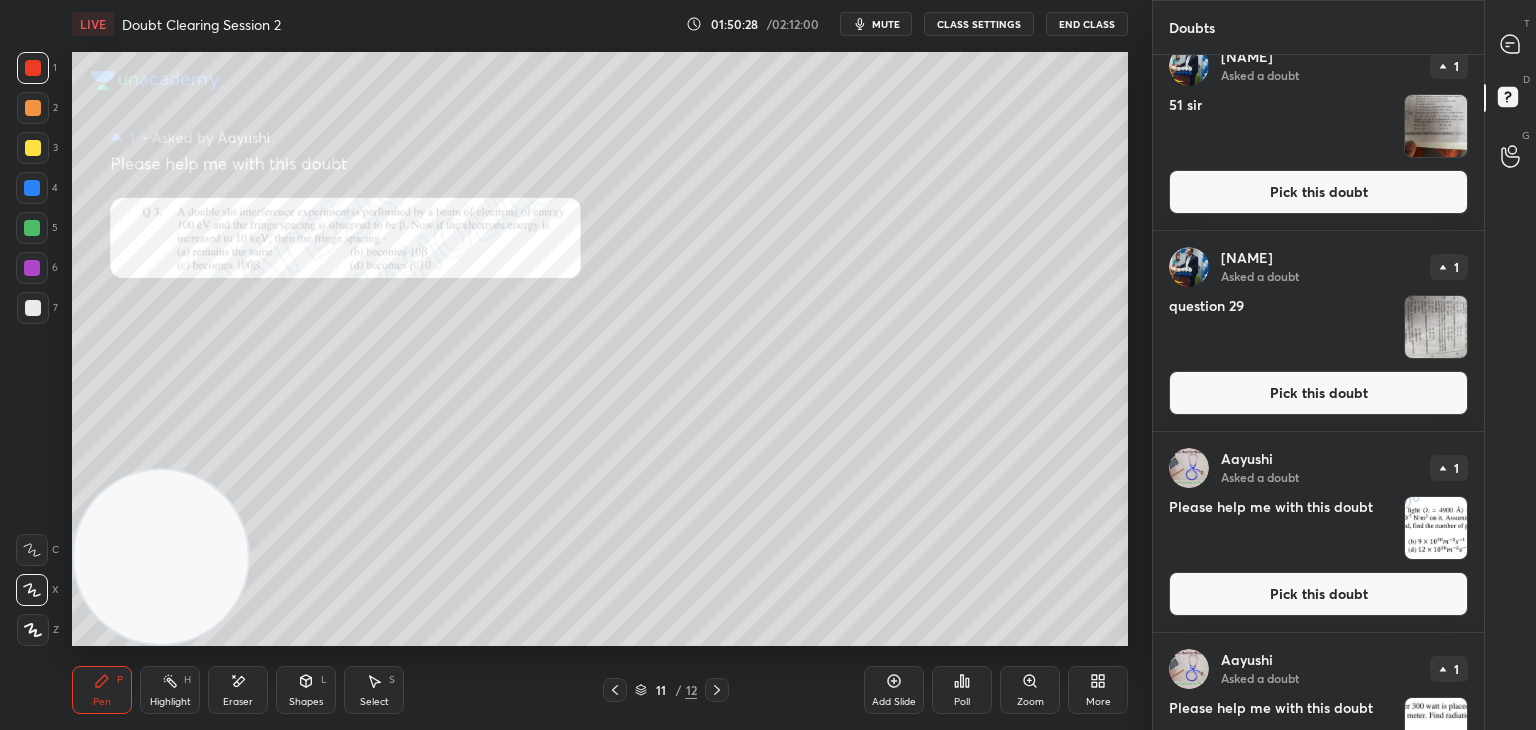 scroll, scrollTop: 731, scrollLeft: 0, axis: vertical 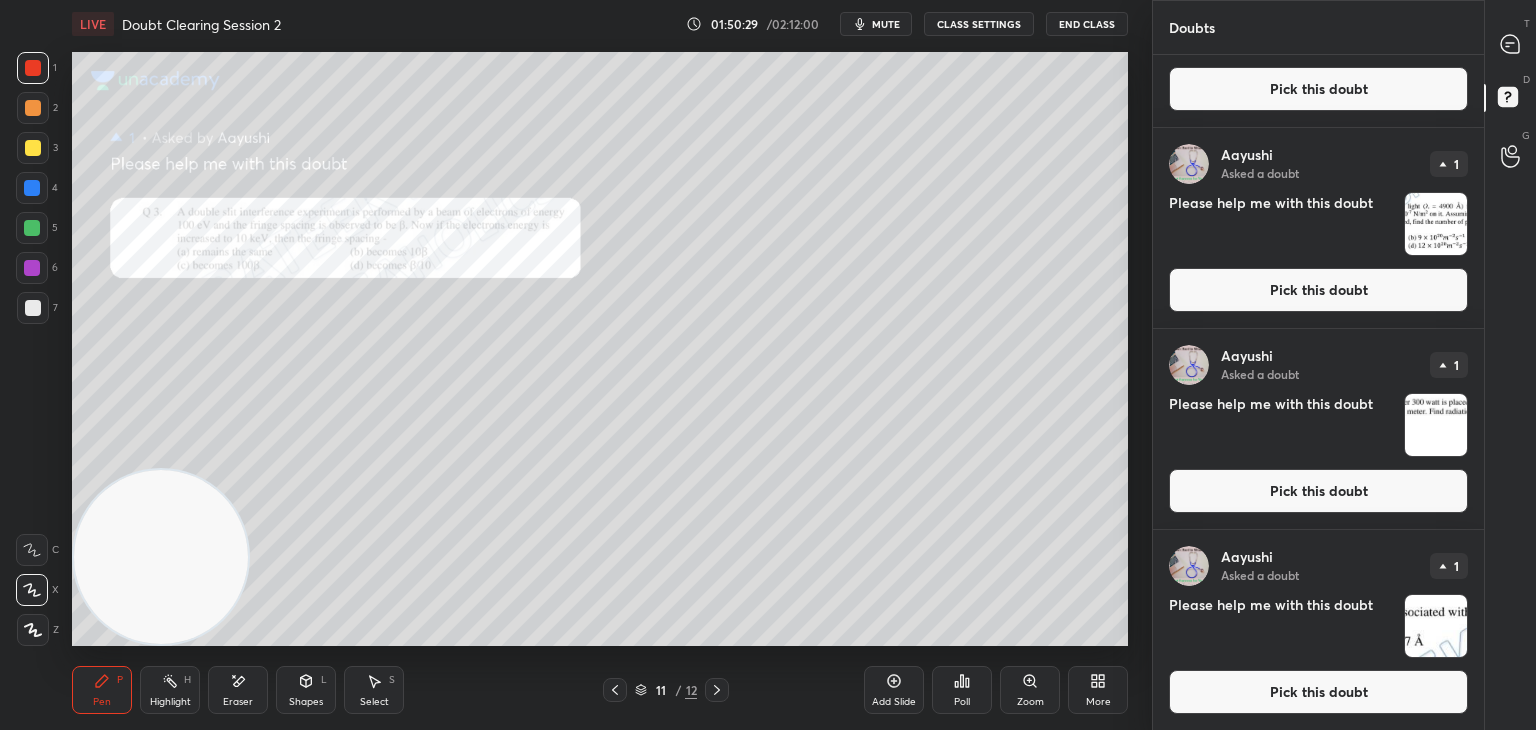 click at bounding box center [1436, 626] 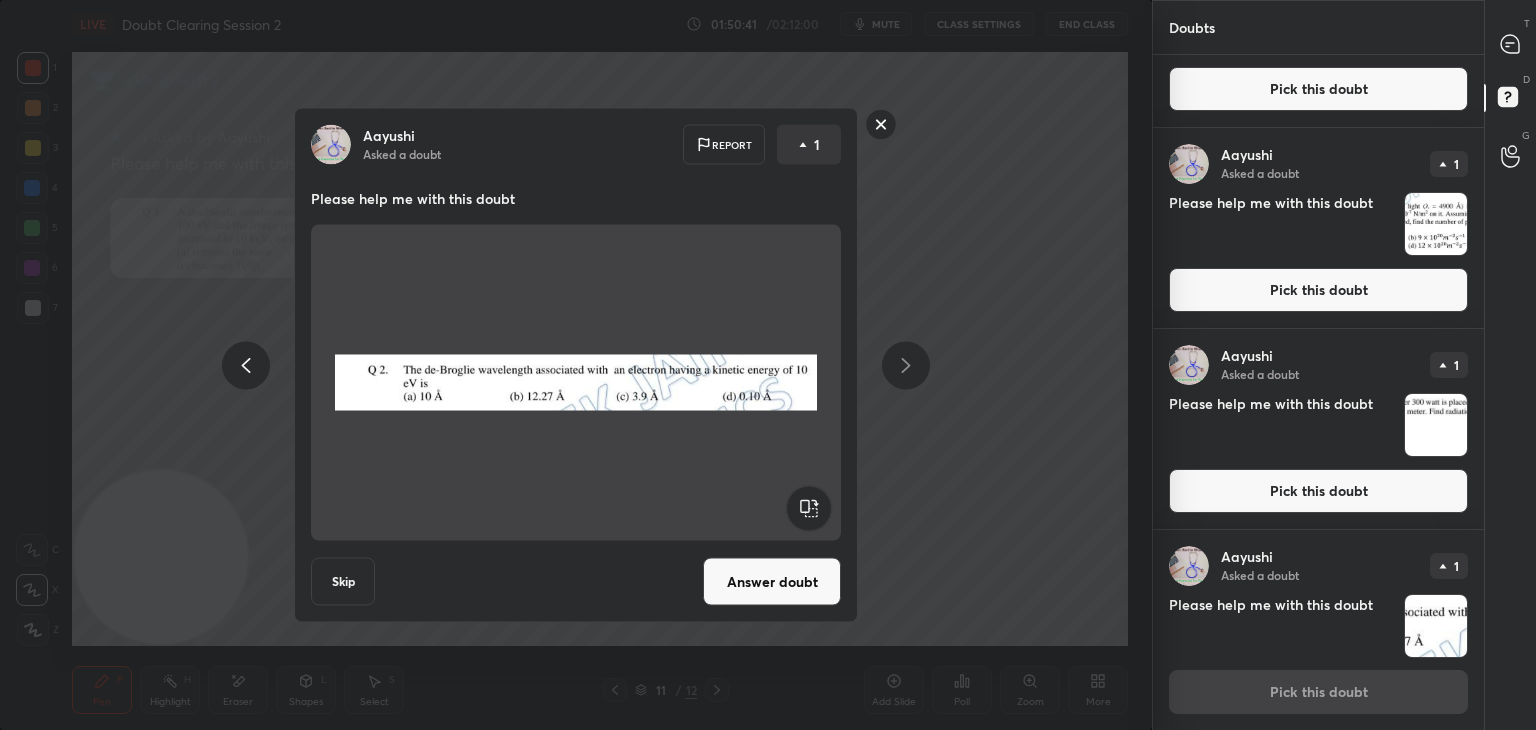 click at bounding box center [576, 383] 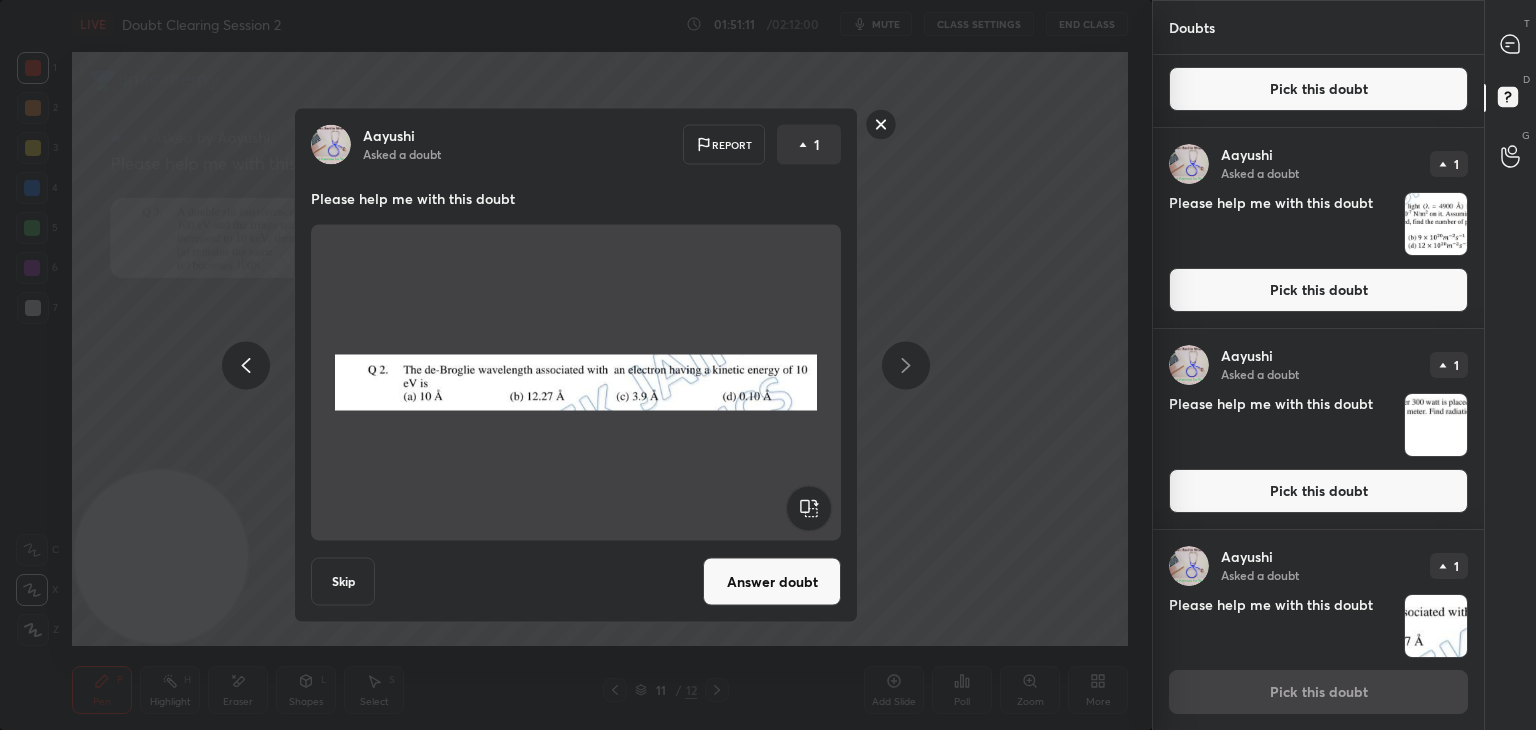 click on "Answer doubt" at bounding box center [772, 582] 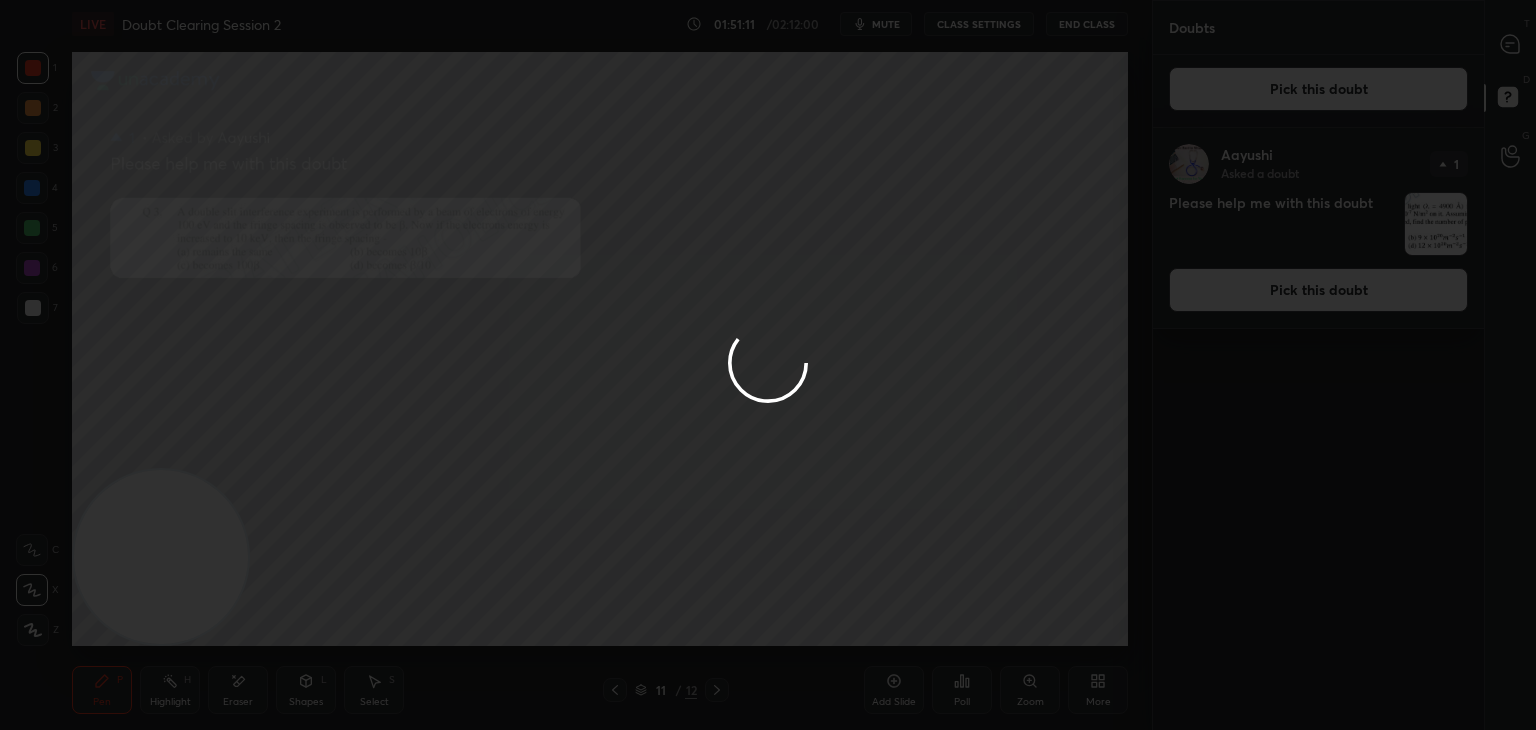 scroll, scrollTop: 0, scrollLeft: 0, axis: both 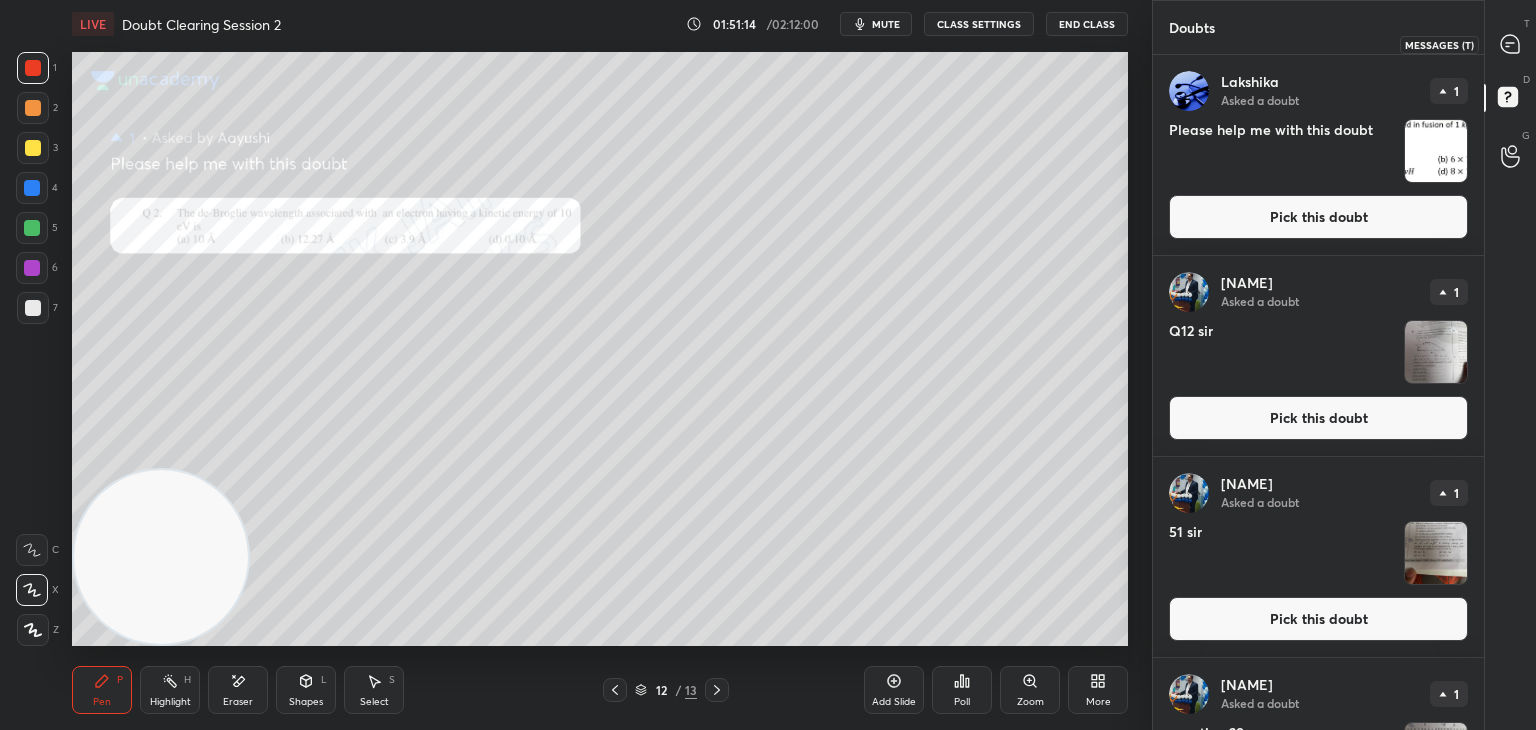 click 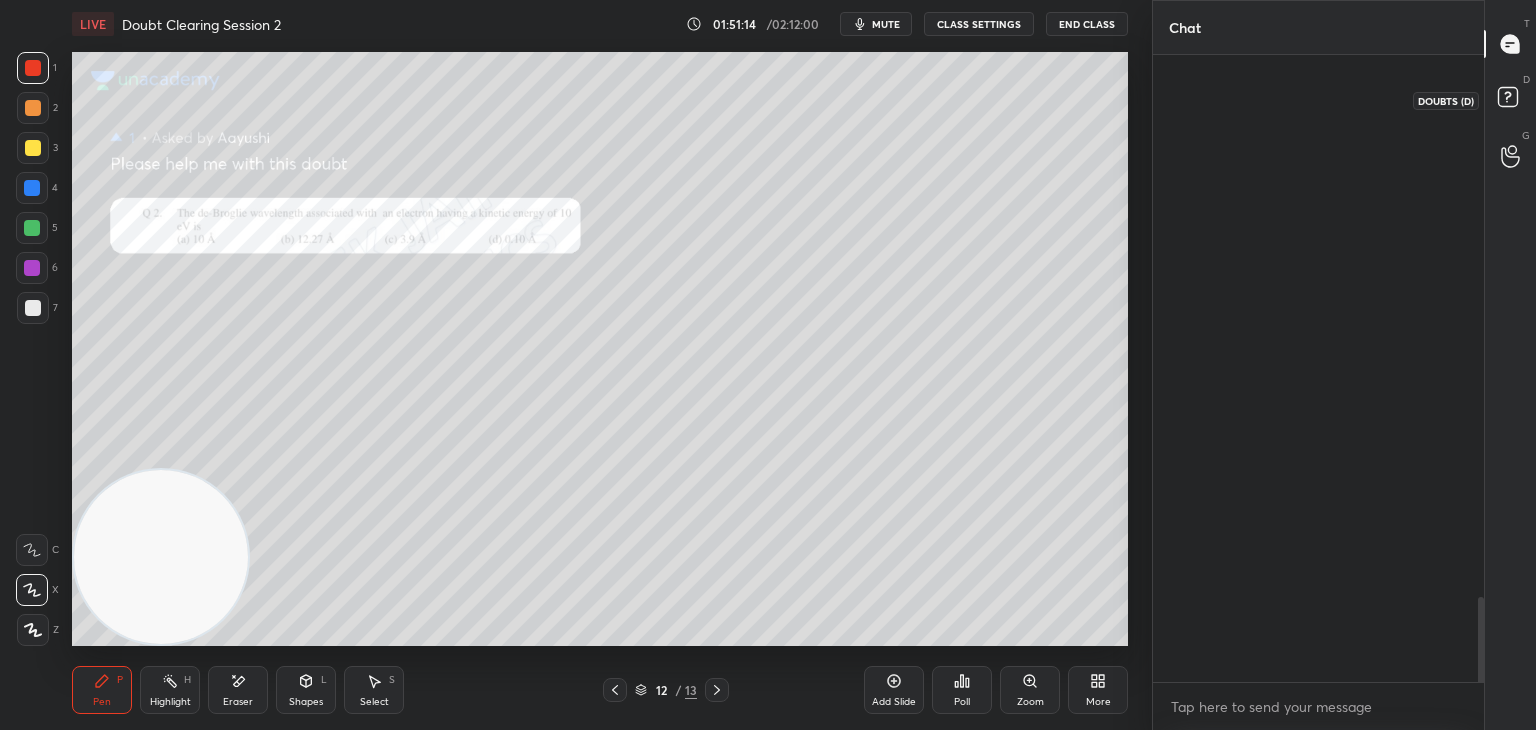 scroll, scrollTop: 4652, scrollLeft: 0, axis: vertical 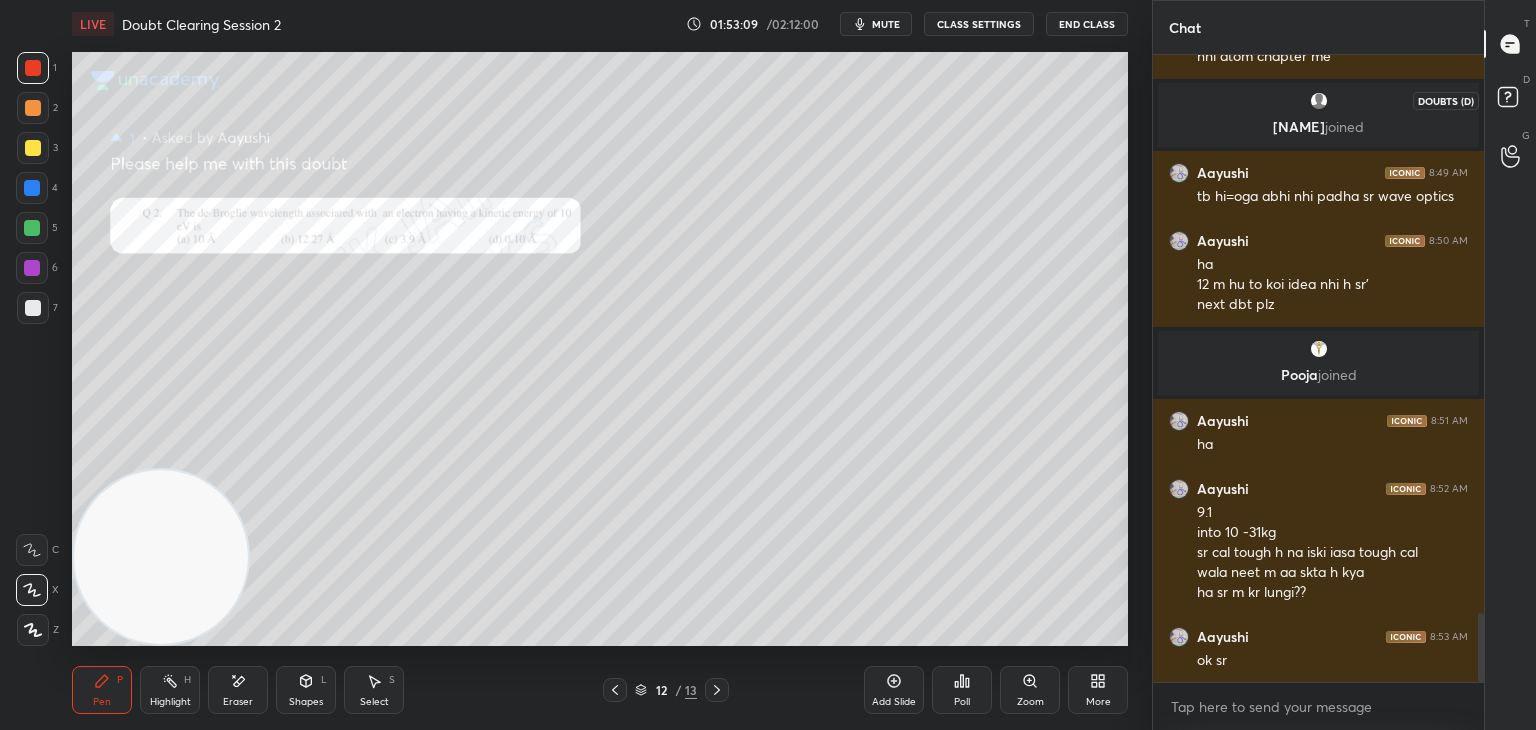 click 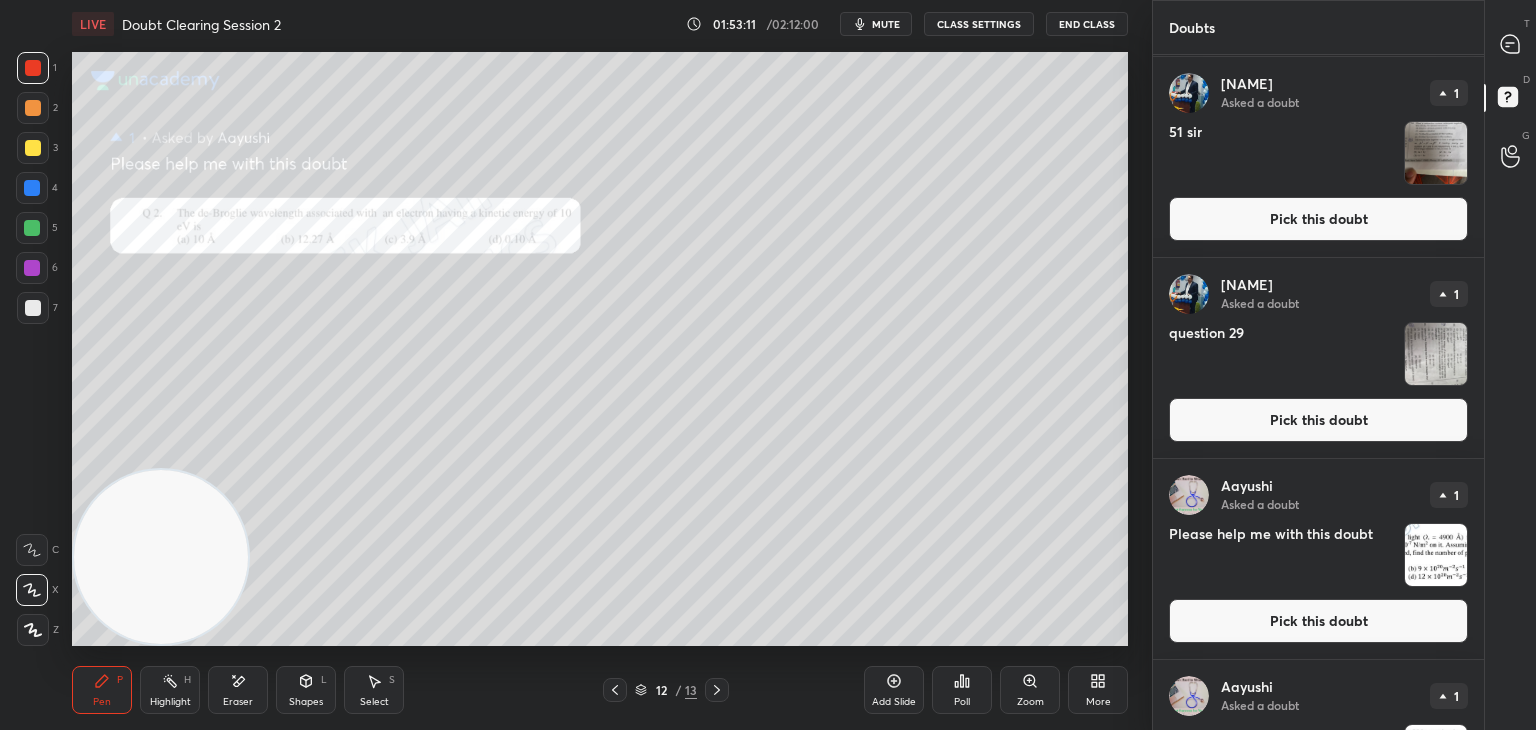 scroll, scrollTop: 530, scrollLeft: 0, axis: vertical 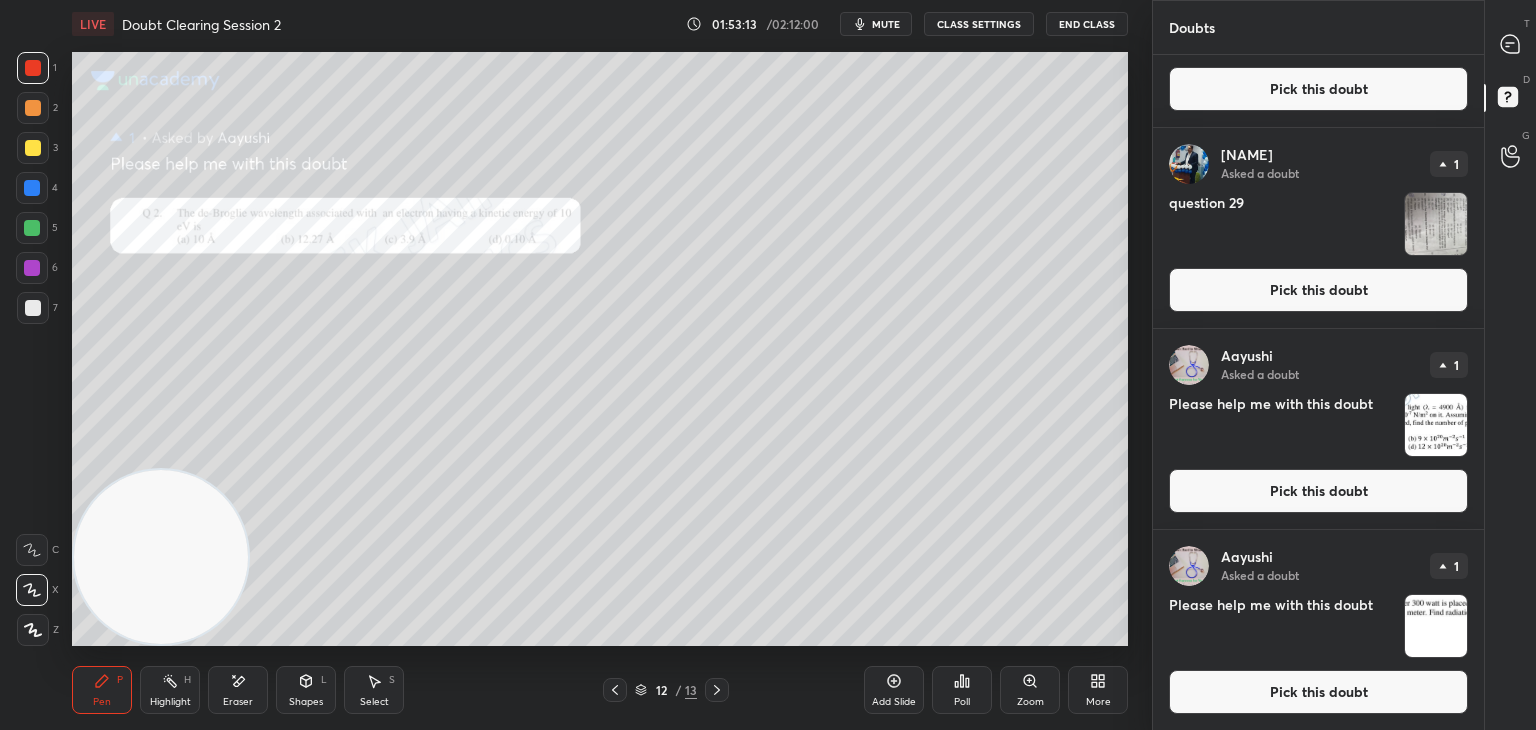 click at bounding box center [1436, 425] 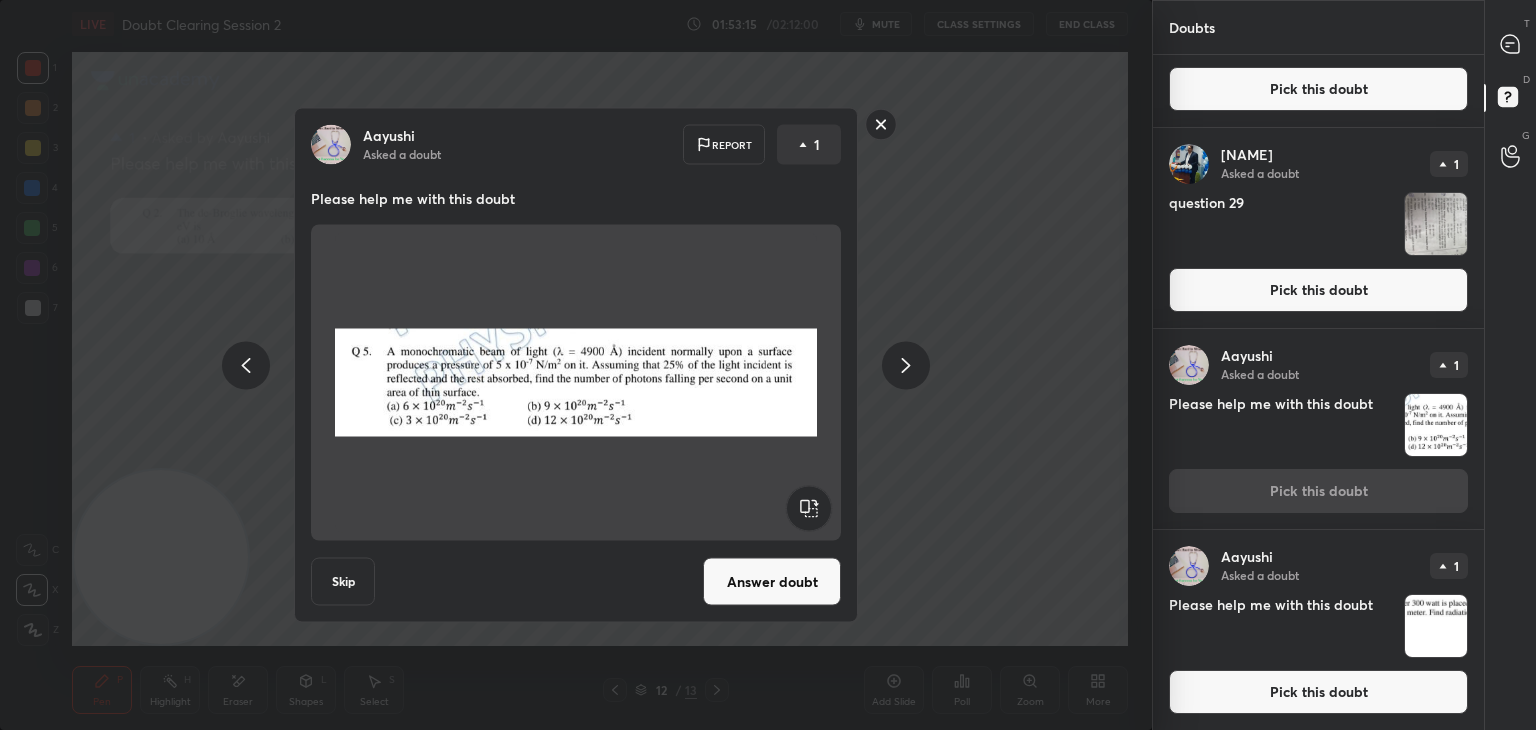click at bounding box center [1436, 626] 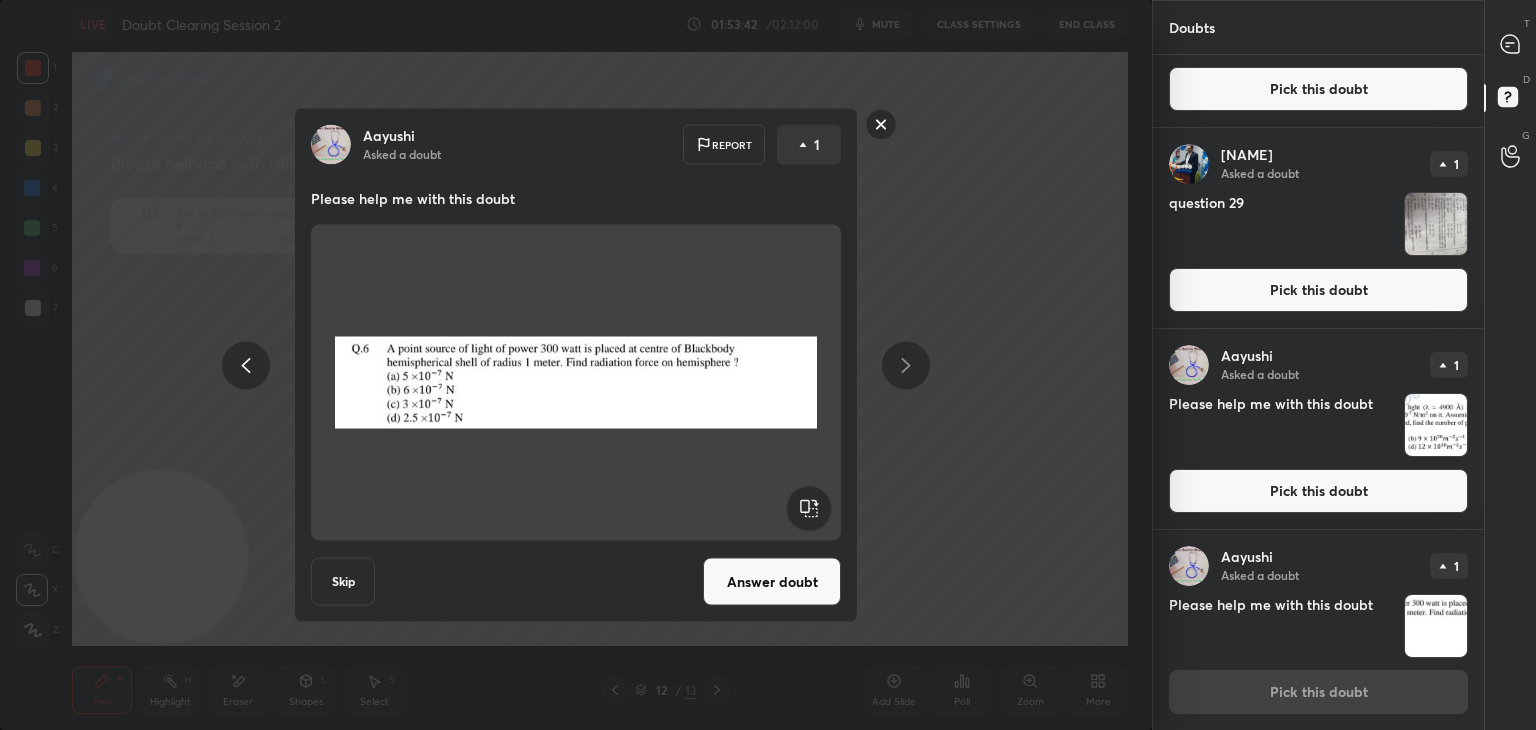 click at bounding box center (576, 383) 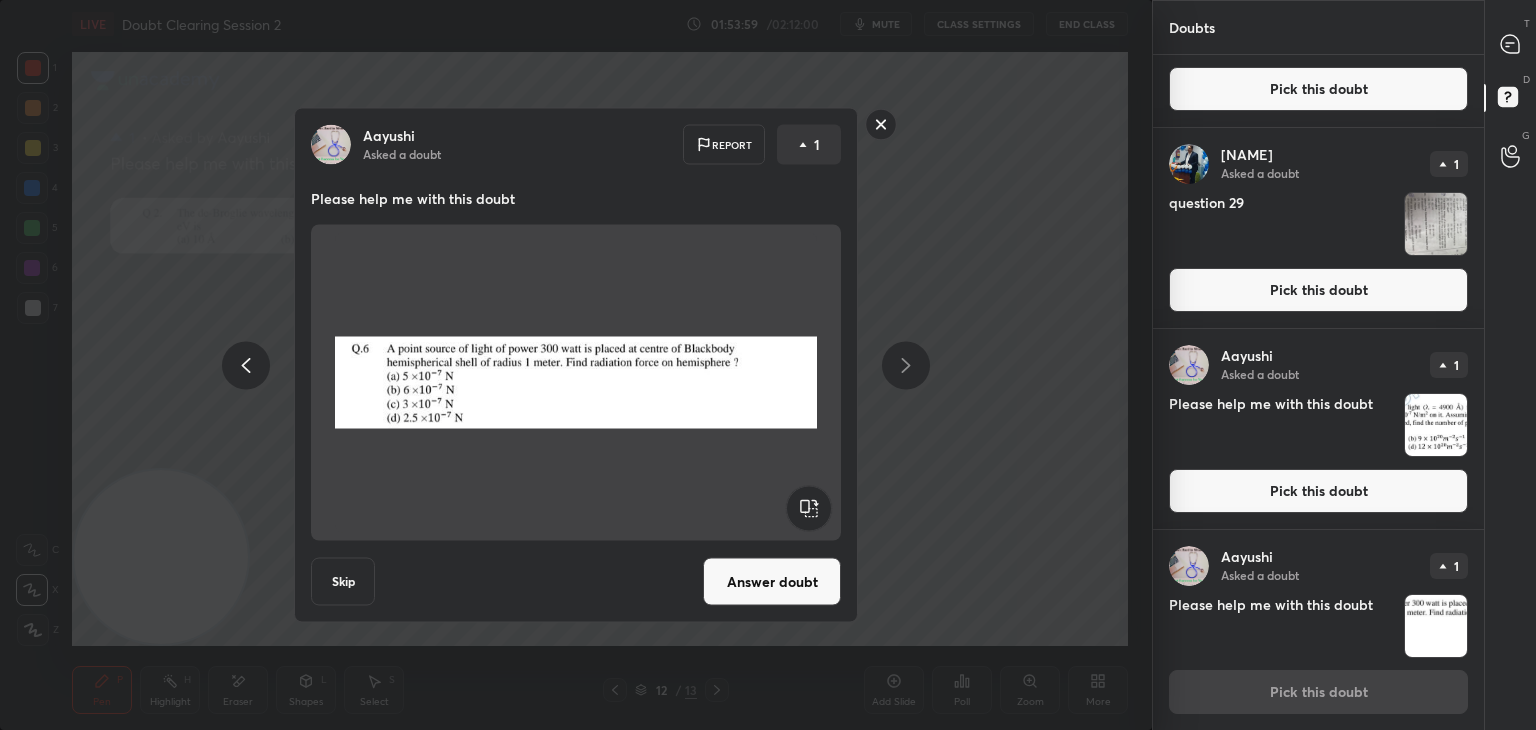 click on "Answer doubt" at bounding box center (772, 582) 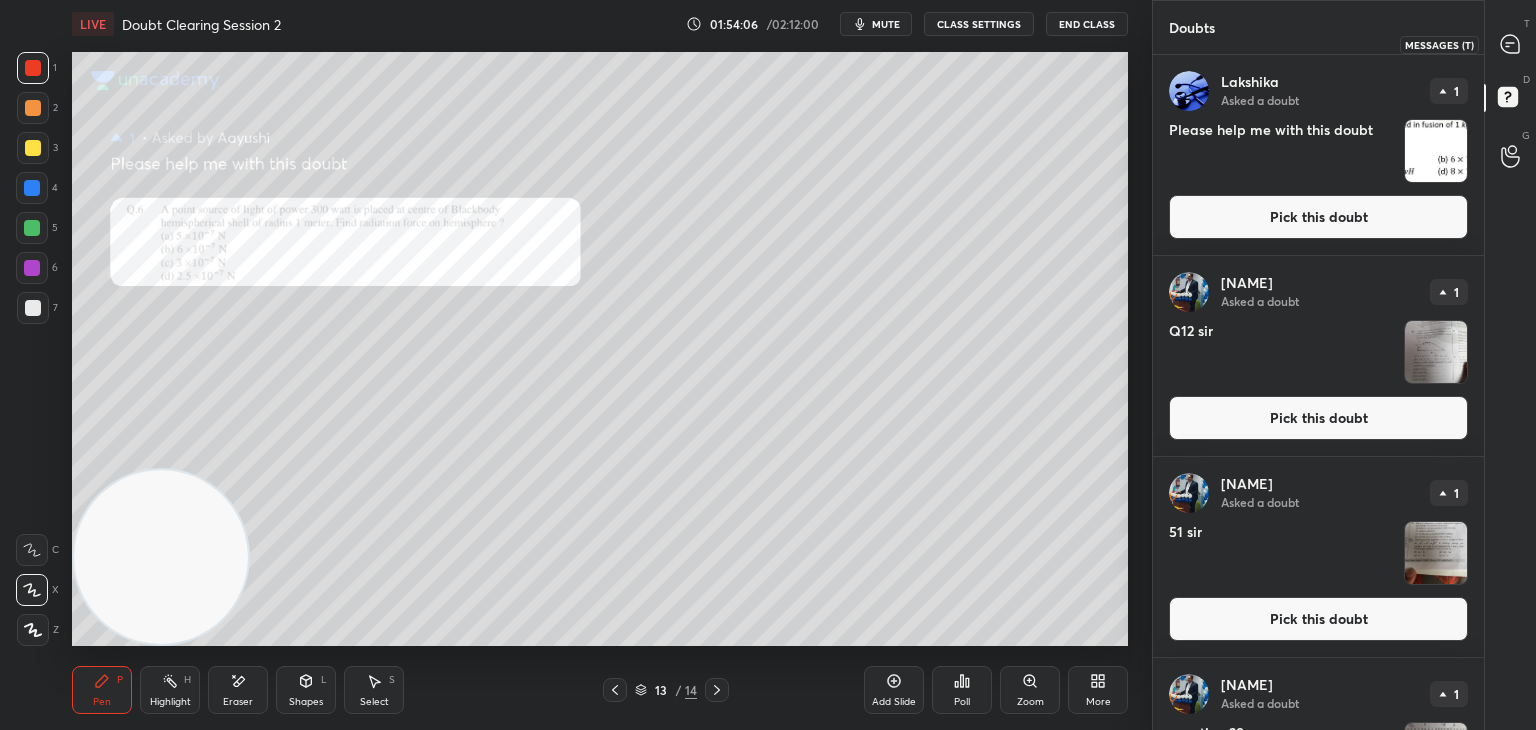 click at bounding box center [1511, 44] 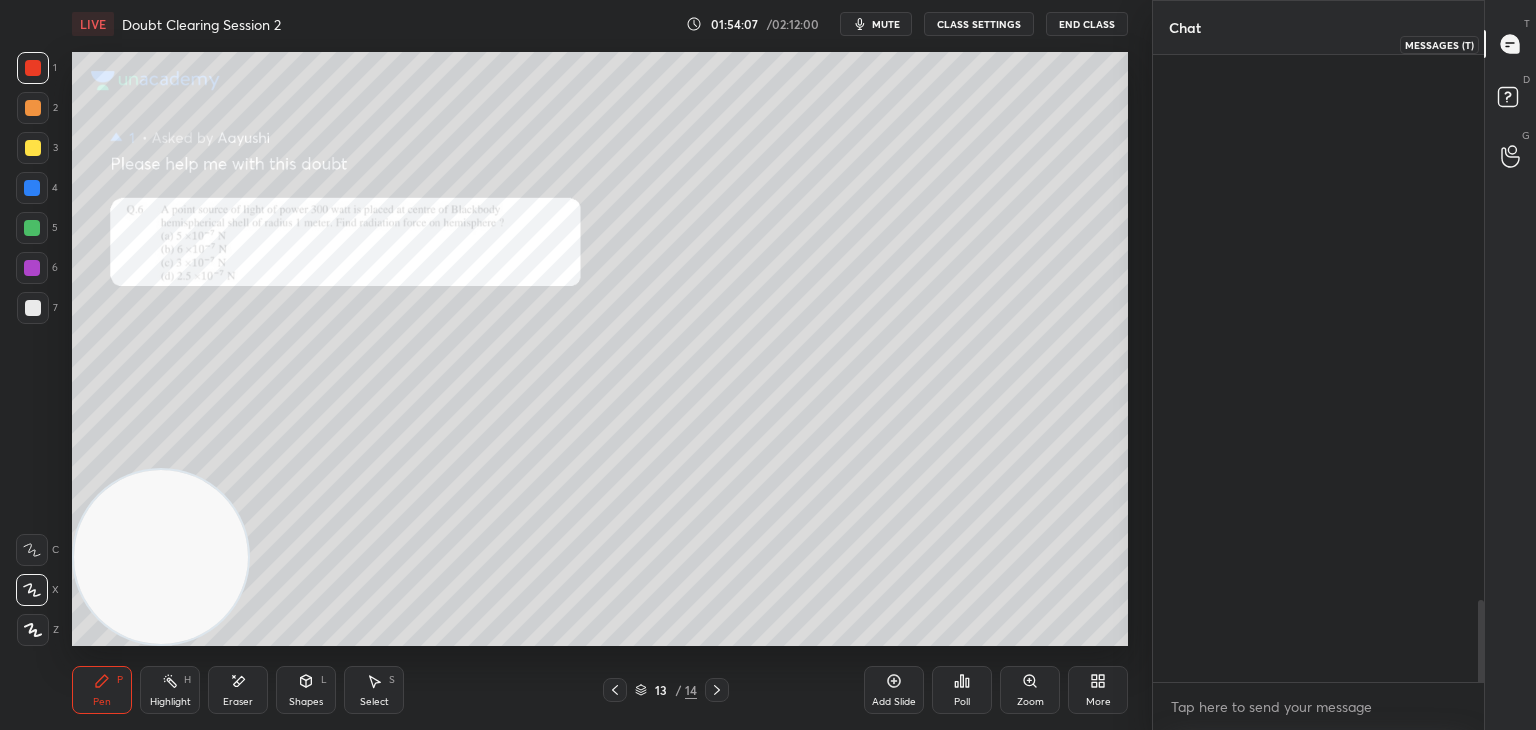 scroll, scrollTop: 4868, scrollLeft: 0, axis: vertical 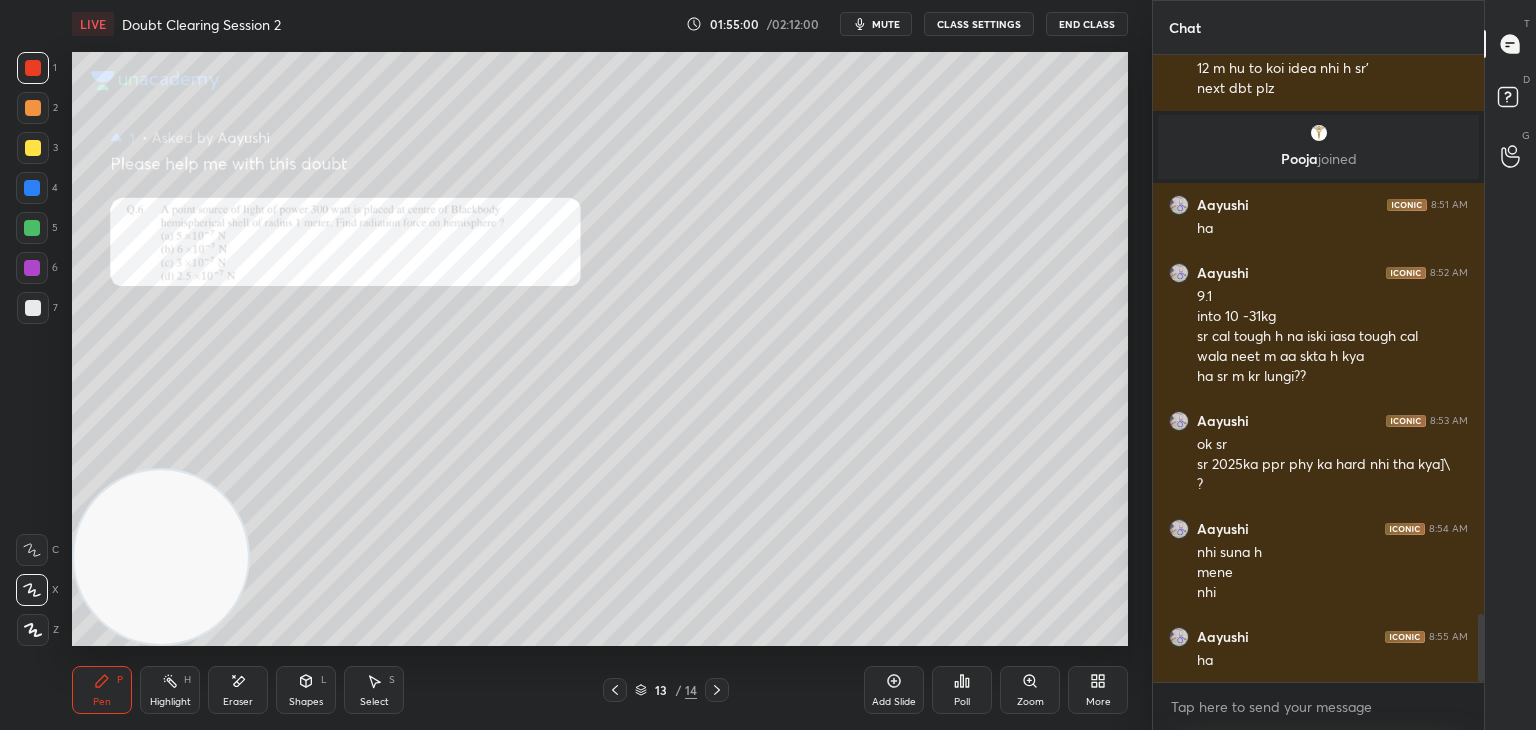 click on "Eraser" at bounding box center [238, 690] 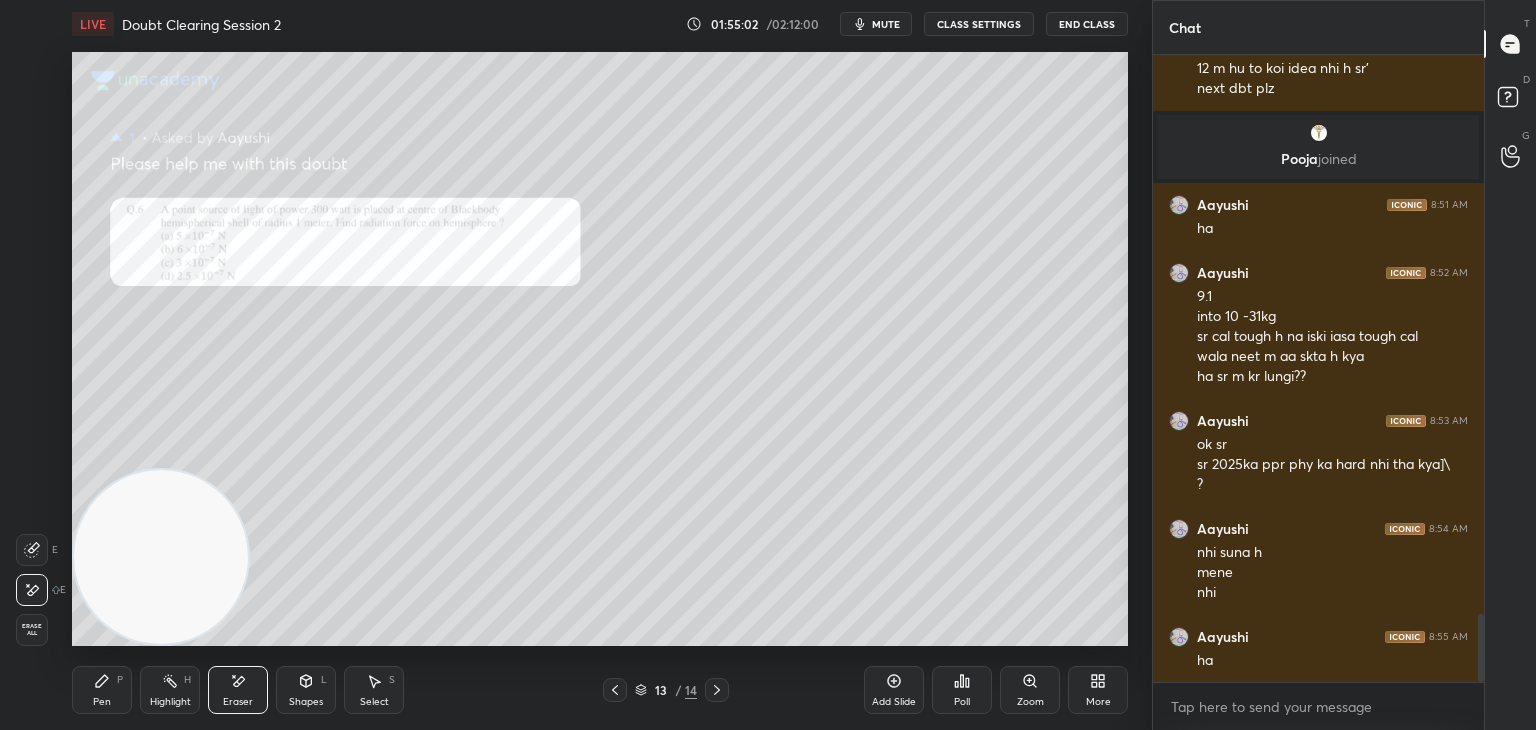click 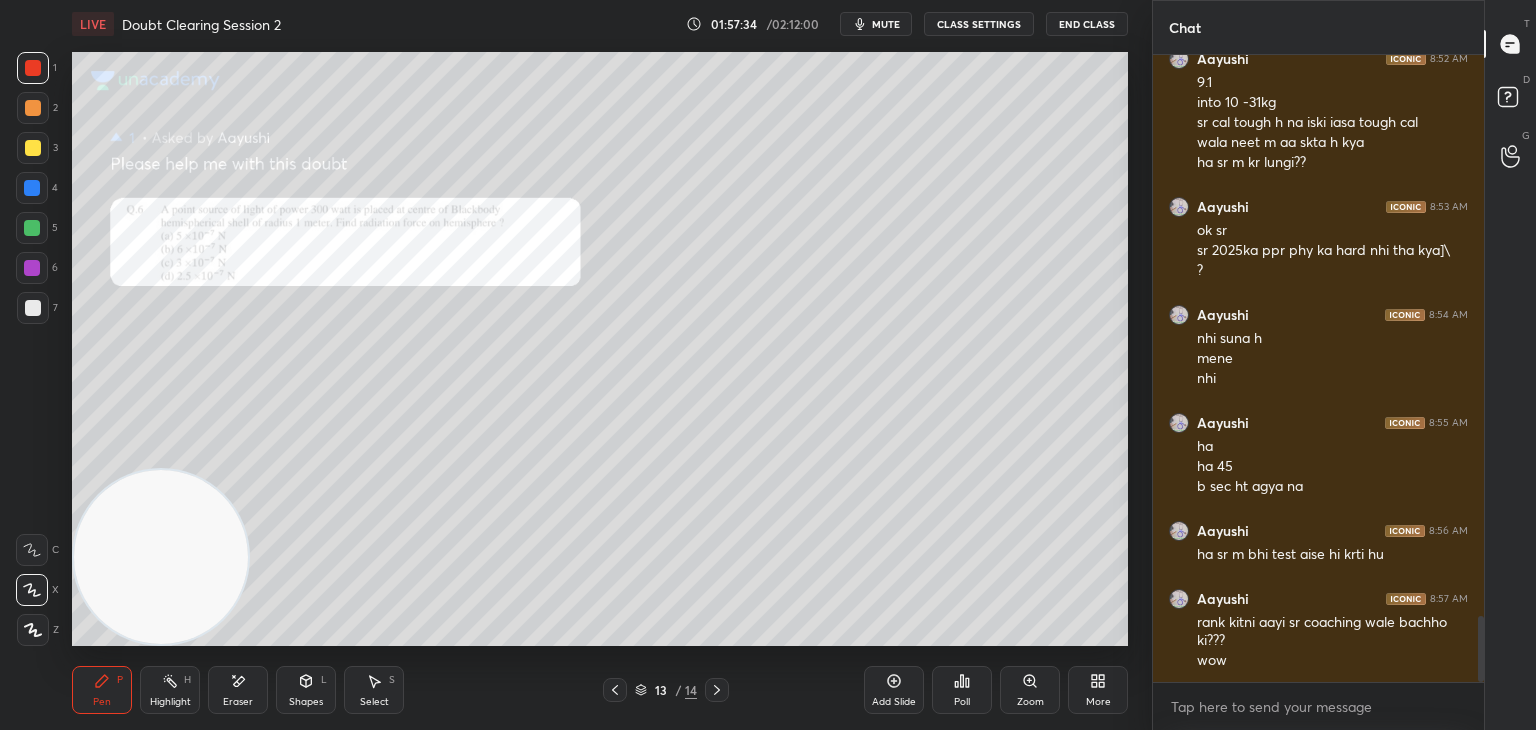 scroll, scrollTop: 5380, scrollLeft: 0, axis: vertical 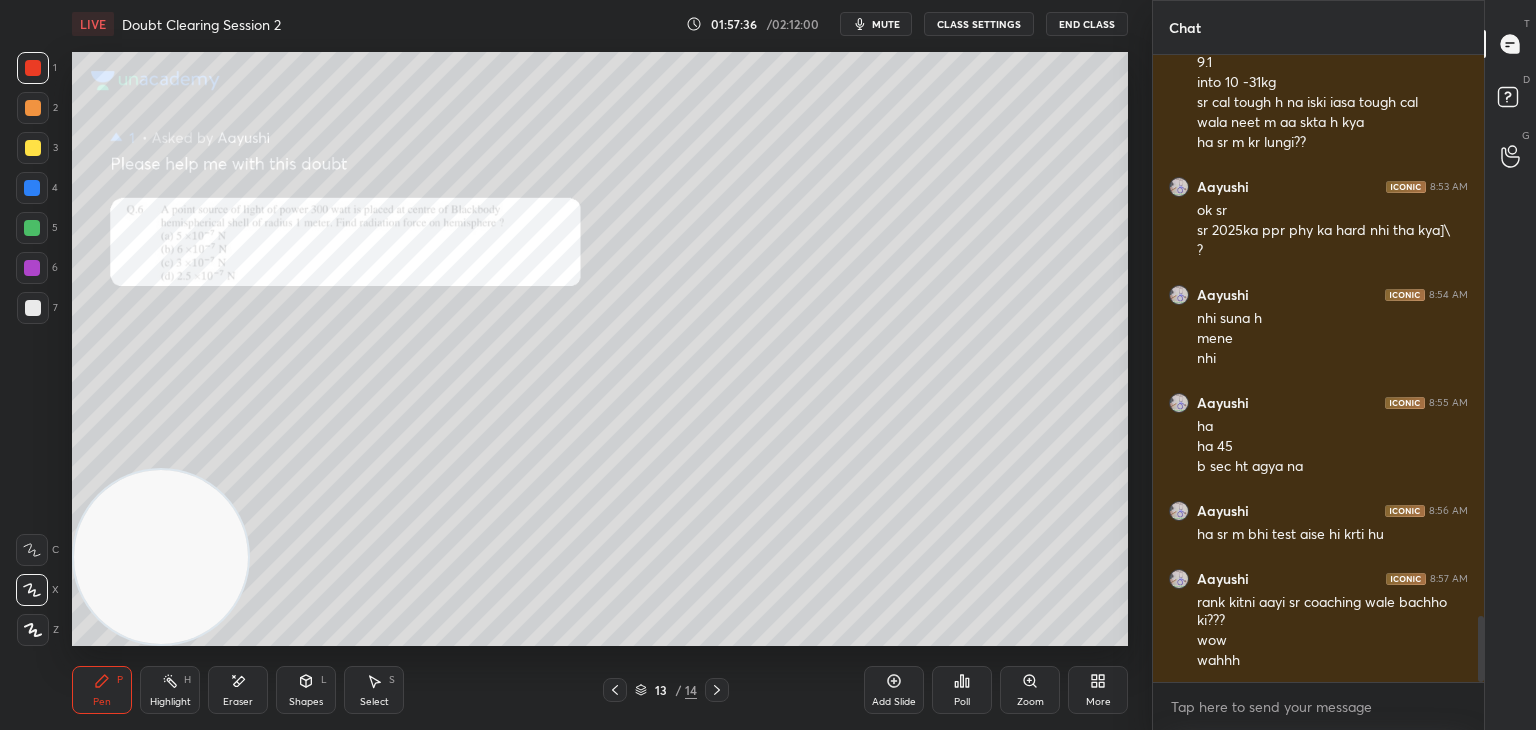 click on "Eraser" at bounding box center [238, 690] 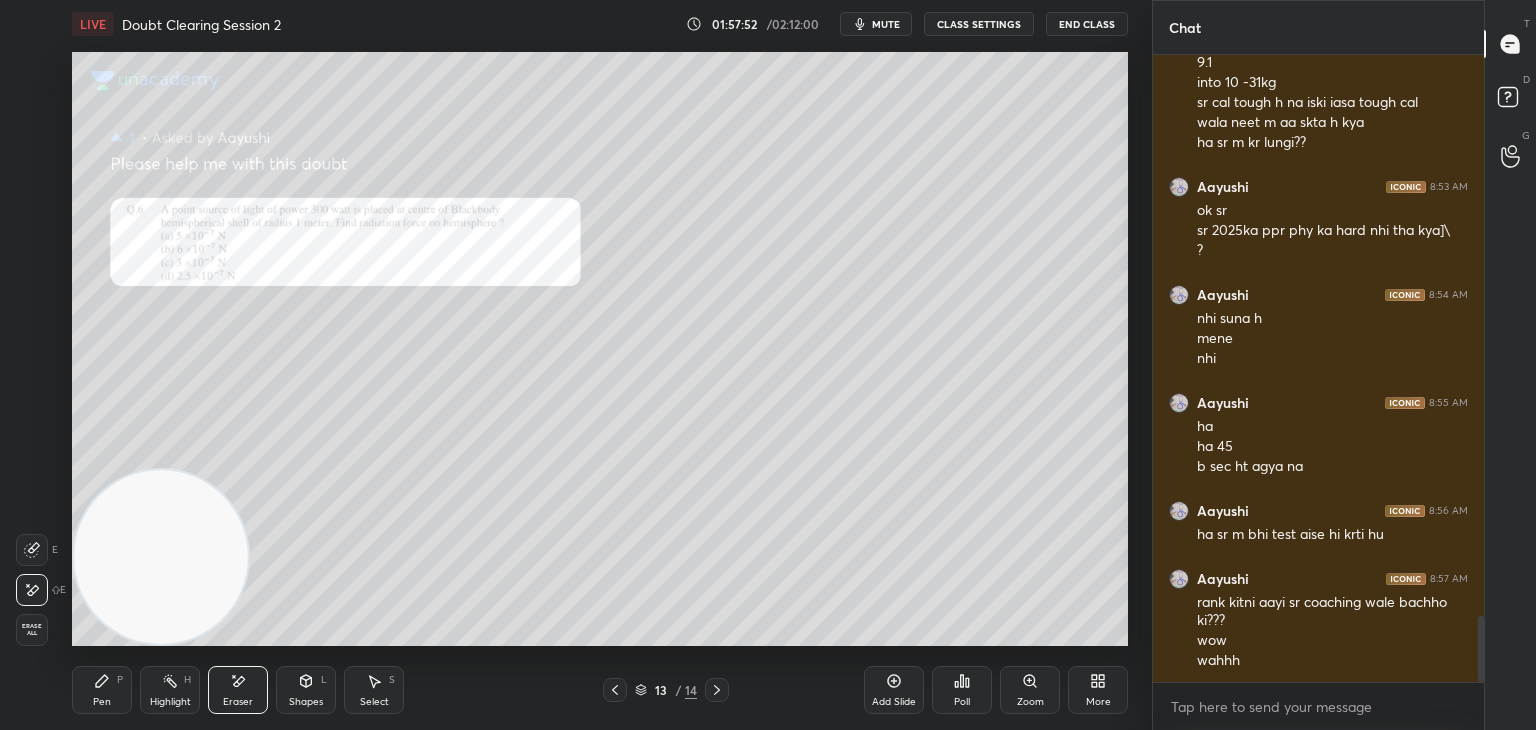 click on "Pen P" at bounding box center (102, 690) 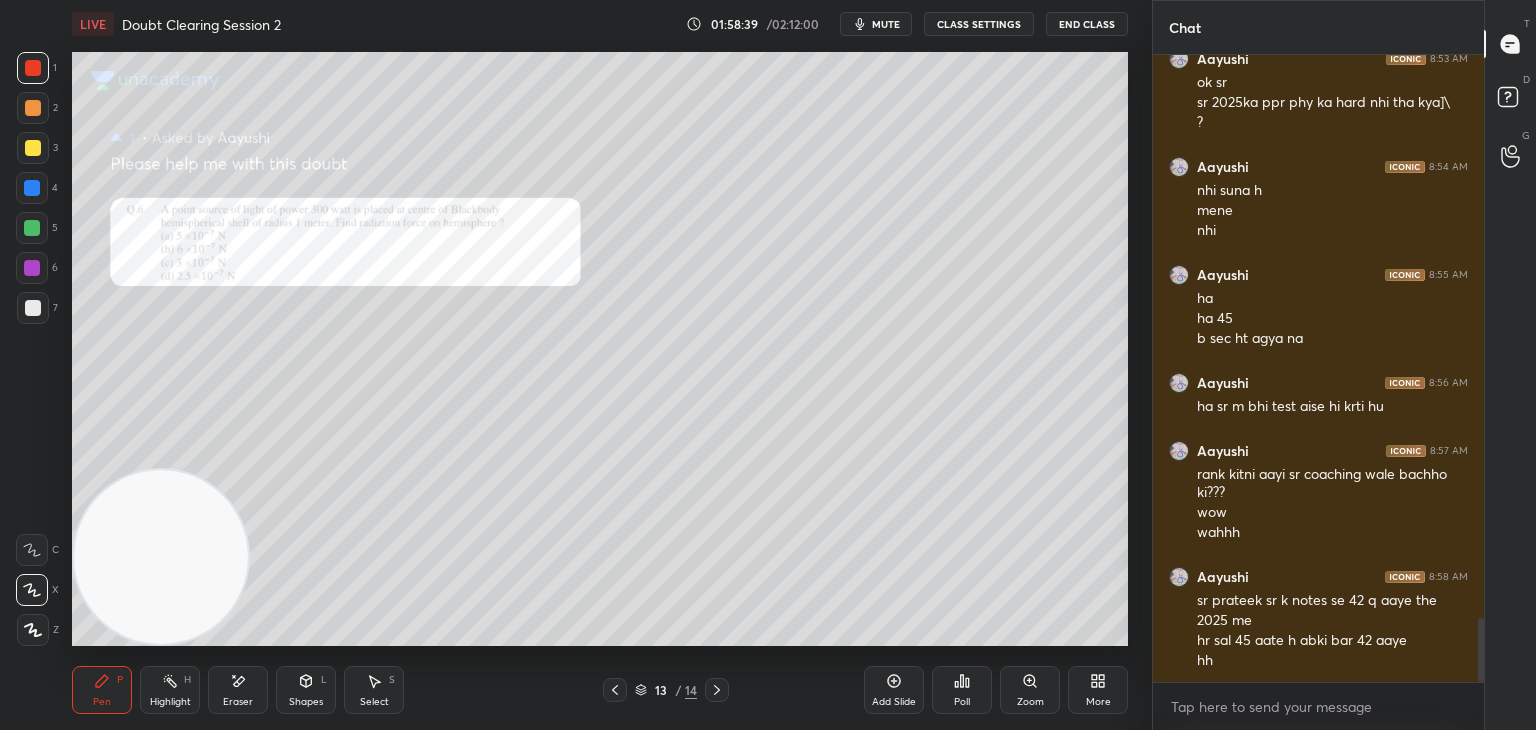 scroll, scrollTop: 5528, scrollLeft: 0, axis: vertical 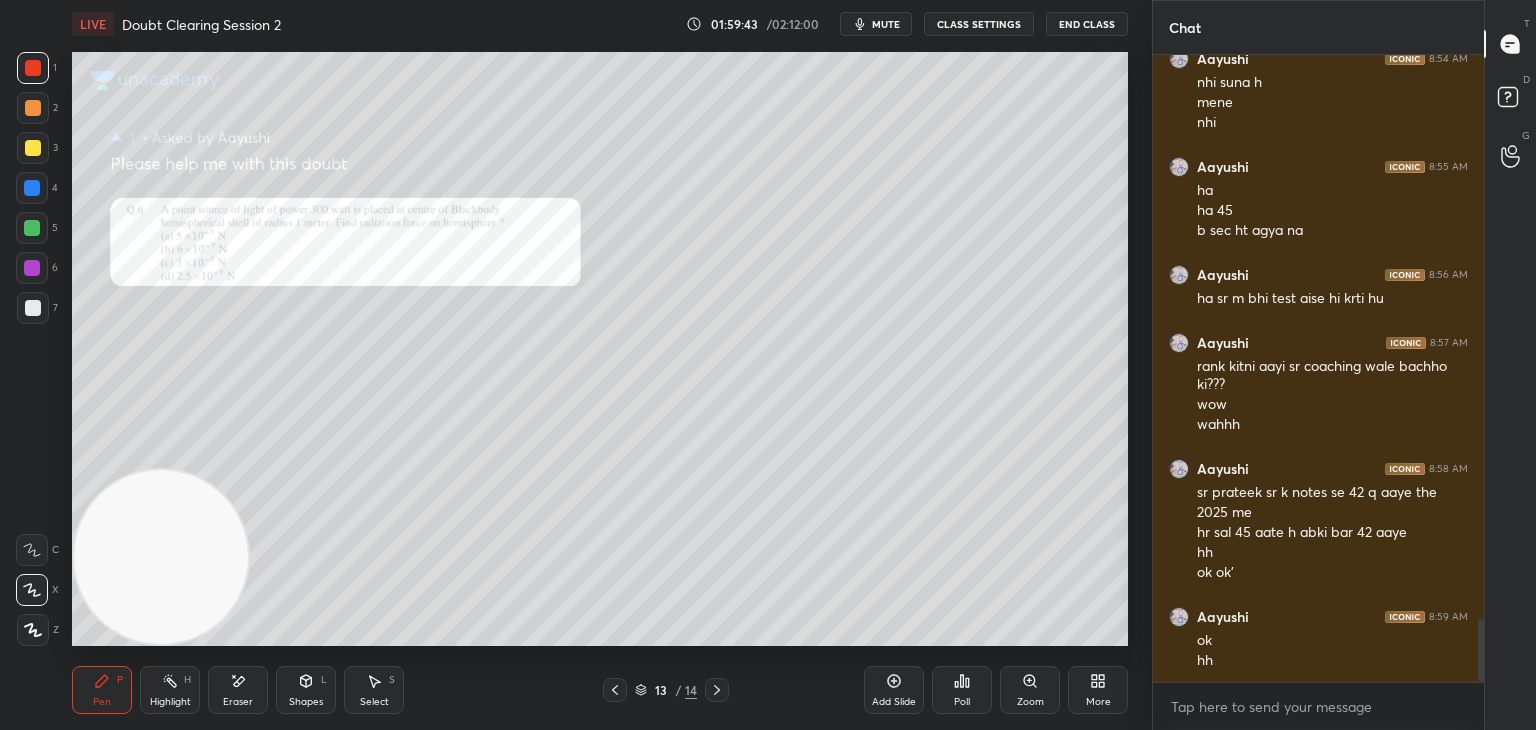 click on "1 2 3 4 5 6 7 C X Z E E Erase all   H H" at bounding box center [32, 349] 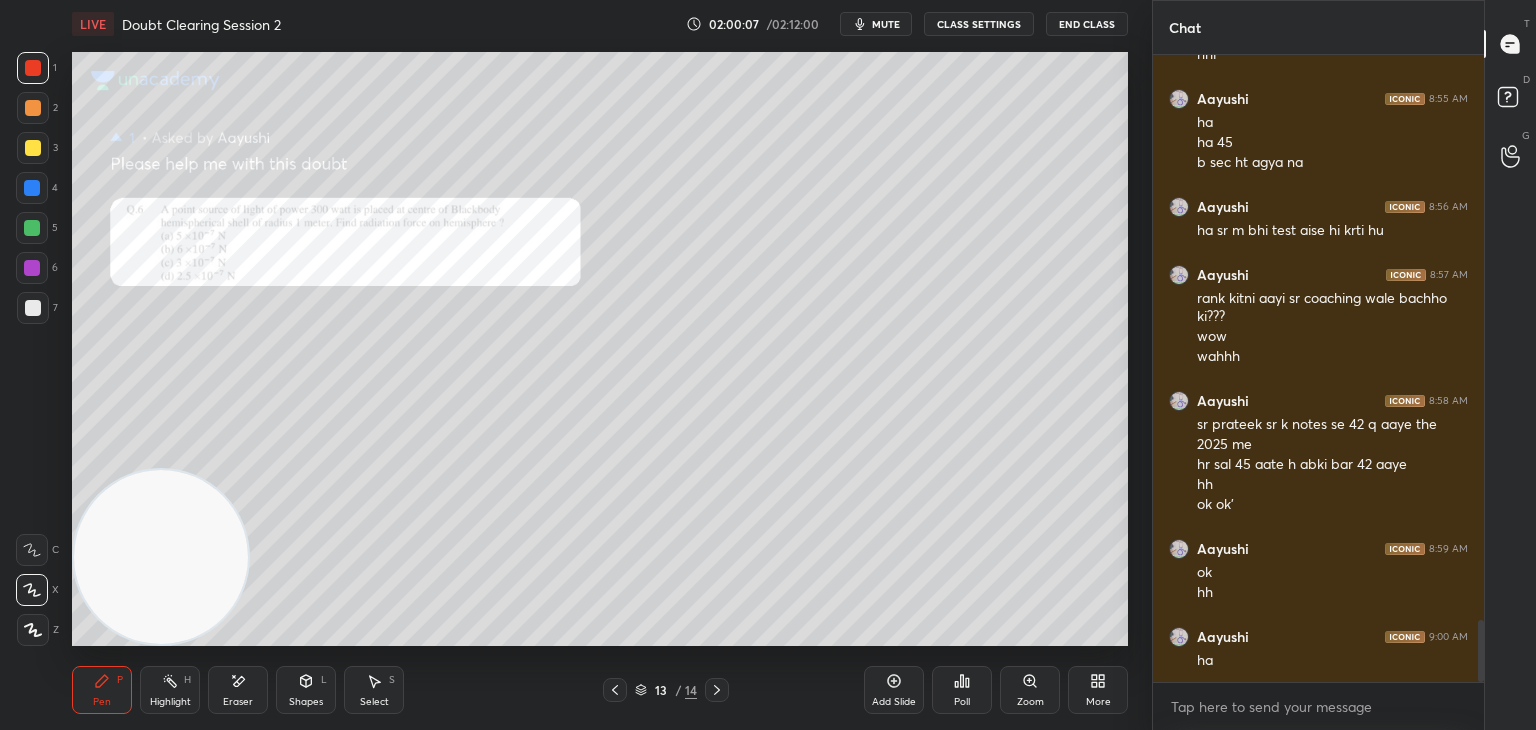 scroll, scrollTop: 5704, scrollLeft: 0, axis: vertical 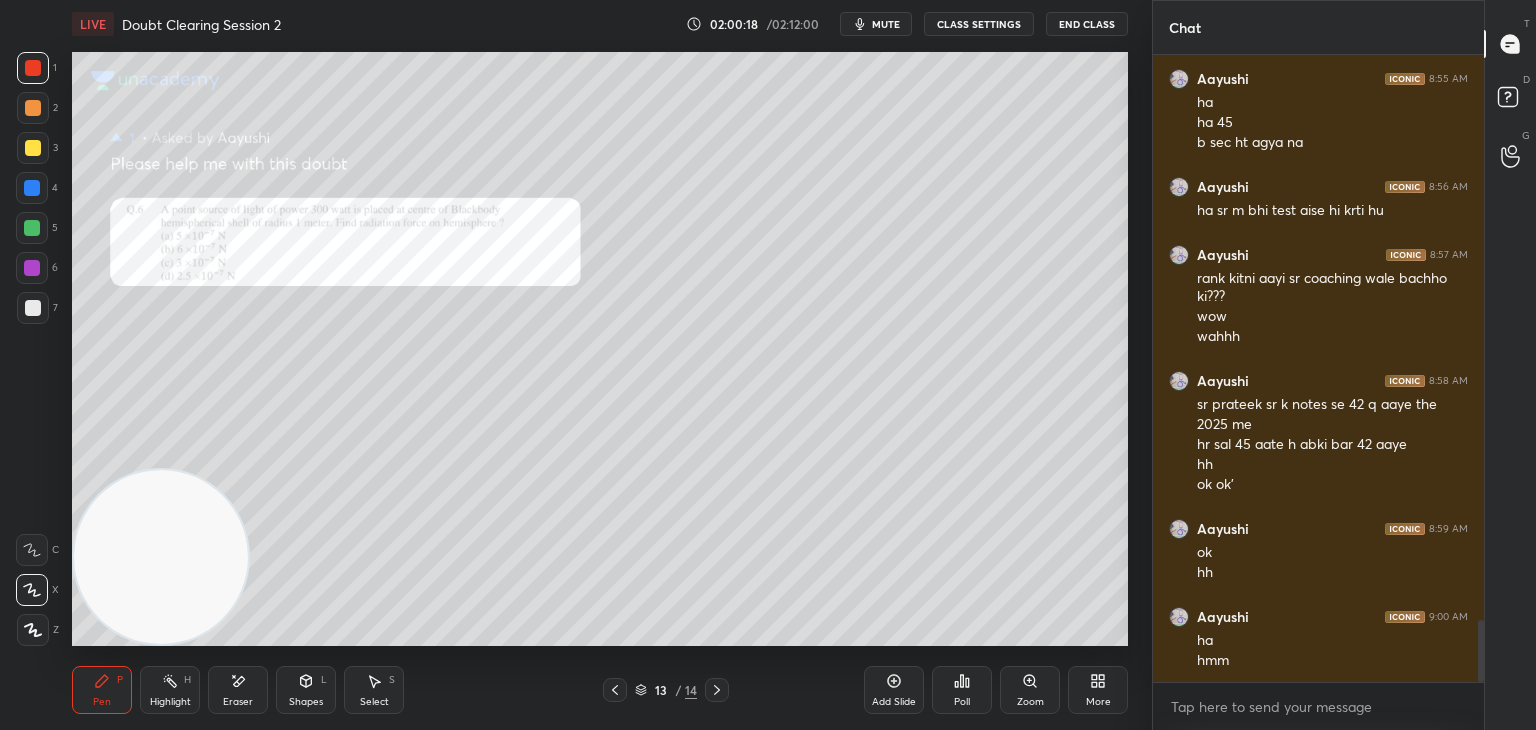 click on "Shapes L" at bounding box center (306, 690) 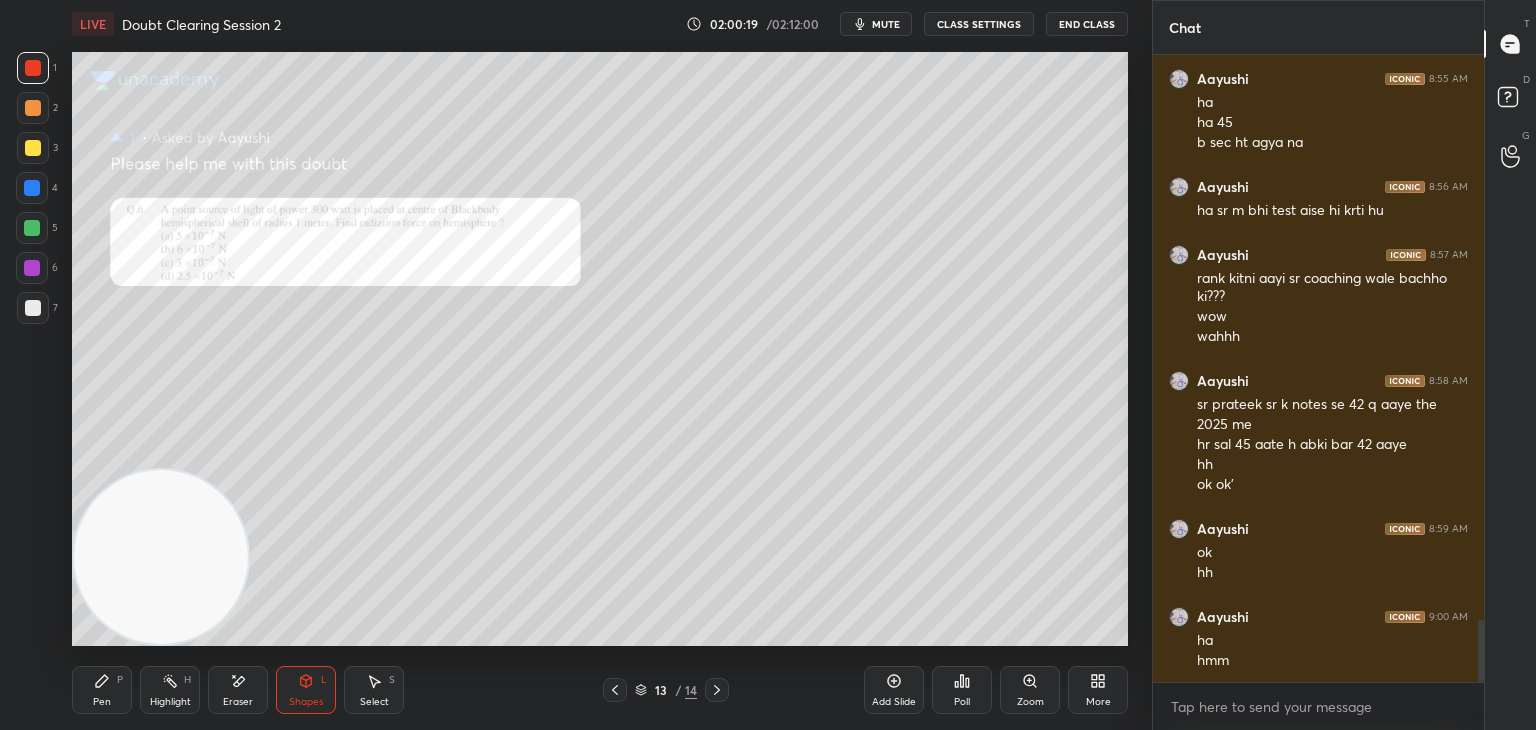 click on "Eraser" at bounding box center (238, 690) 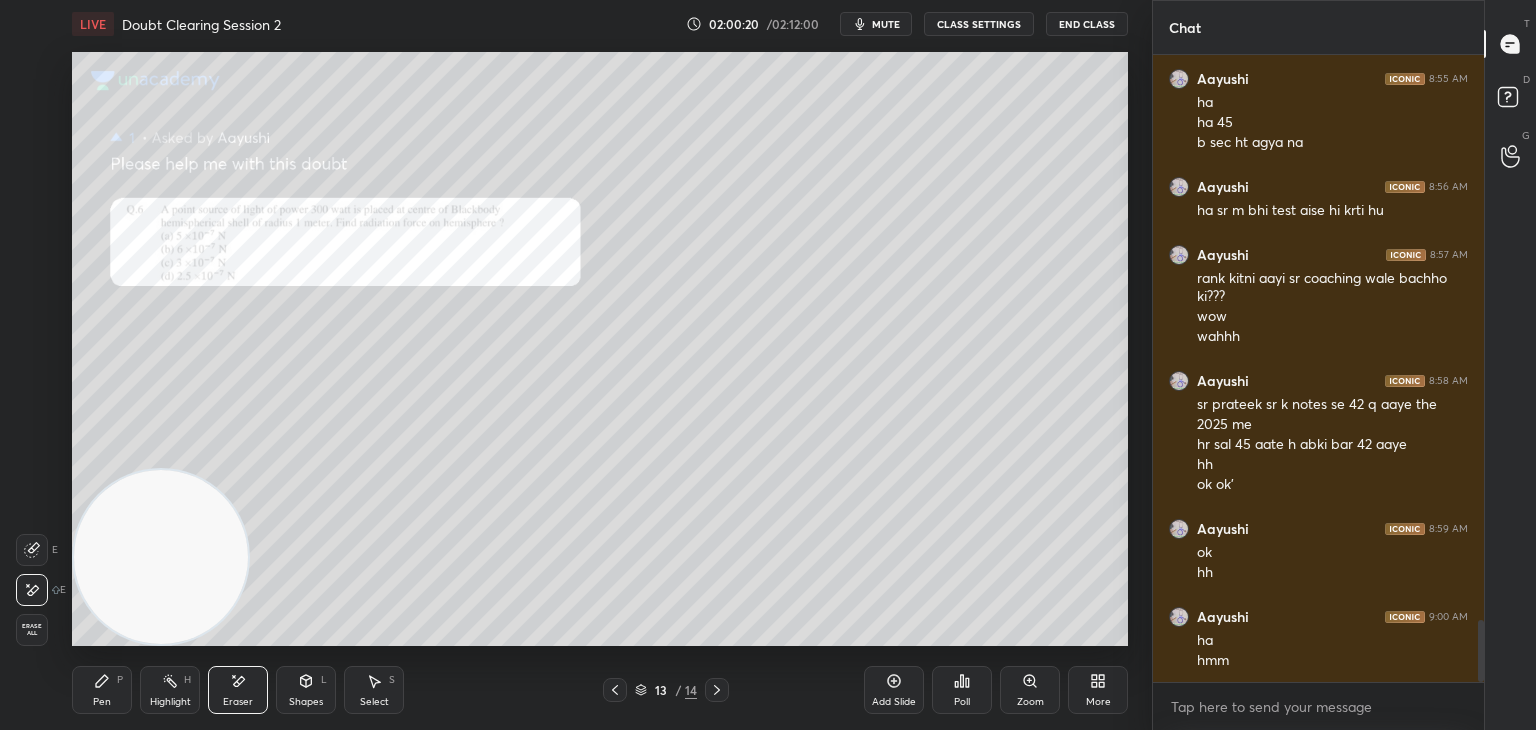 click on "Erase all" at bounding box center (32, 630) 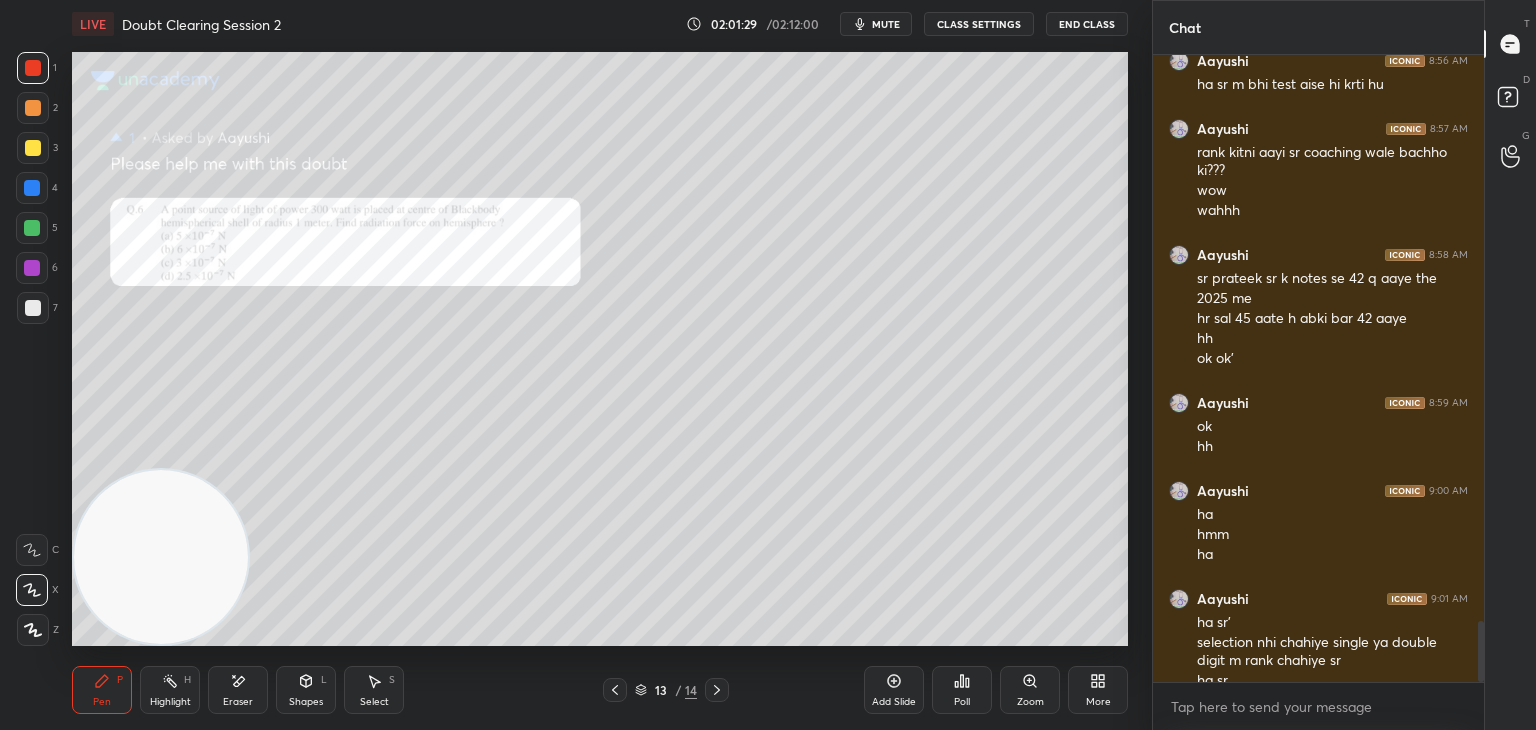 scroll, scrollTop: 5850, scrollLeft: 0, axis: vertical 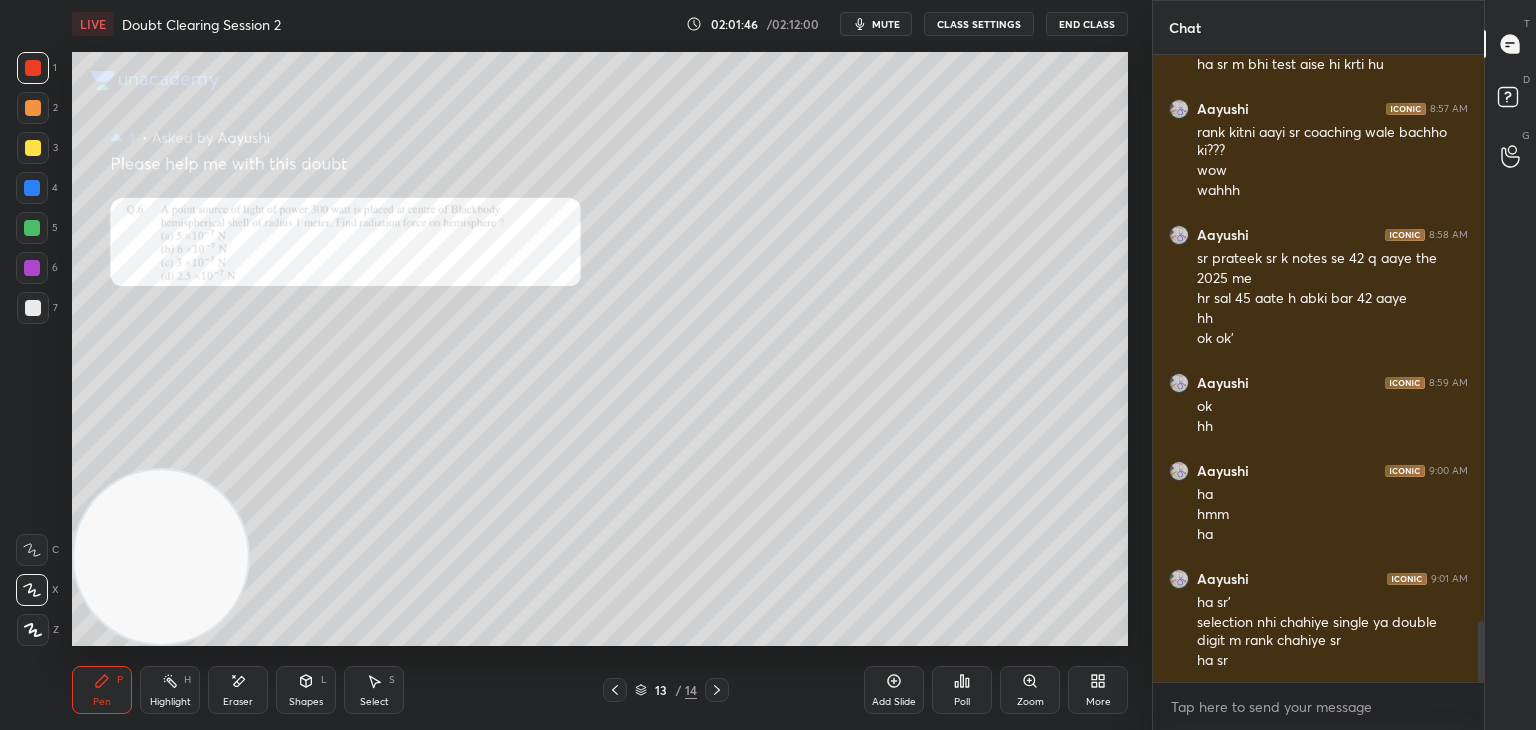 click on "Eraser" at bounding box center (238, 690) 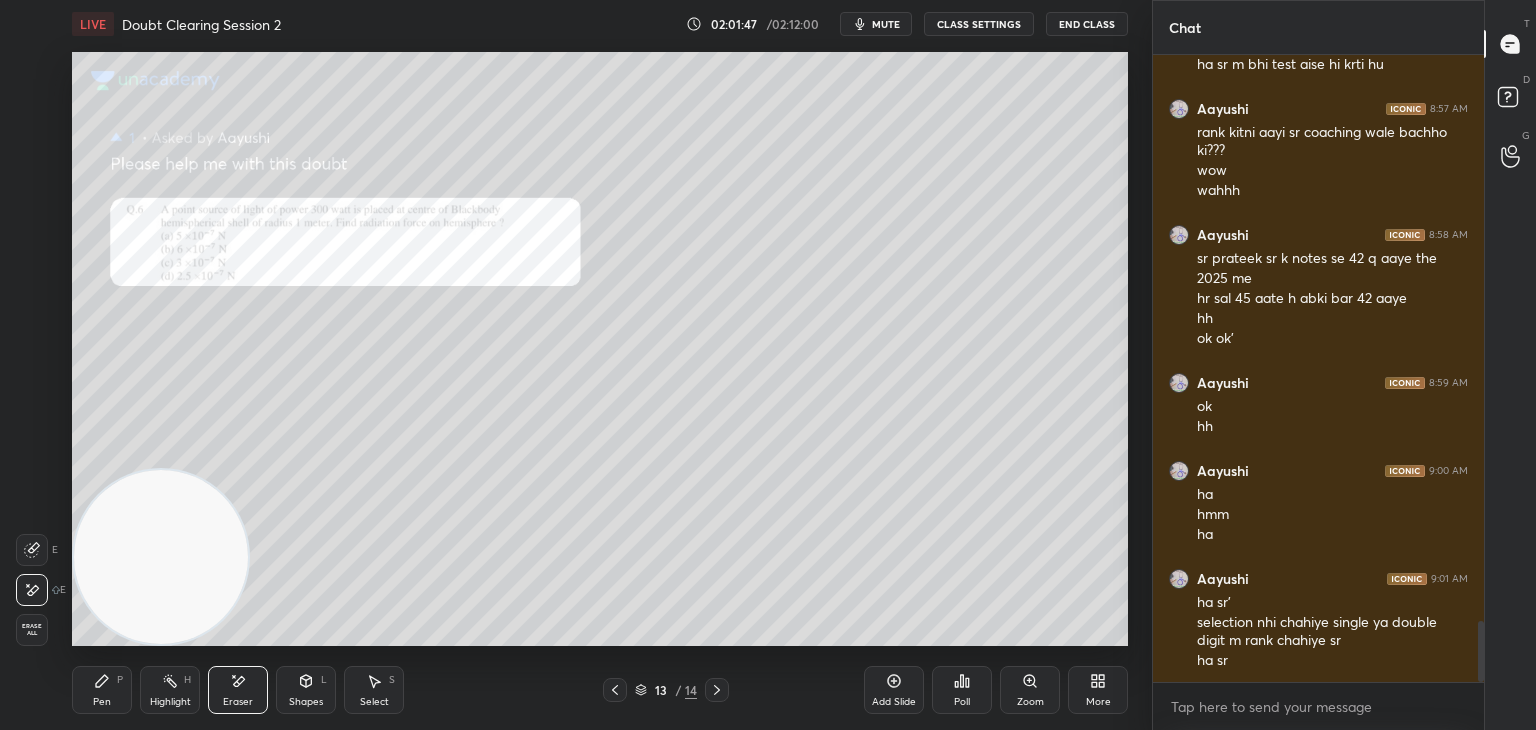 click 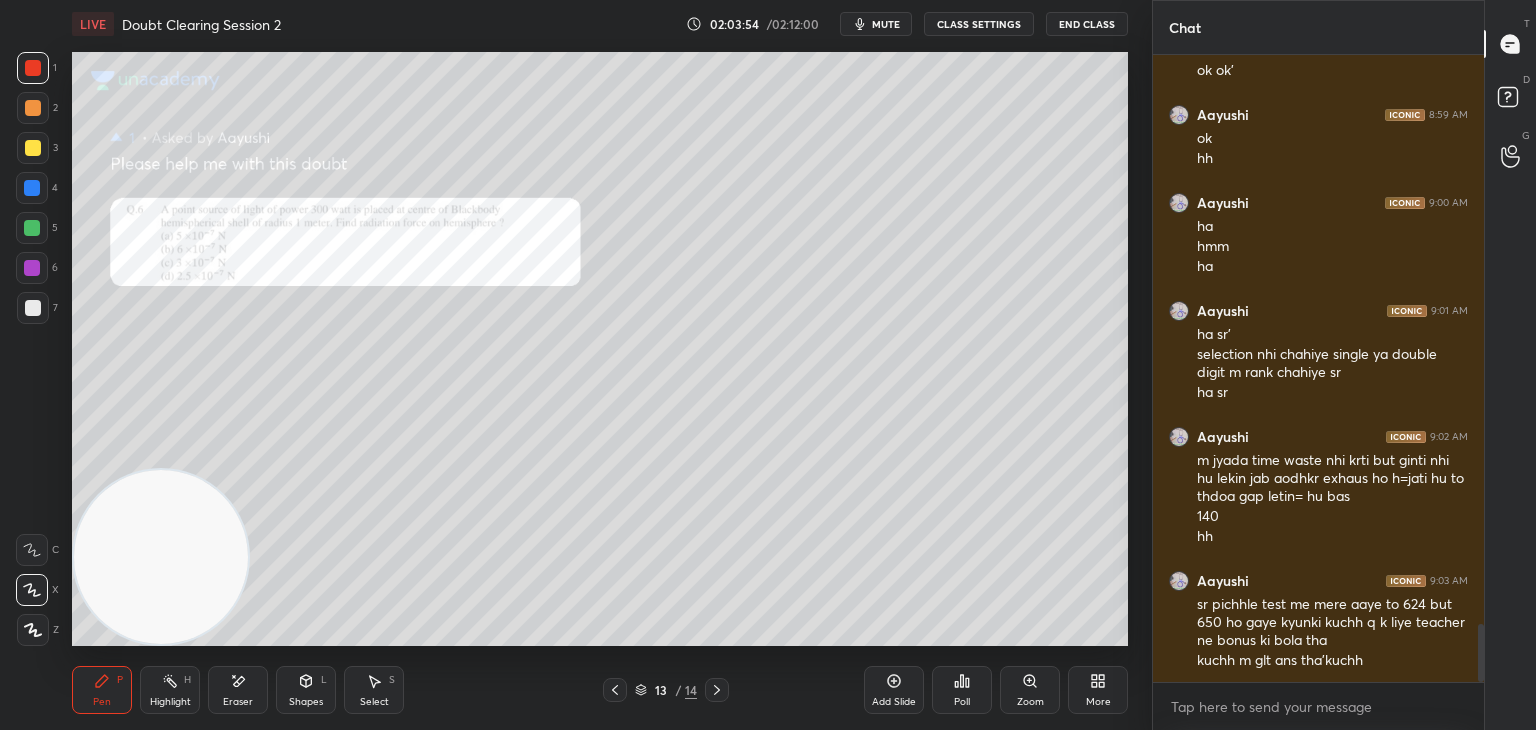 scroll, scrollTop: 6186, scrollLeft: 0, axis: vertical 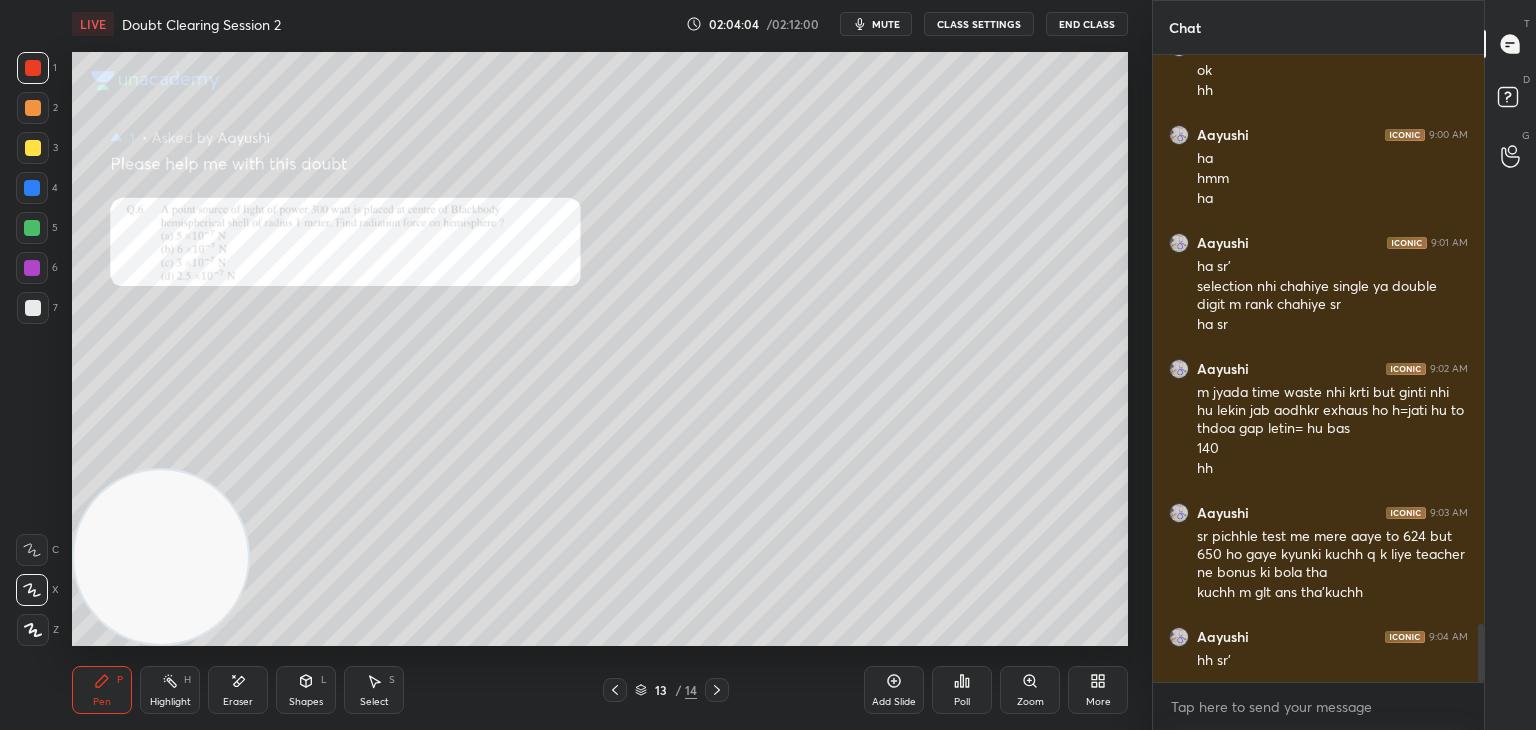 click on "Shapes" at bounding box center (306, 702) 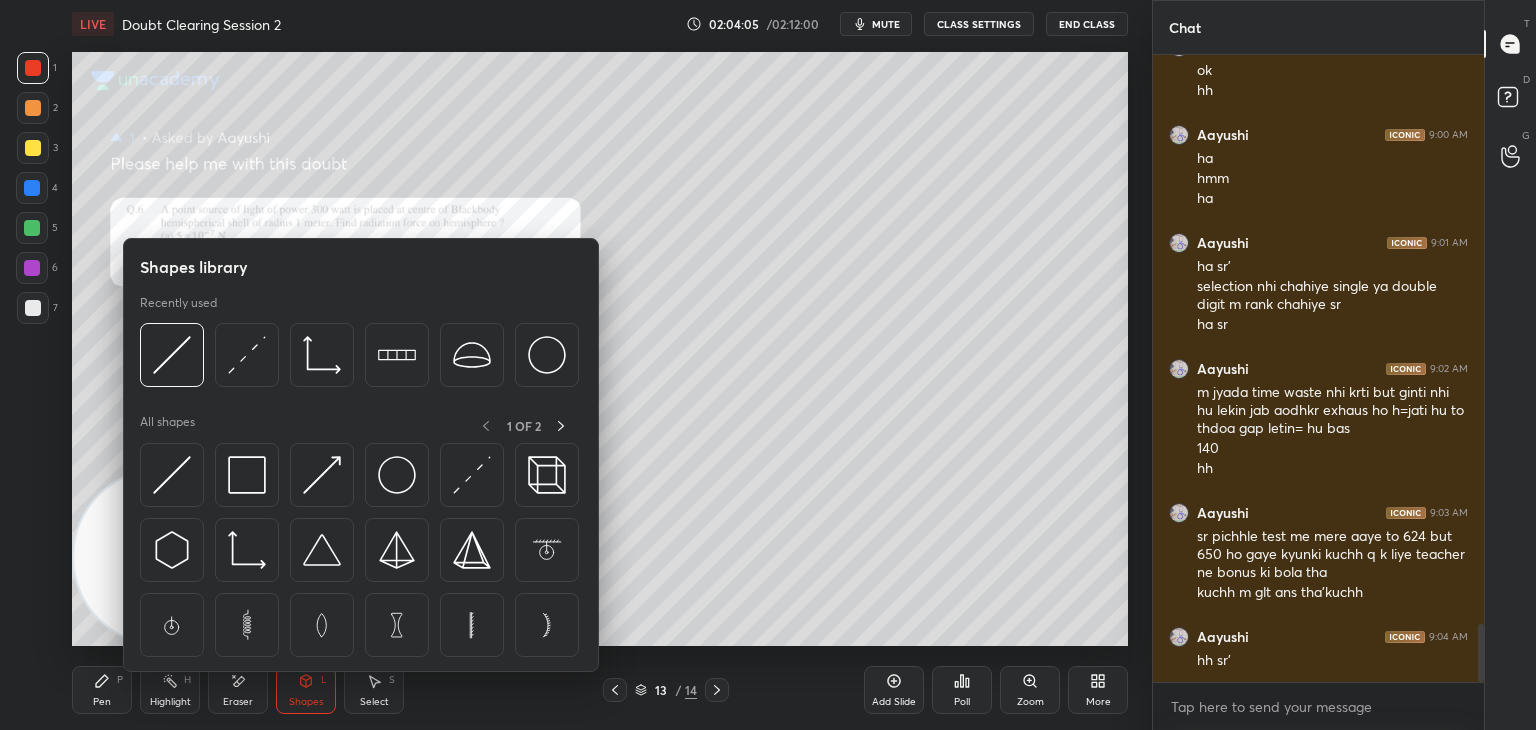 click on "Eraser" at bounding box center [238, 702] 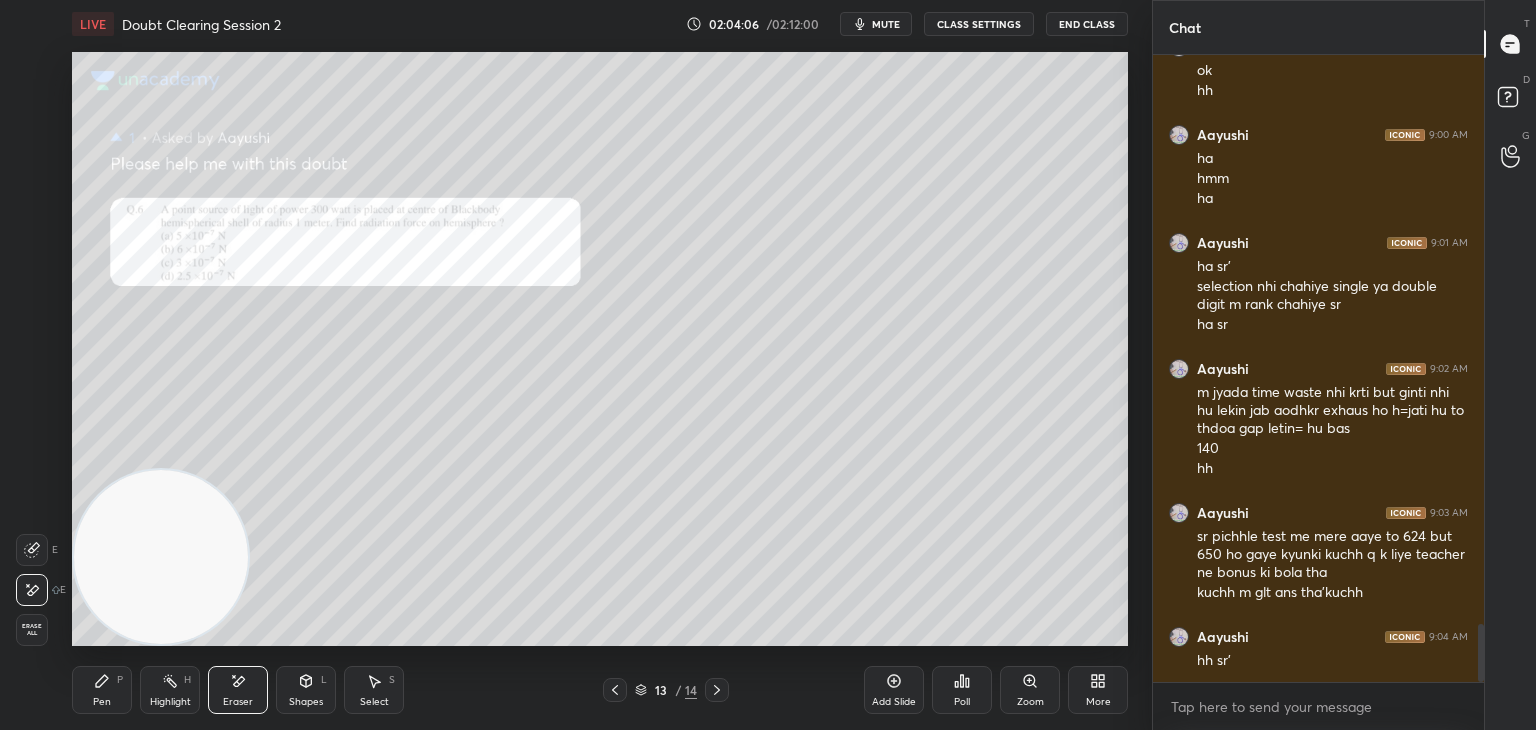 click on "Erase all" at bounding box center (32, 630) 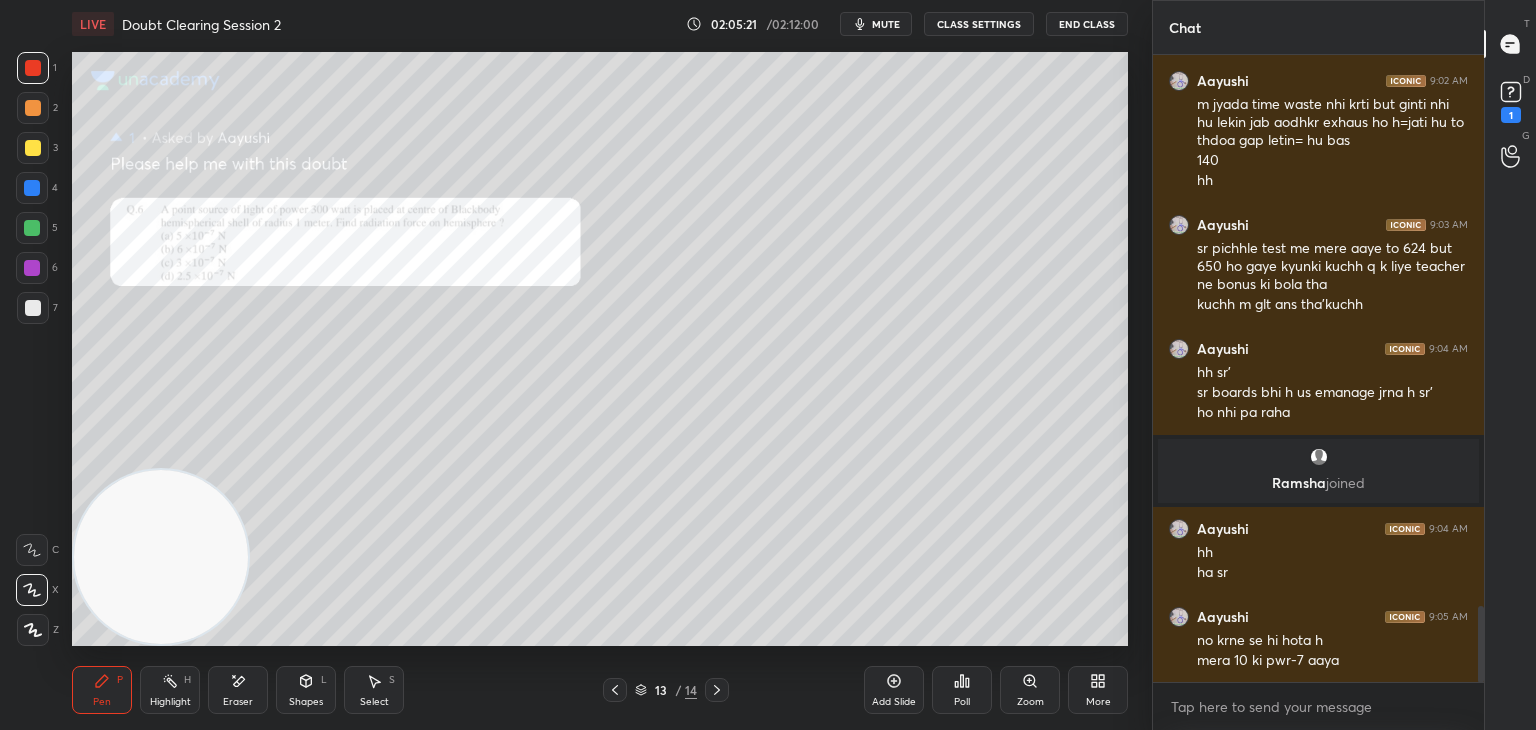 scroll, scrollTop: 4548, scrollLeft: 0, axis: vertical 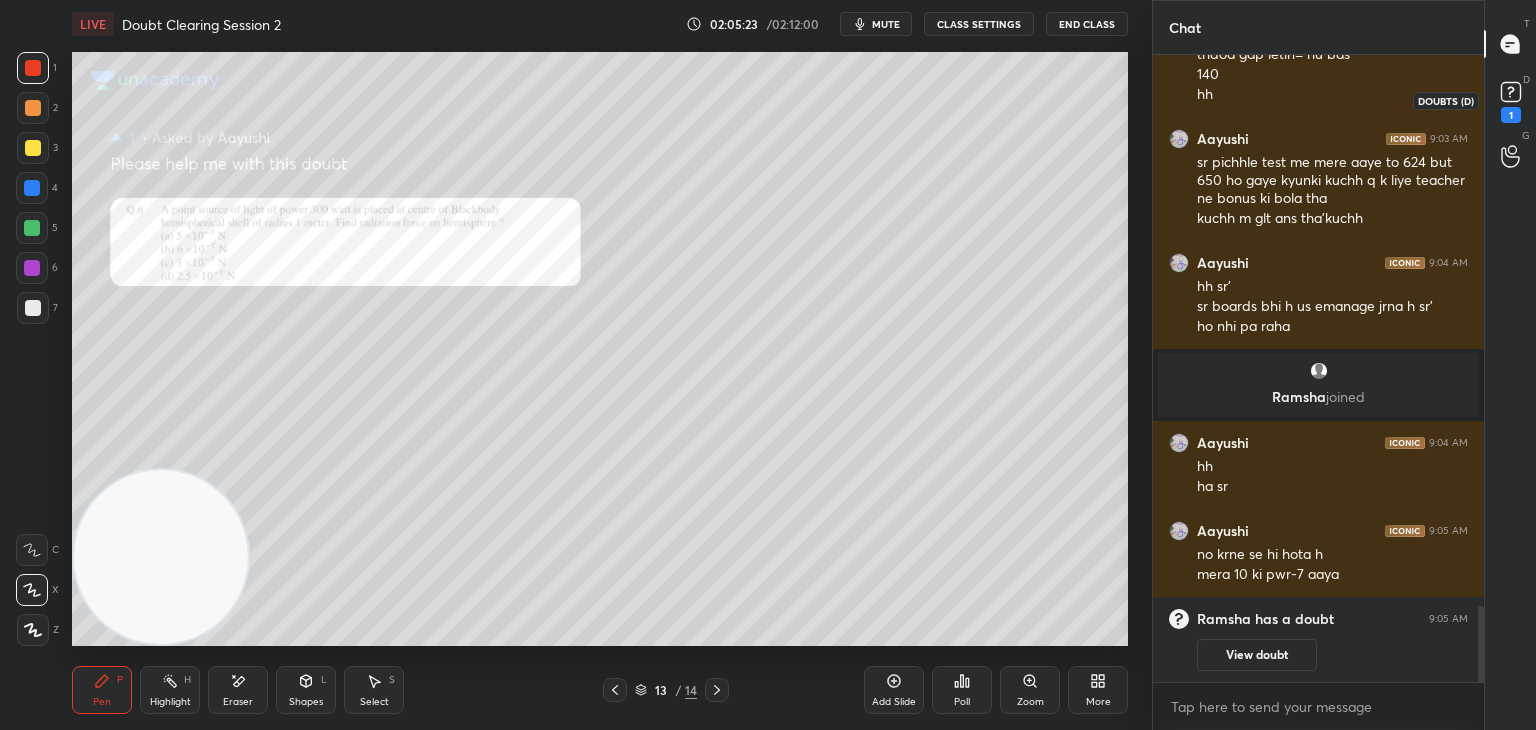 click 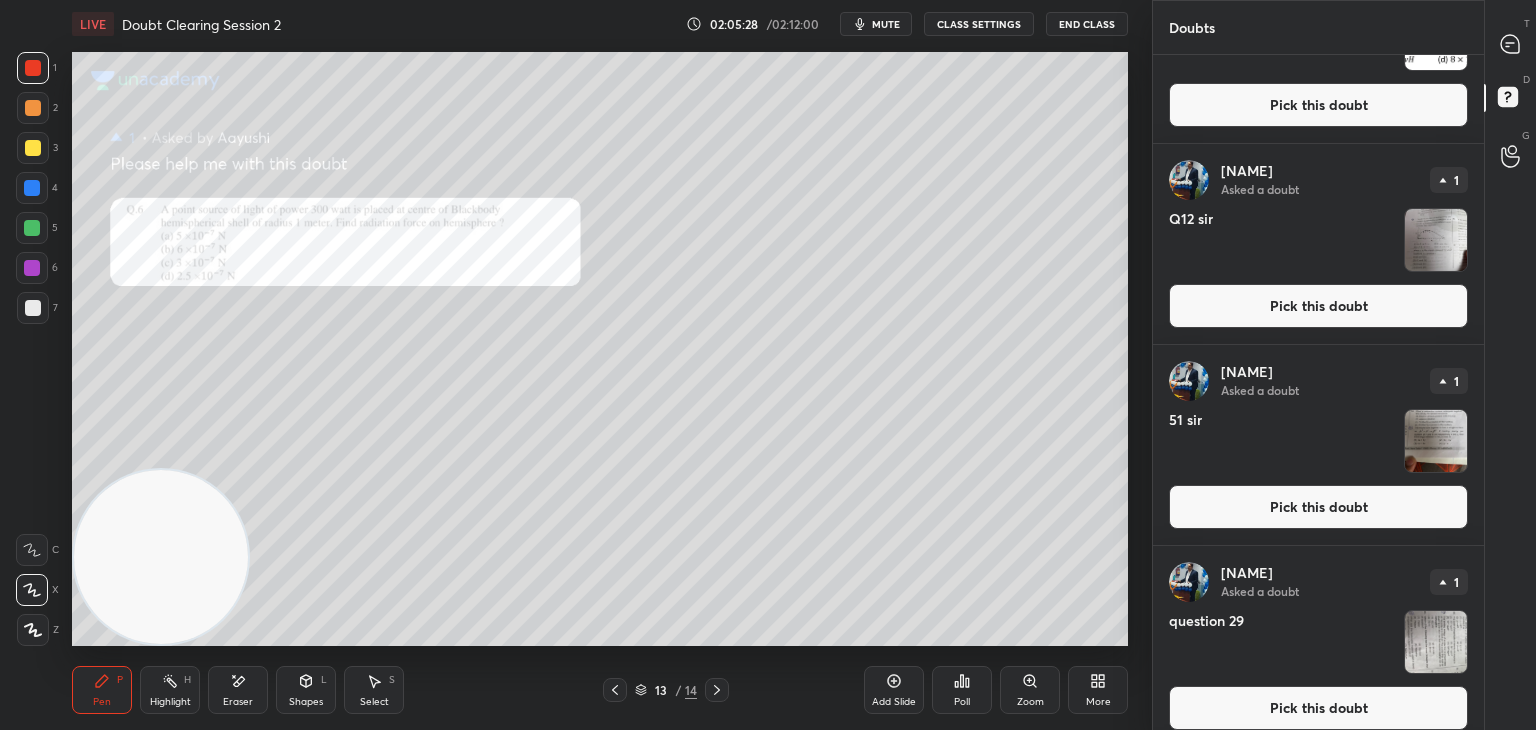 scroll, scrollTop: 530, scrollLeft: 0, axis: vertical 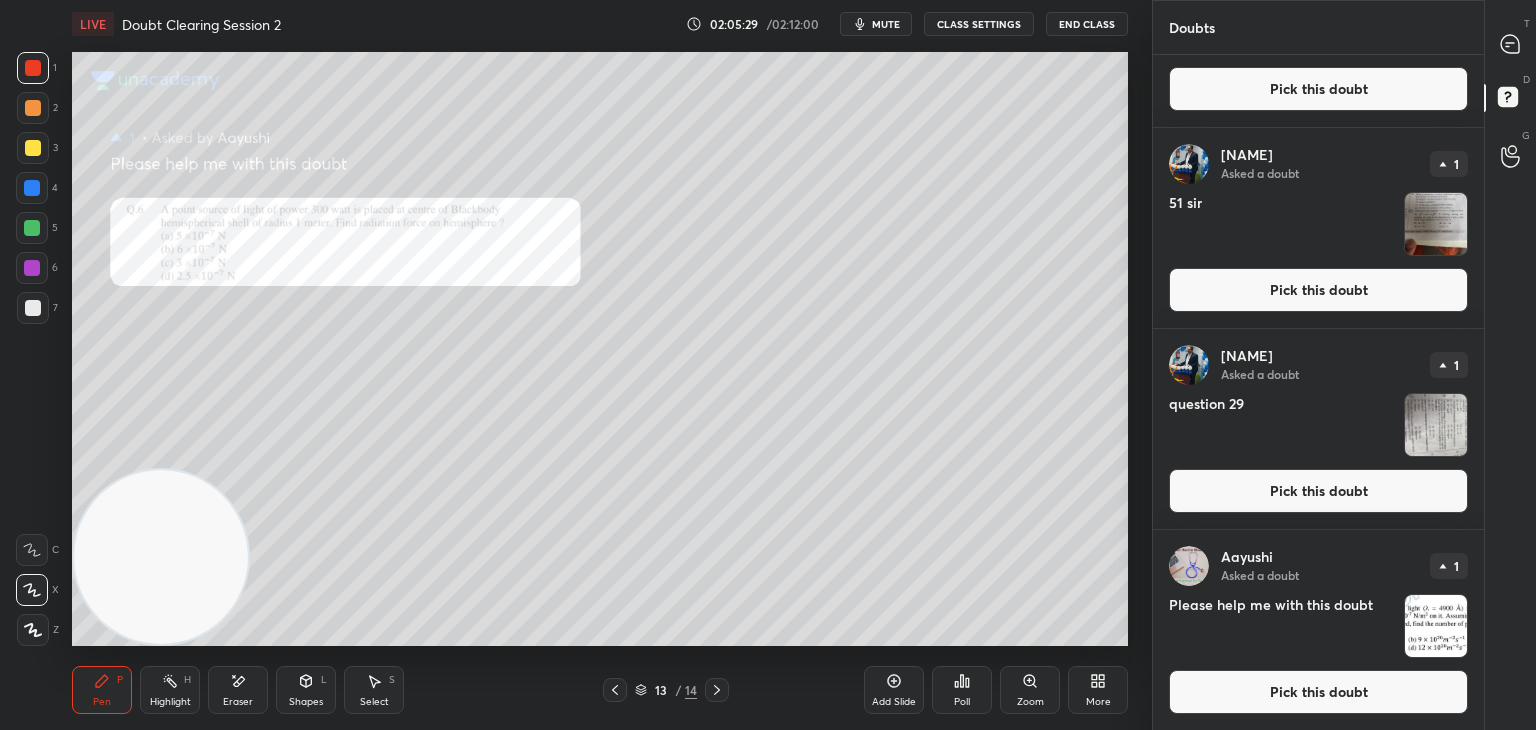 click at bounding box center [1436, 224] 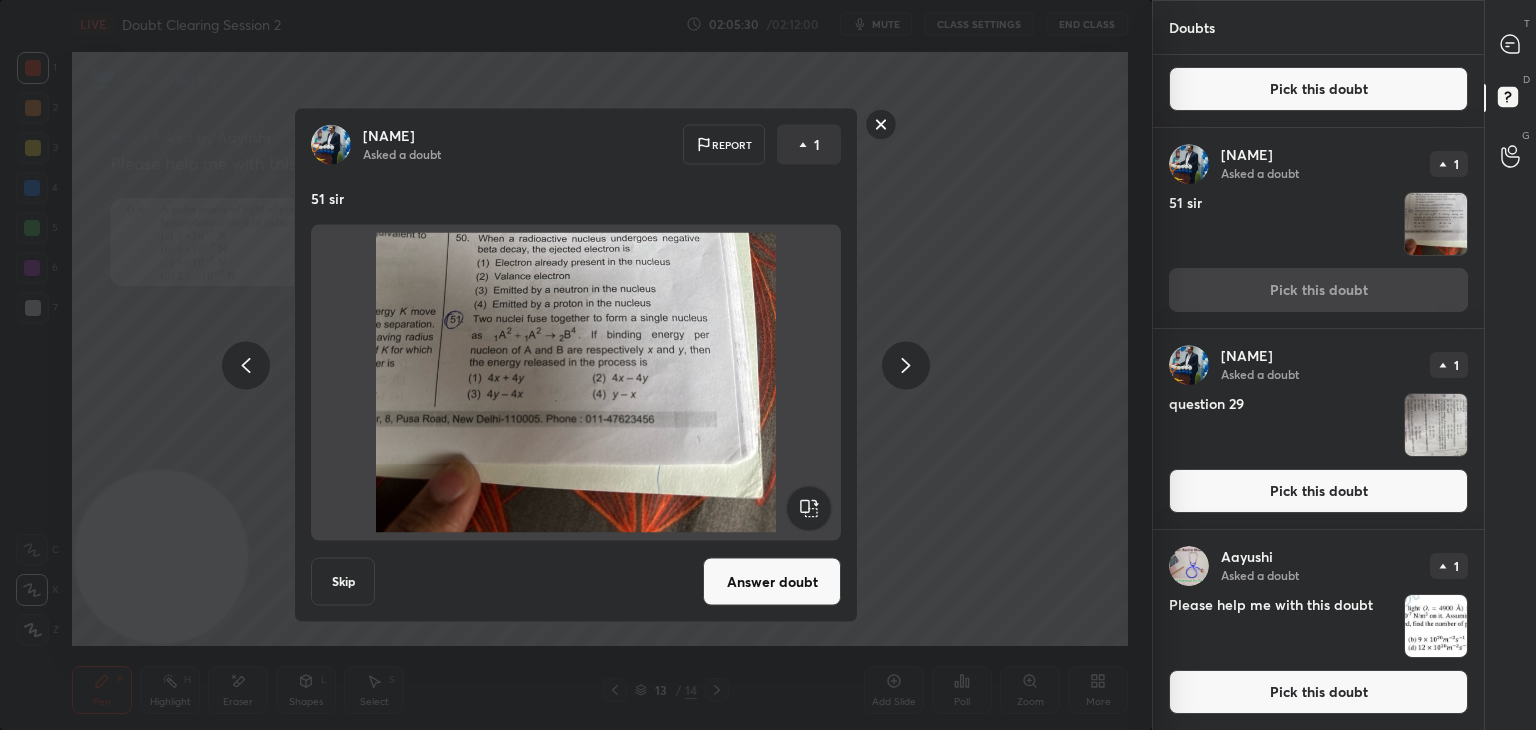 click 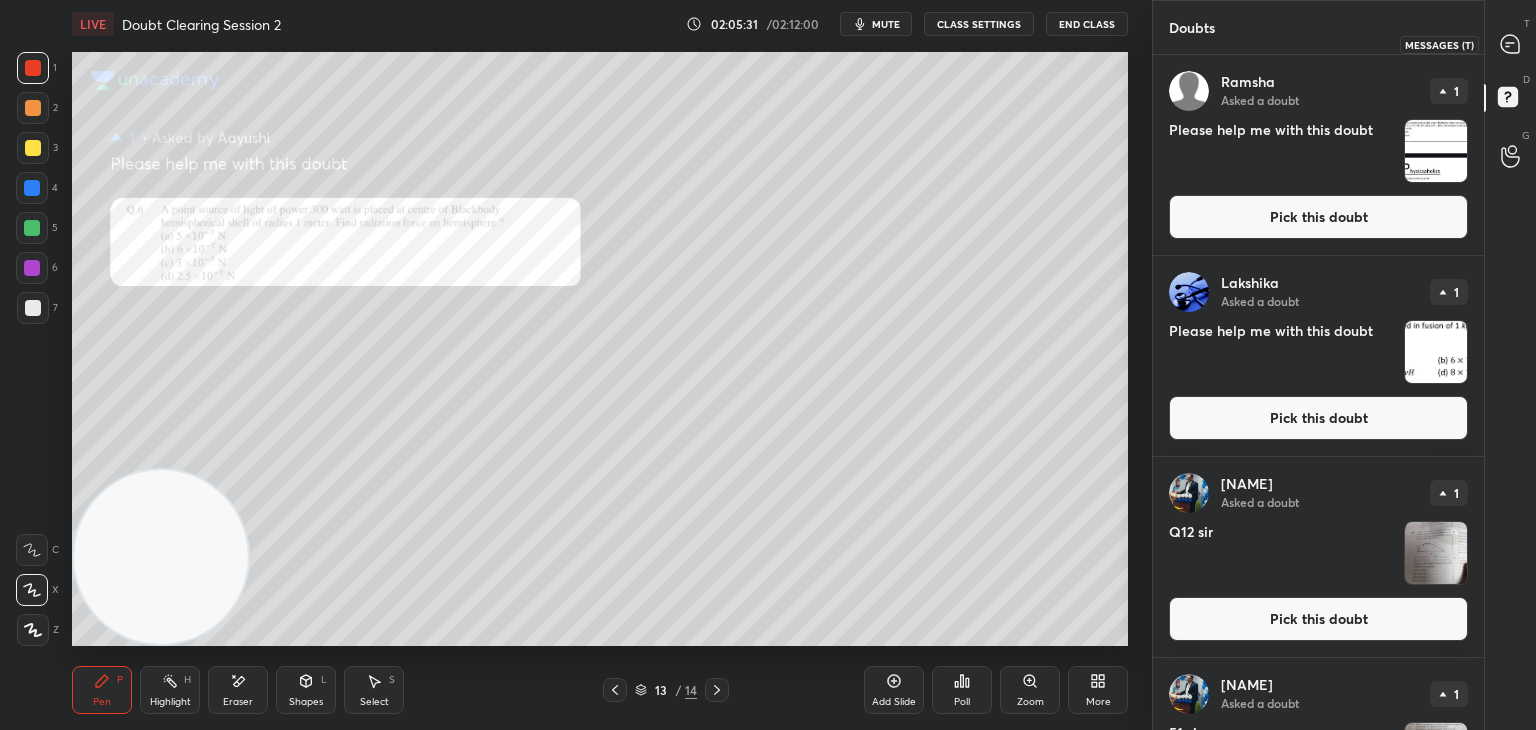 click 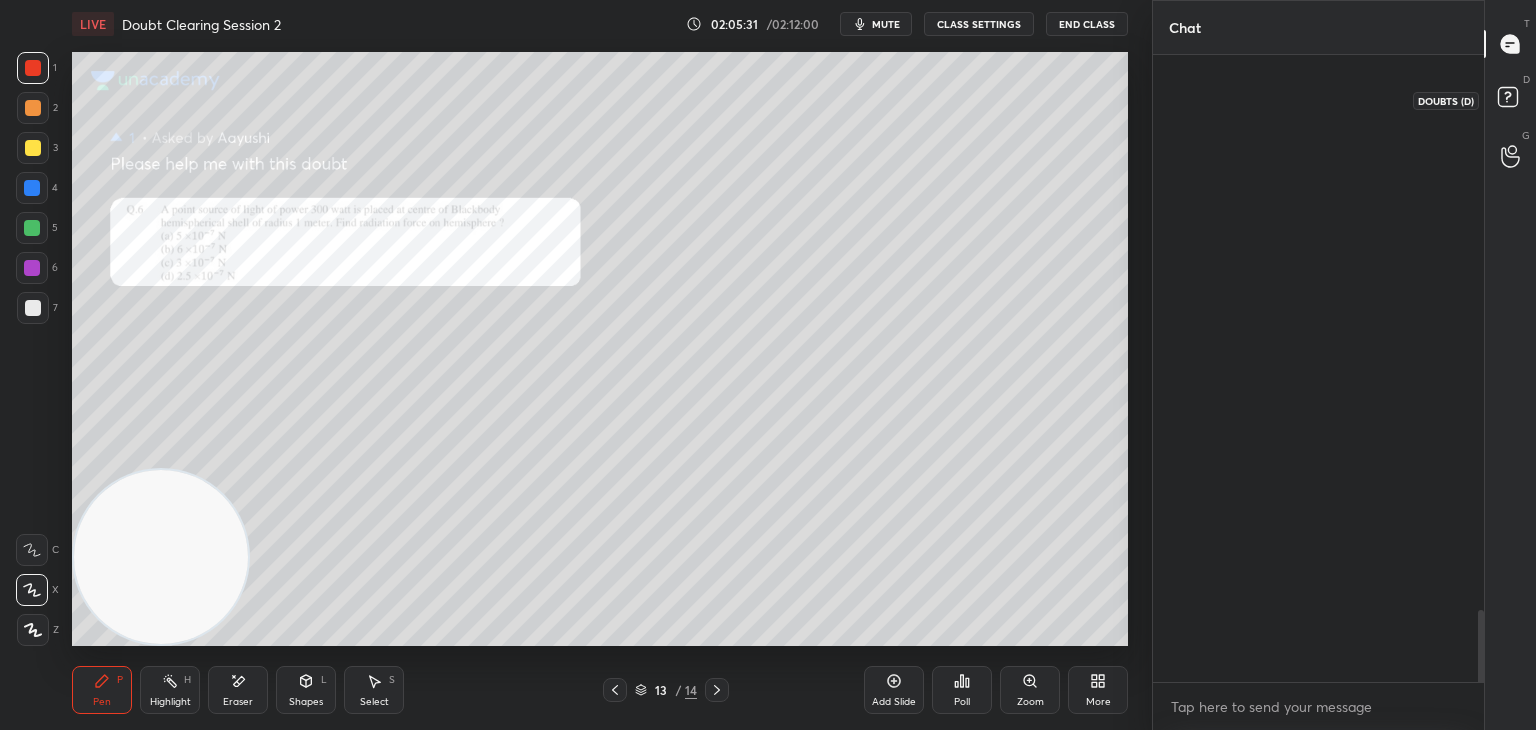 scroll, scrollTop: 5004, scrollLeft: 0, axis: vertical 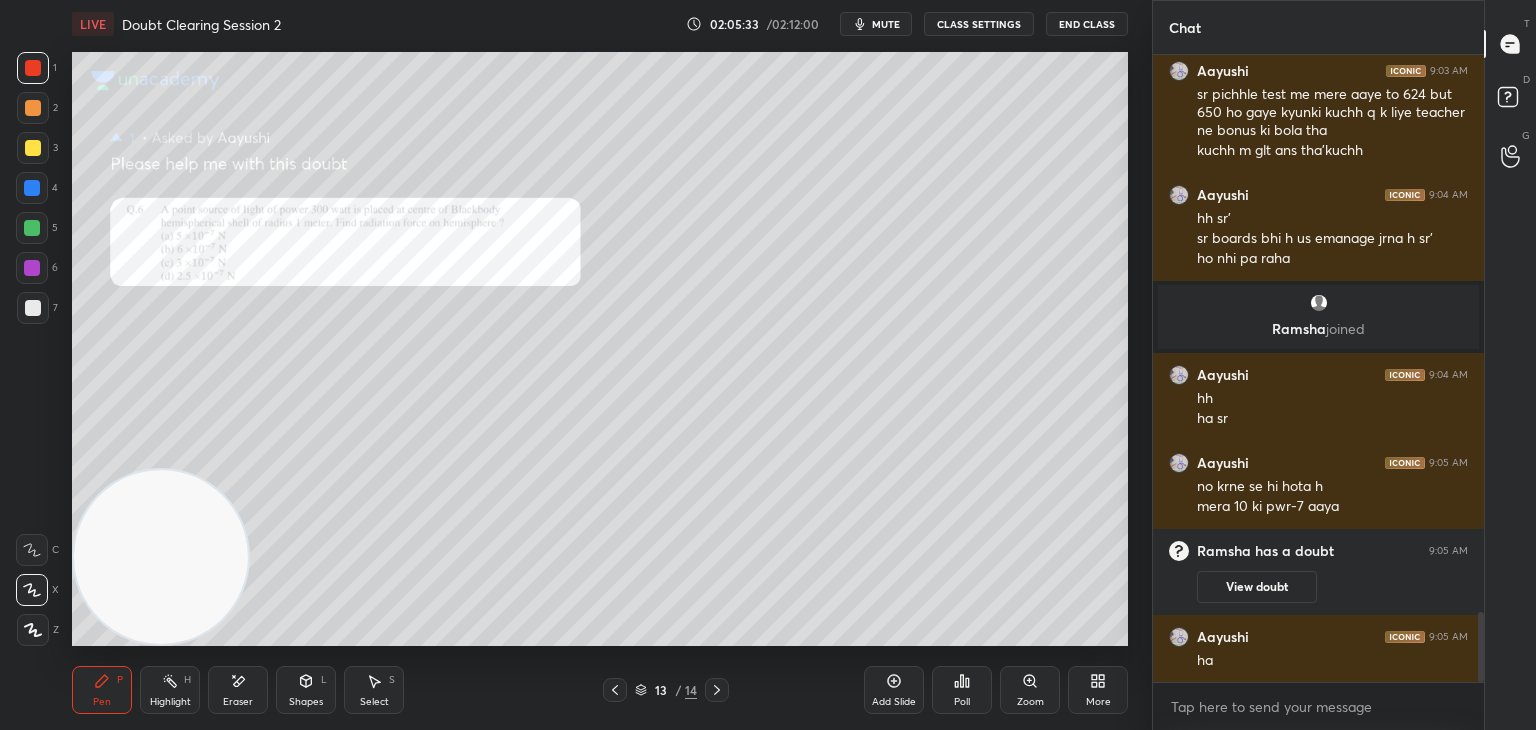 click 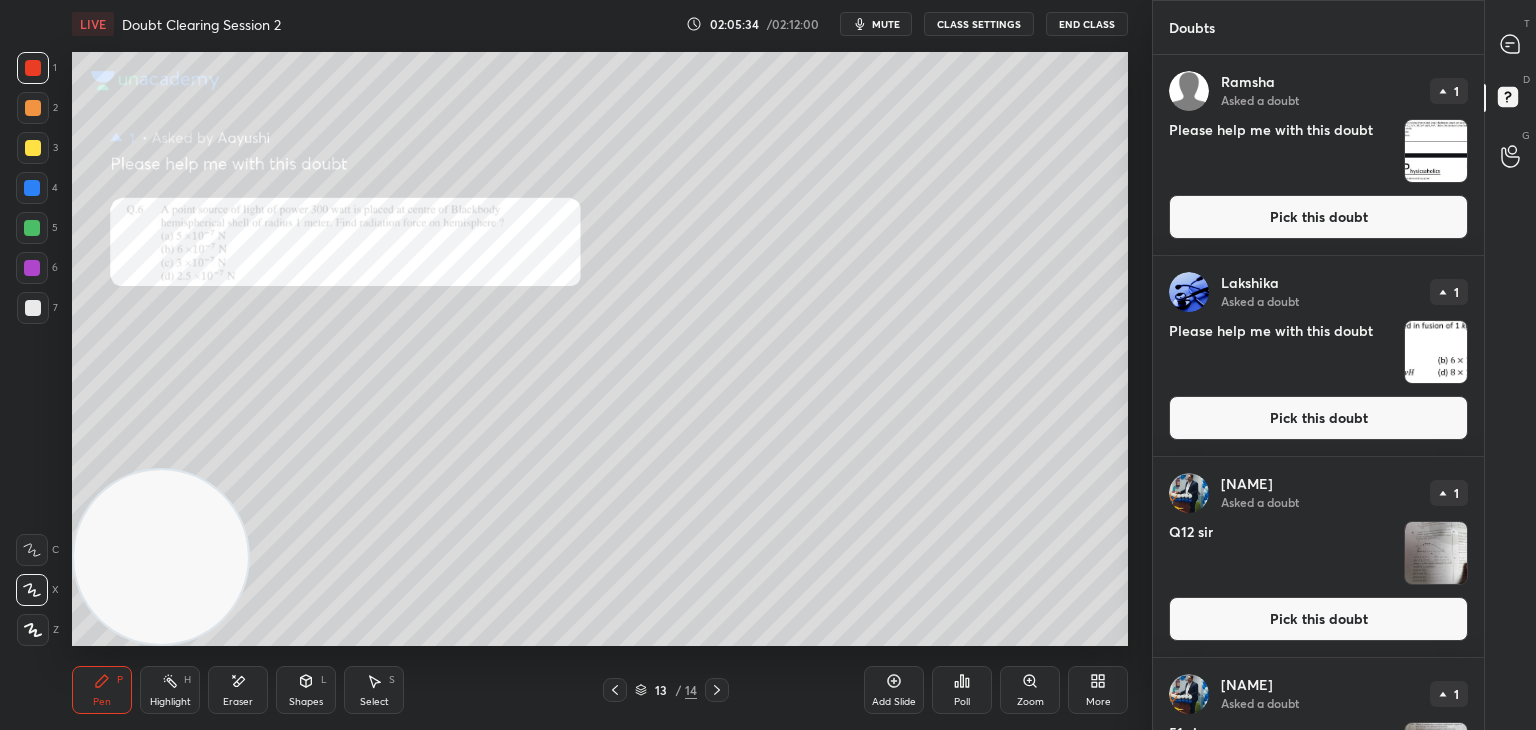 click at bounding box center (1436, 151) 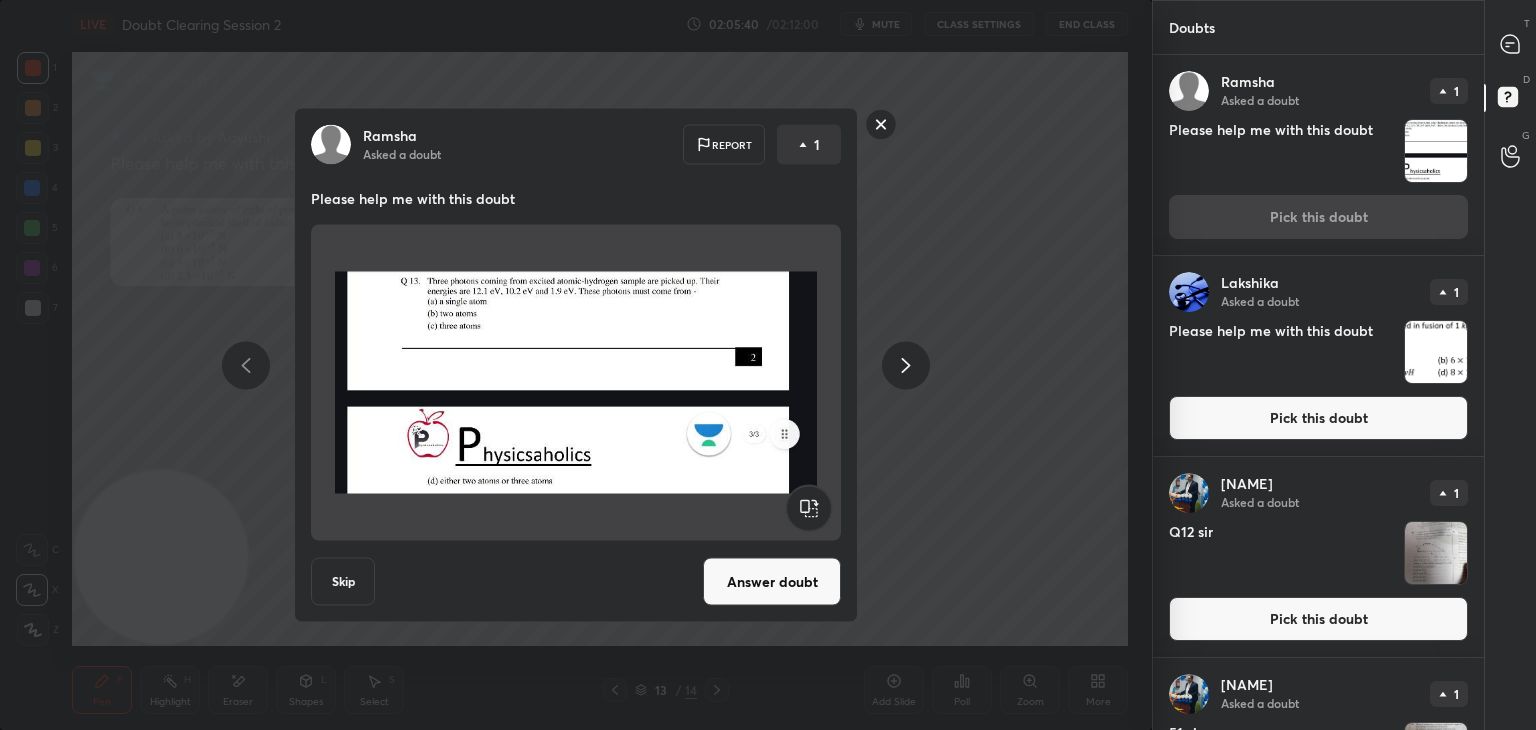 click 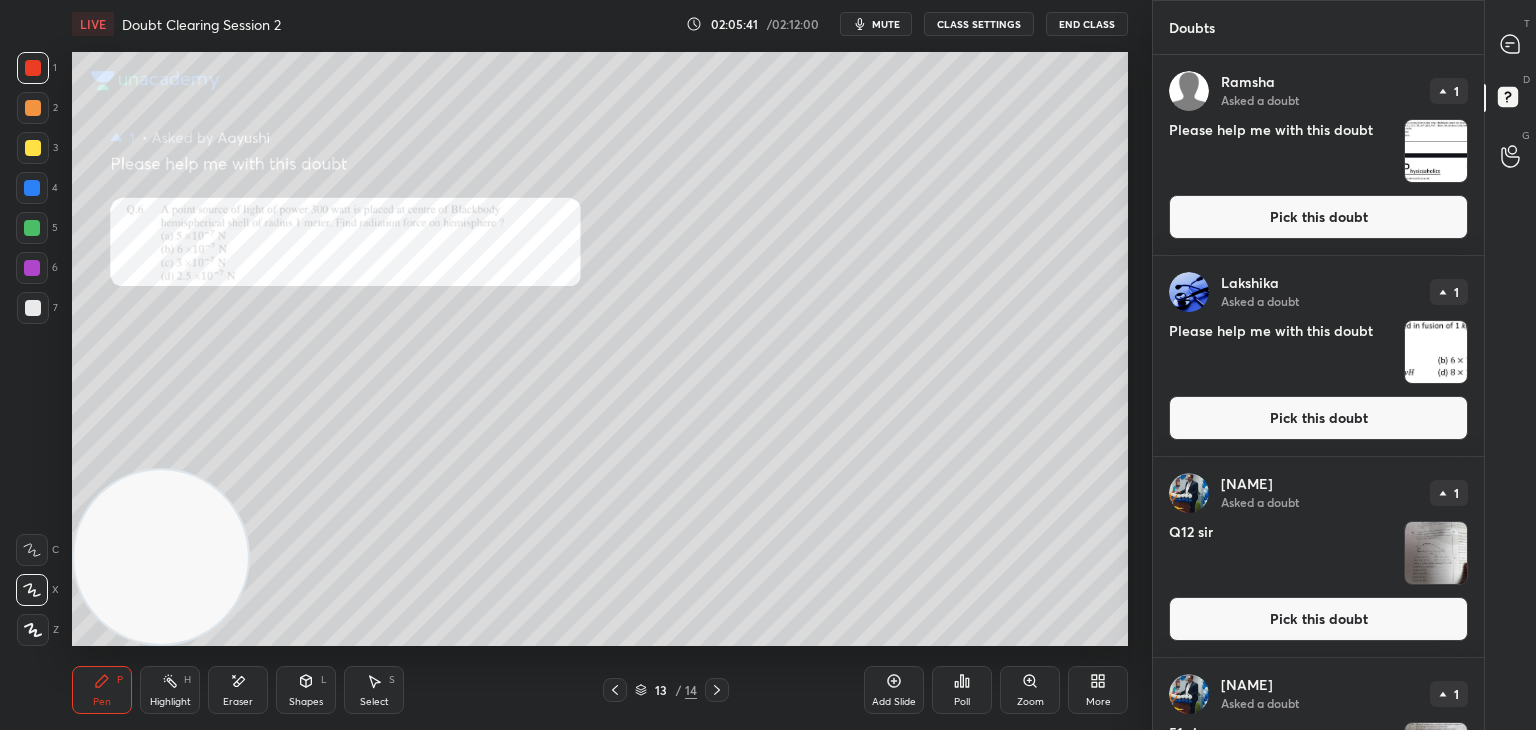 click on "T Messages (T)" at bounding box center (1510, 44) 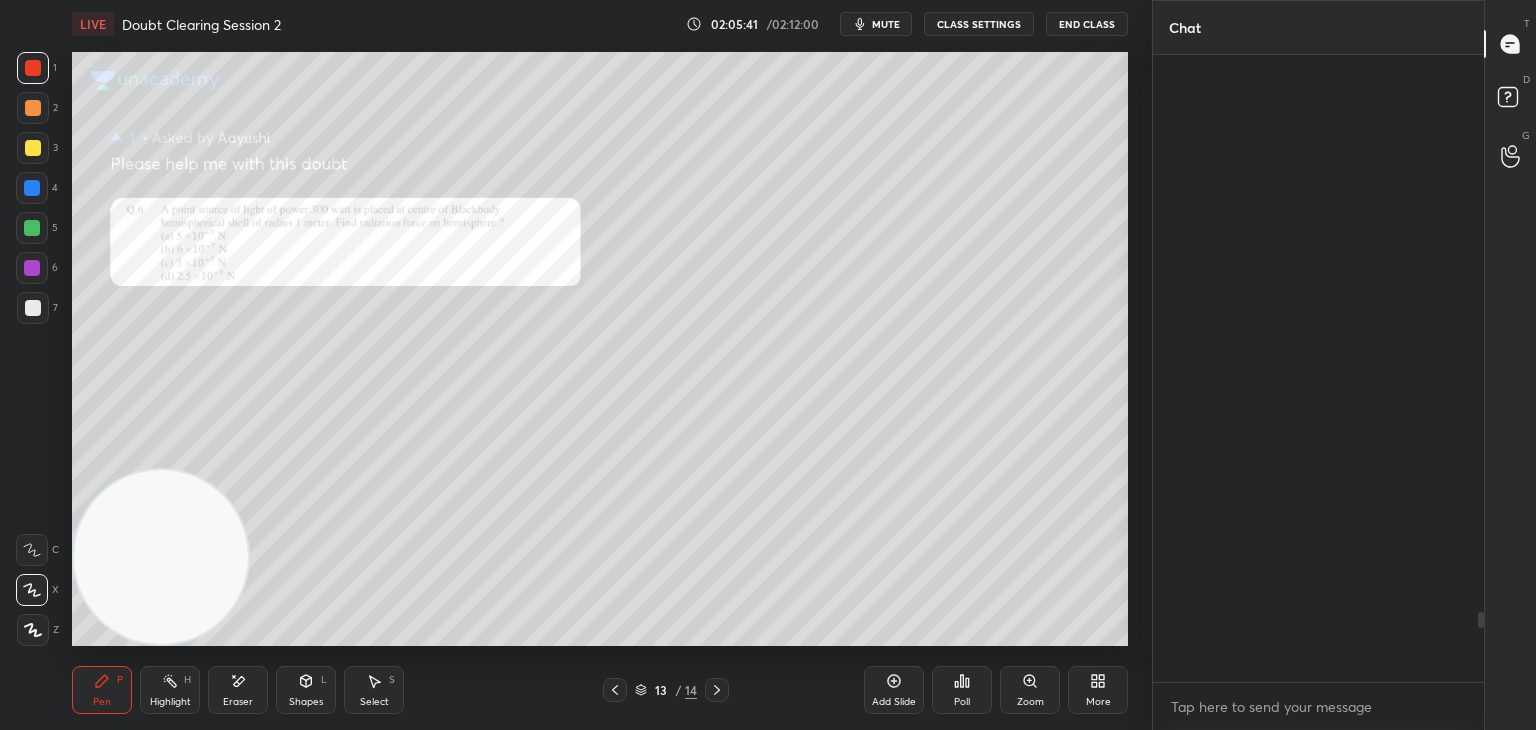 scroll, scrollTop: 5022, scrollLeft: 0, axis: vertical 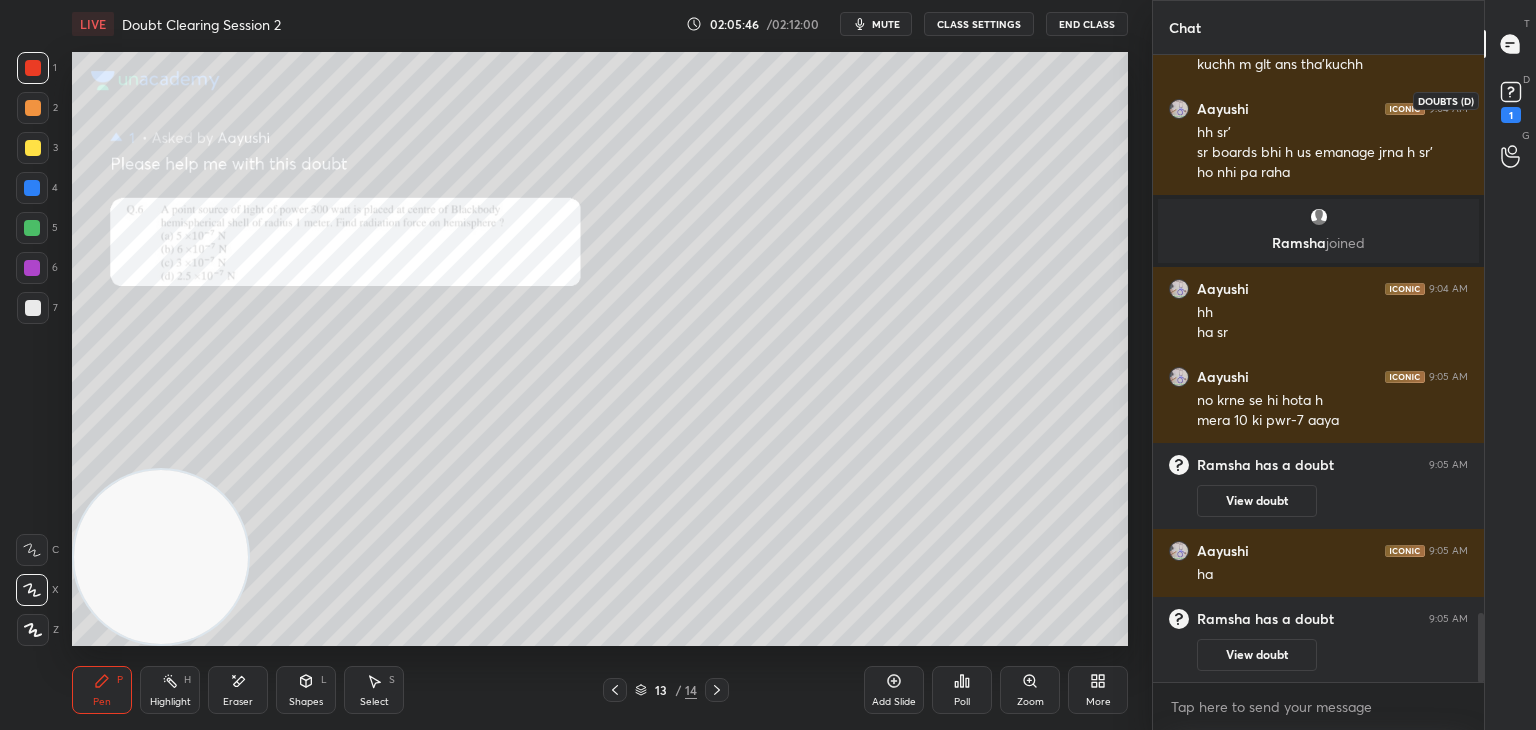 click 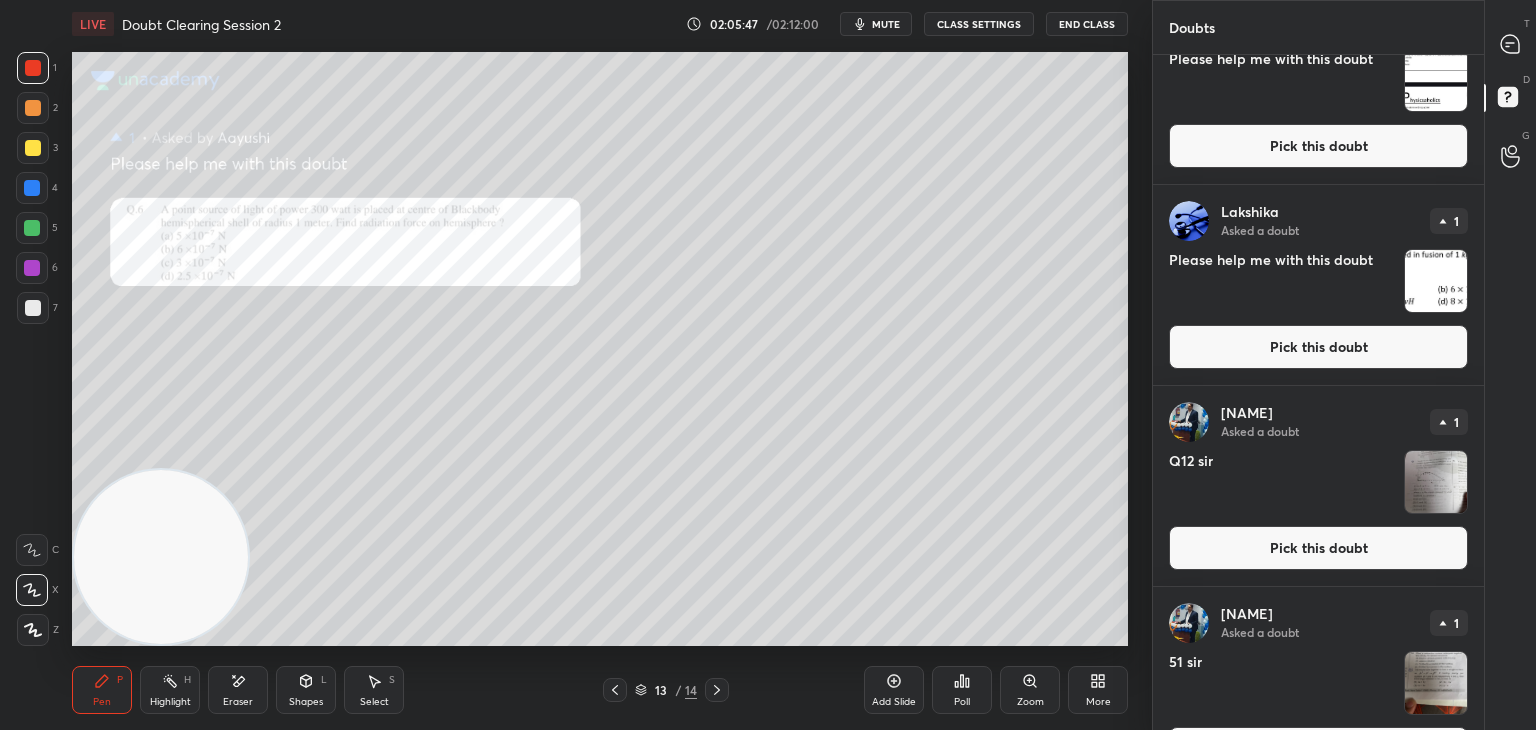 scroll, scrollTop: 731, scrollLeft: 0, axis: vertical 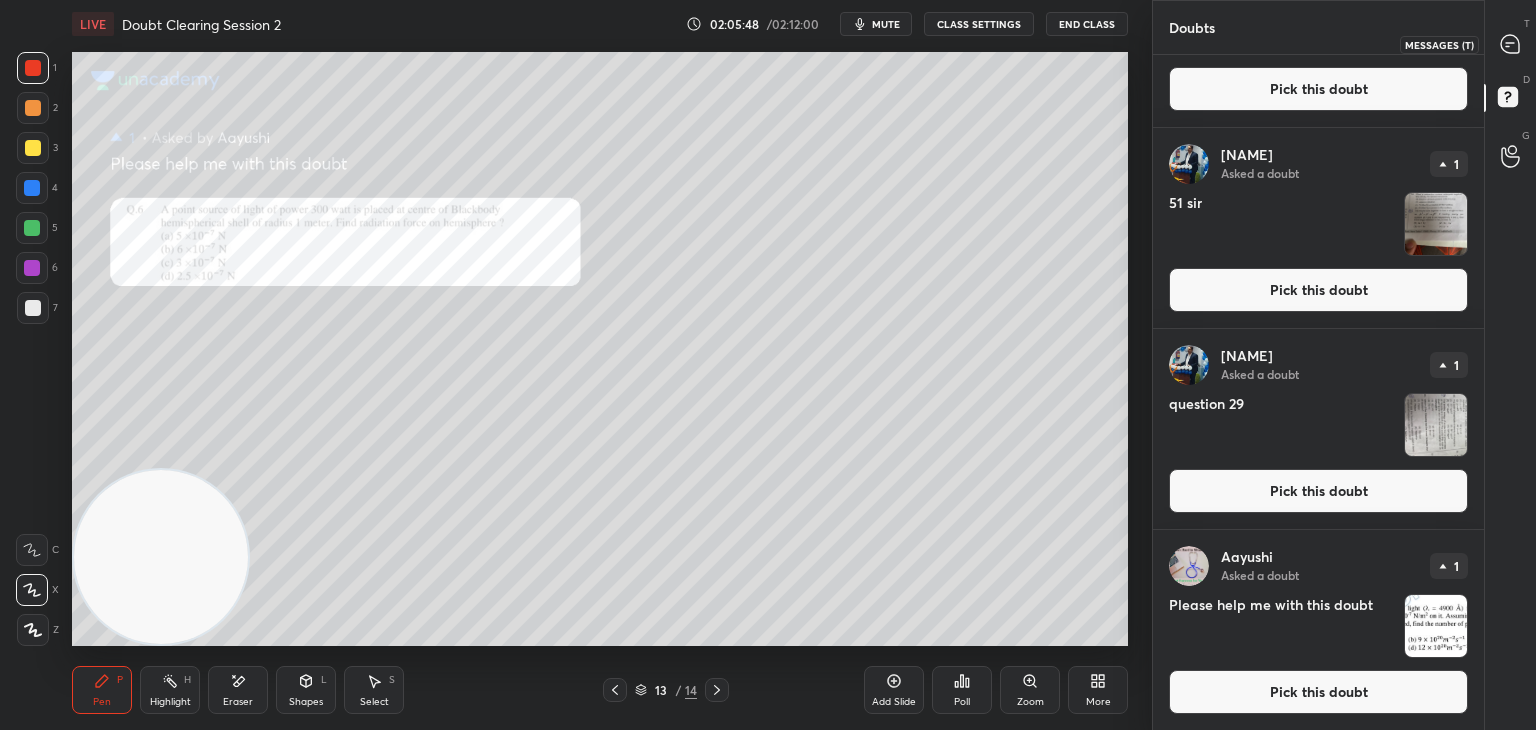click 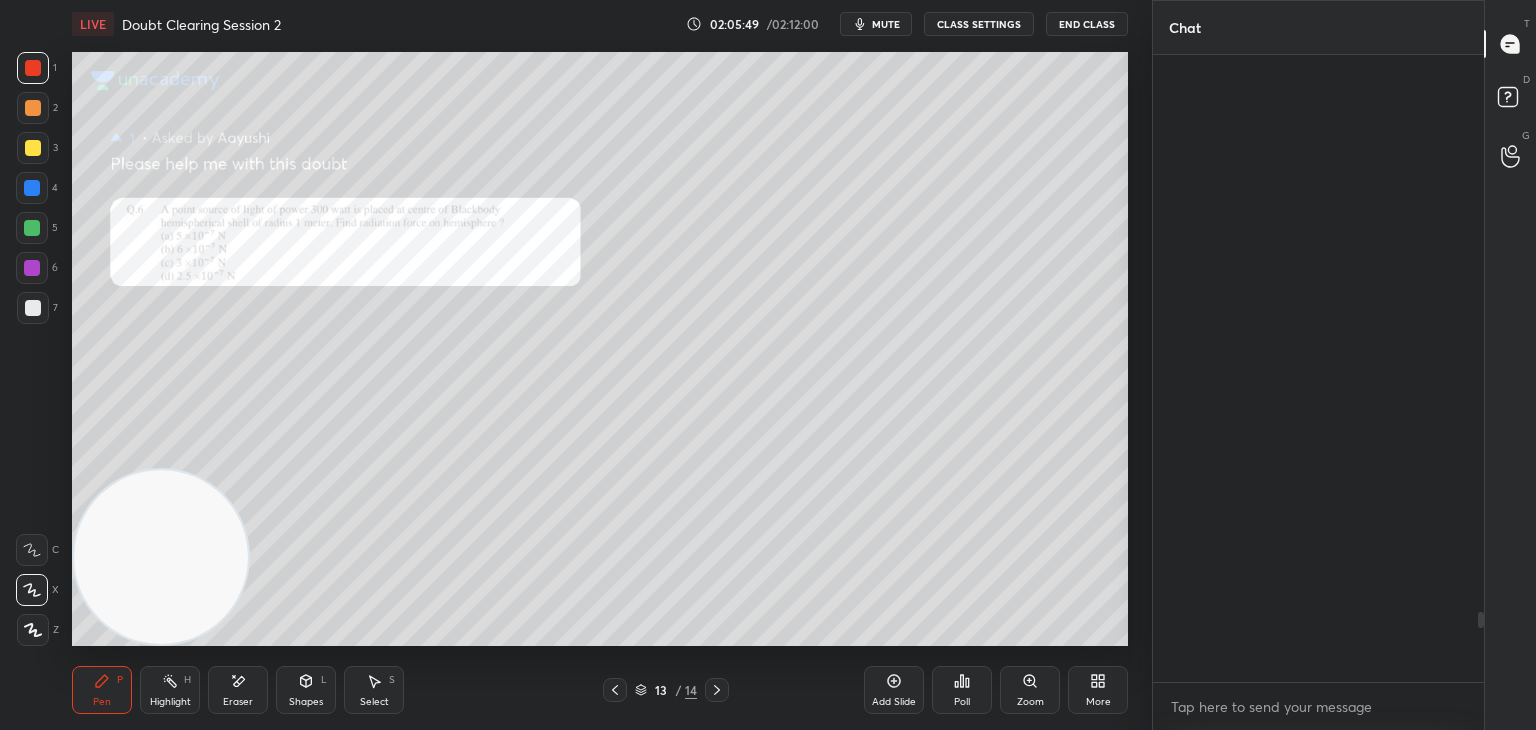 scroll, scrollTop: 4974, scrollLeft: 0, axis: vertical 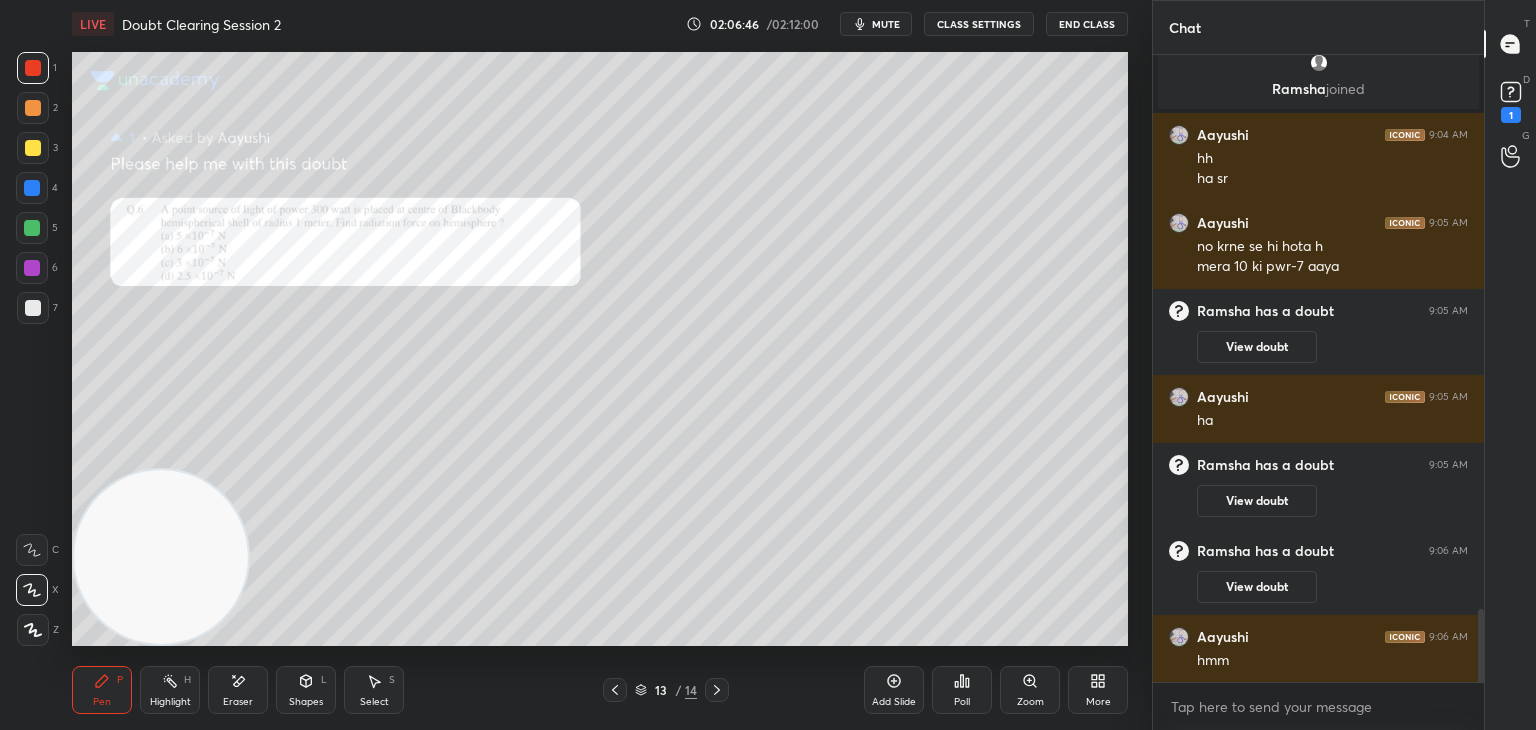 click on "mute" at bounding box center (876, 24) 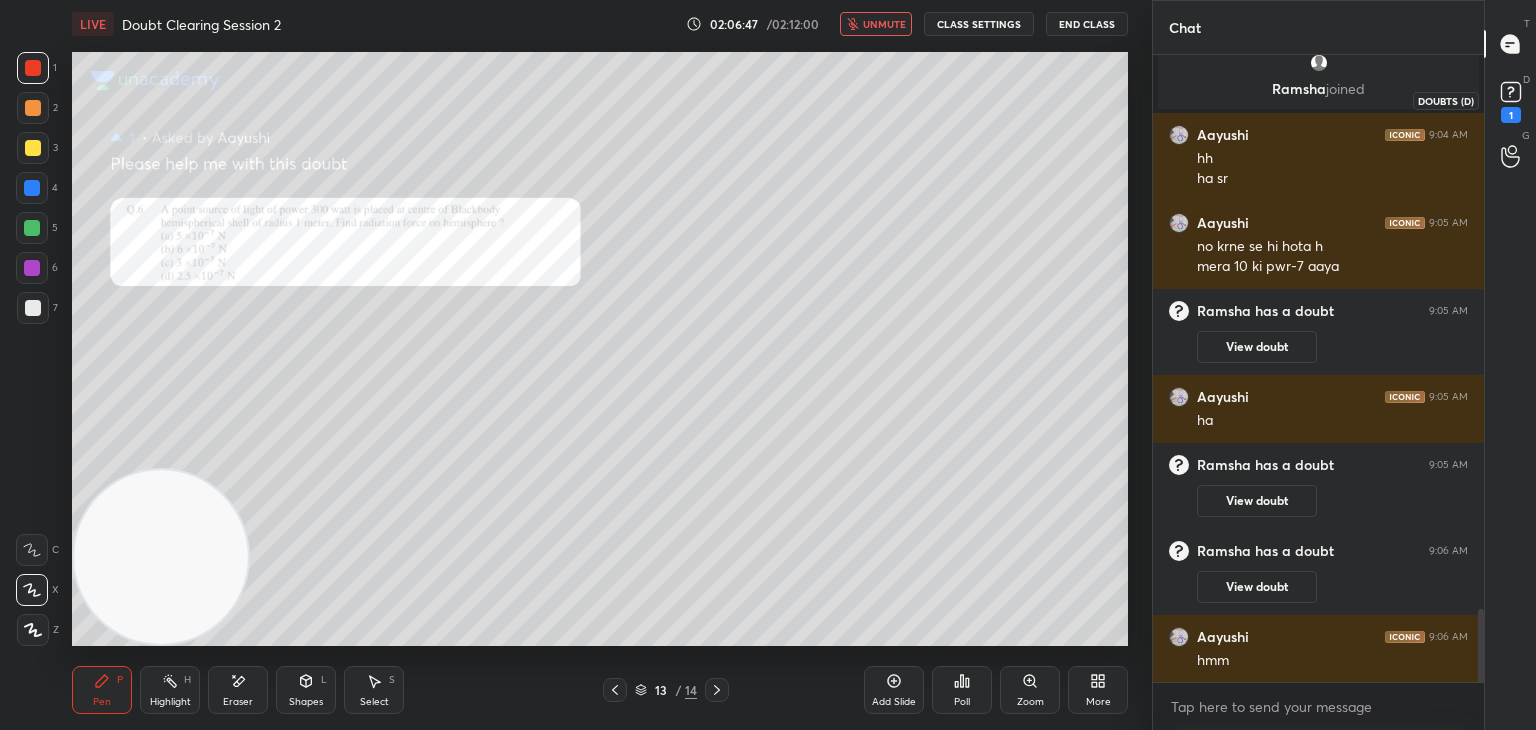 click 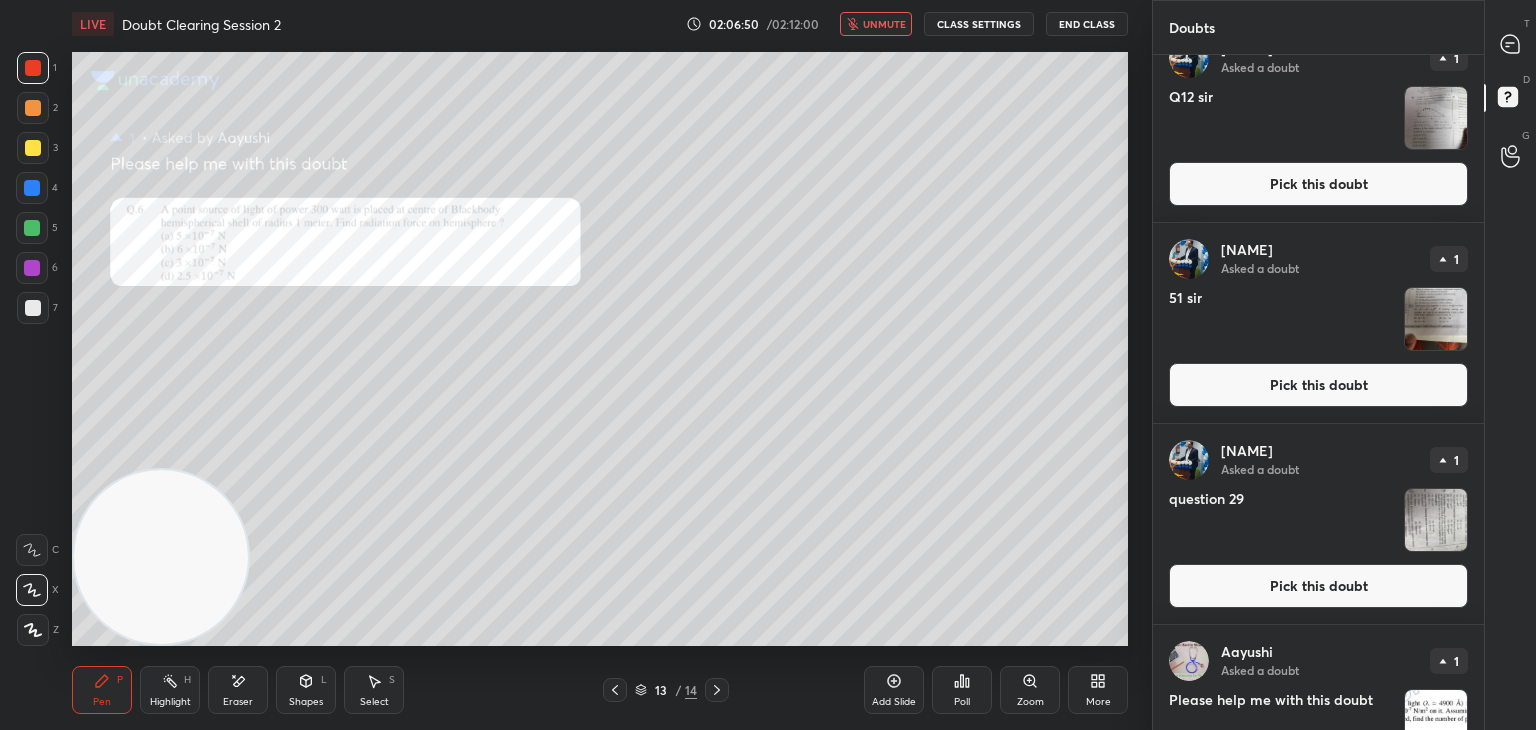 scroll, scrollTop: 932, scrollLeft: 0, axis: vertical 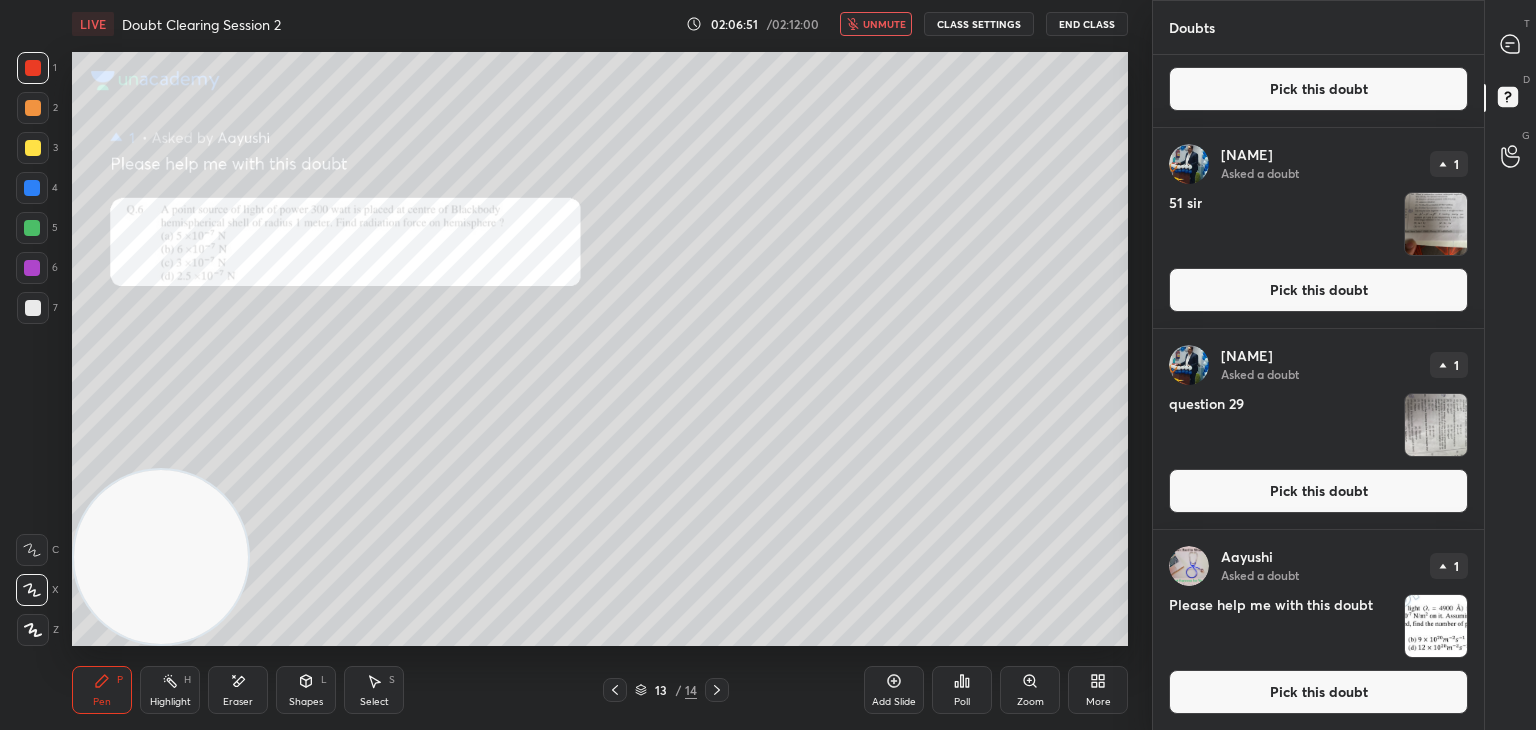 click at bounding box center [1436, 626] 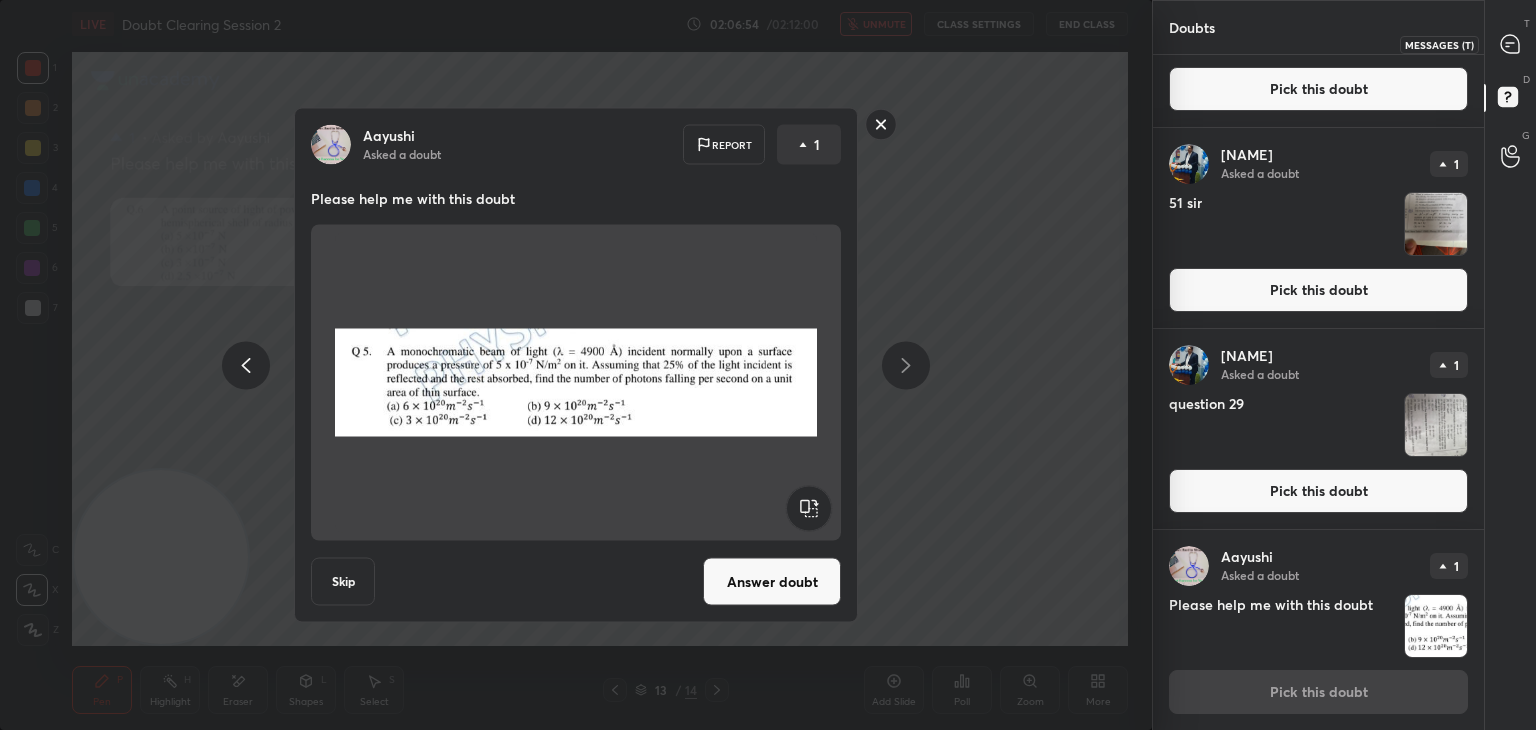 click 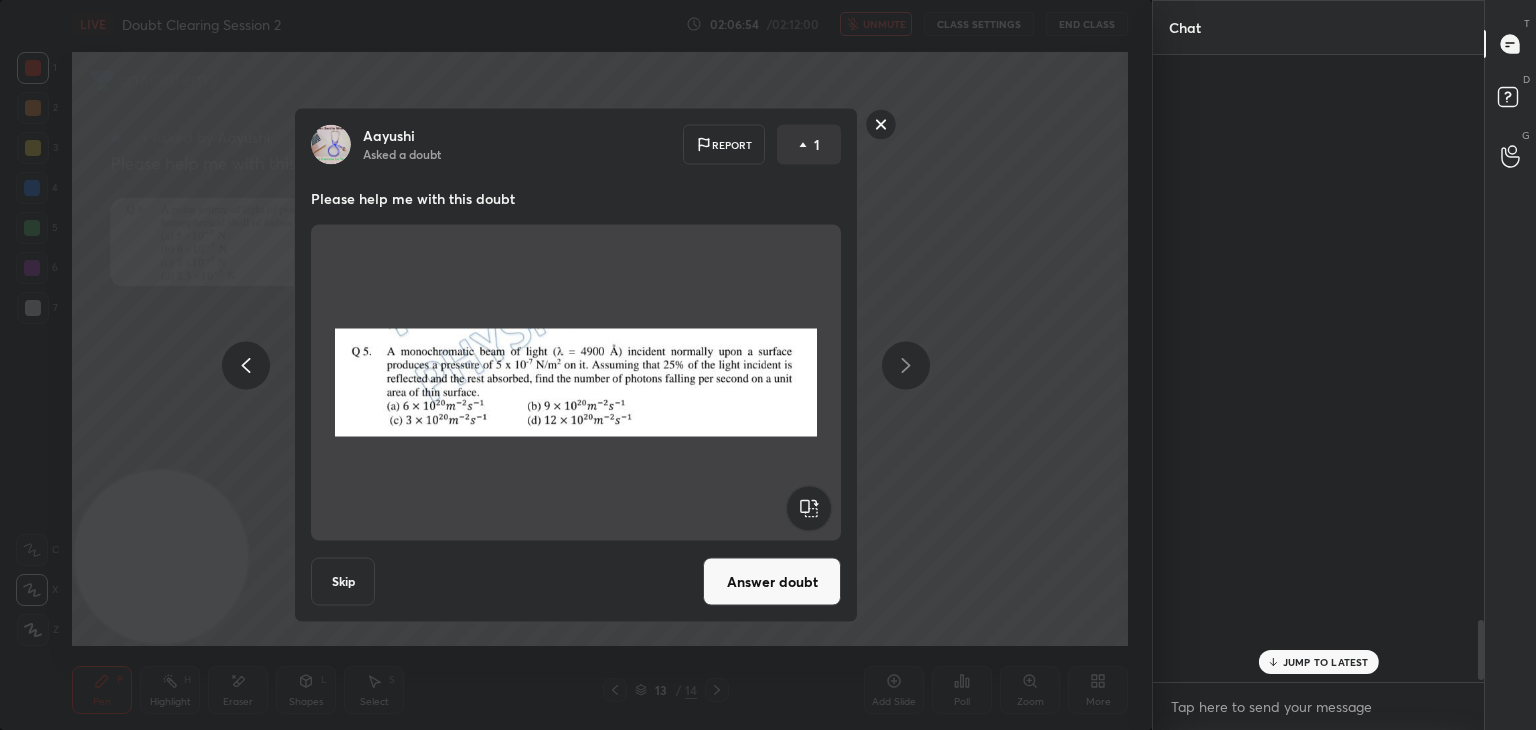 scroll, scrollTop: 5930, scrollLeft: 0, axis: vertical 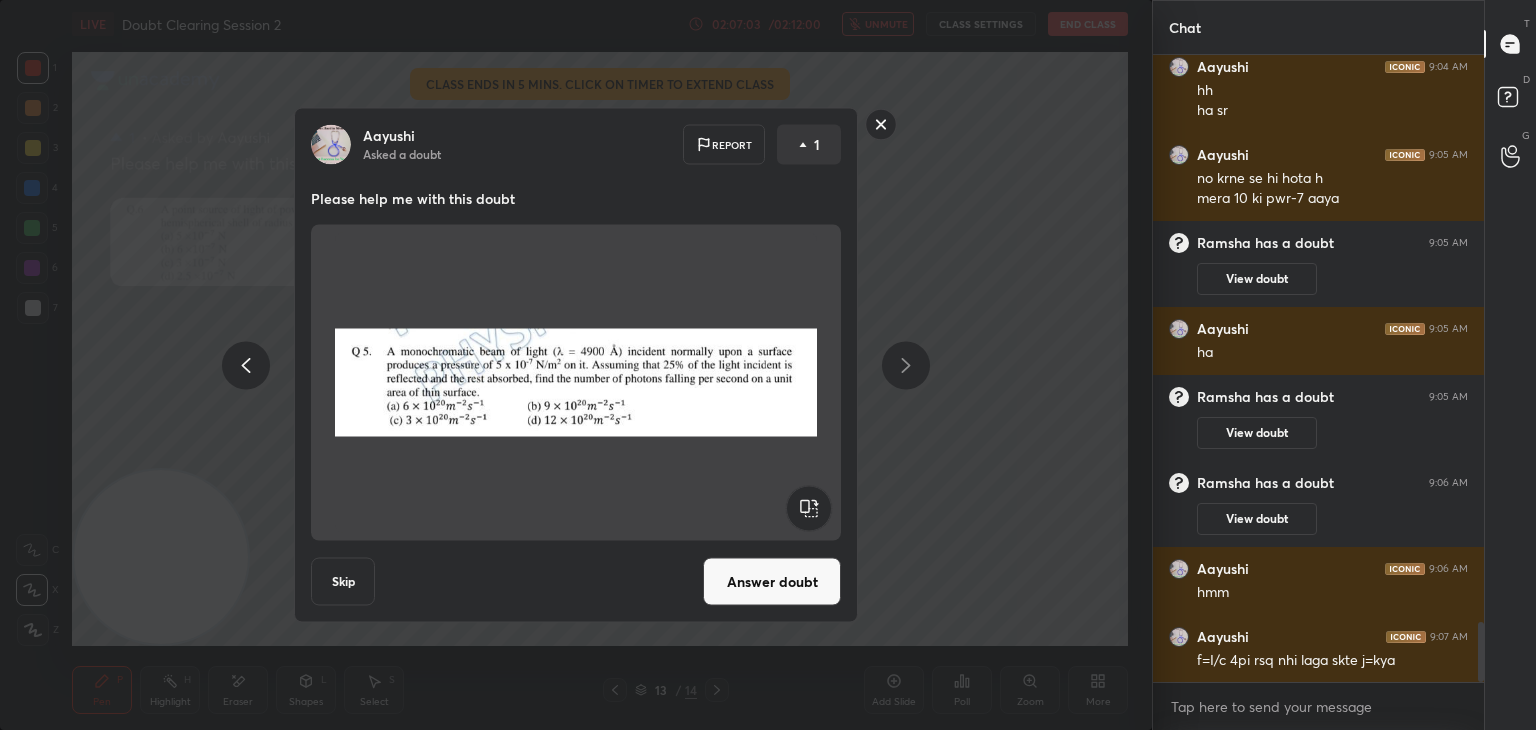 click 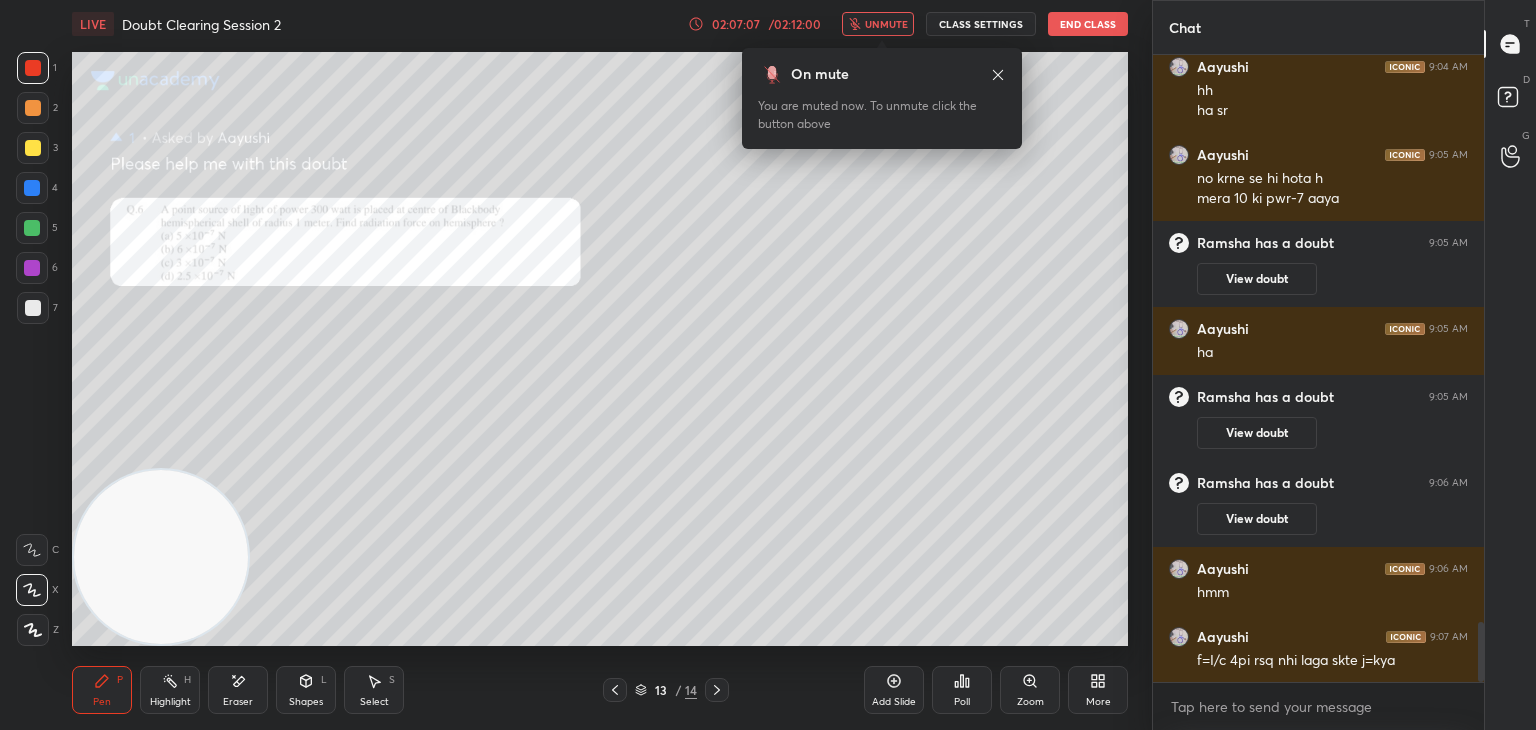 click on "unmute" at bounding box center [886, 24] 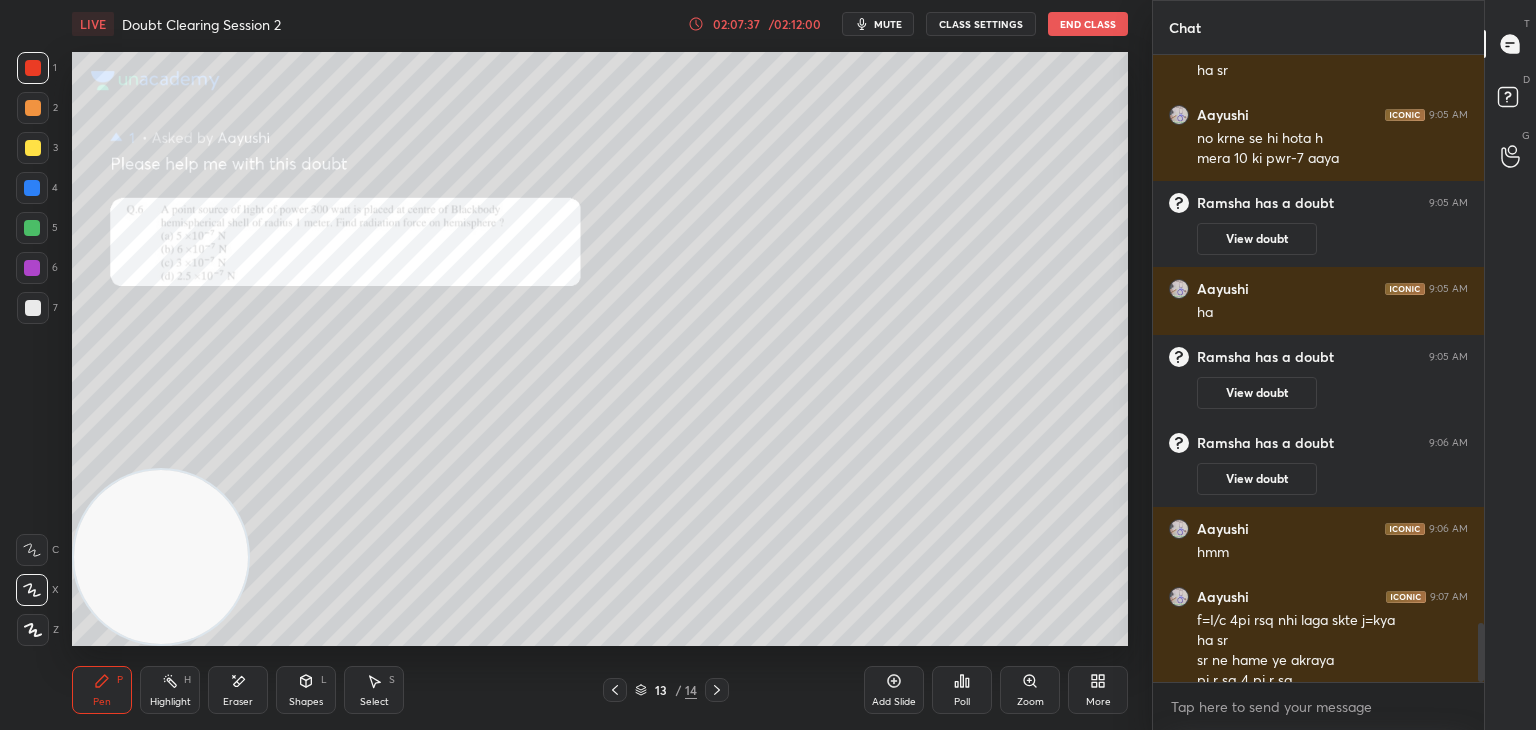 scroll, scrollTop: 6008, scrollLeft: 0, axis: vertical 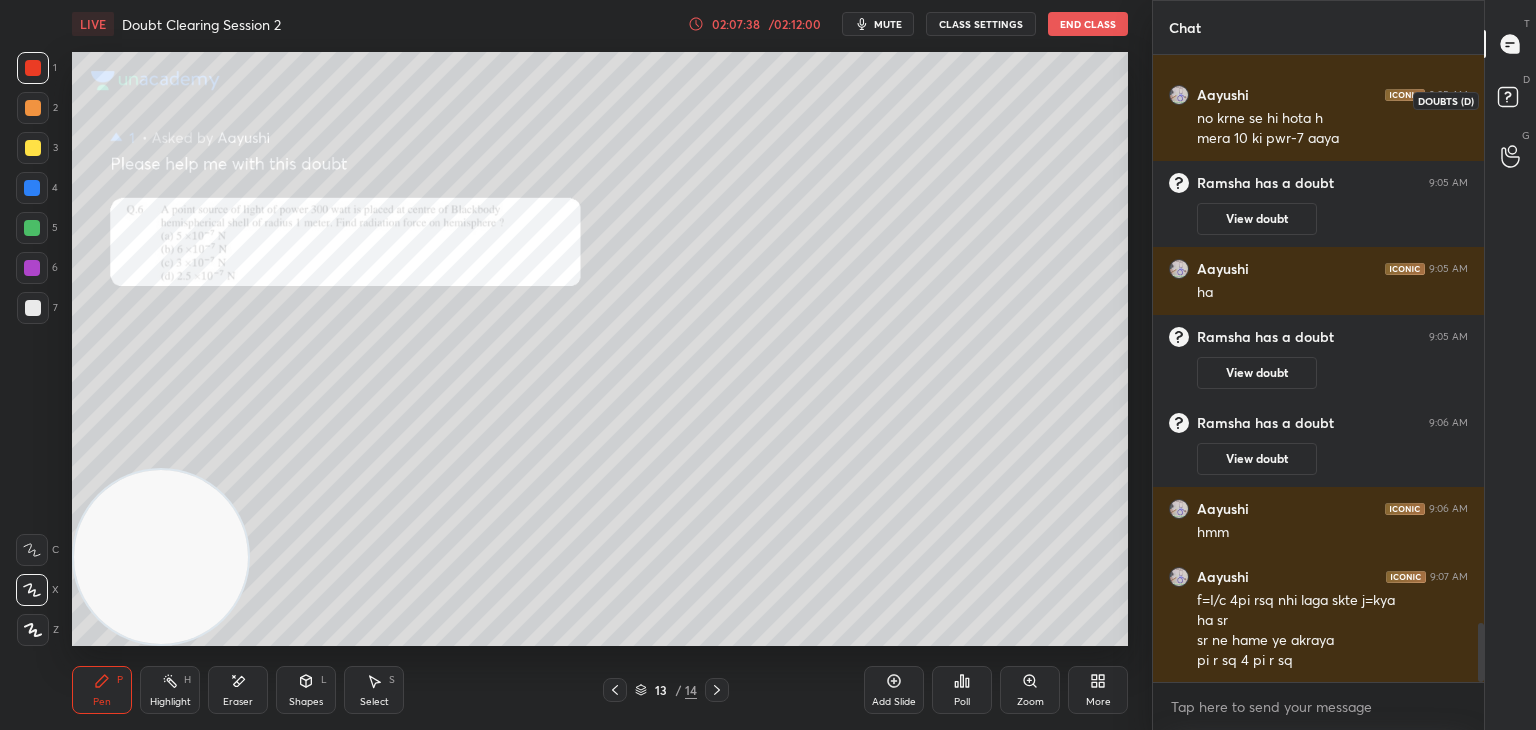 click 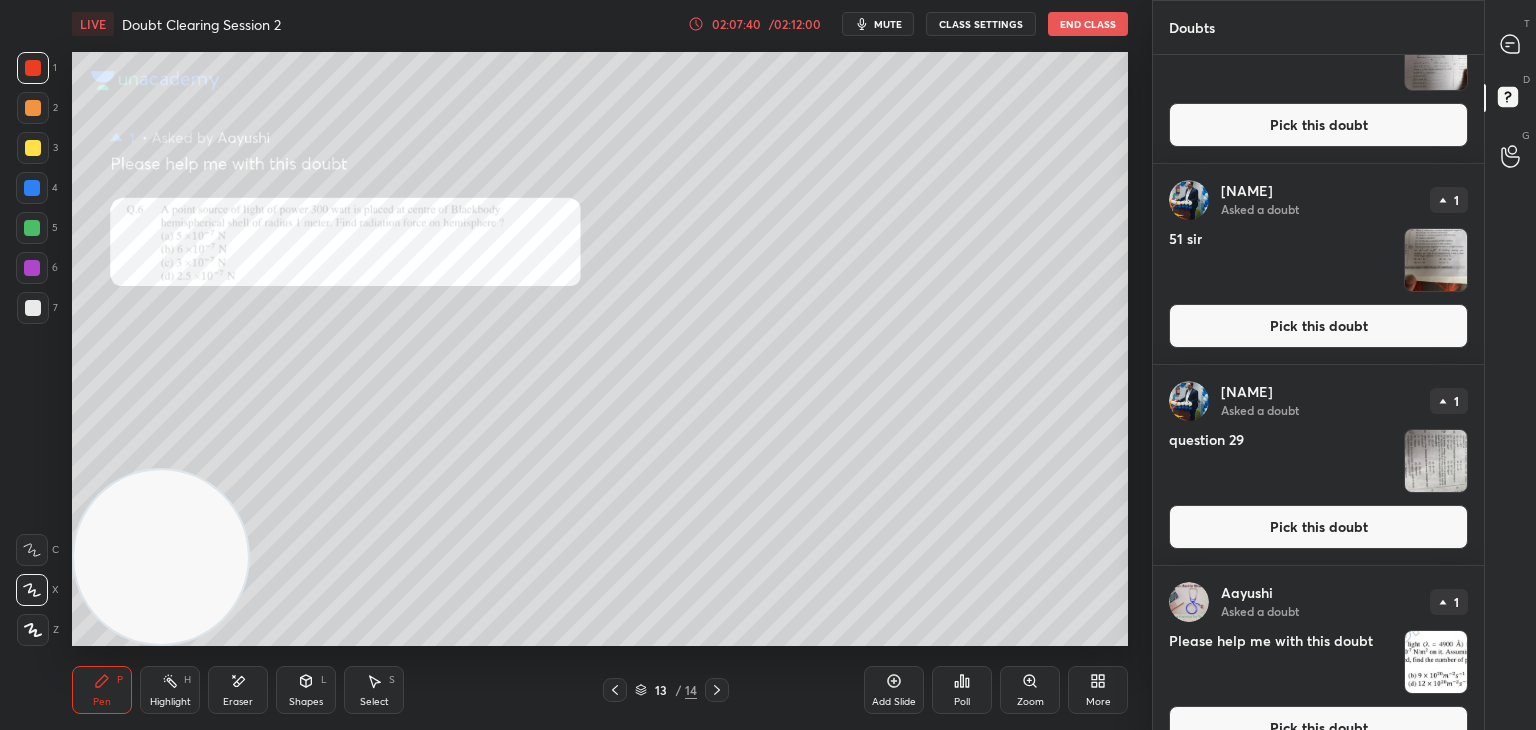 scroll, scrollTop: 932, scrollLeft: 0, axis: vertical 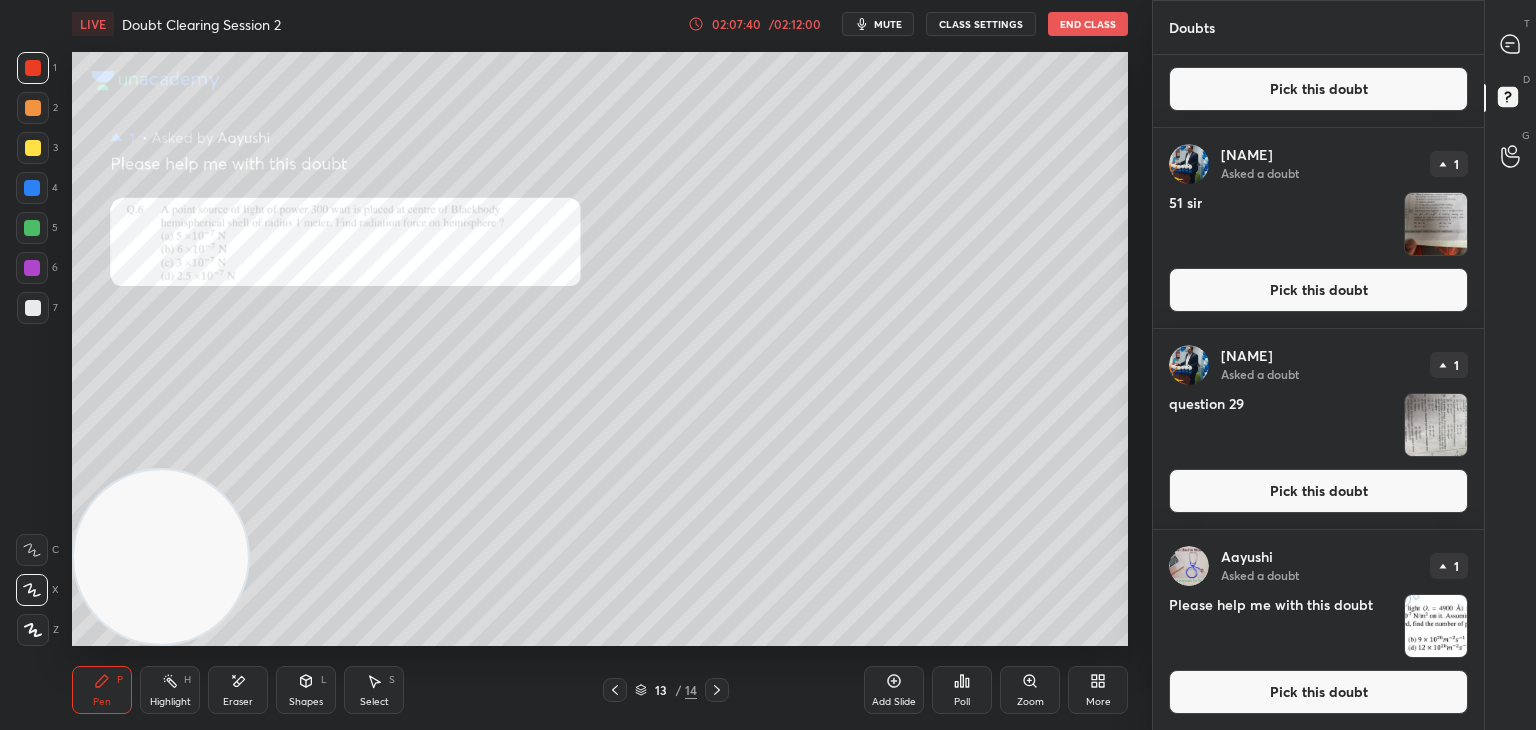 click at bounding box center [1436, 626] 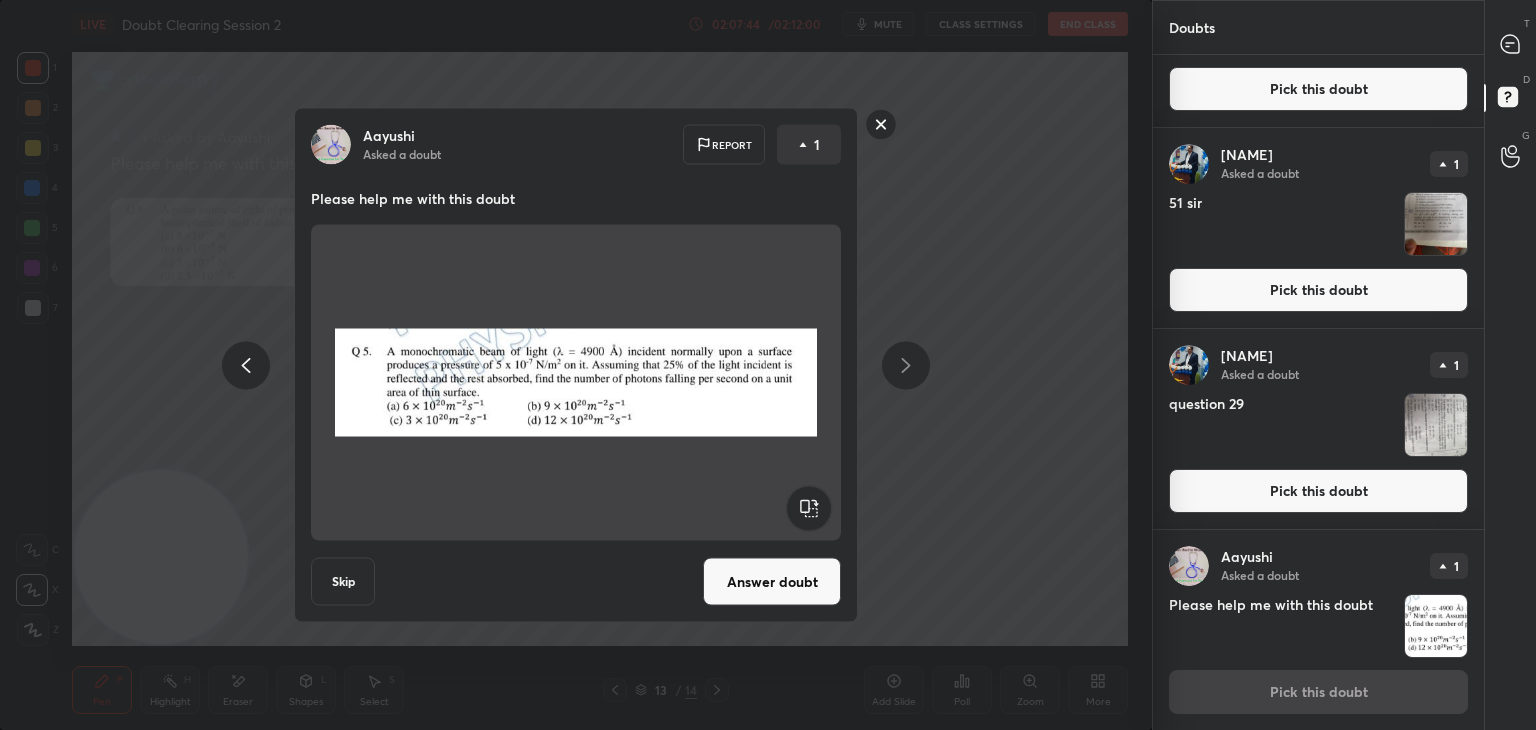 click at bounding box center [576, 383] 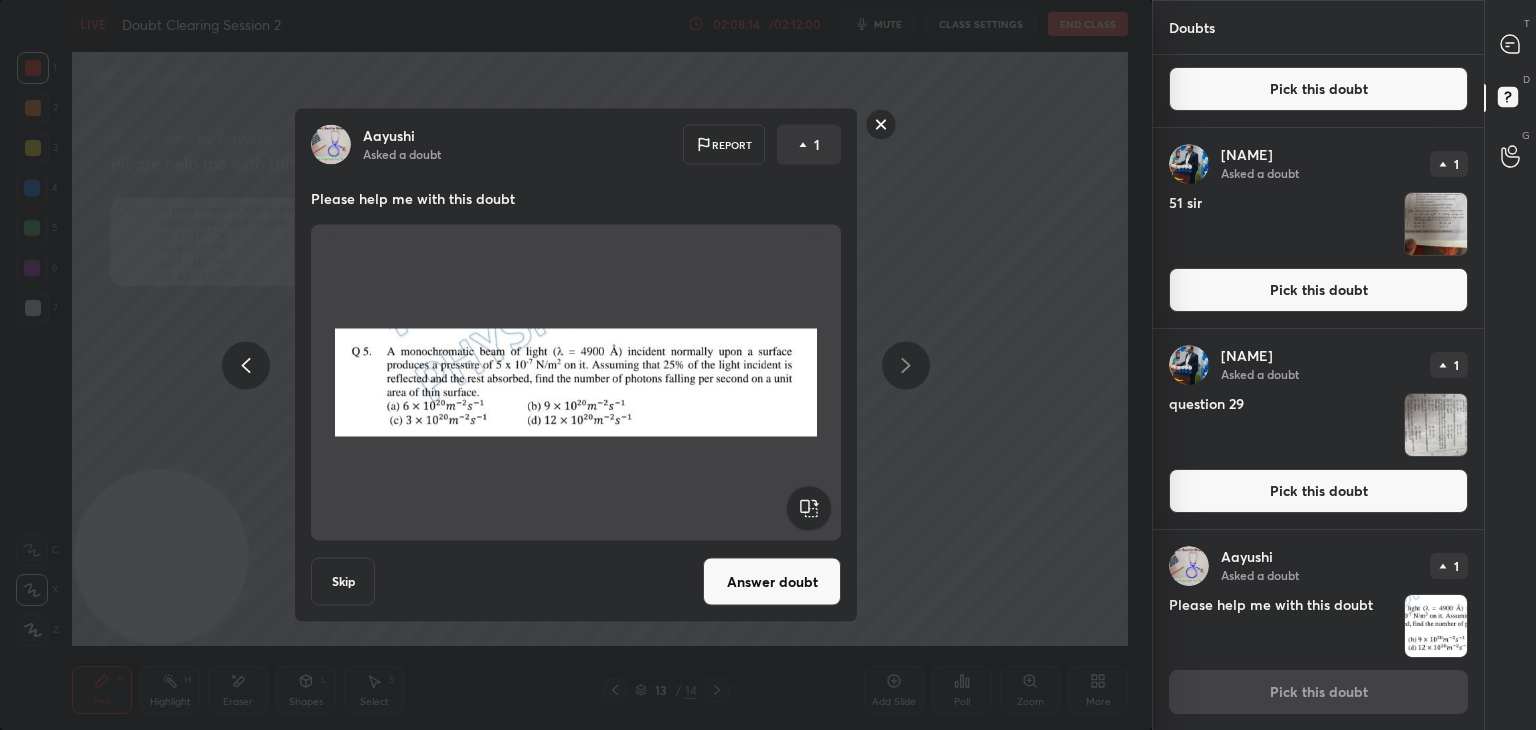 click at bounding box center (576, 383) 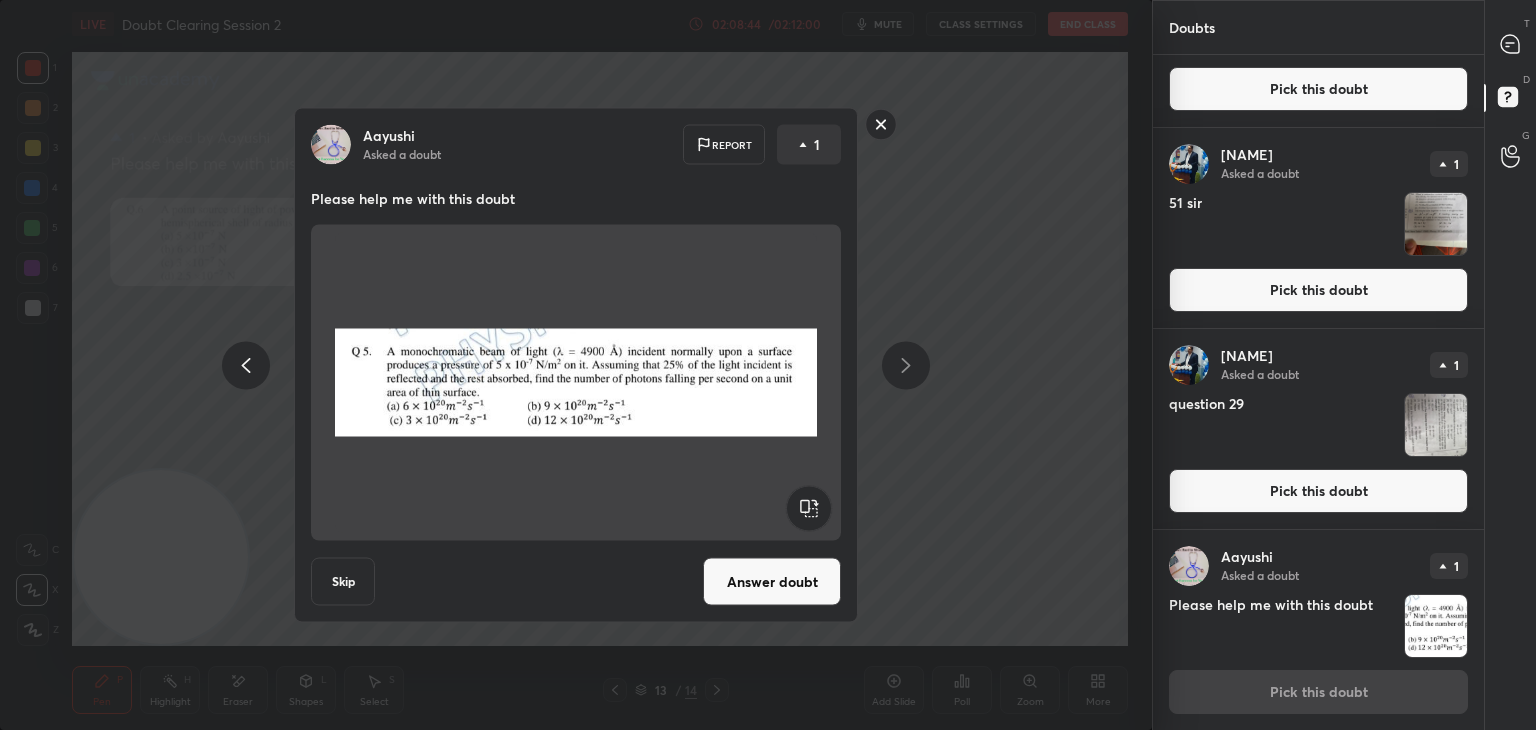 click at bounding box center (576, 383) 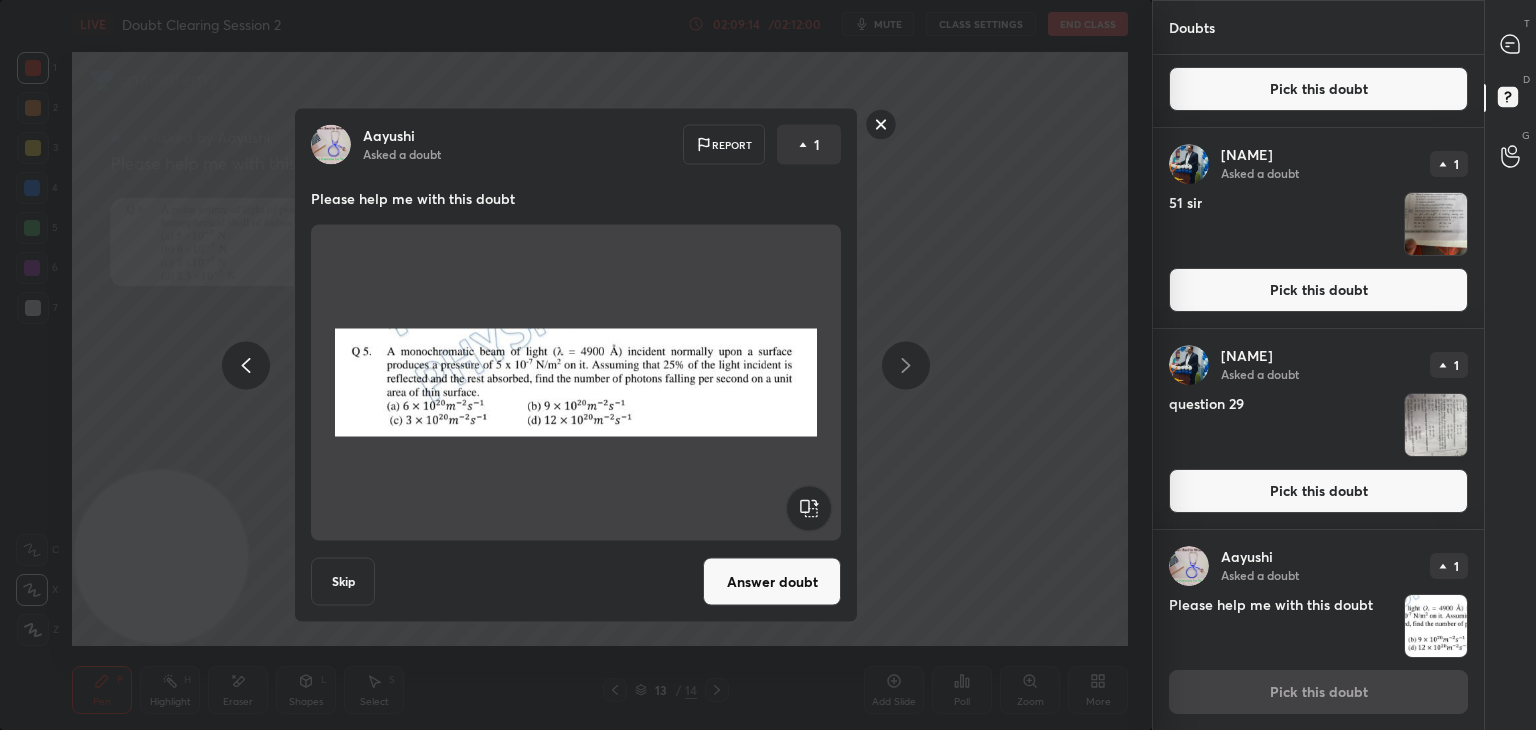 click at bounding box center (576, 383) 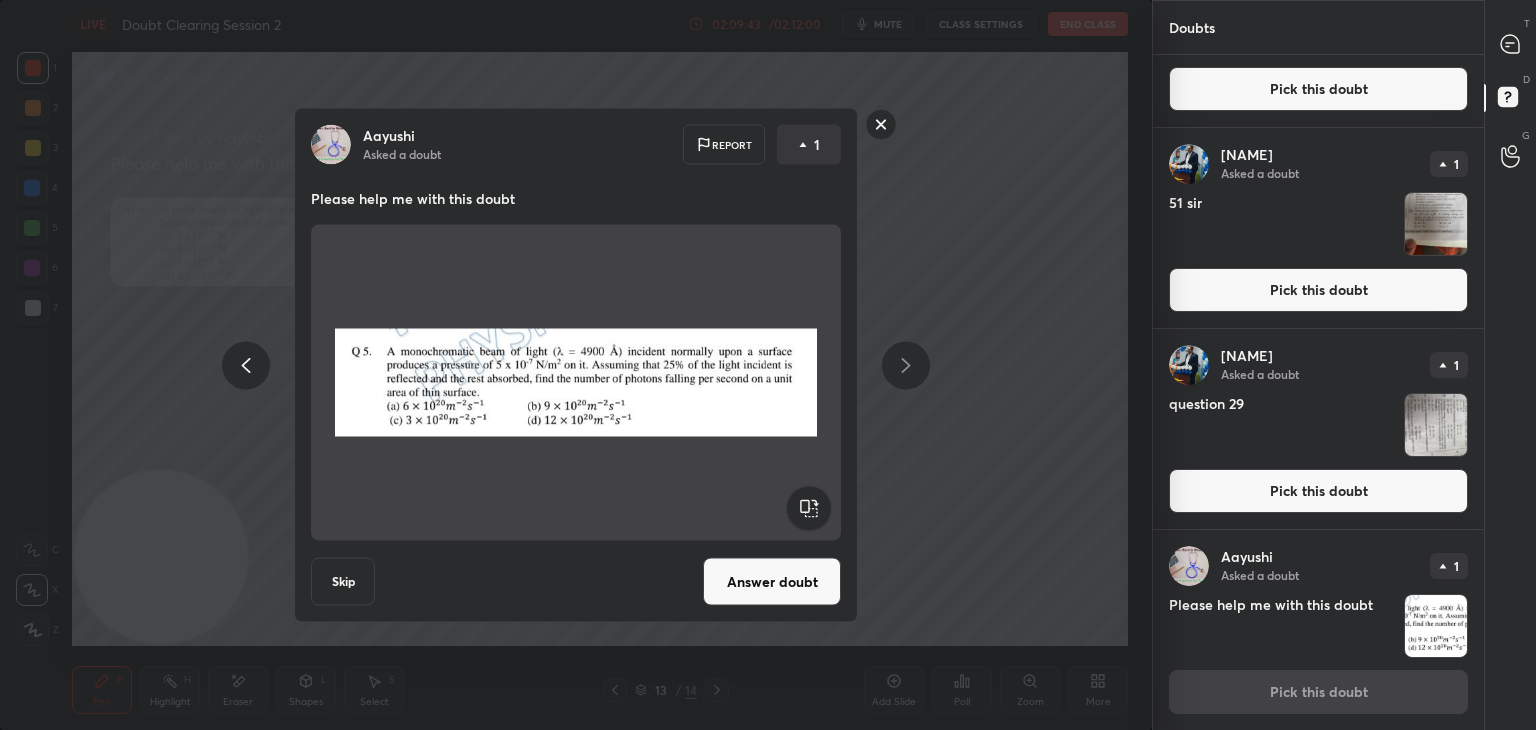 click on "Answer doubt" at bounding box center [772, 582] 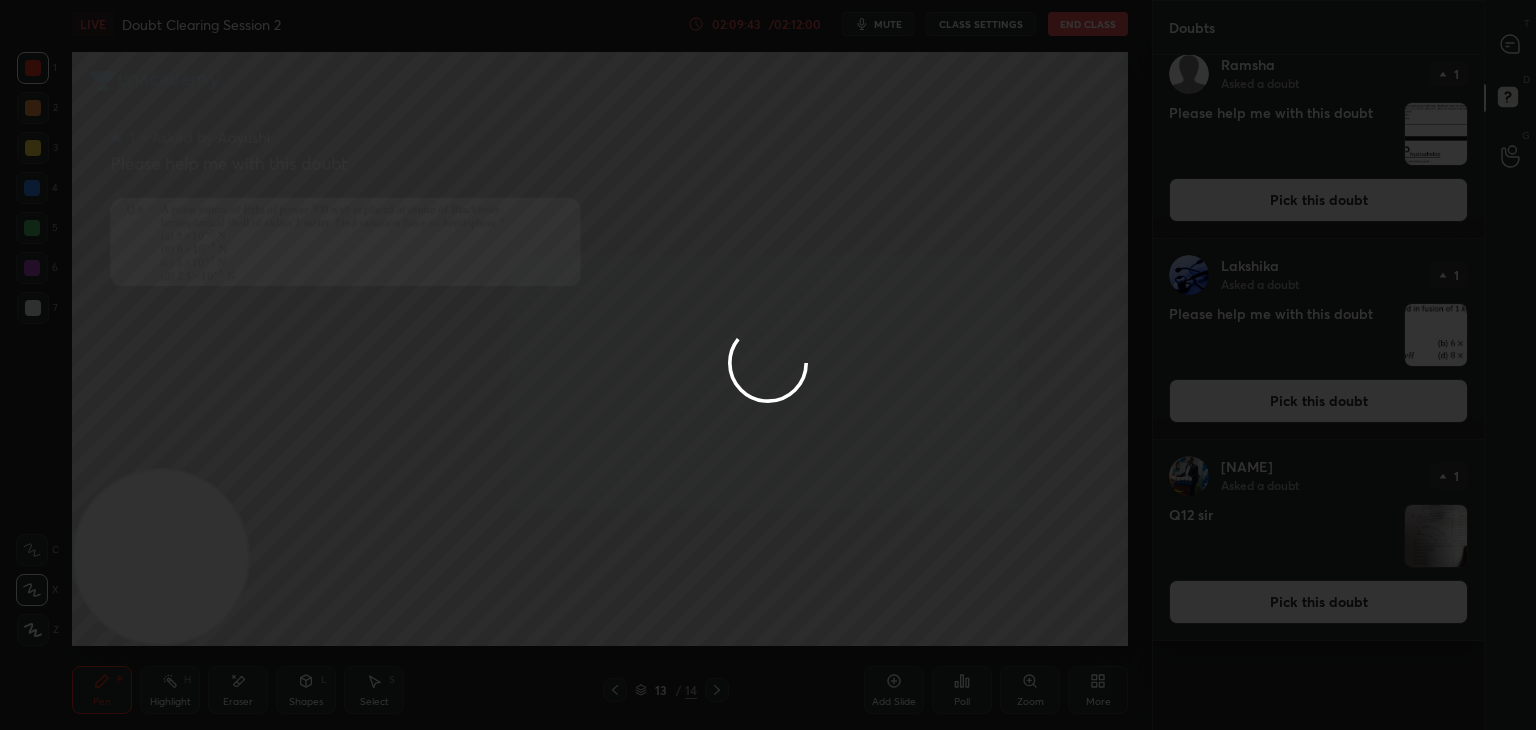 scroll, scrollTop: 0, scrollLeft: 0, axis: both 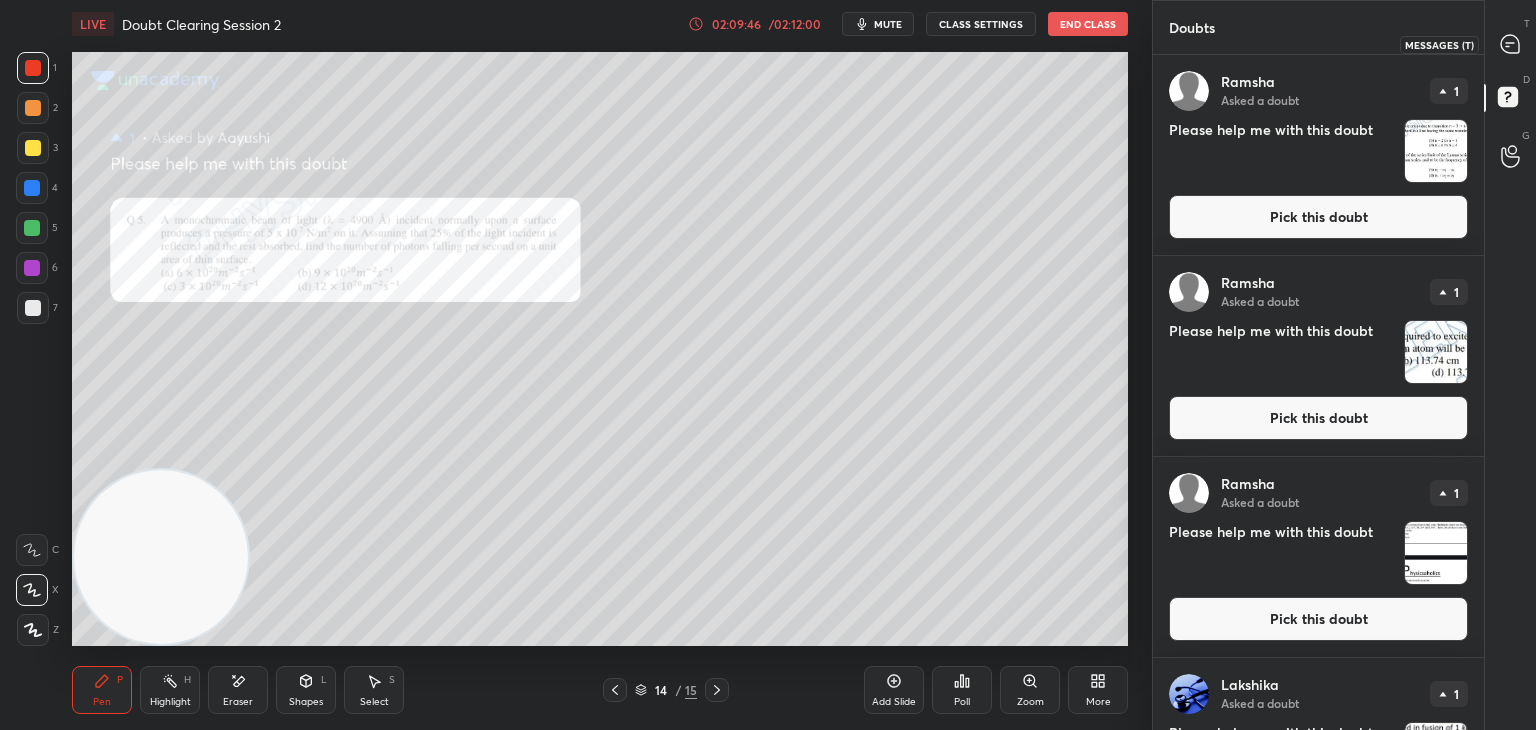 click 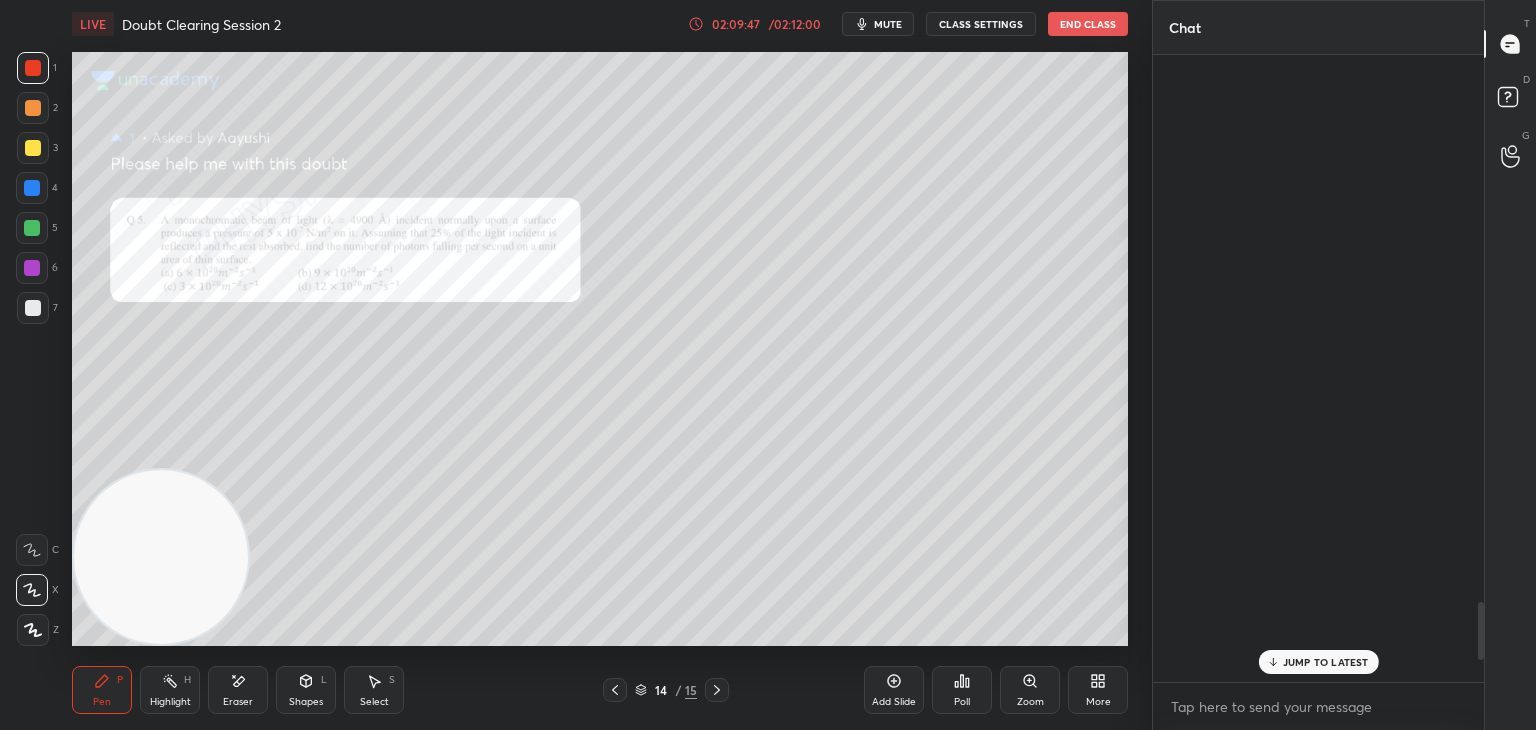 scroll, scrollTop: 5978, scrollLeft: 0, axis: vertical 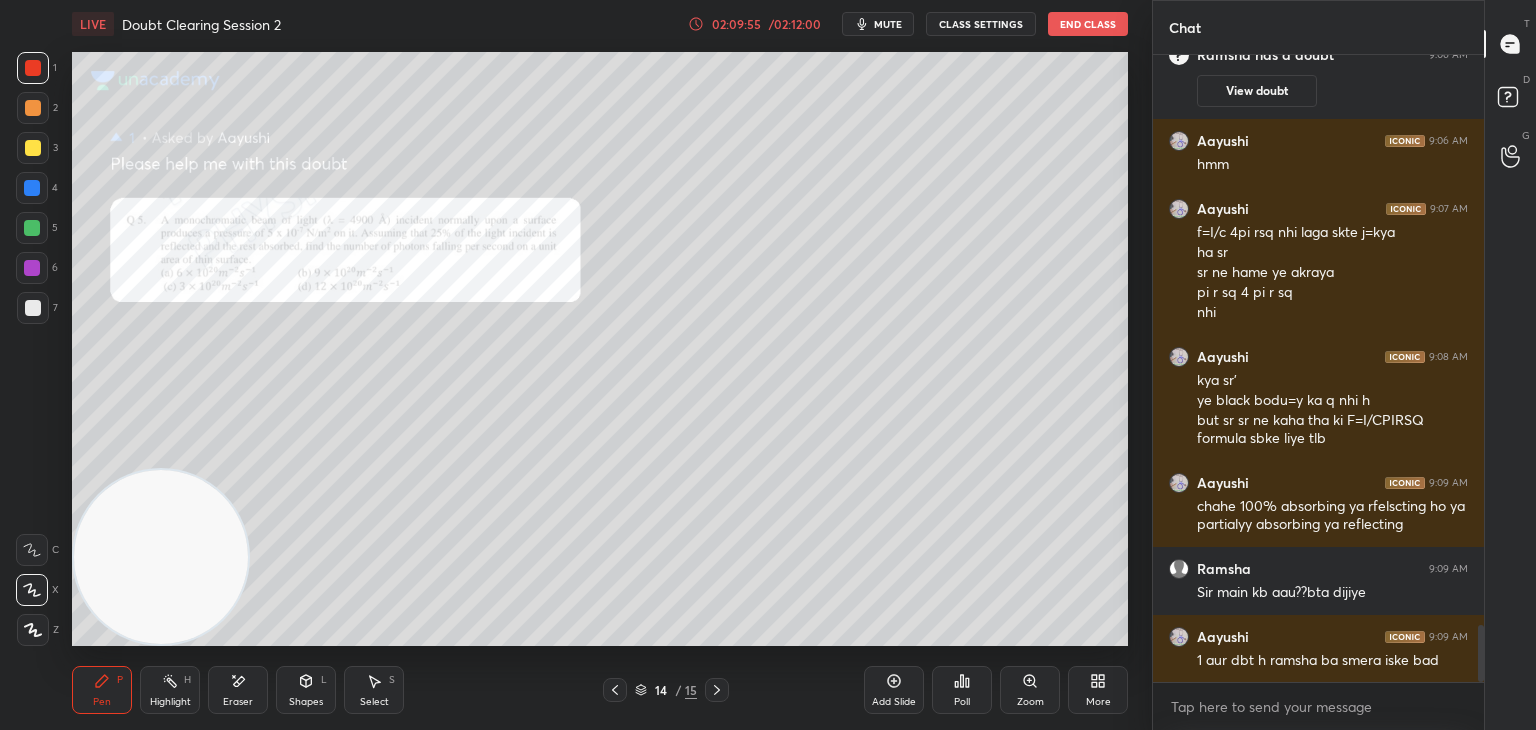 click 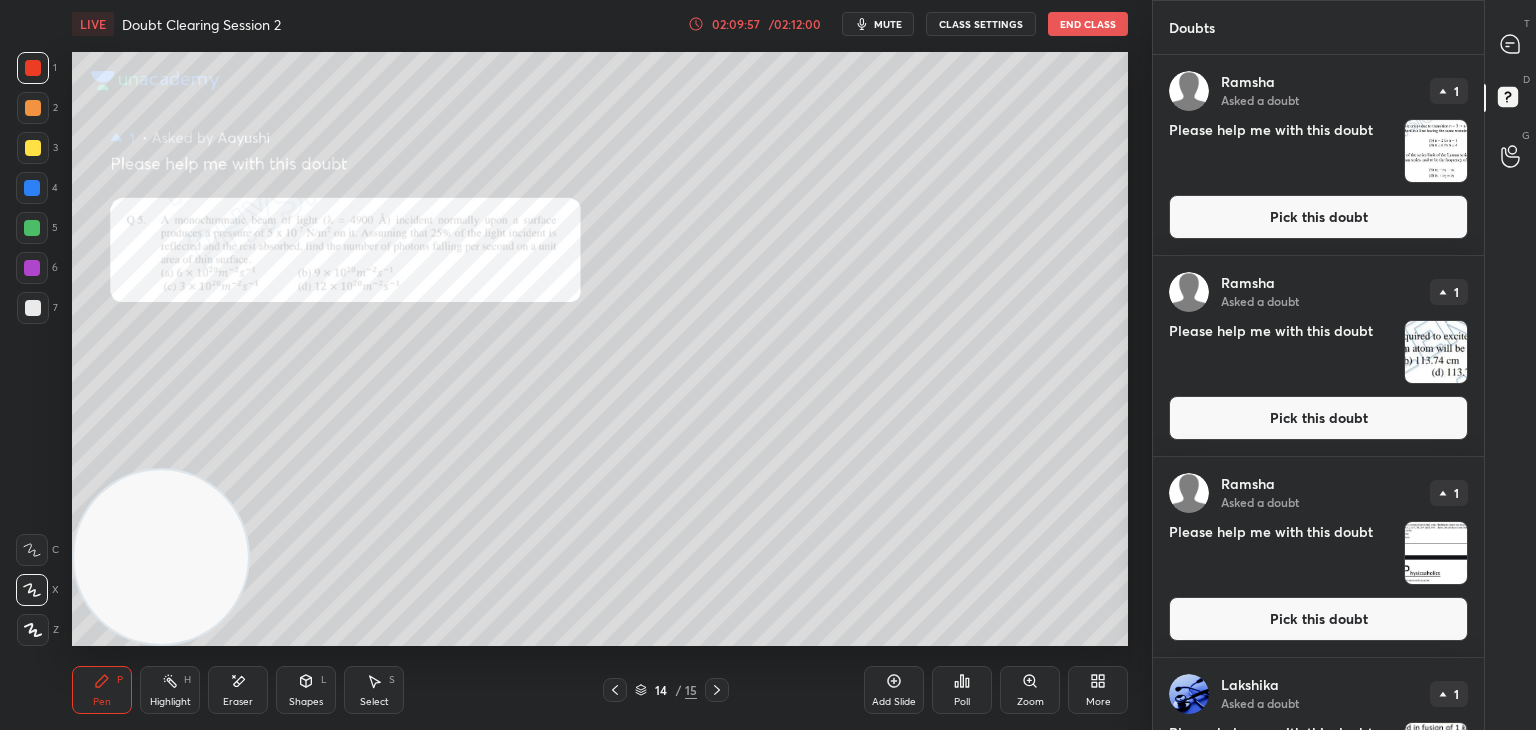 click at bounding box center (1436, 151) 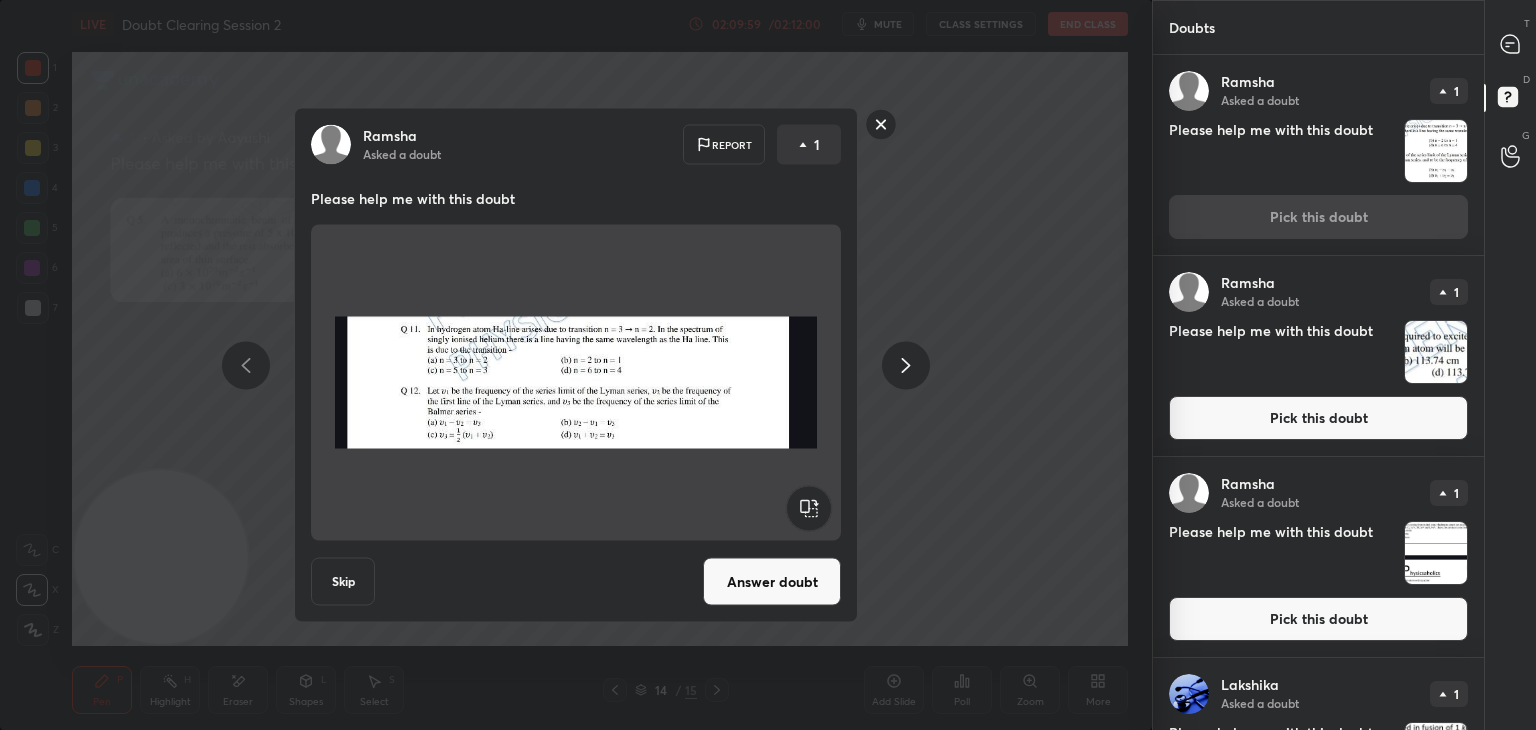click at bounding box center [1436, 352] 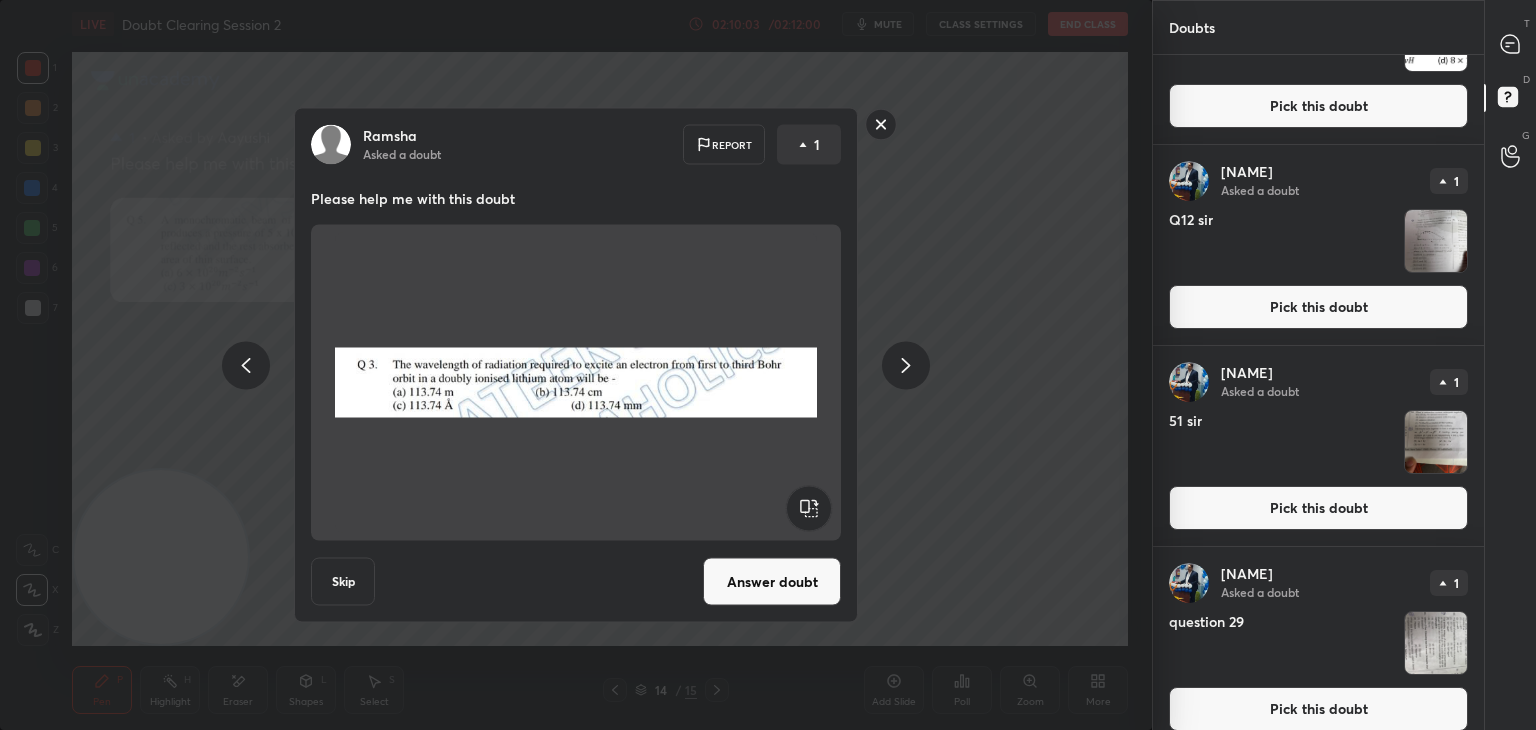 scroll, scrollTop: 719, scrollLeft: 0, axis: vertical 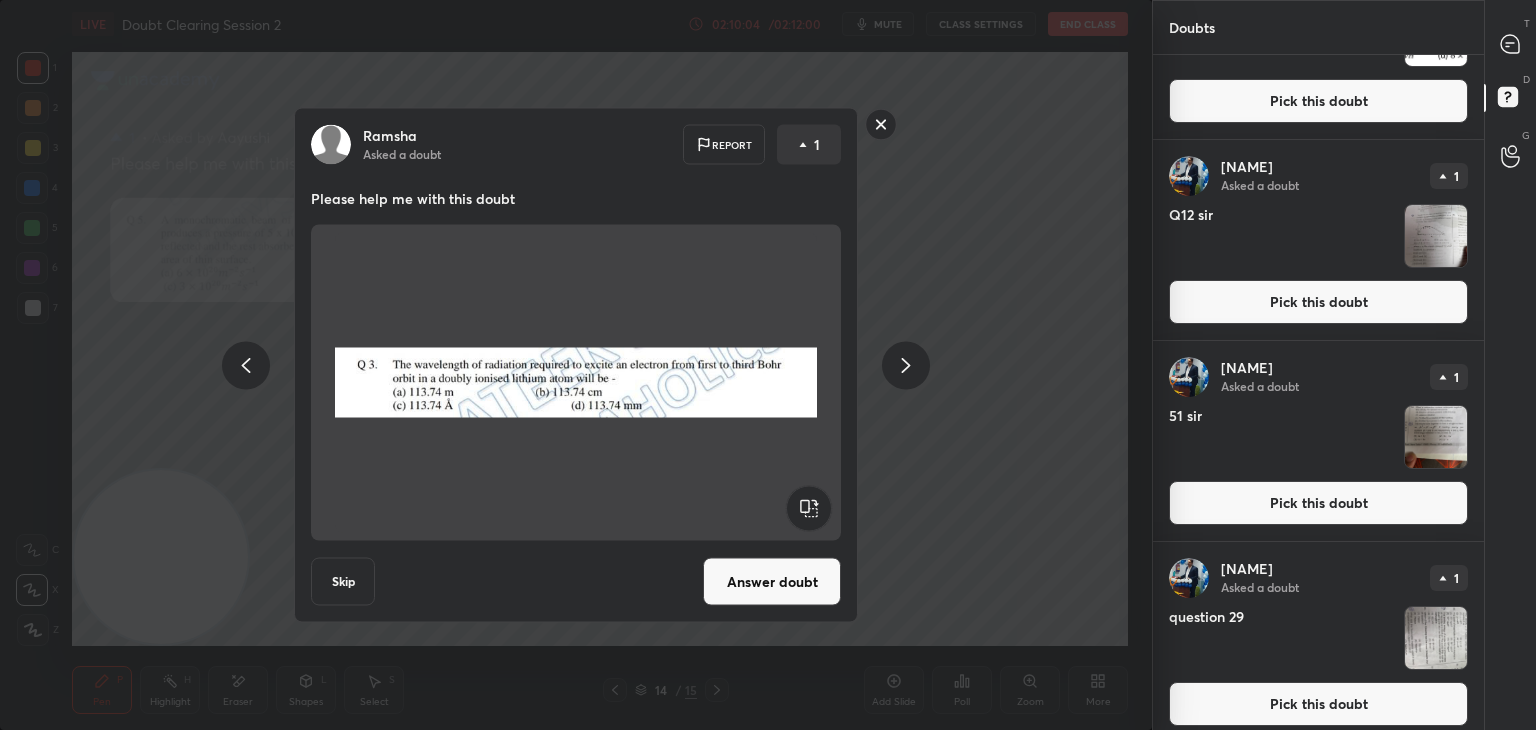 click 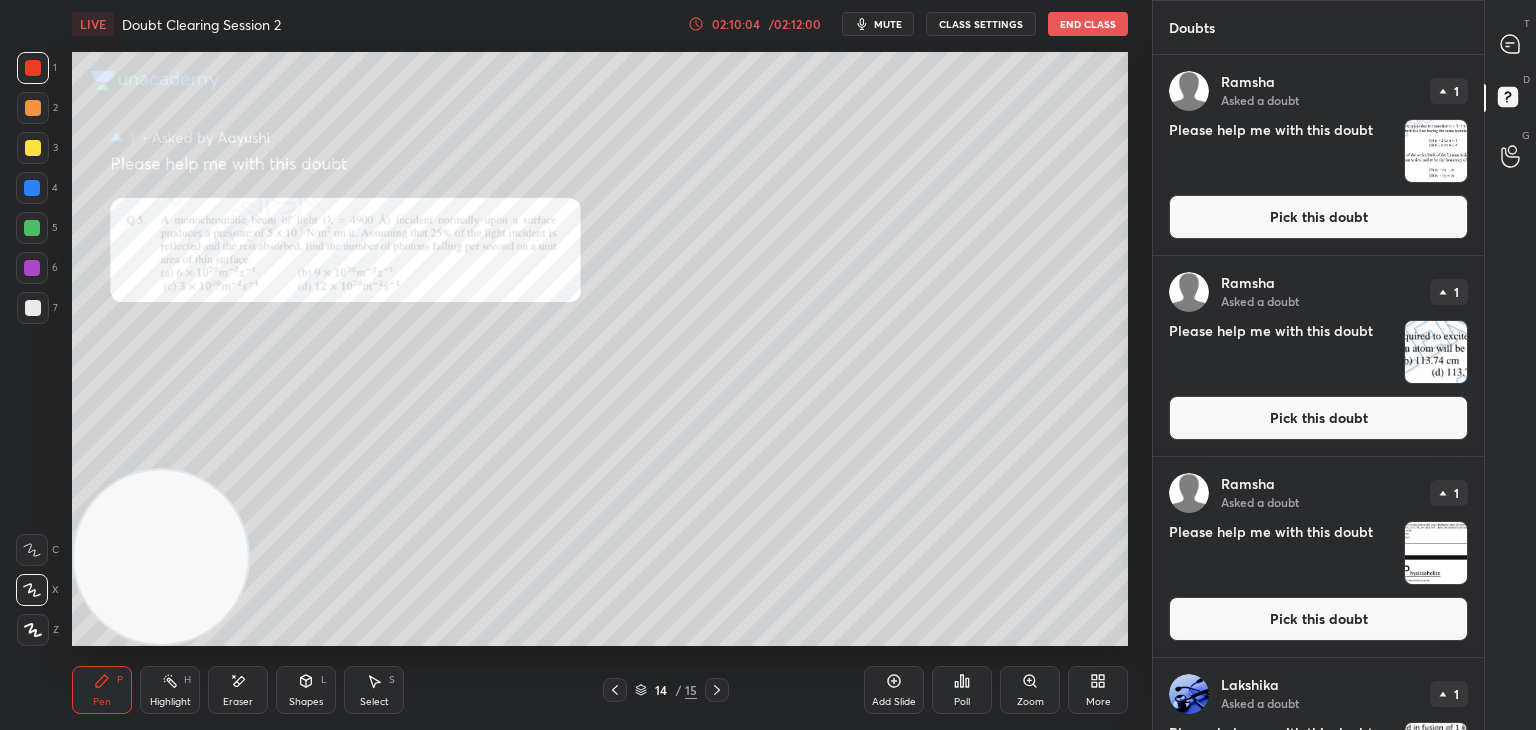 click on "Doubts" at bounding box center [1318, 27] 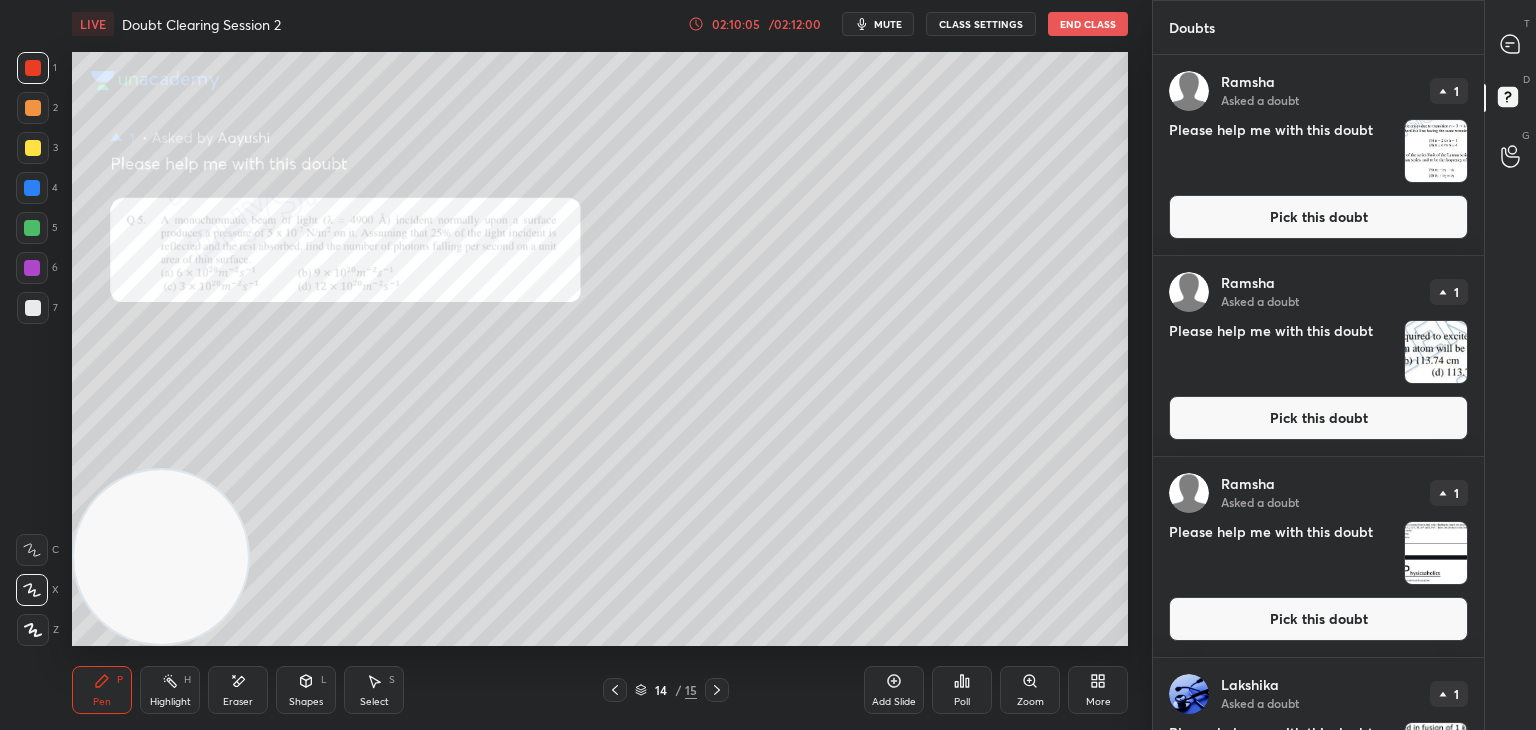 click on "T Messages (T)" at bounding box center [1510, 44] 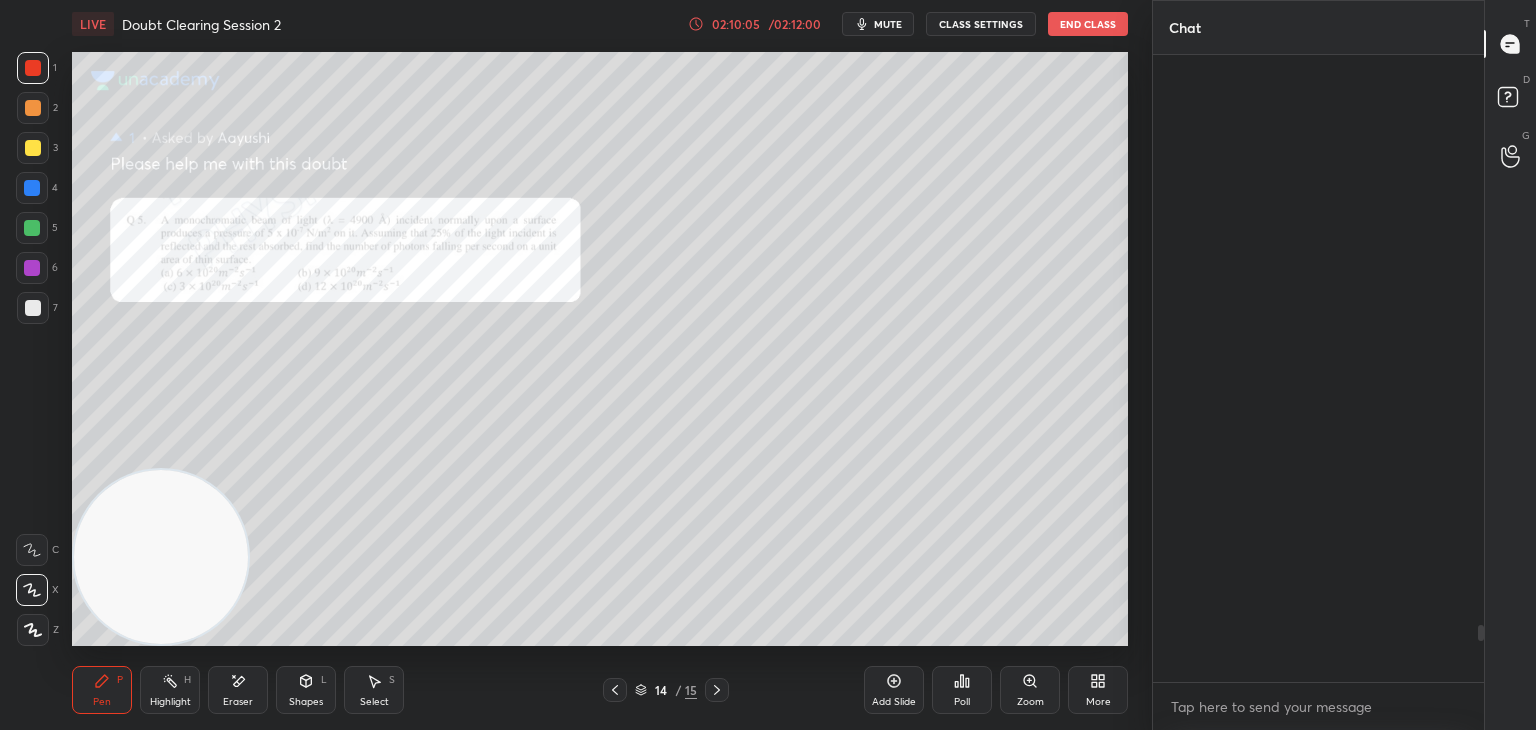 scroll, scrollTop: 6224, scrollLeft: 0, axis: vertical 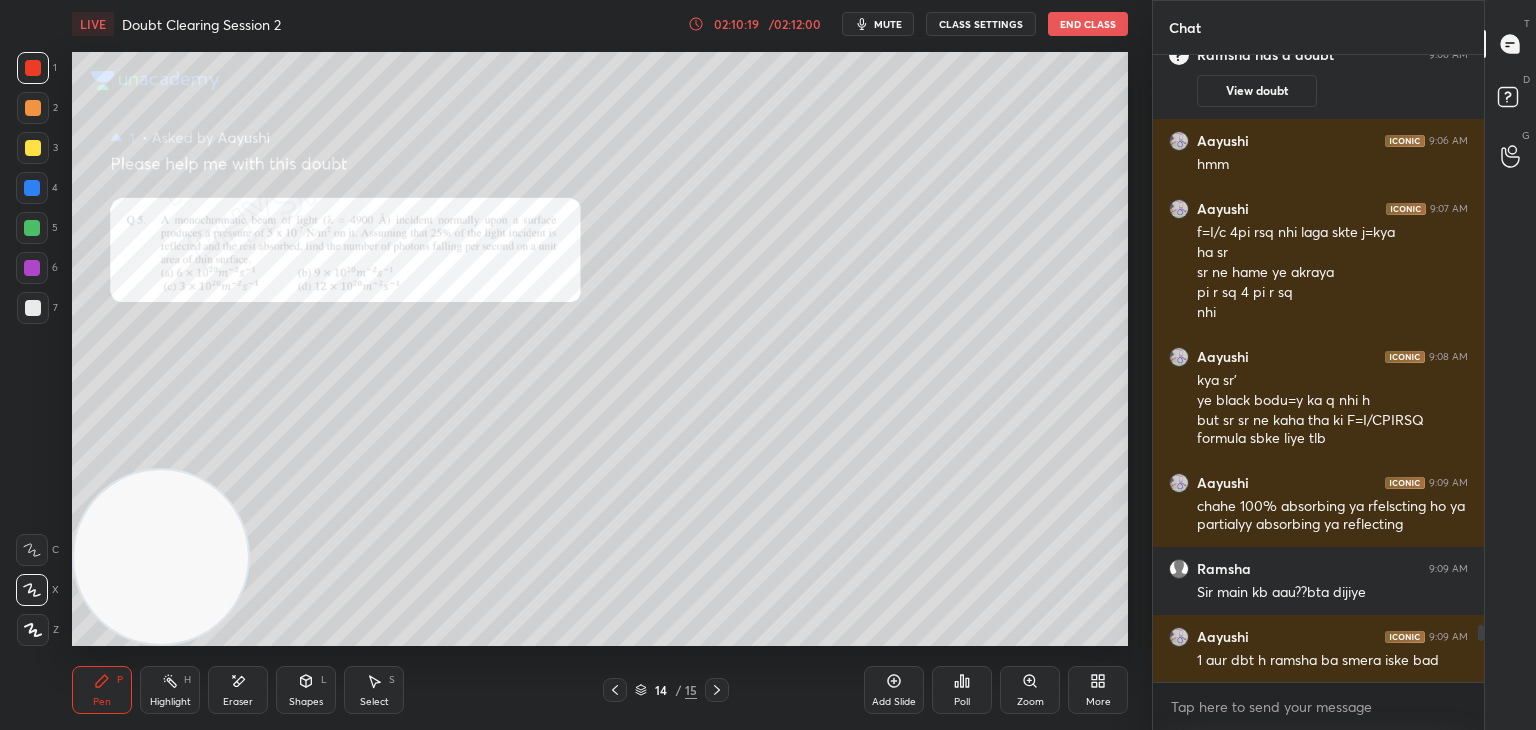 click 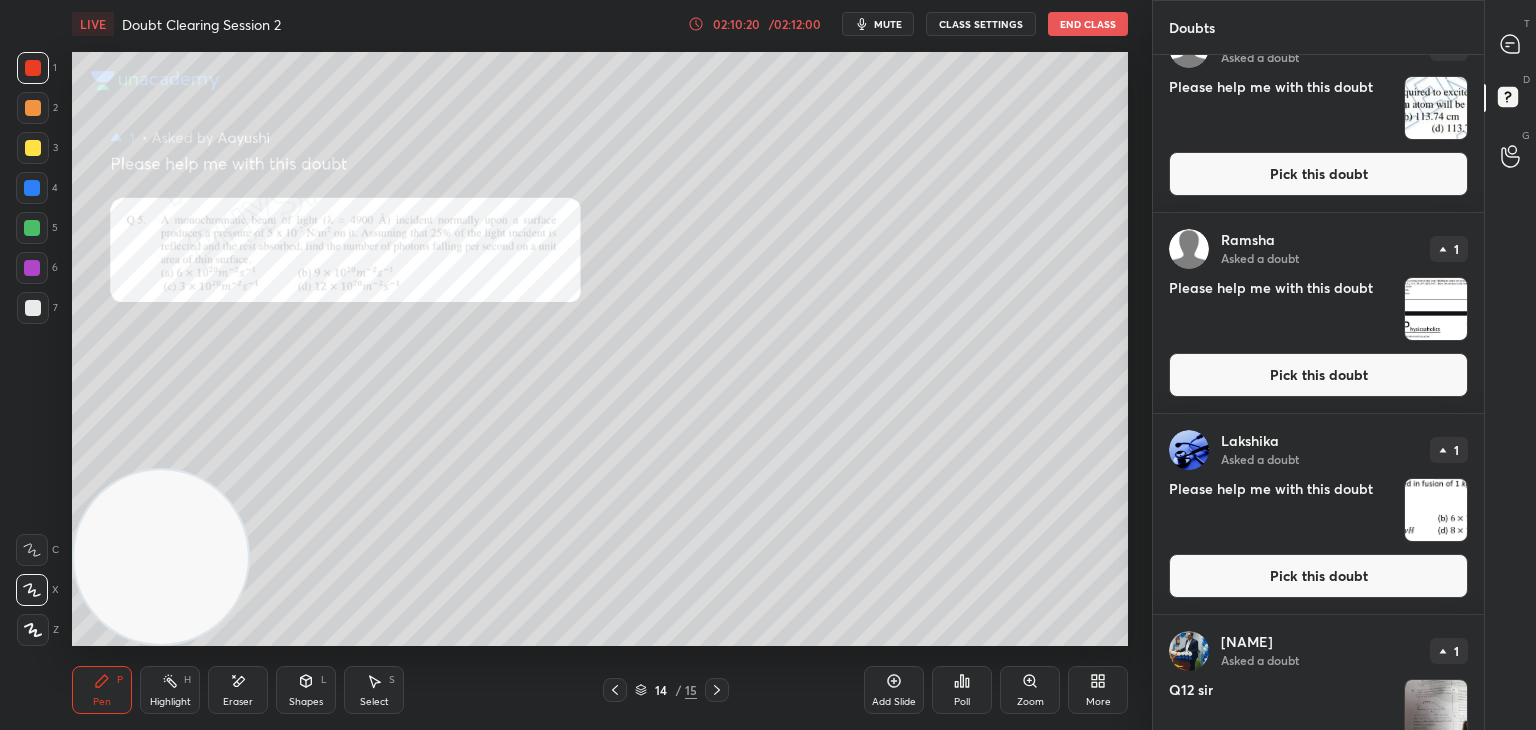 scroll, scrollTop: 260, scrollLeft: 0, axis: vertical 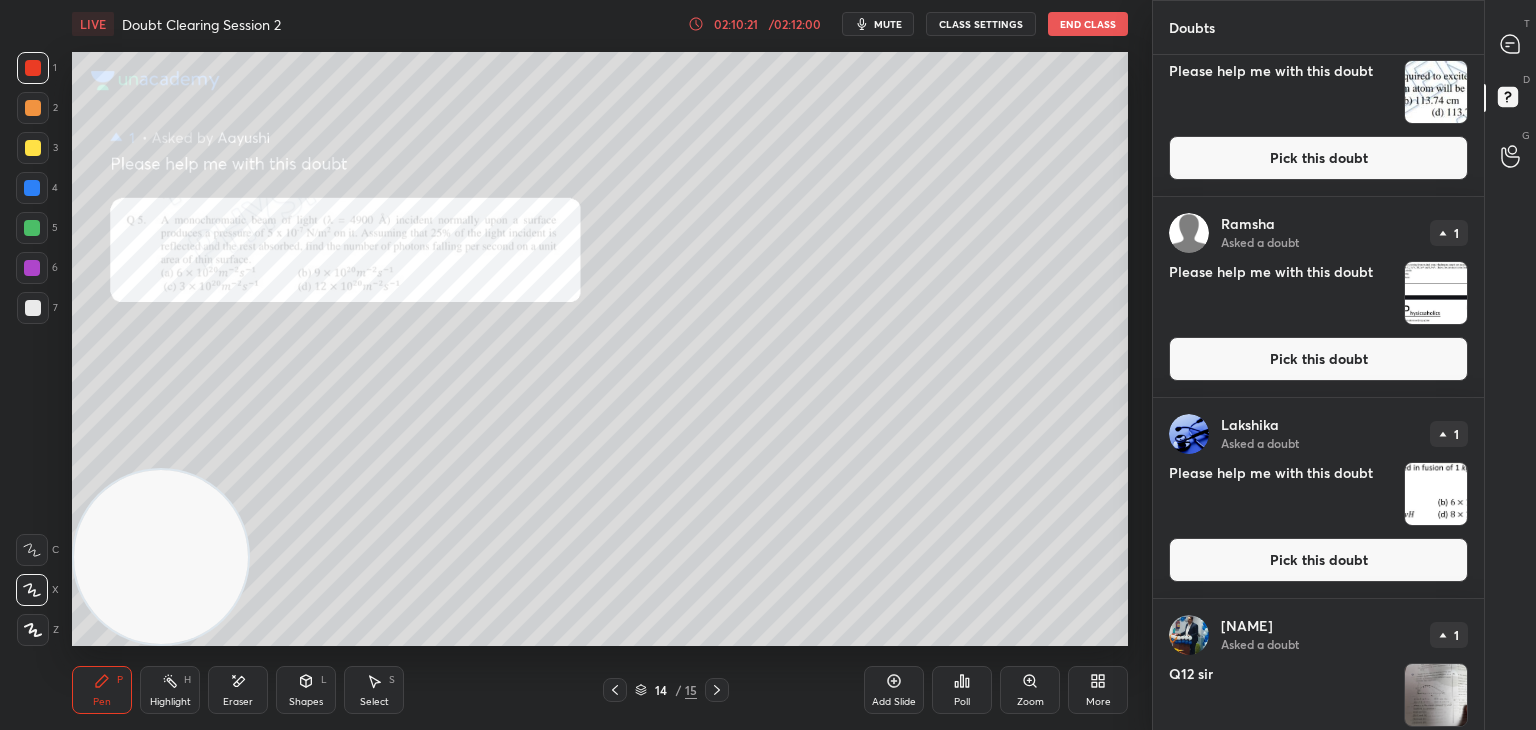 click at bounding box center [1436, 494] 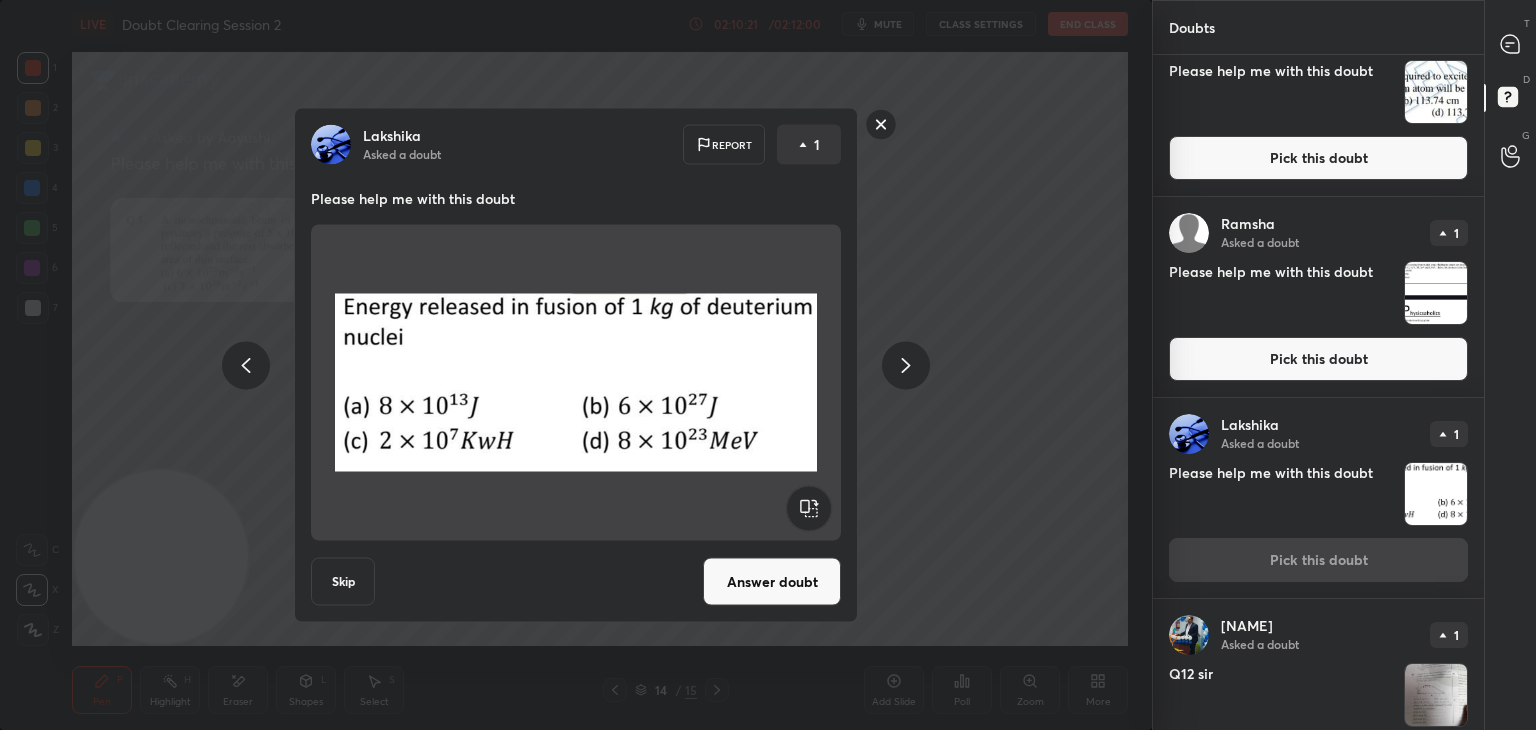click 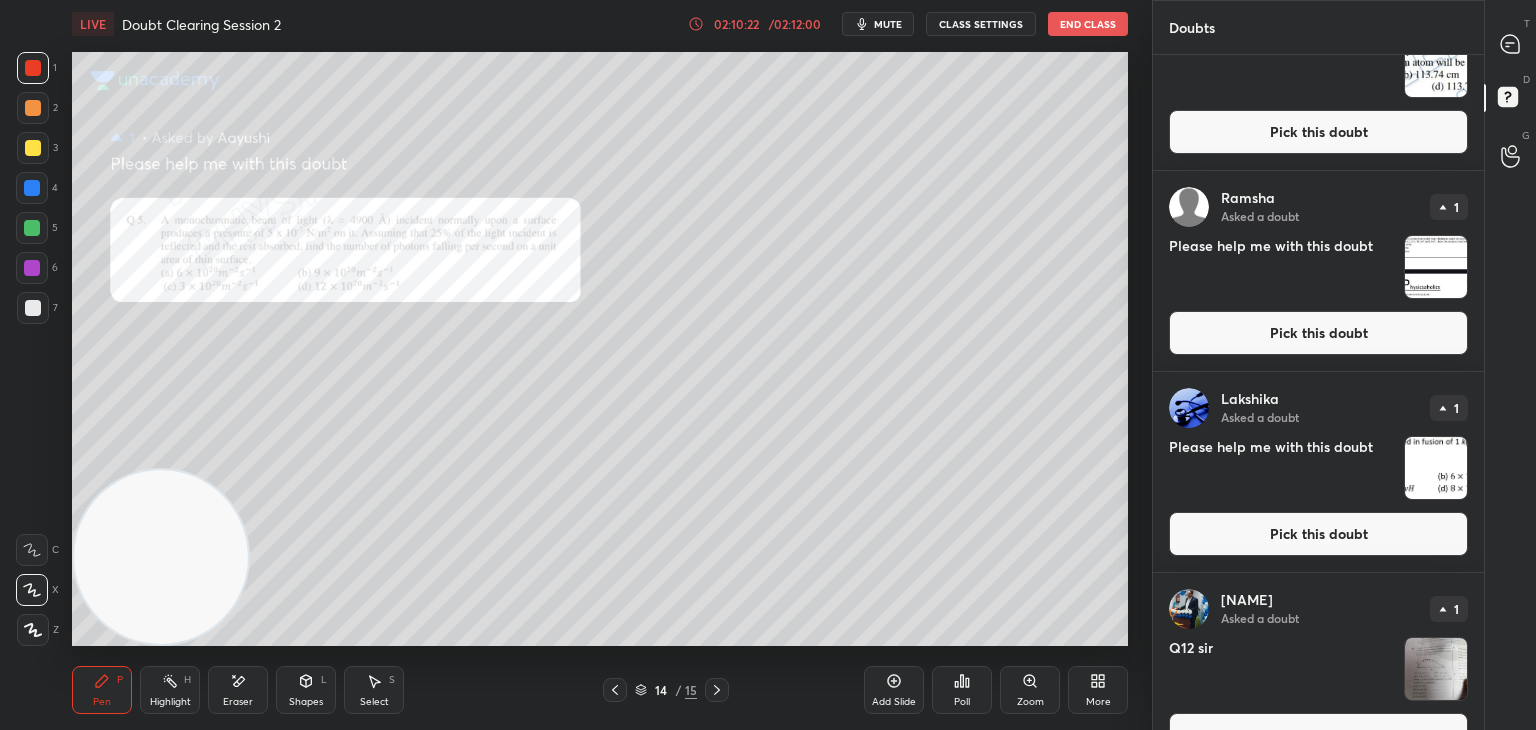 scroll, scrollTop: 731, scrollLeft: 0, axis: vertical 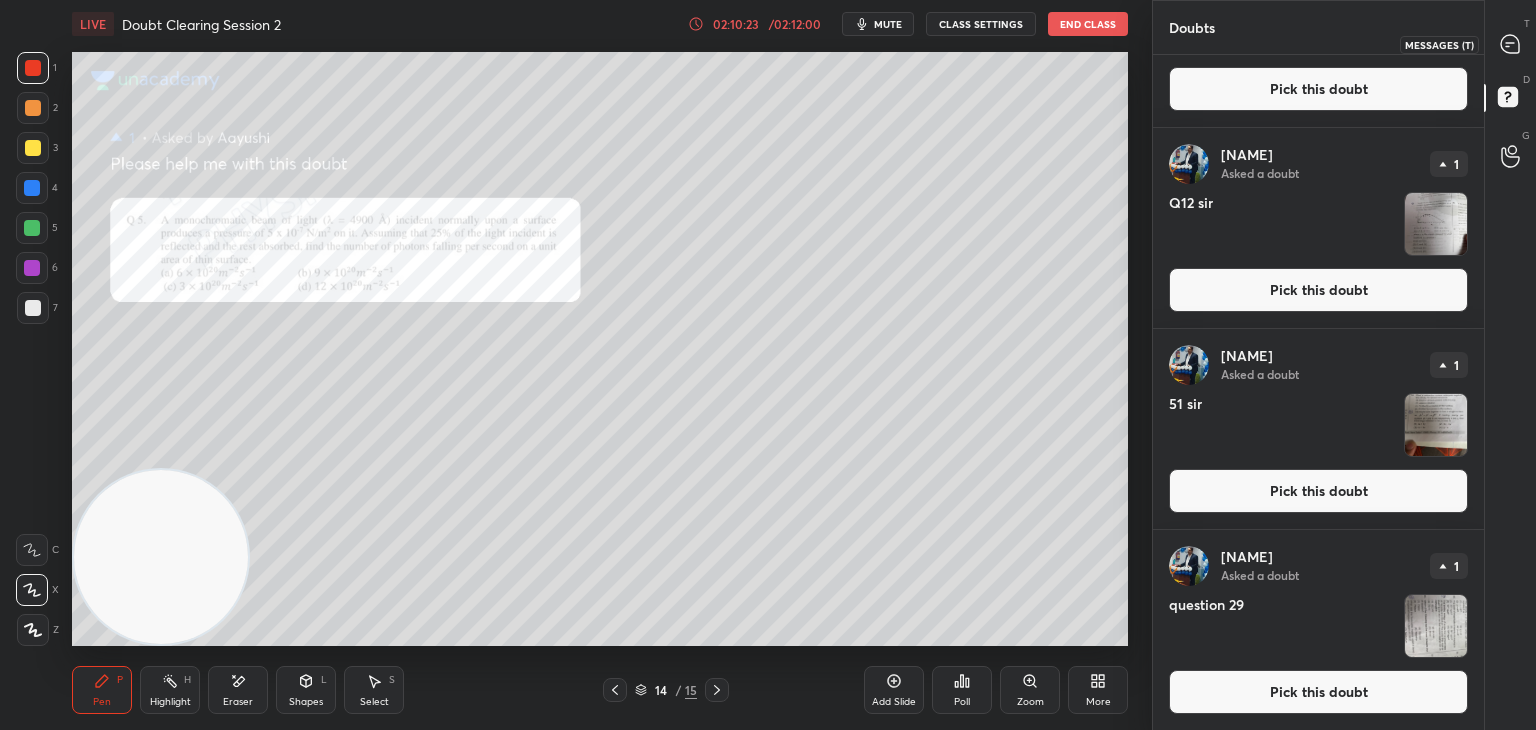 click 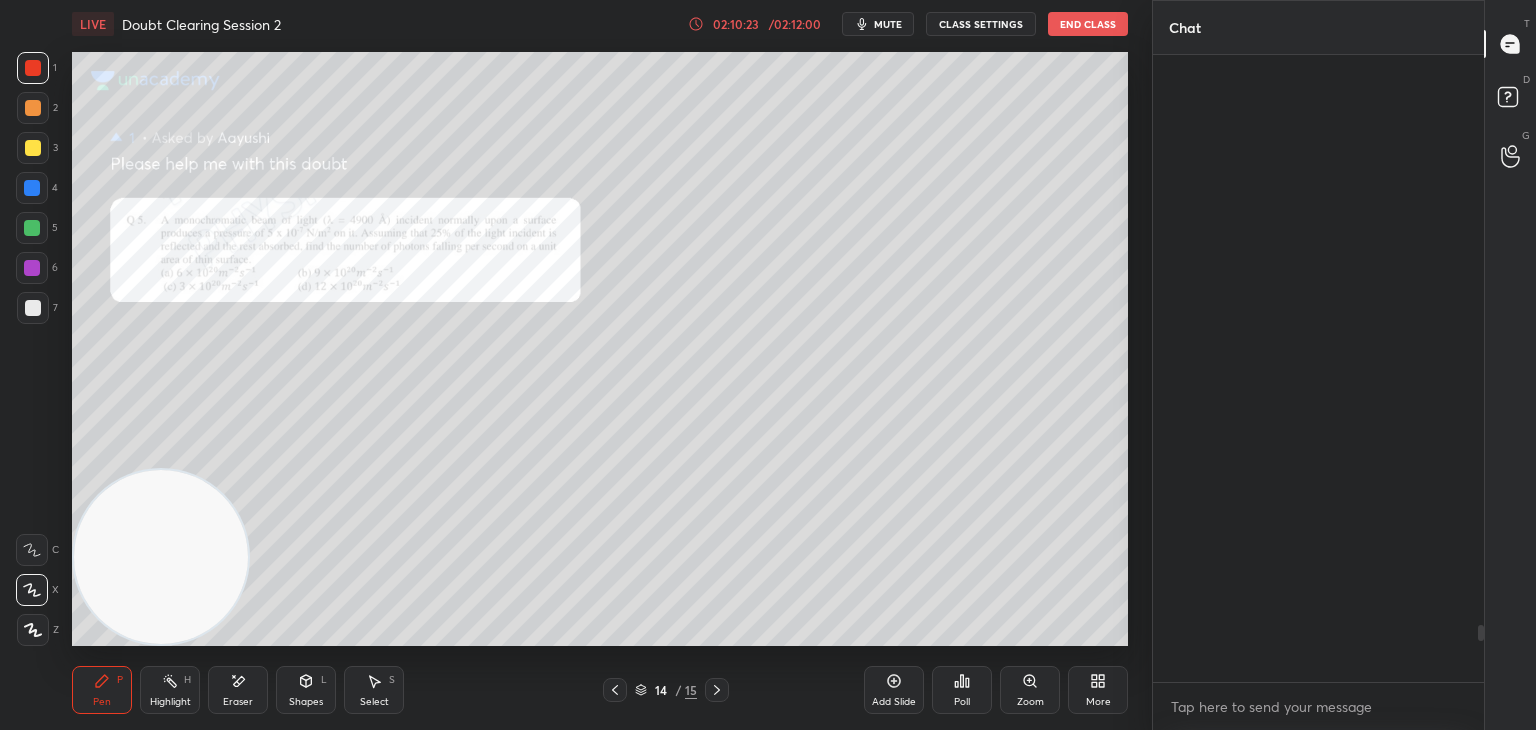 scroll, scrollTop: 6224, scrollLeft: 0, axis: vertical 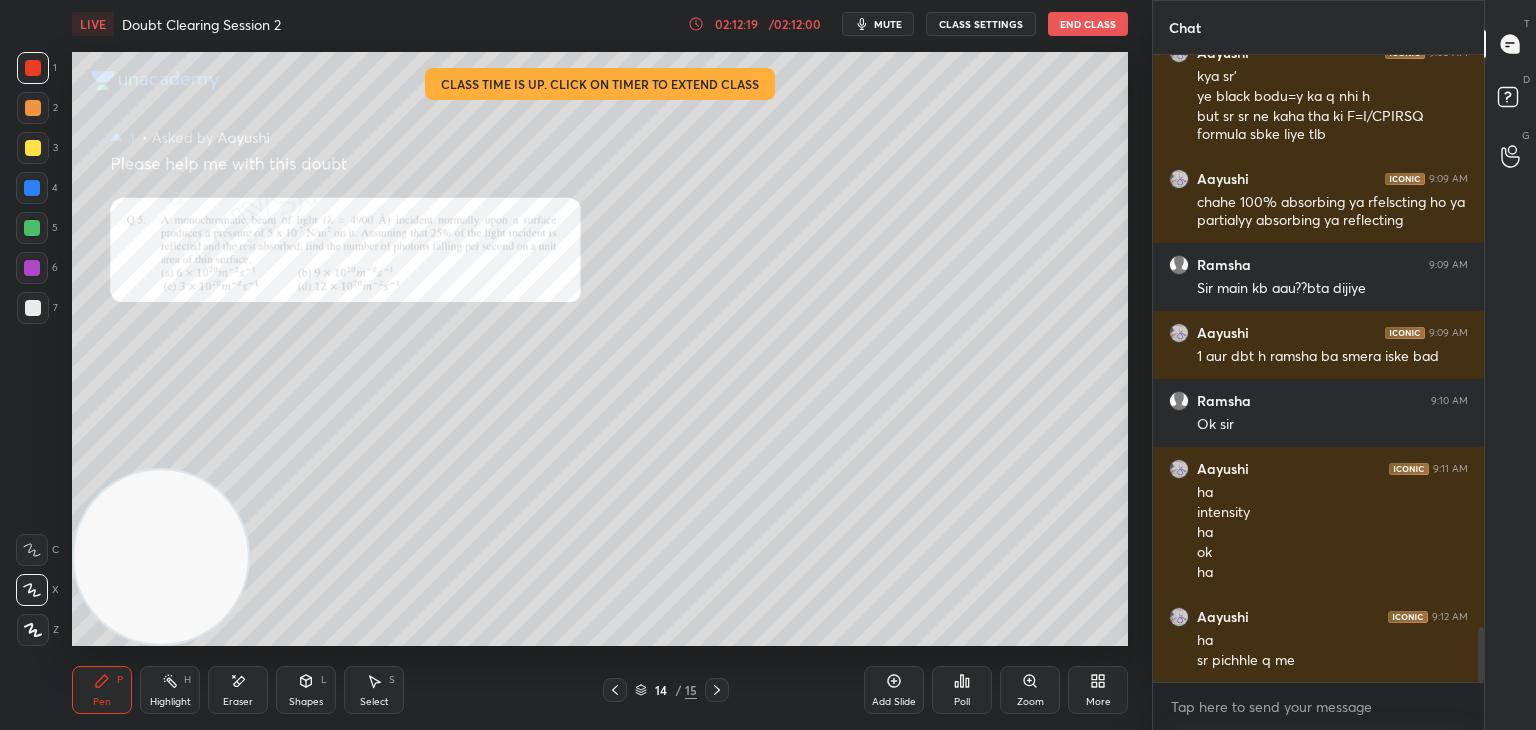click on "End Class" at bounding box center (1088, 24) 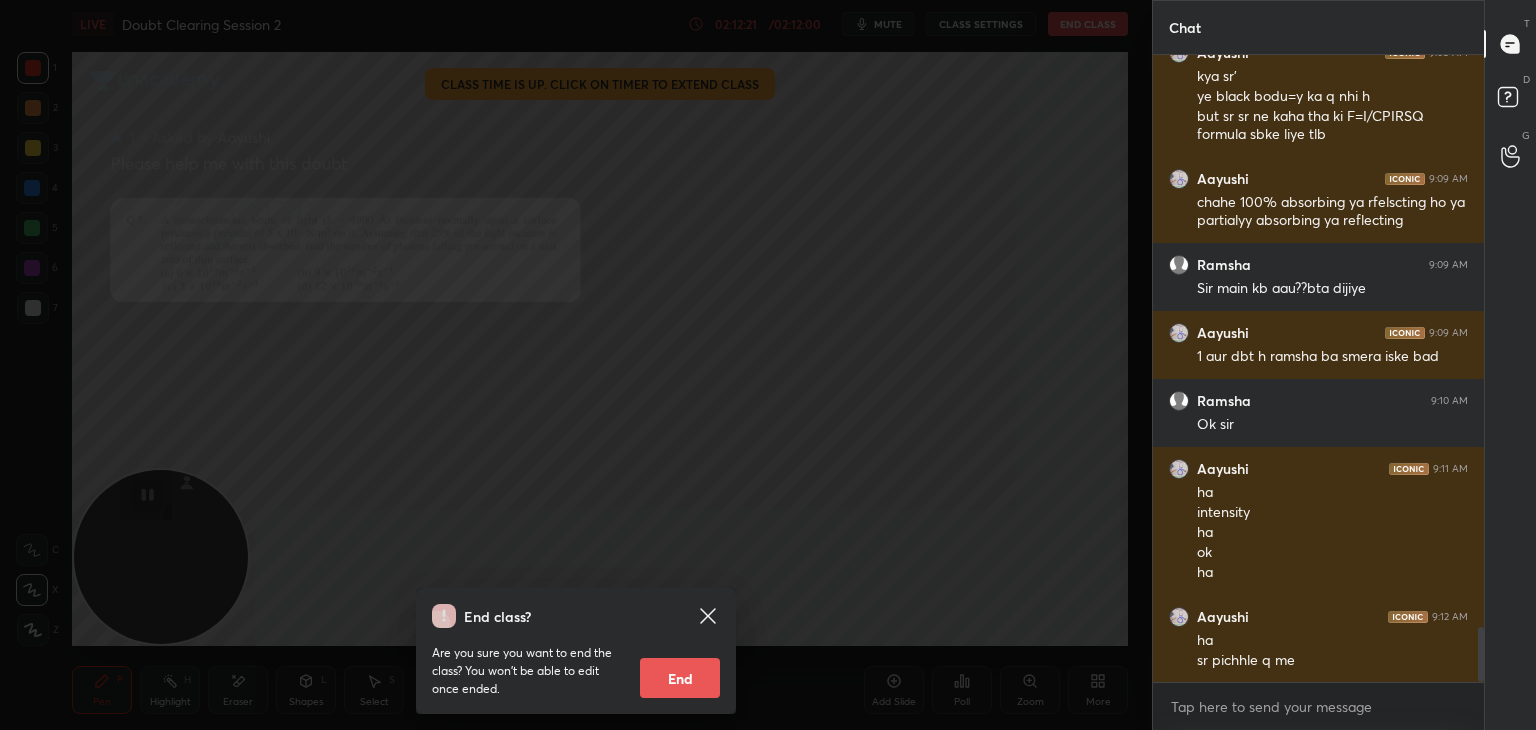 click on "End" at bounding box center [680, 678] 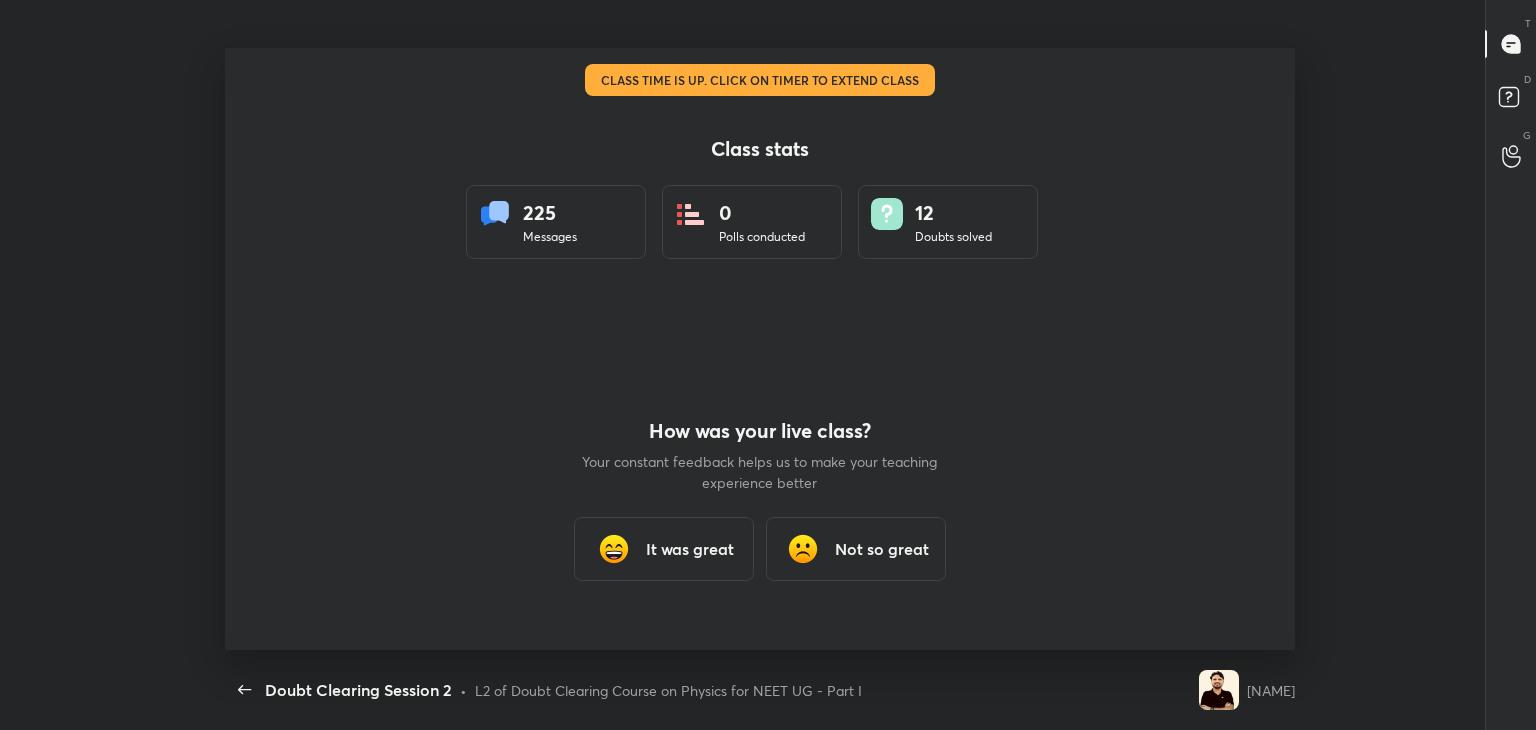 scroll, scrollTop: 99397, scrollLeft: 98706, axis: both 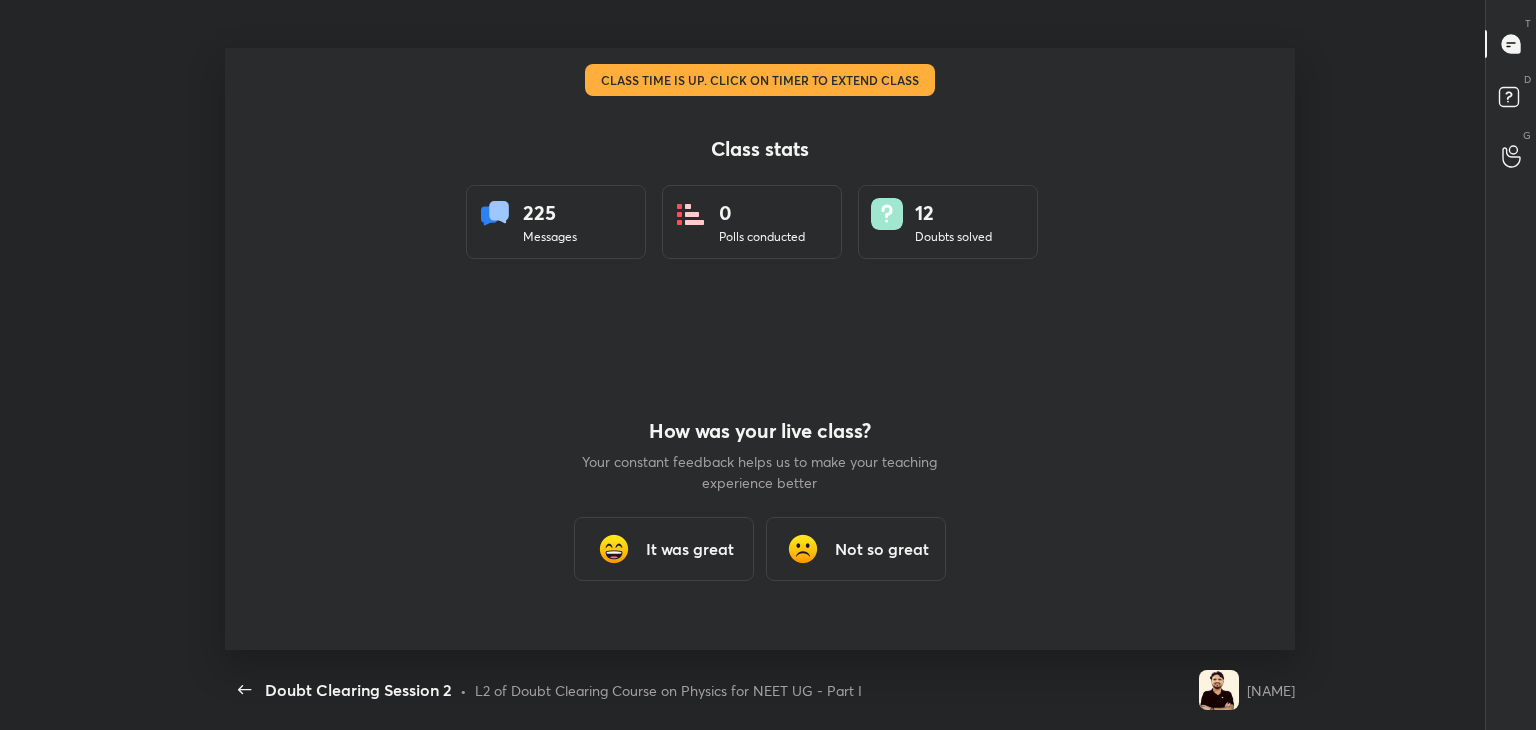 click at bounding box center (614, 549) 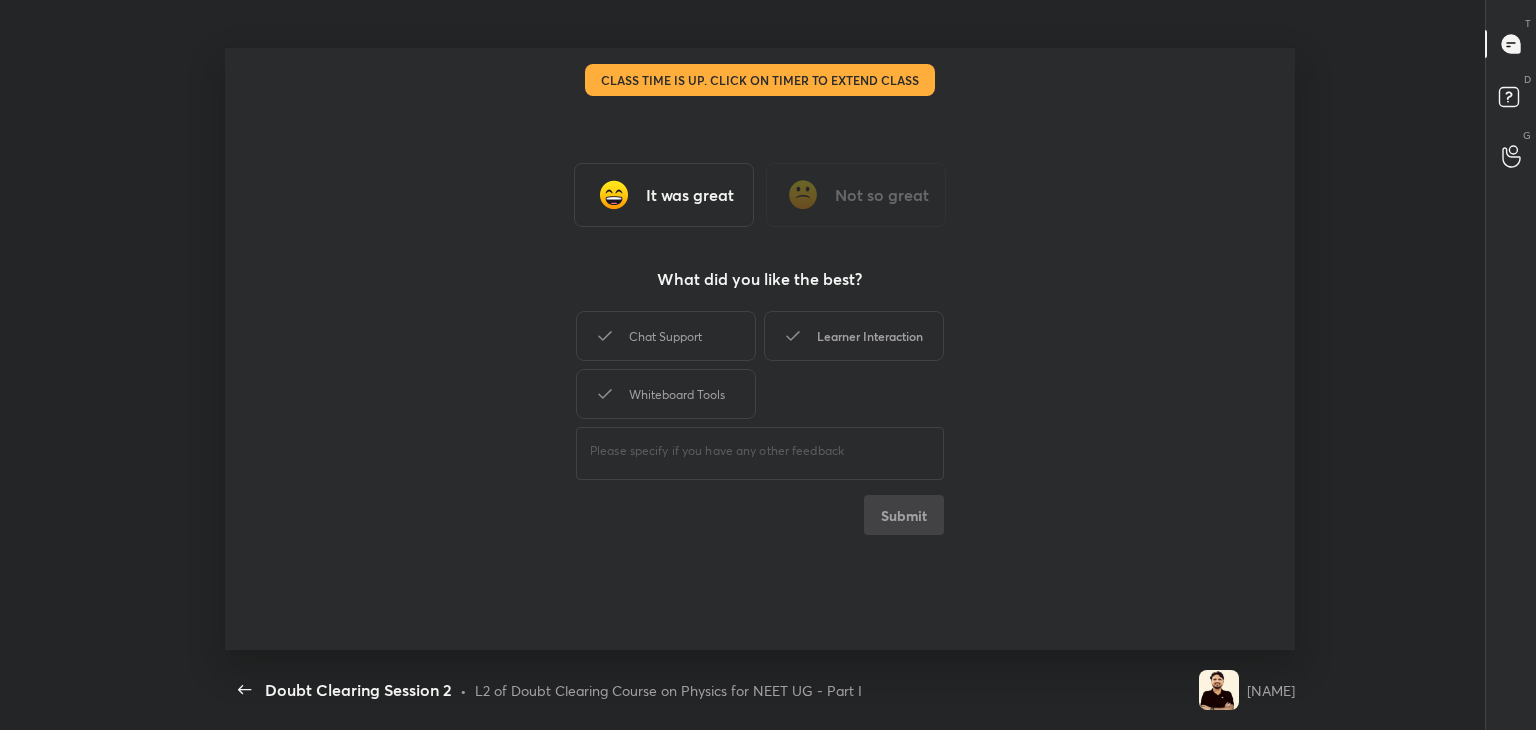 click on "Chat Support" at bounding box center [666, 336] 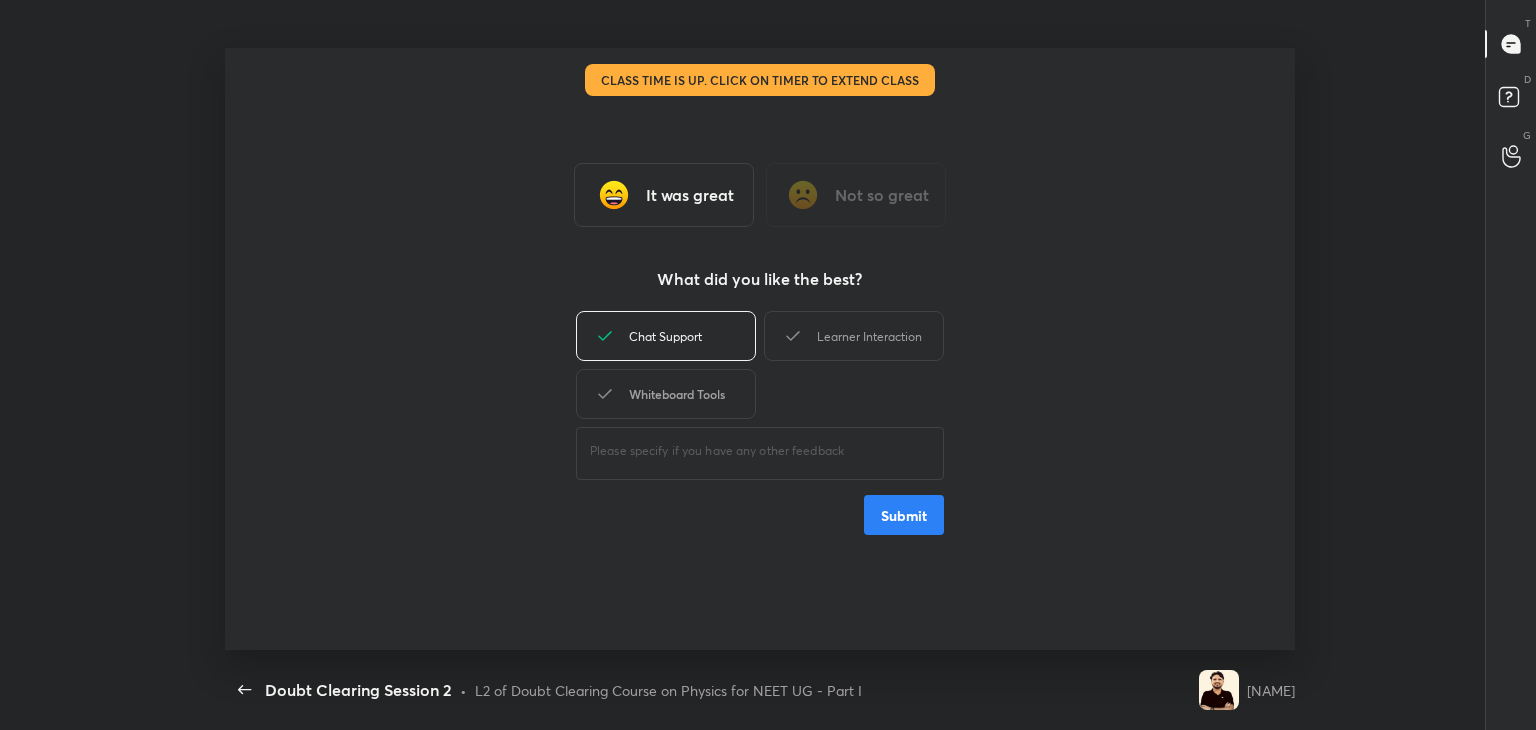 click on "Learner Interaction" at bounding box center (854, 336) 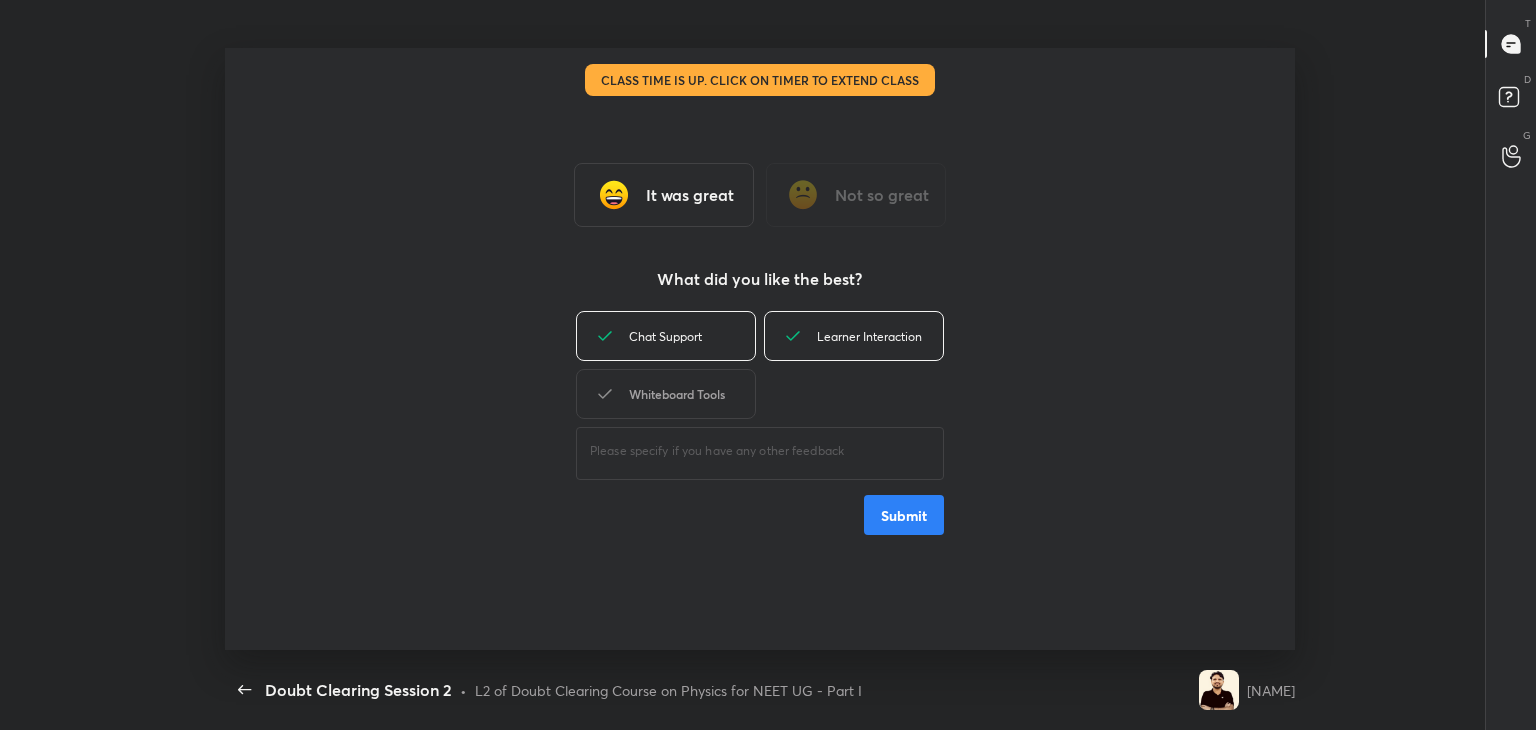 click on "Whiteboard Tools" at bounding box center [666, 394] 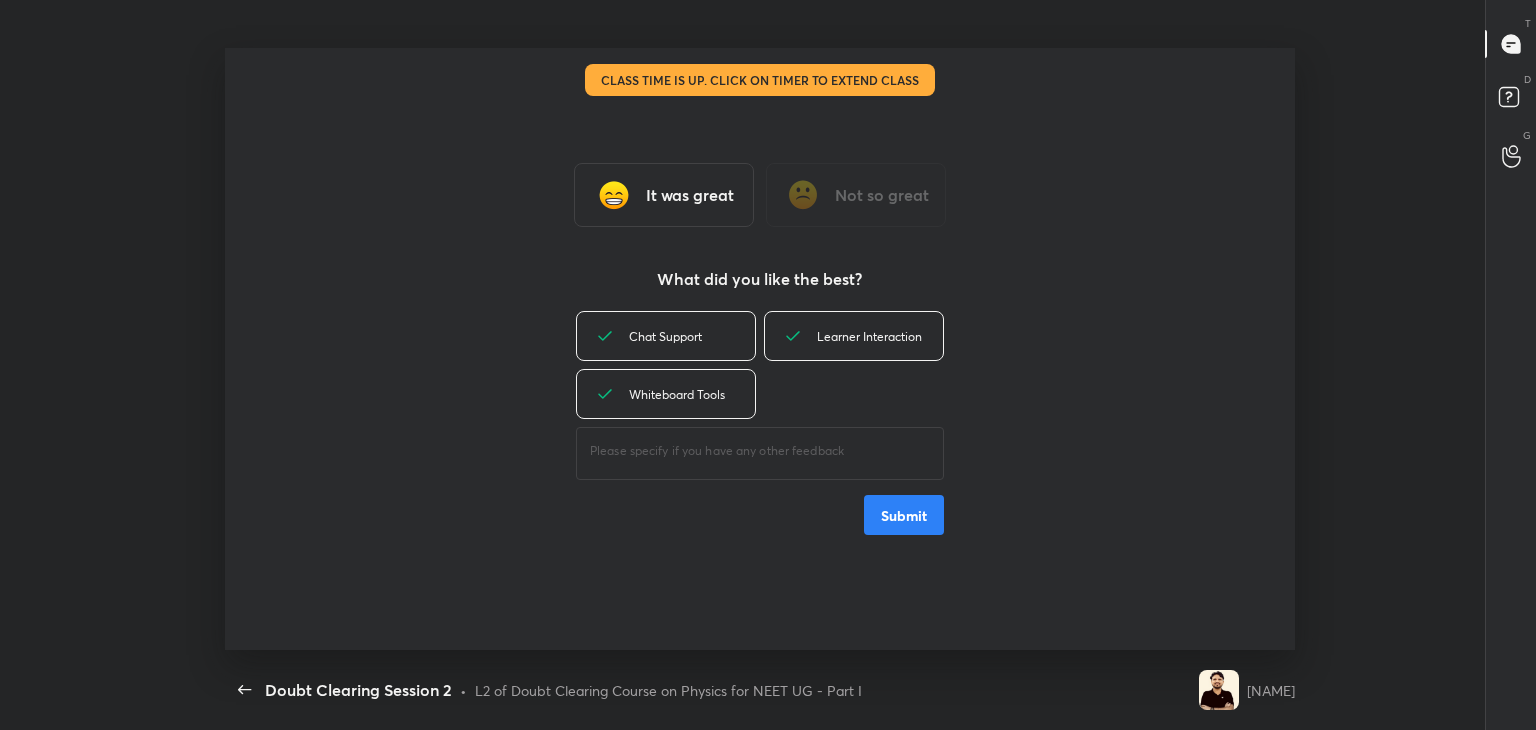 click on "Submit" at bounding box center (904, 515) 